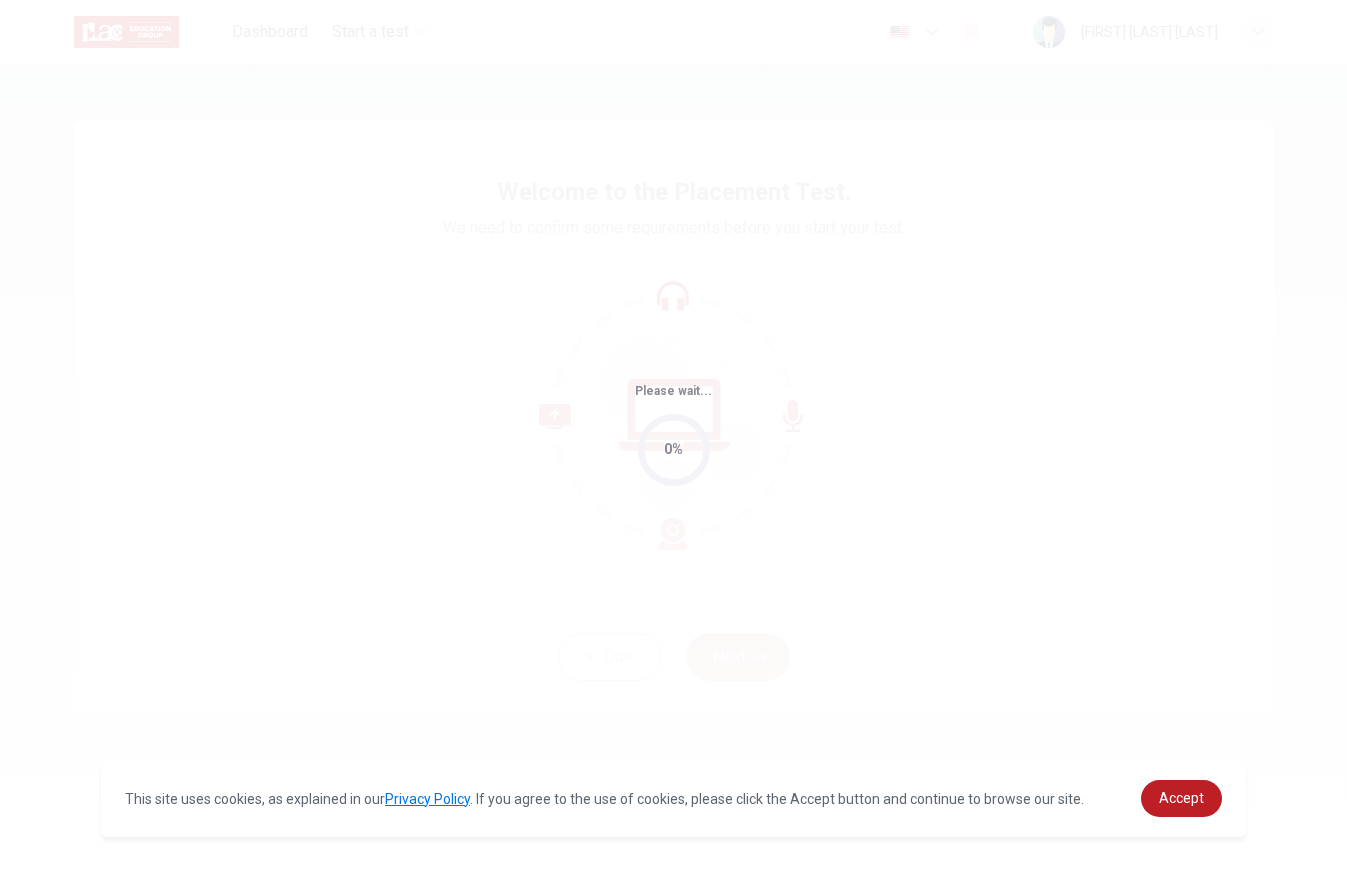 scroll, scrollTop: 0, scrollLeft: 0, axis: both 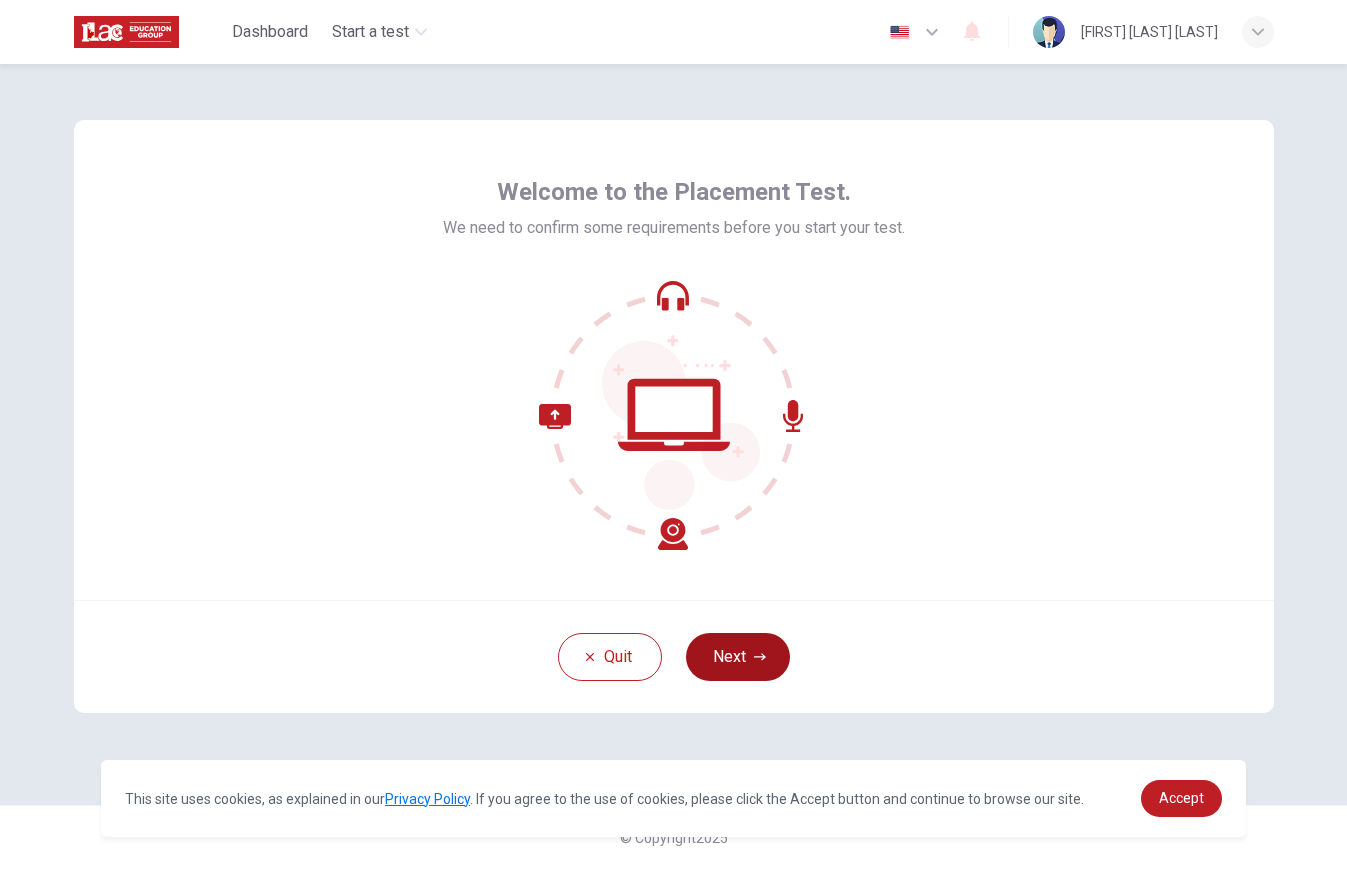 click on "Next" at bounding box center [738, 657] 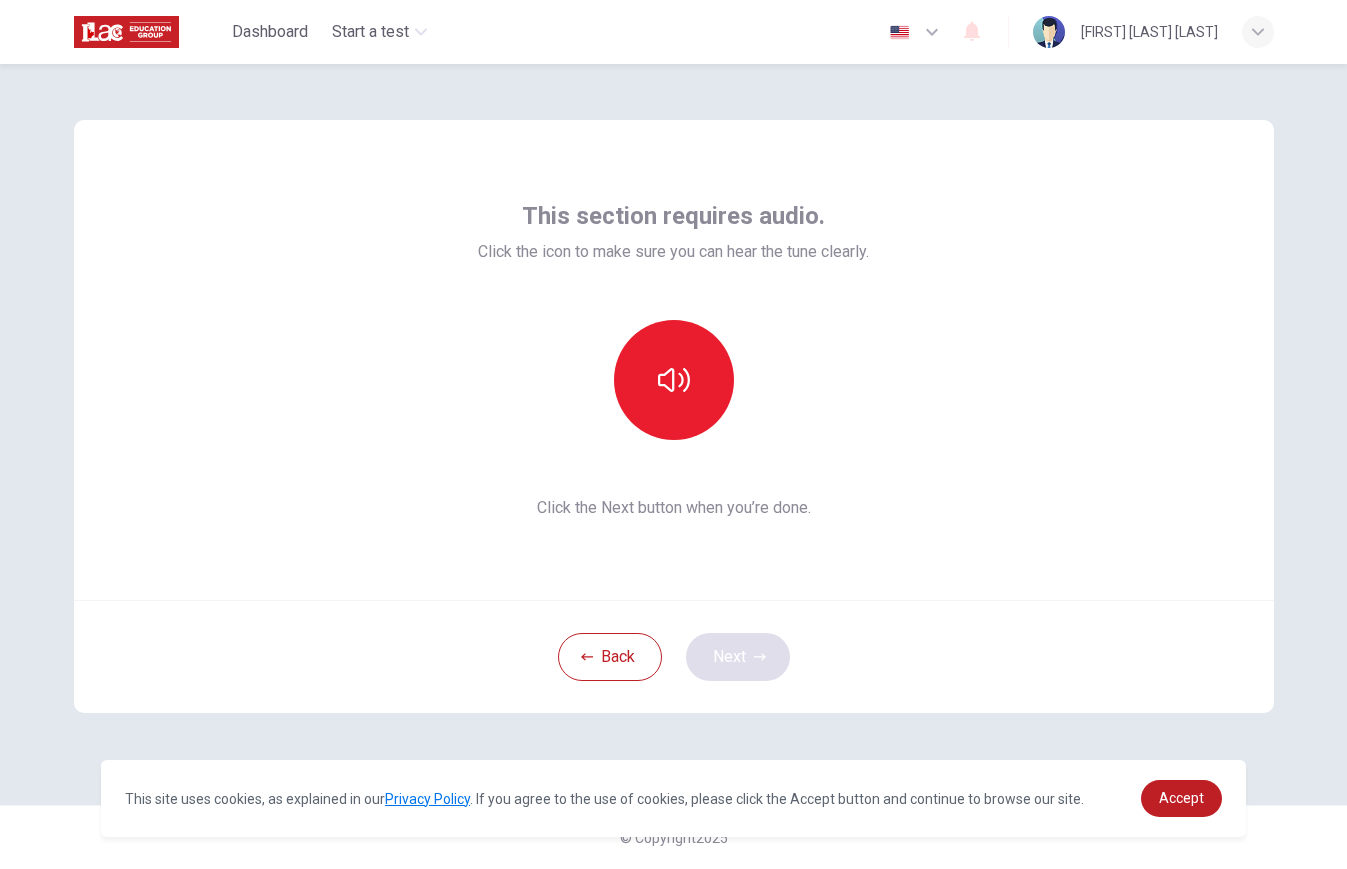 click on "Back Next" at bounding box center [674, 656] 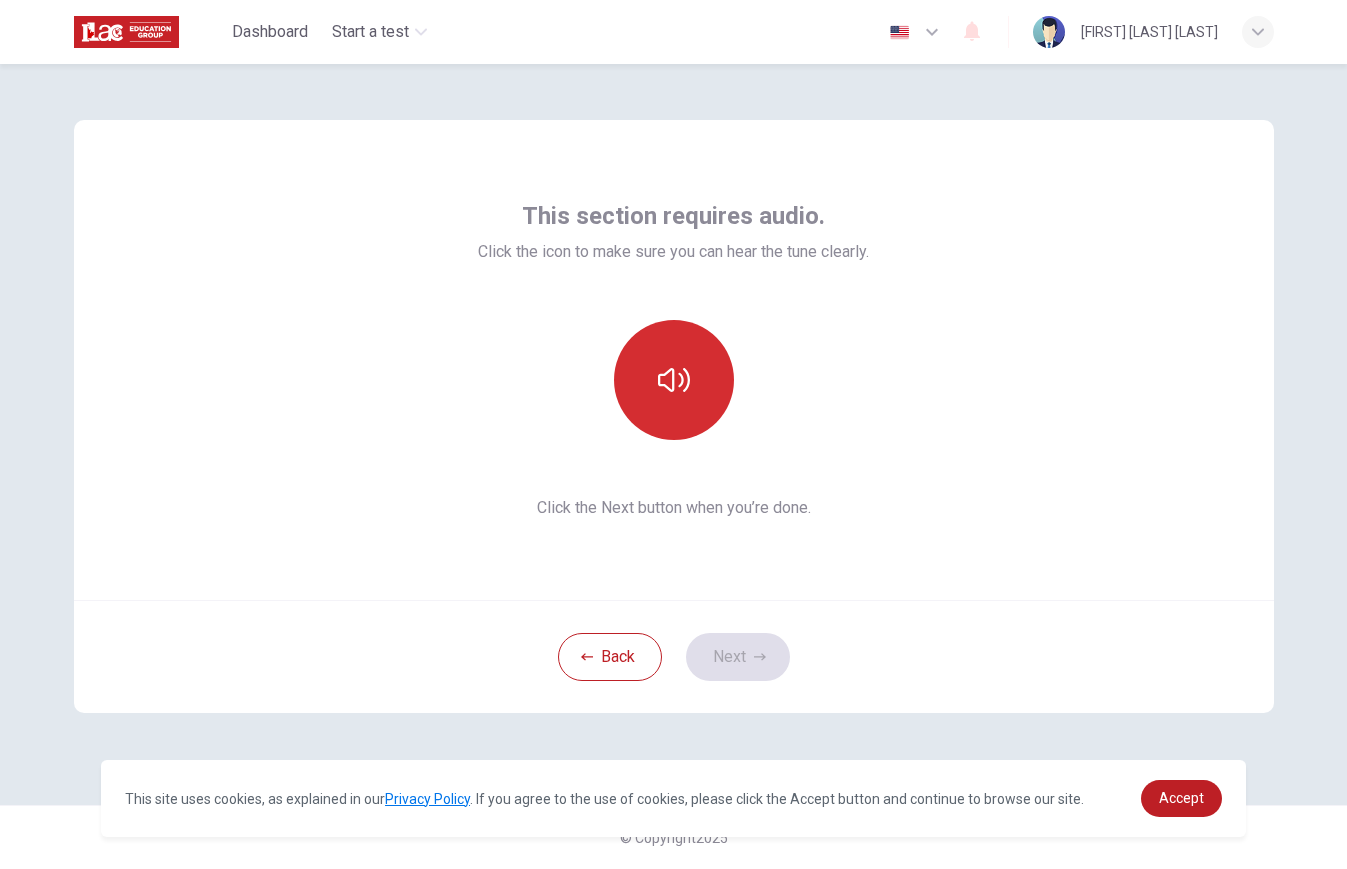 click at bounding box center (674, 380) 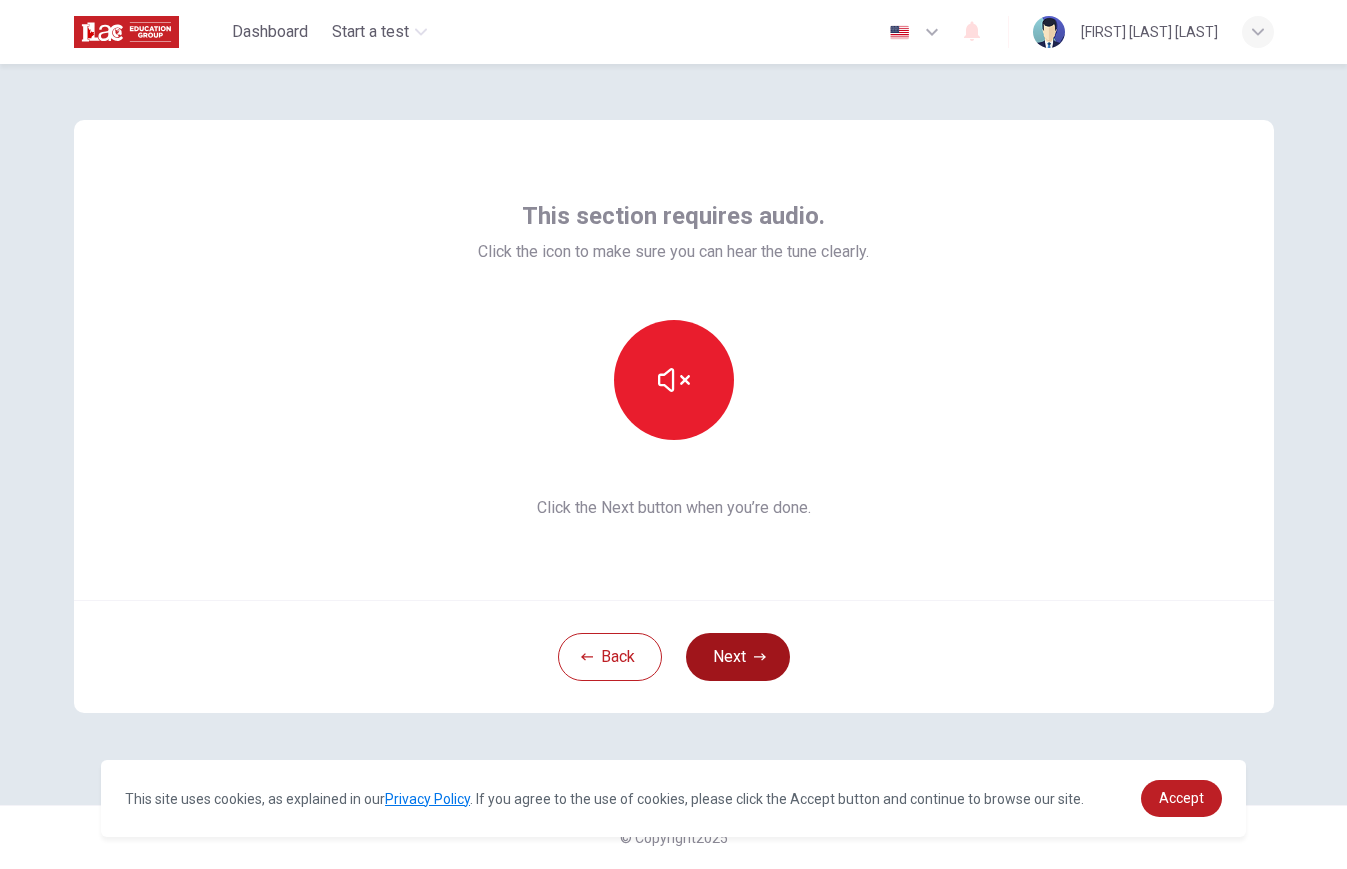 click on "Next" at bounding box center [738, 657] 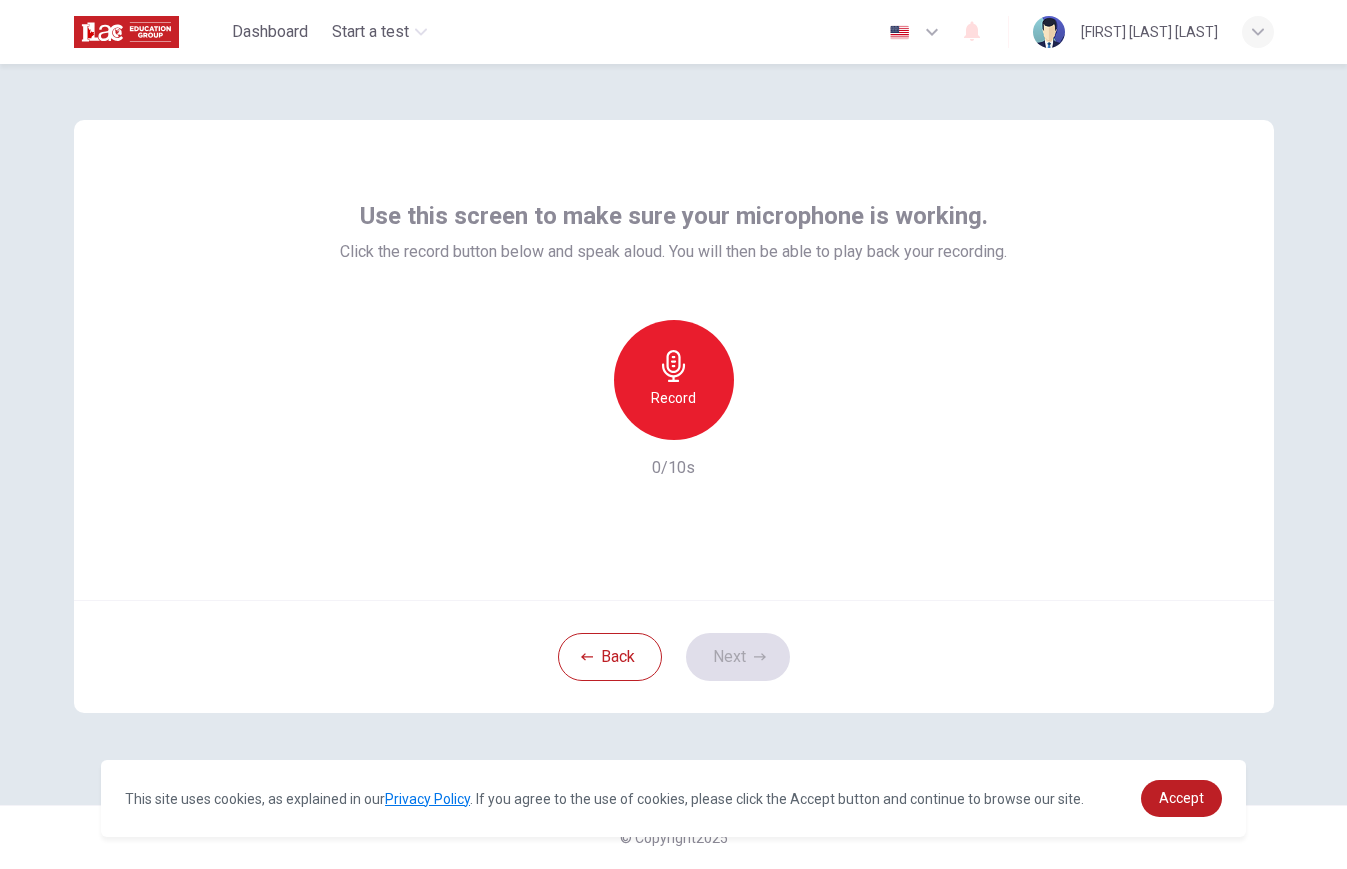 click on "Record" at bounding box center [674, 380] 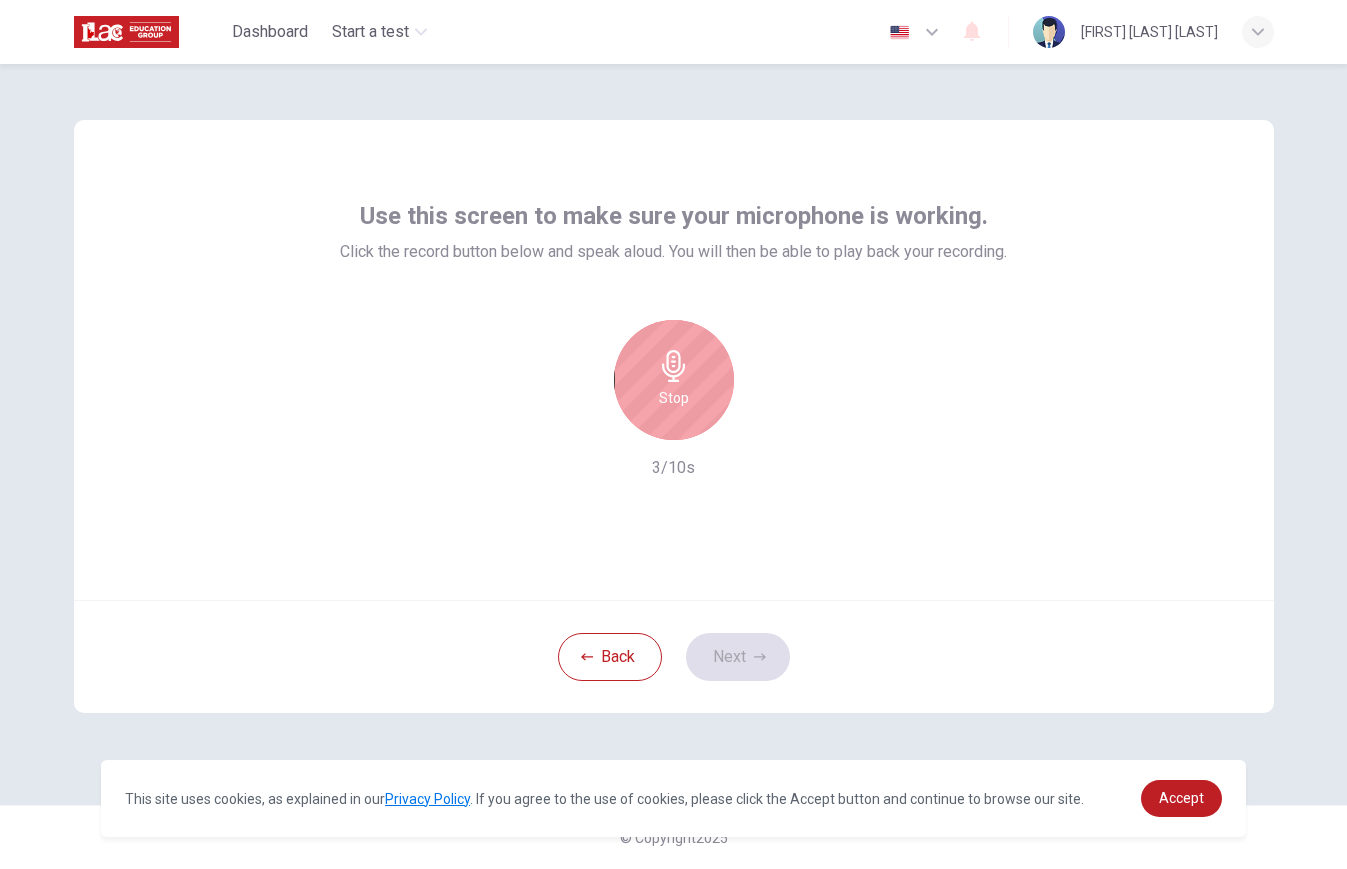 click on "Stop" at bounding box center (674, 380) 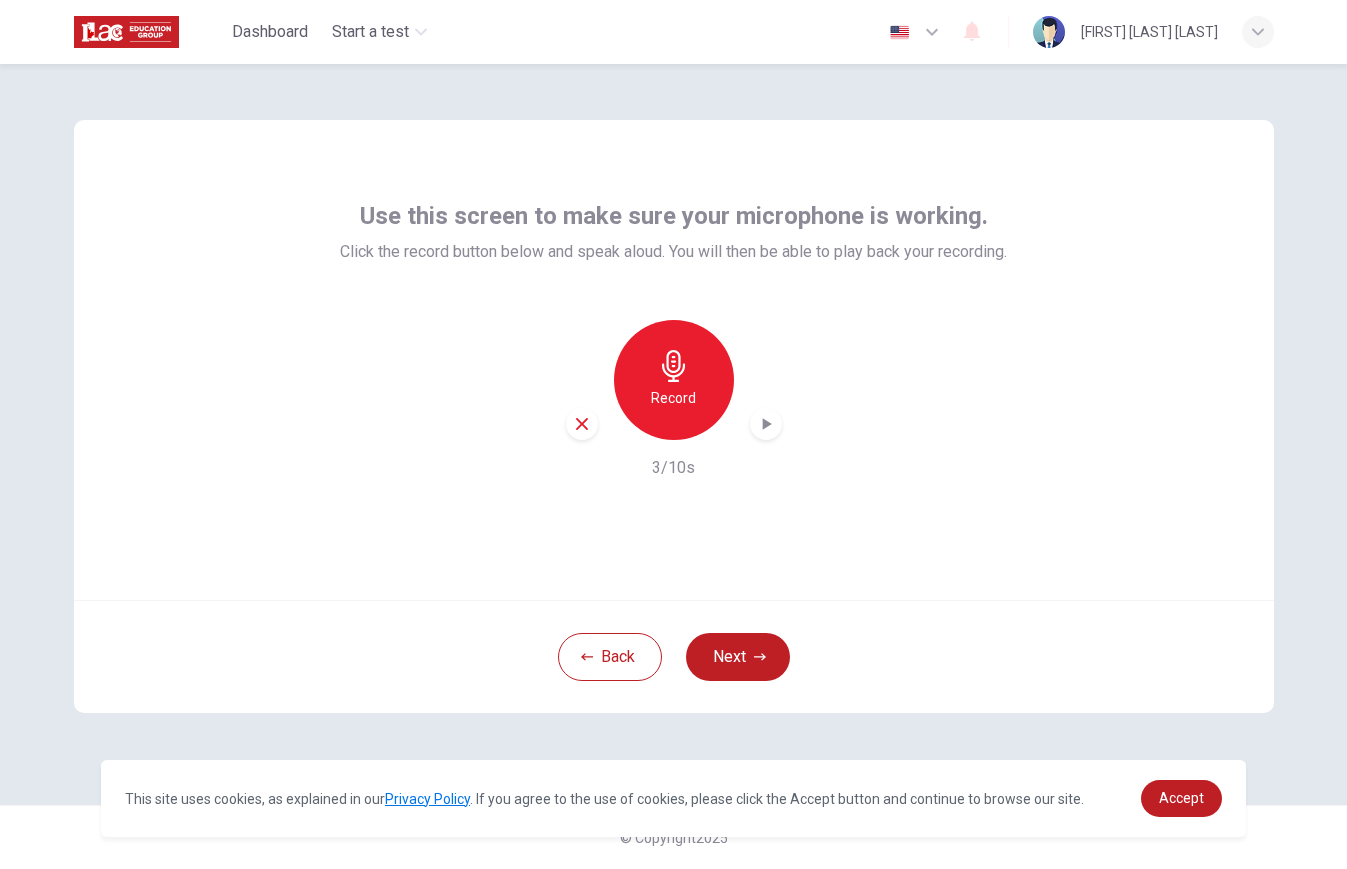click 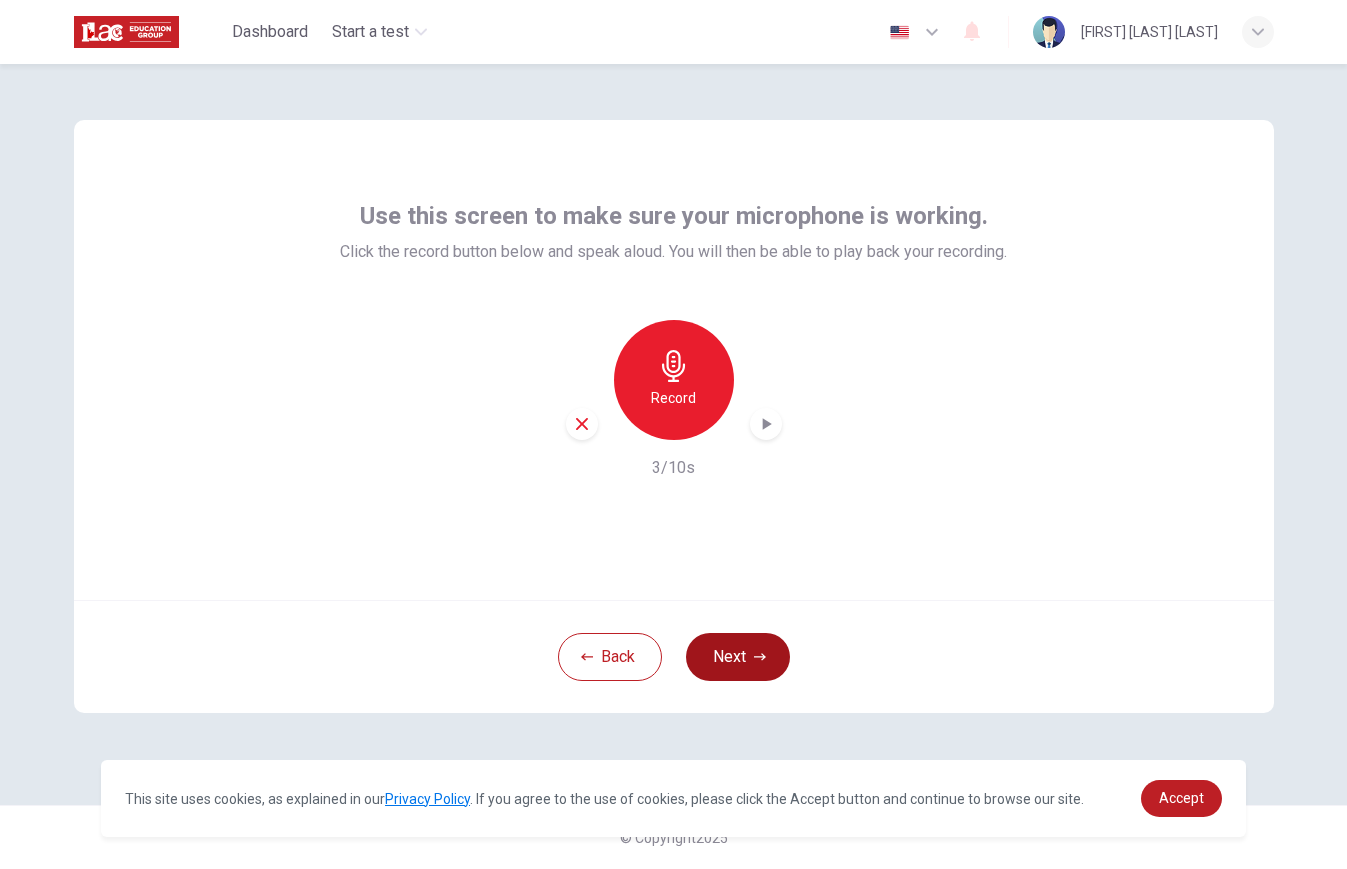 click on "Next" at bounding box center [738, 657] 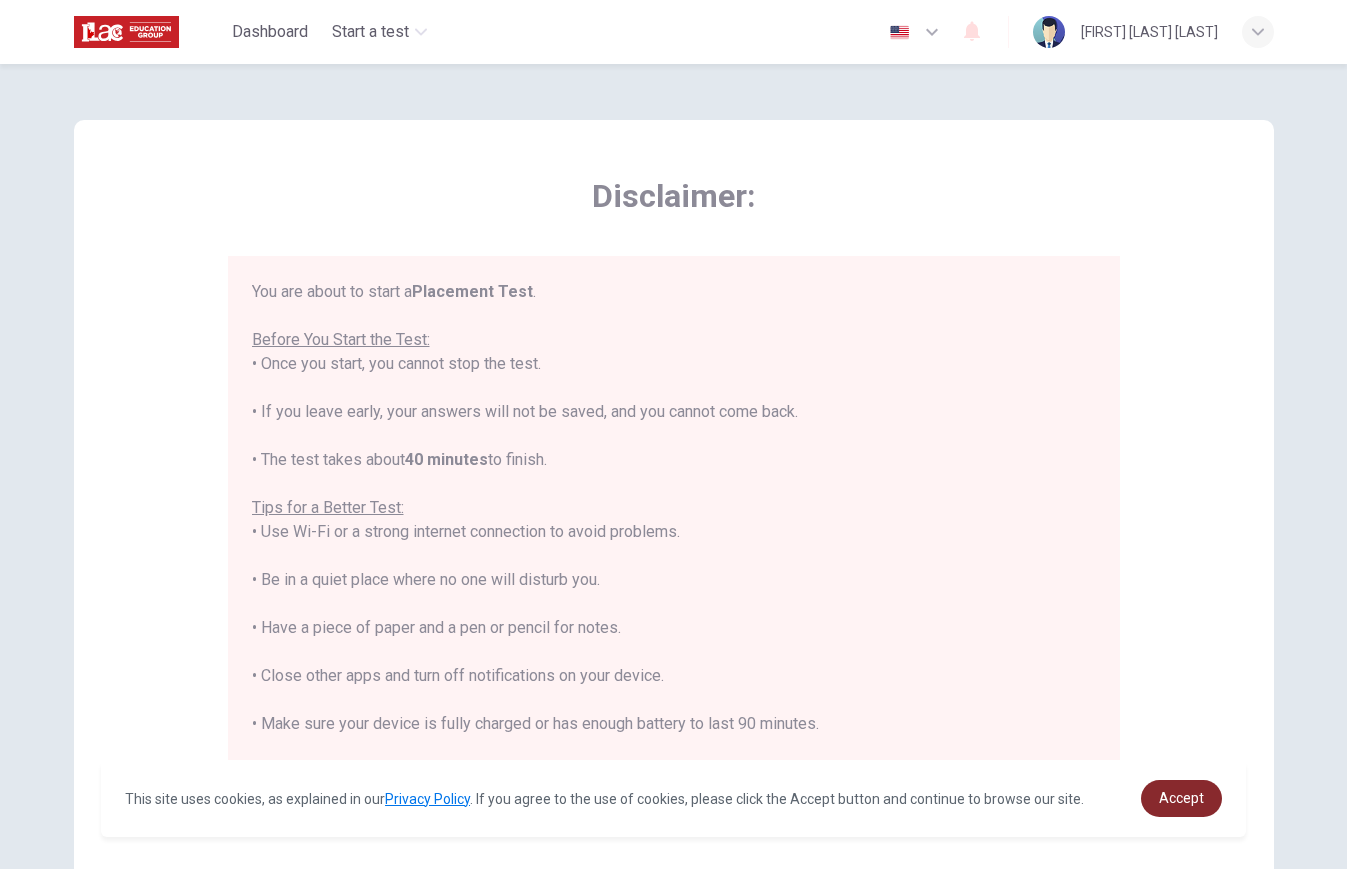 click on "Accept" at bounding box center [1181, 798] 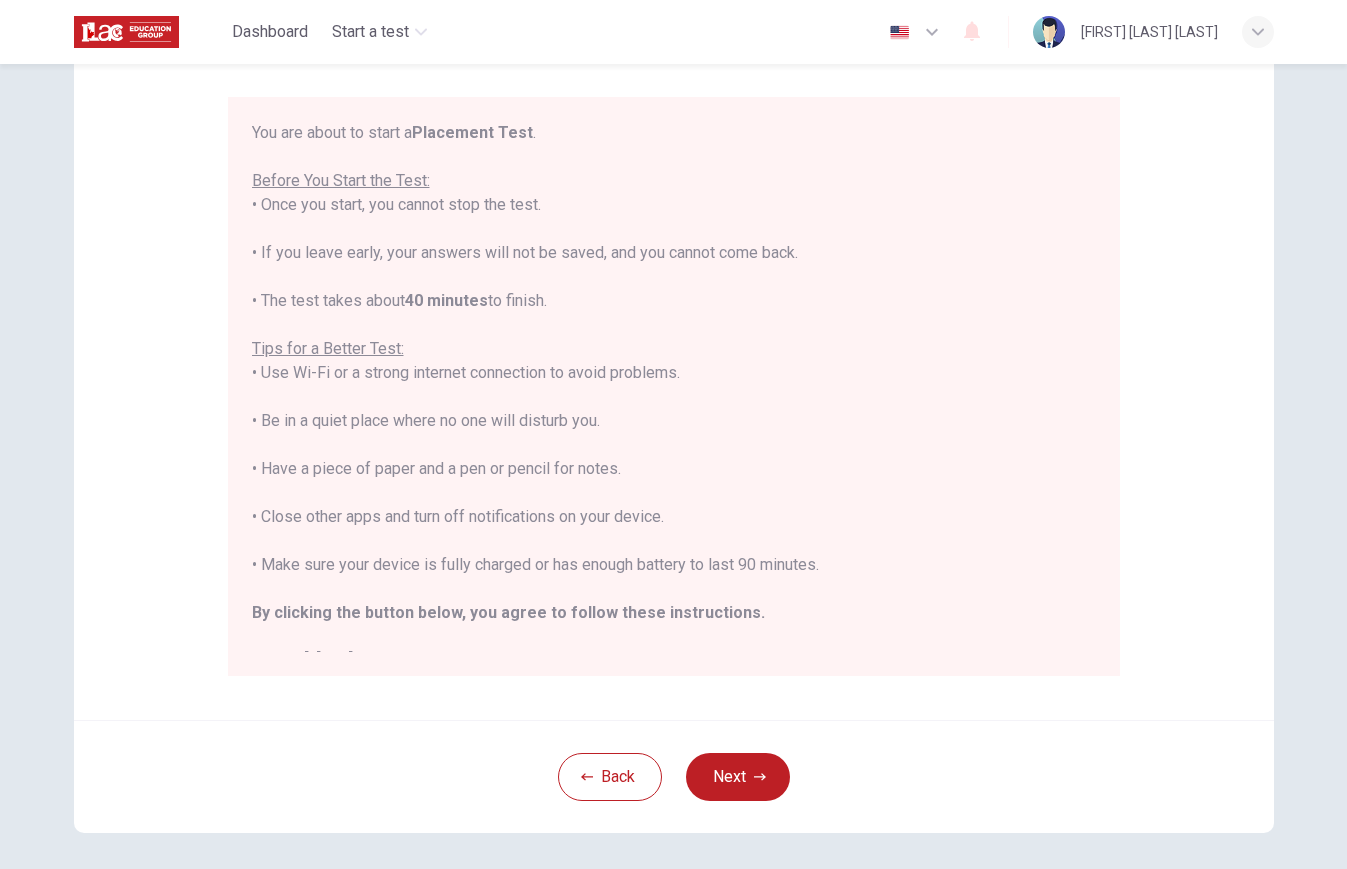 scroll, scrollTop: 152, scrollLeft: 0, axis: vertical 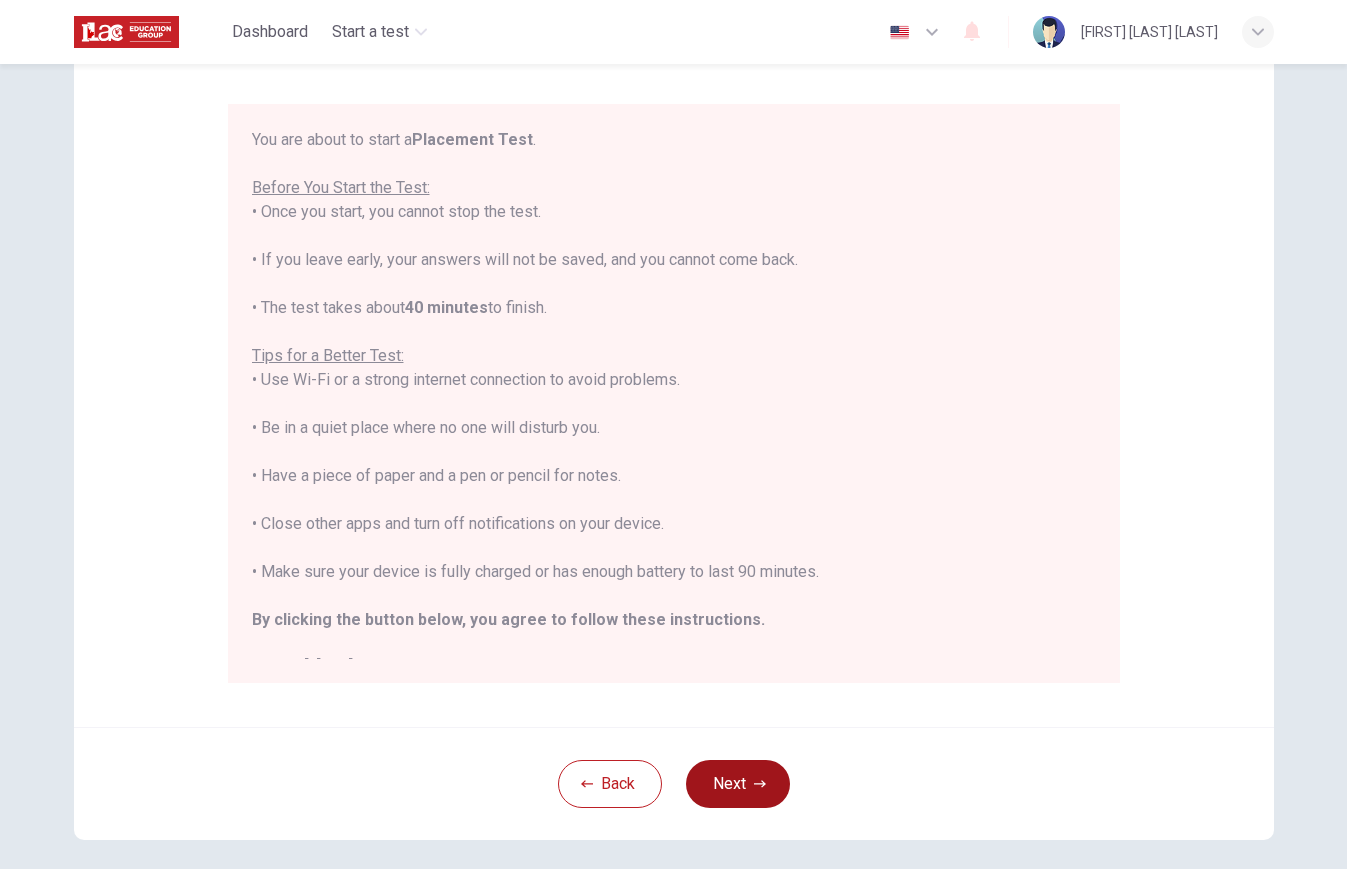 click 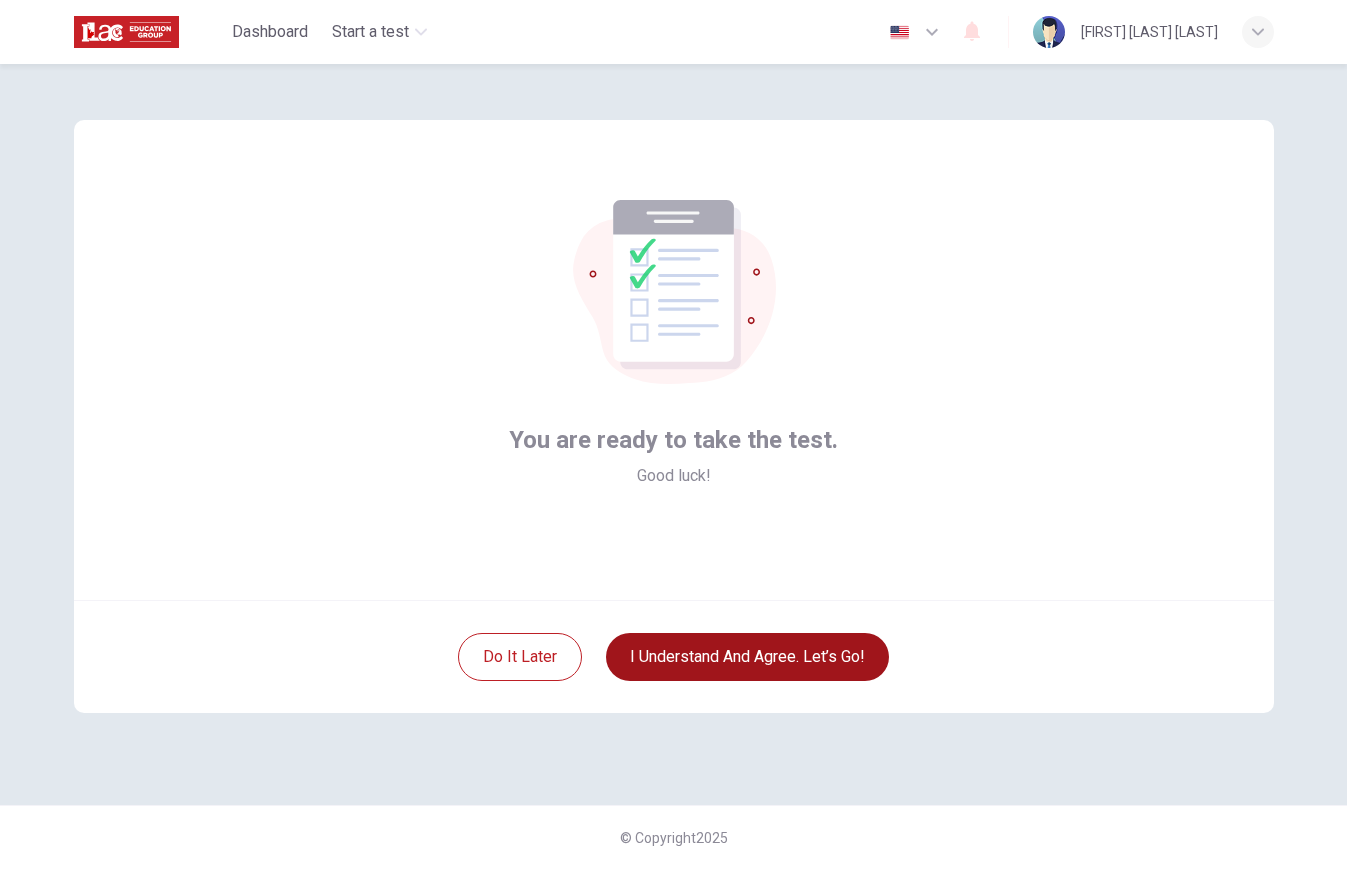click on "I understand and agree. Let’s go!" at bounding box center [747, 657] 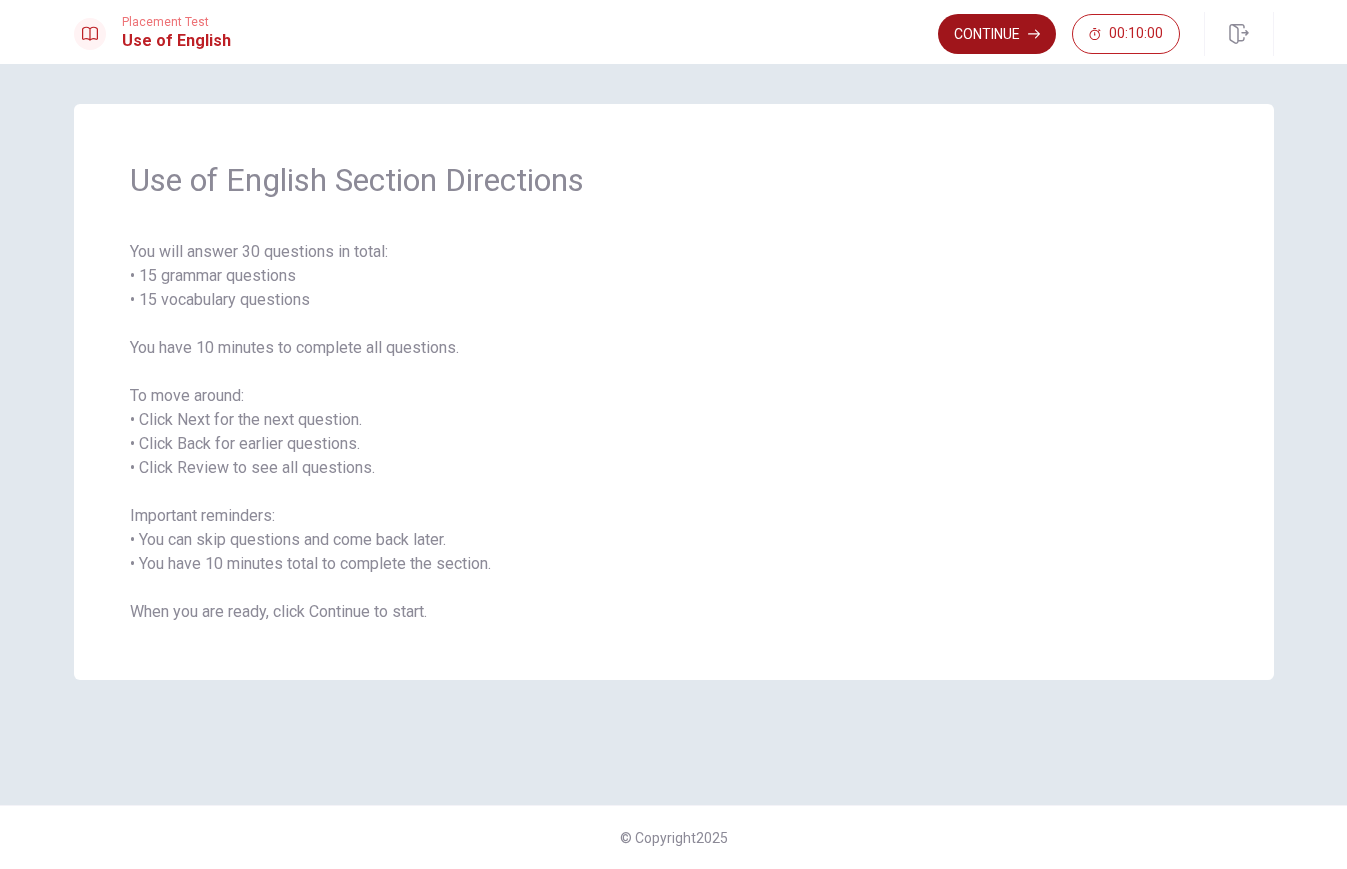 click on "Continue" at bounding box center (997, 34) 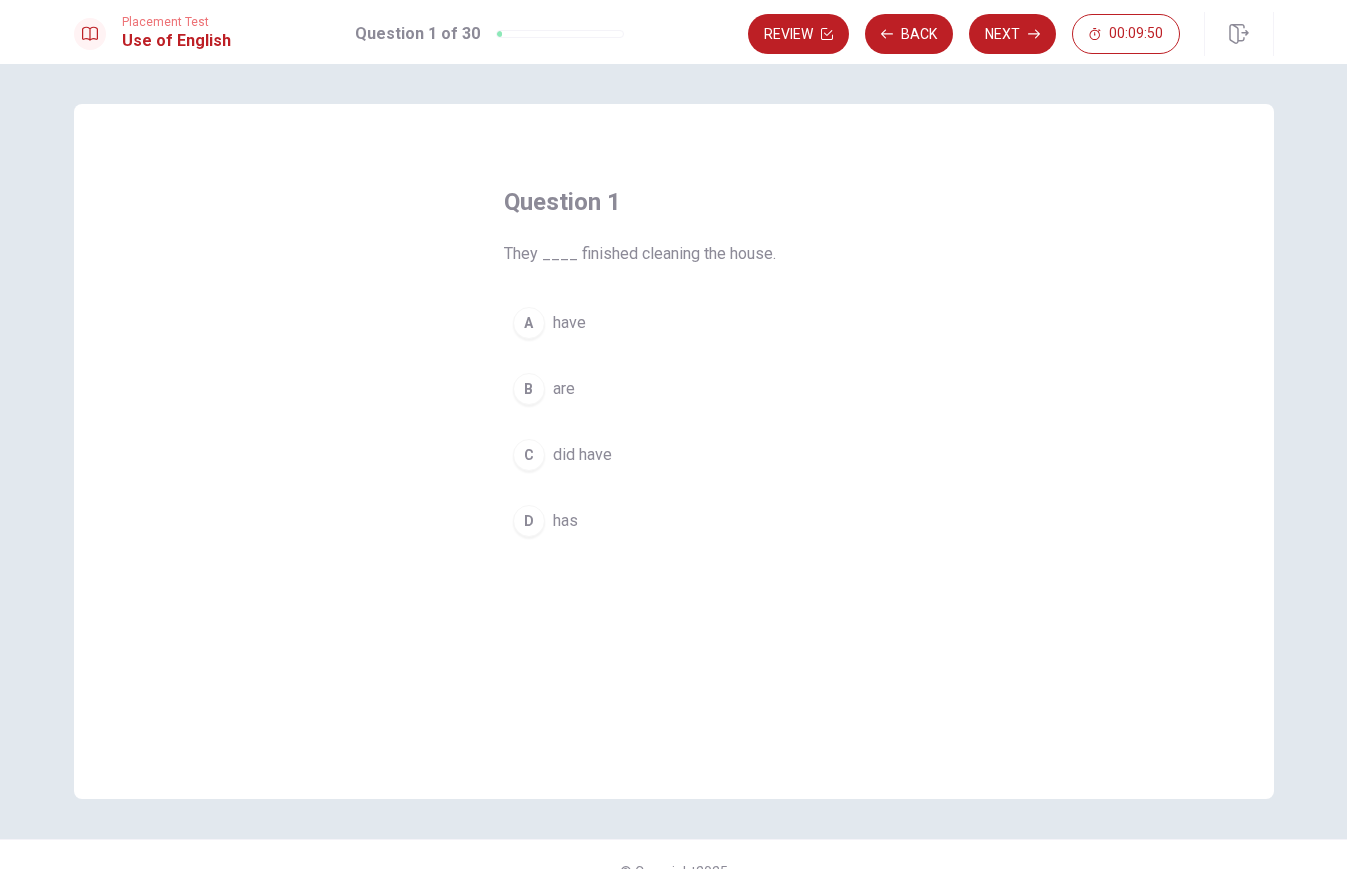 click on "have" at bounding box center [569, 323] 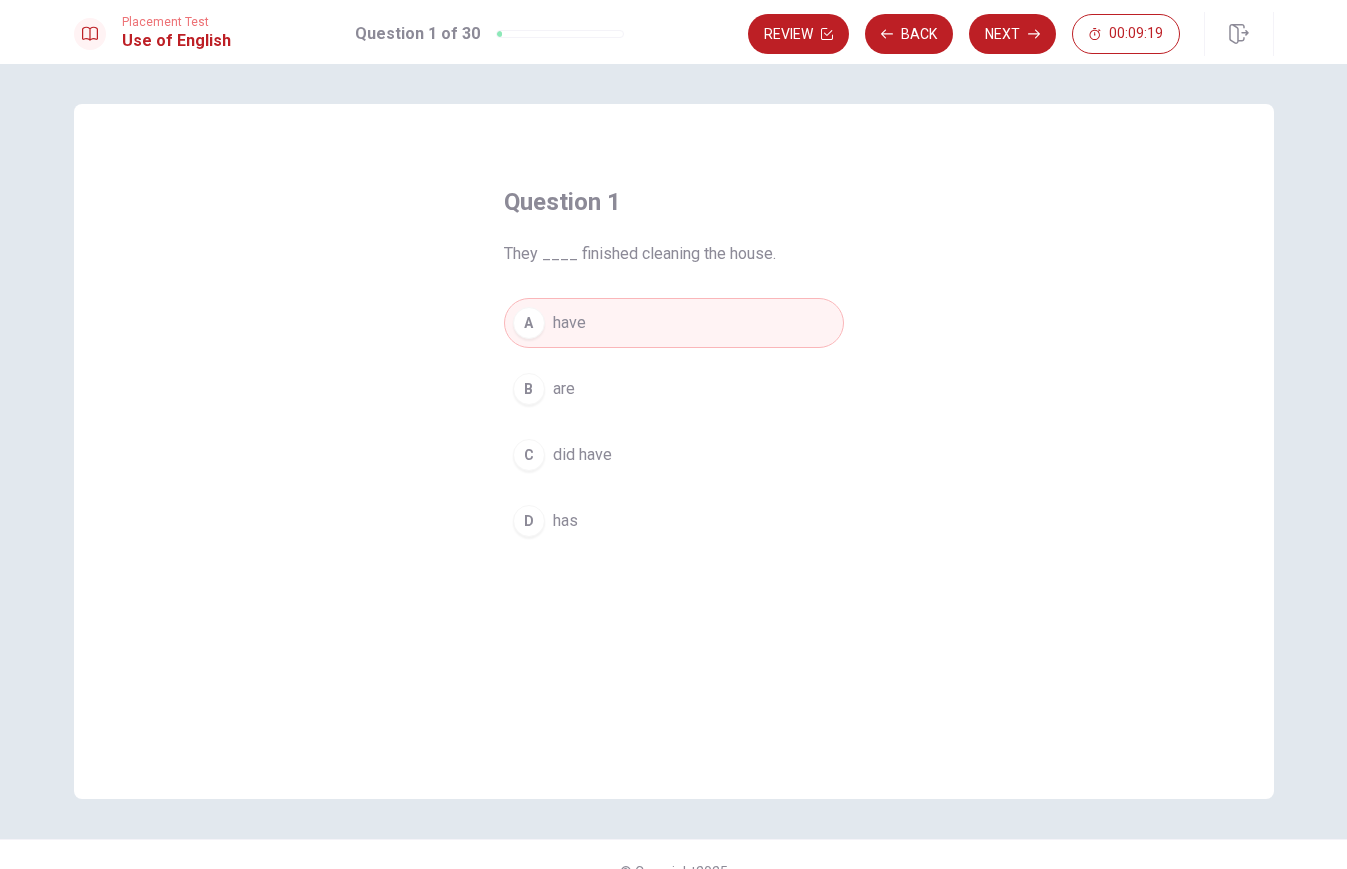 click on "A have" at bounding box center (674, 323) 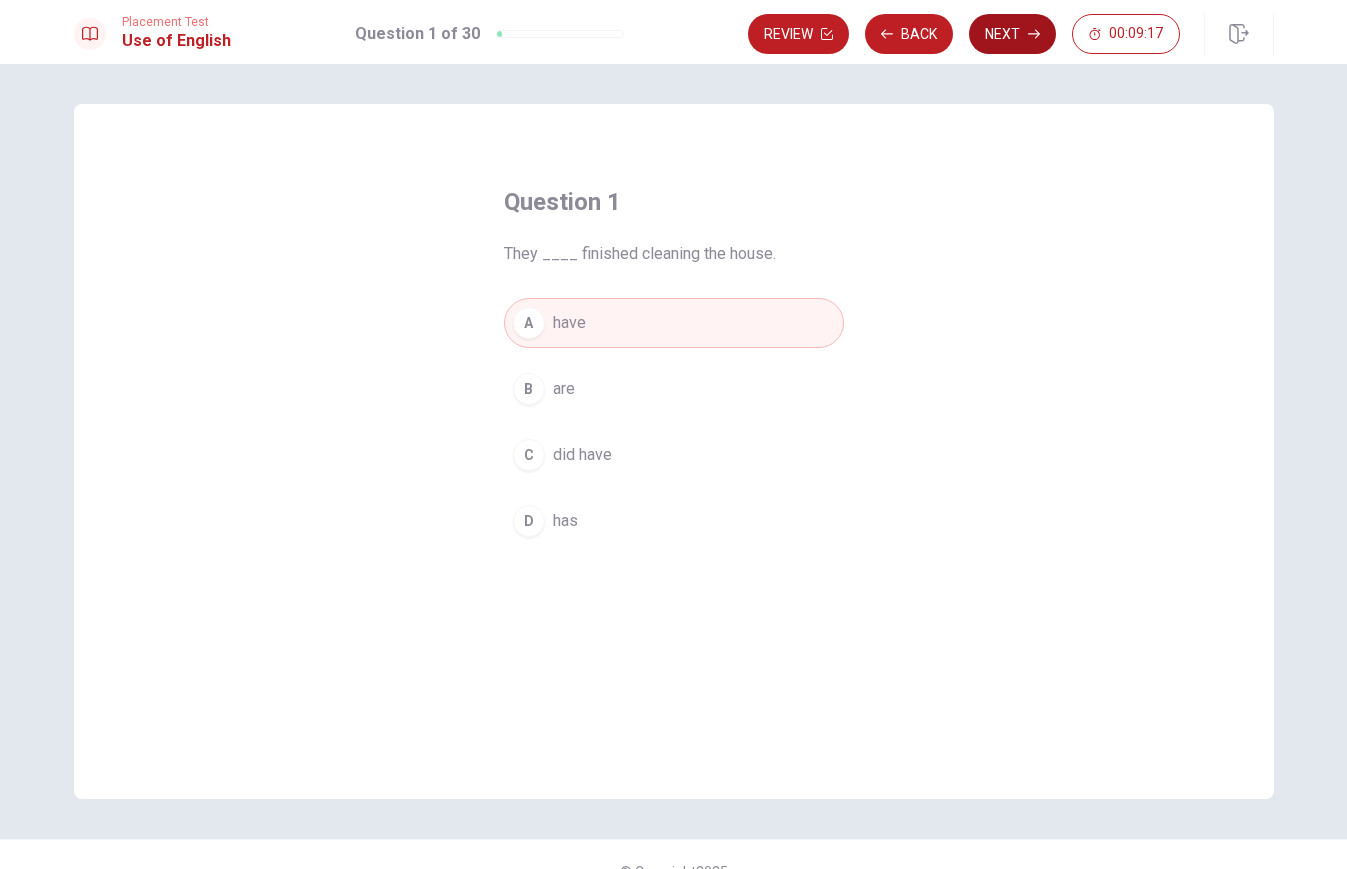 click on "Next" at bounding box center (1012, 34) 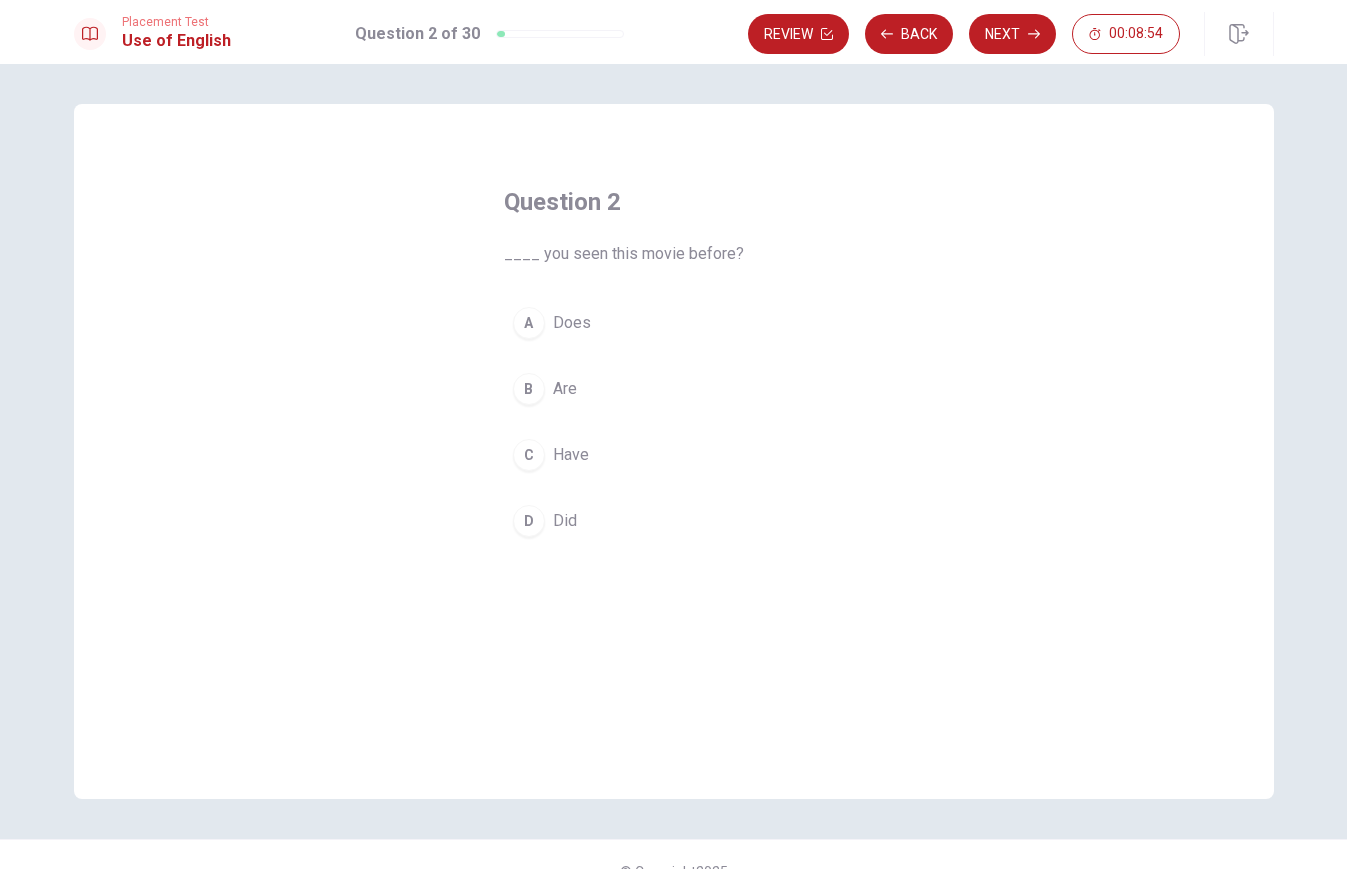 click on "C Have" at bounding box center (674, 455) 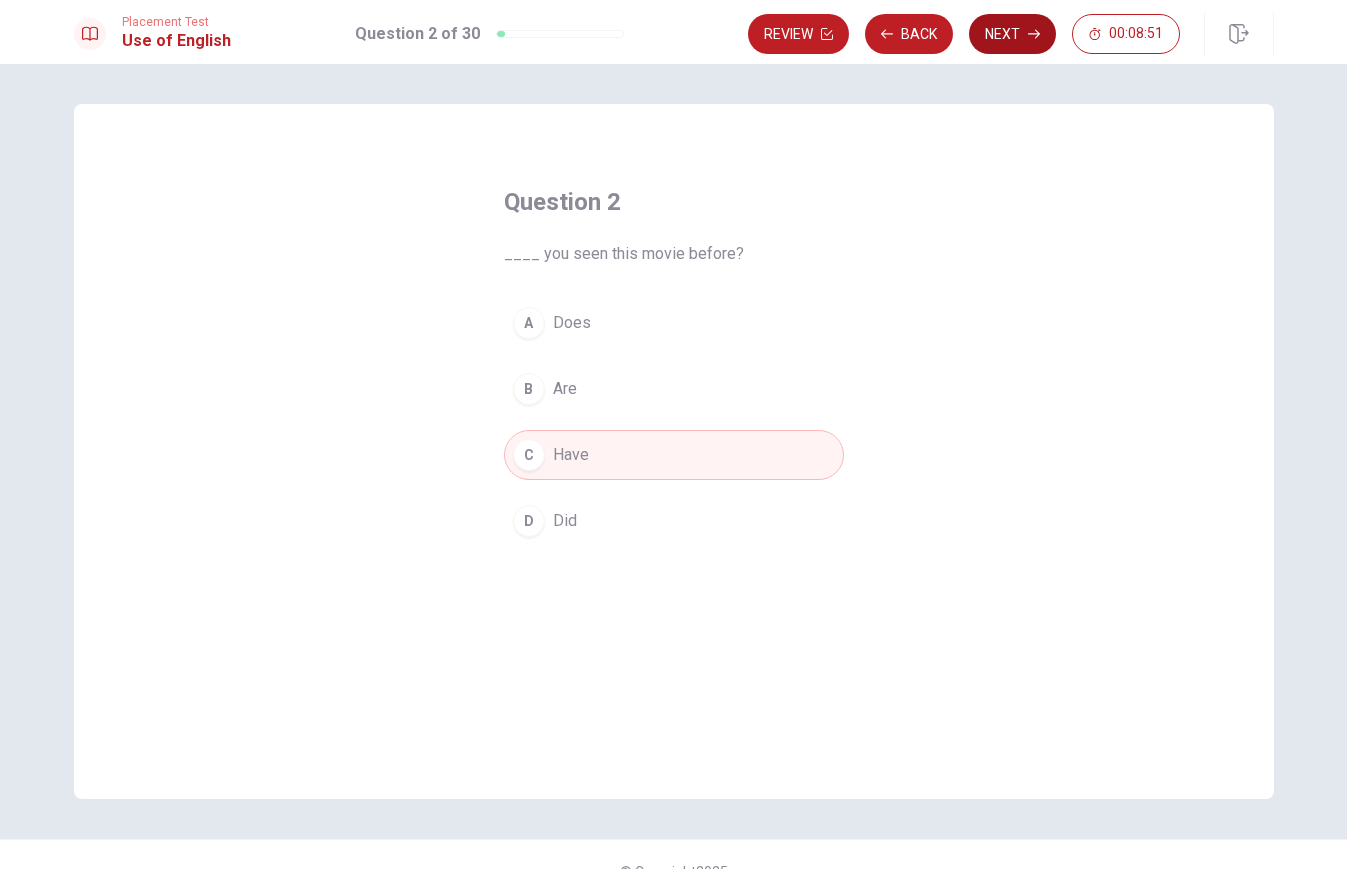 click on "Next" at bounding box center [1012, 34] 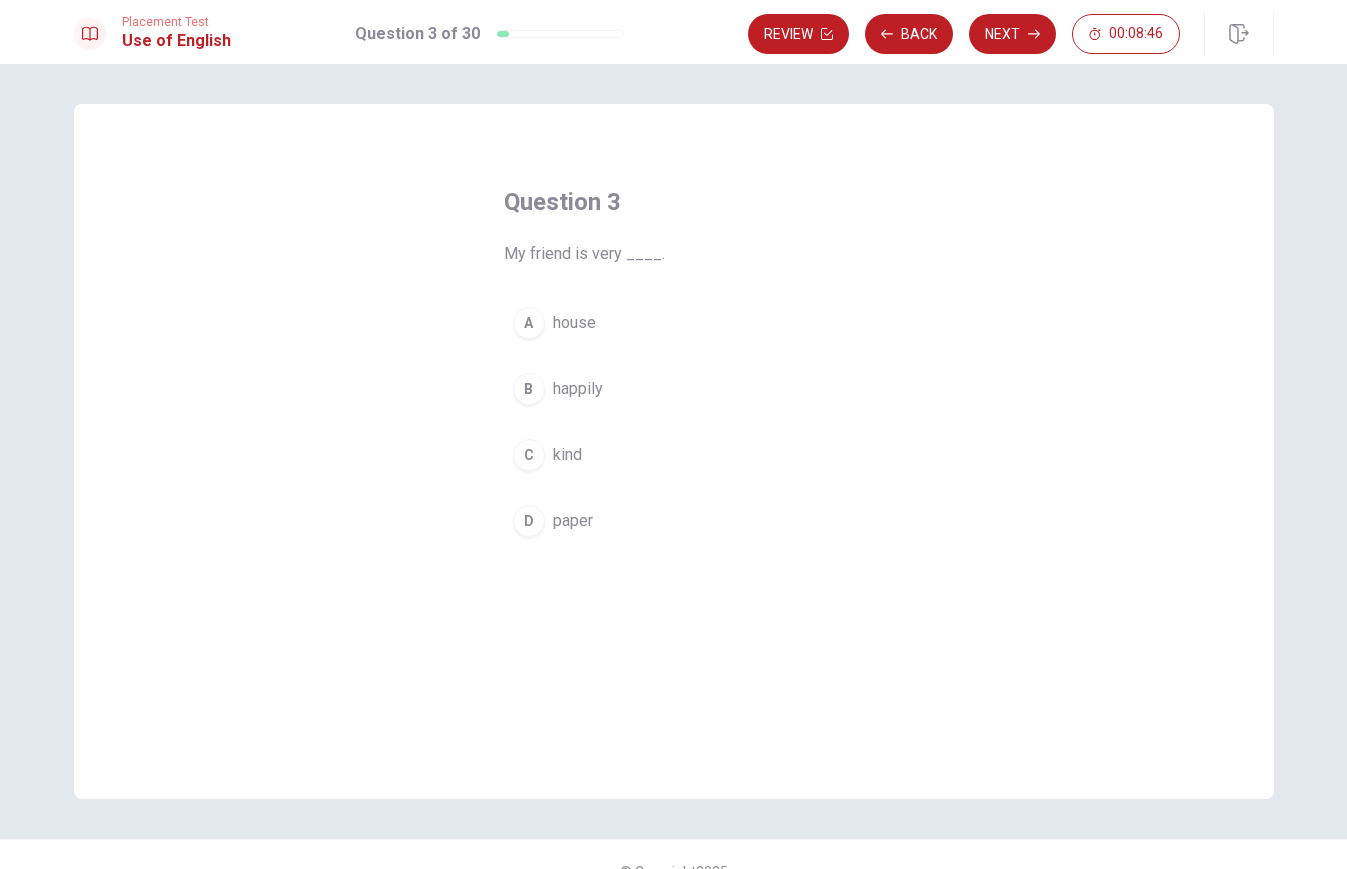 click on "C kind" at bounding box center (674, 455) 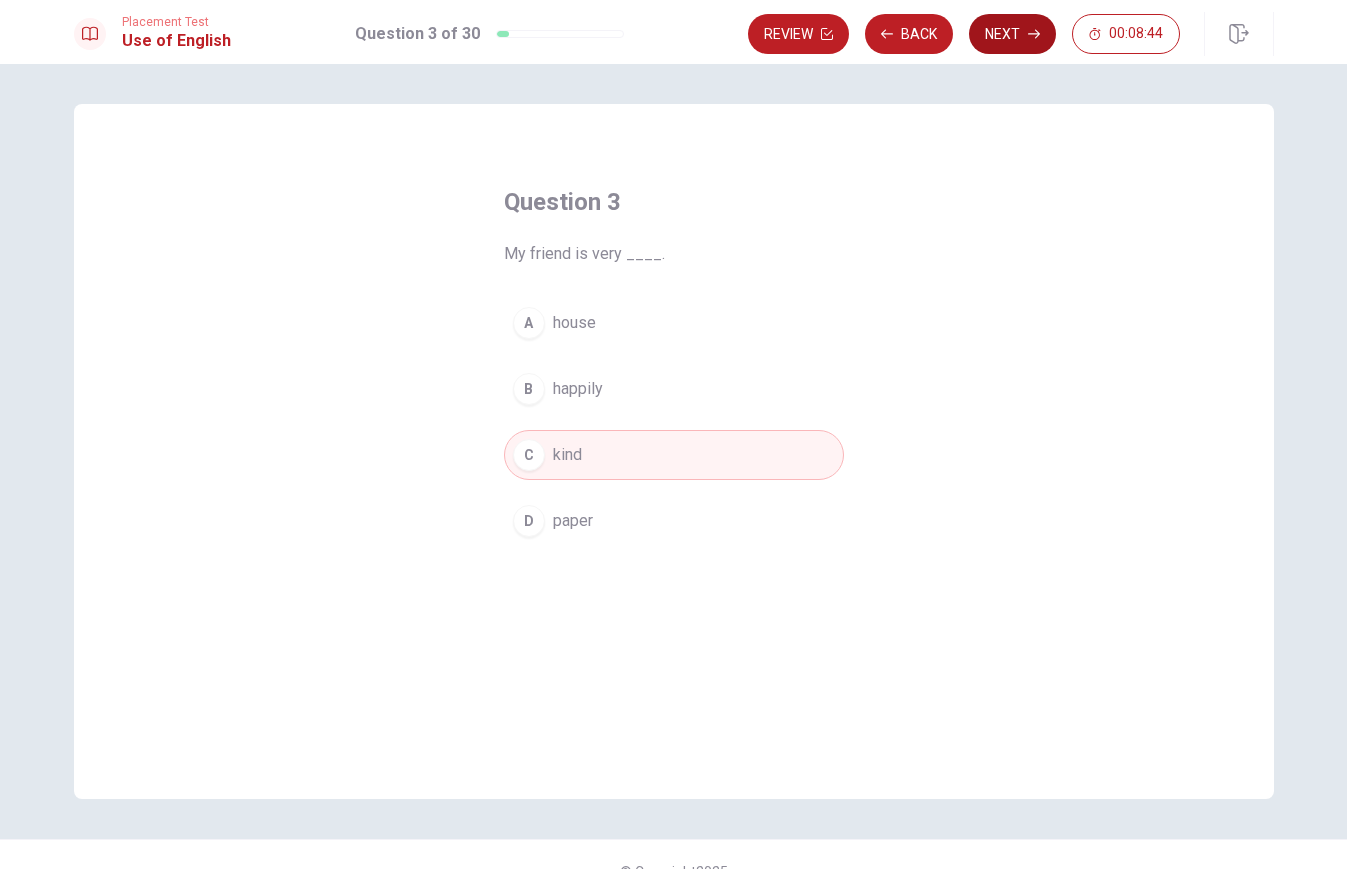 click on "Next" at bounding box center [1012, 34] 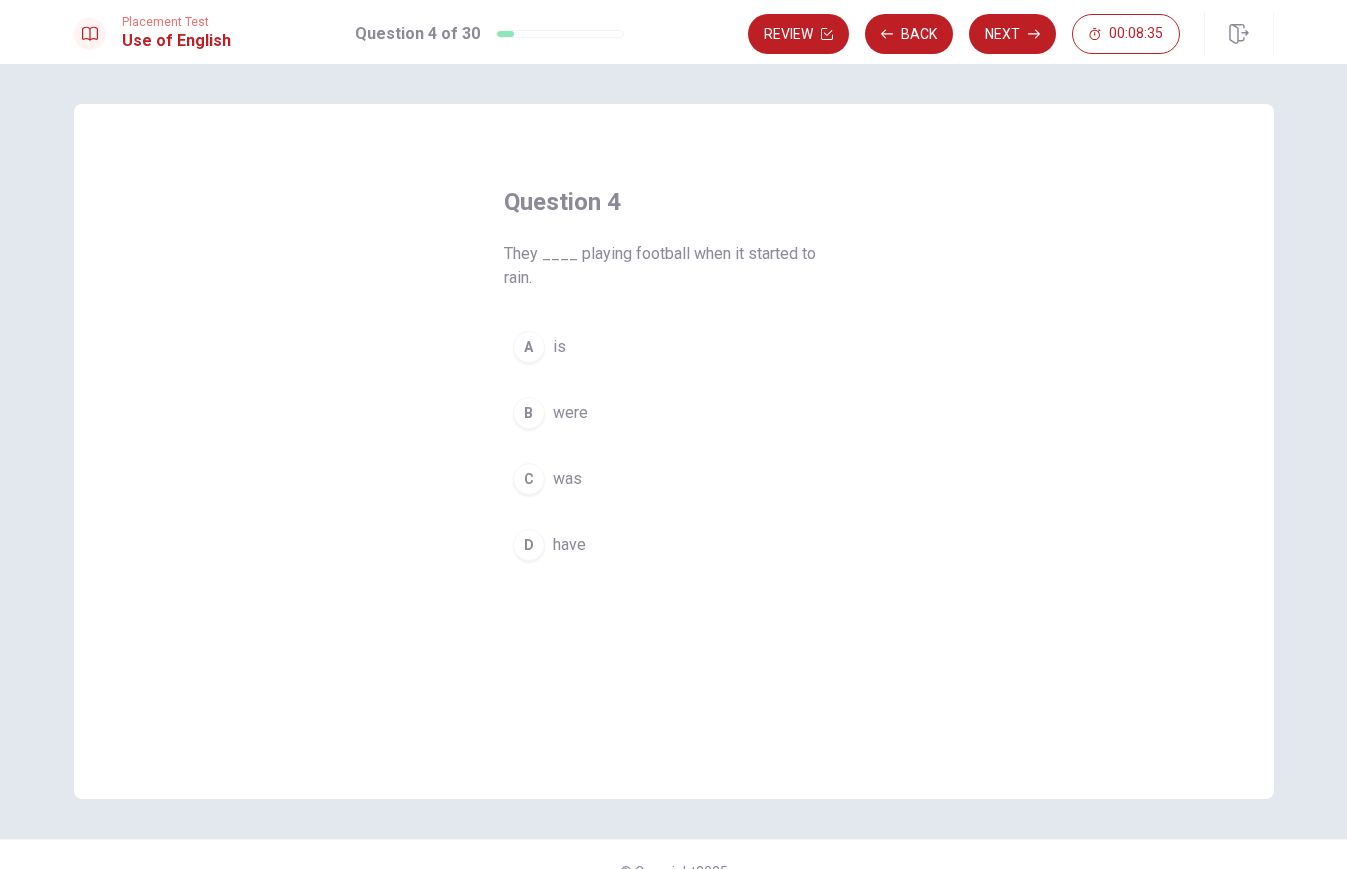 click on "B were" at bounding box center [674, 413] 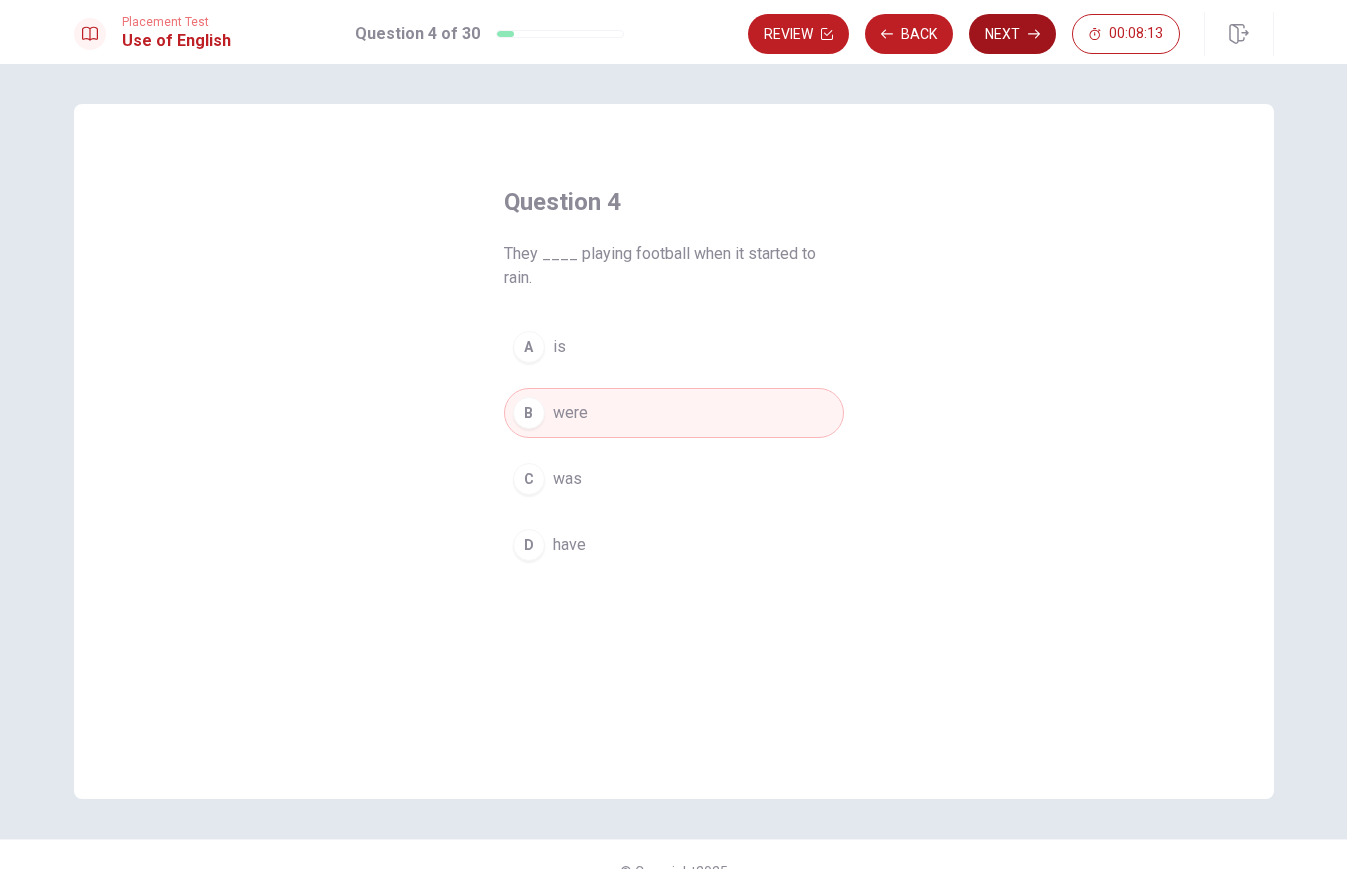 click on "Next" at bounding box center [1012, 34] 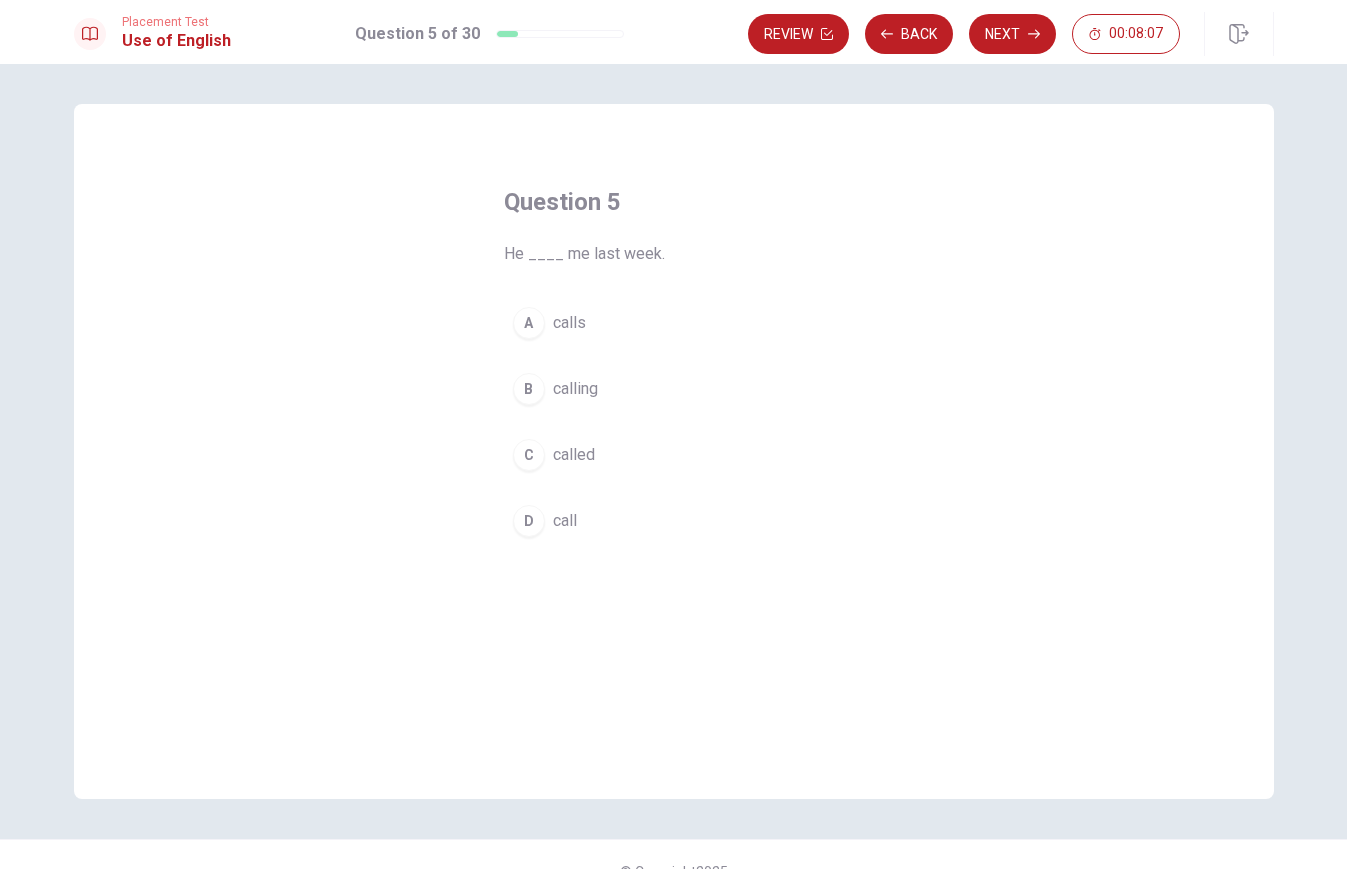 click on "called" at bounding box center (574, 455) 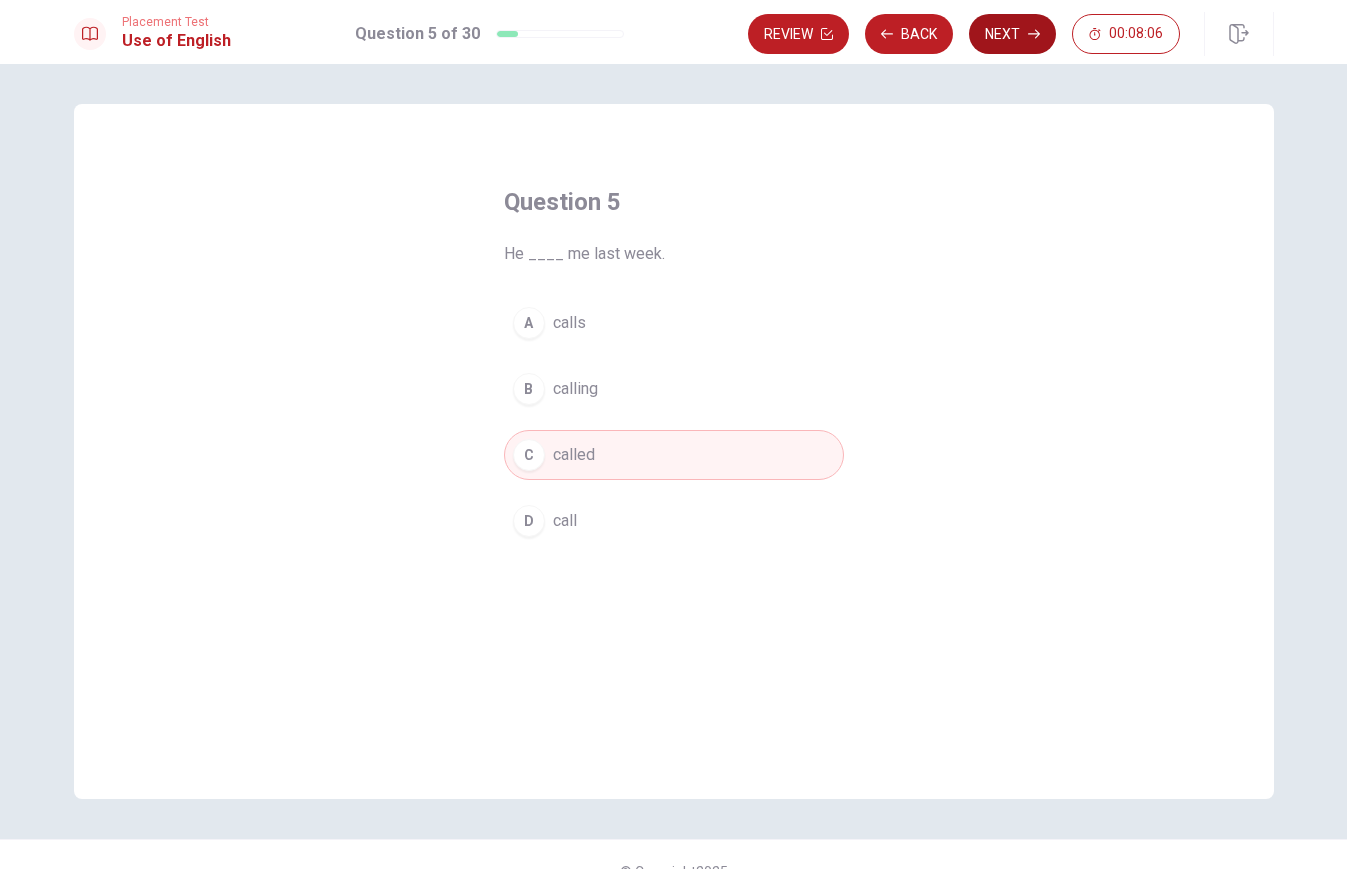 click on "Next" at bounding box center [1012, 34] 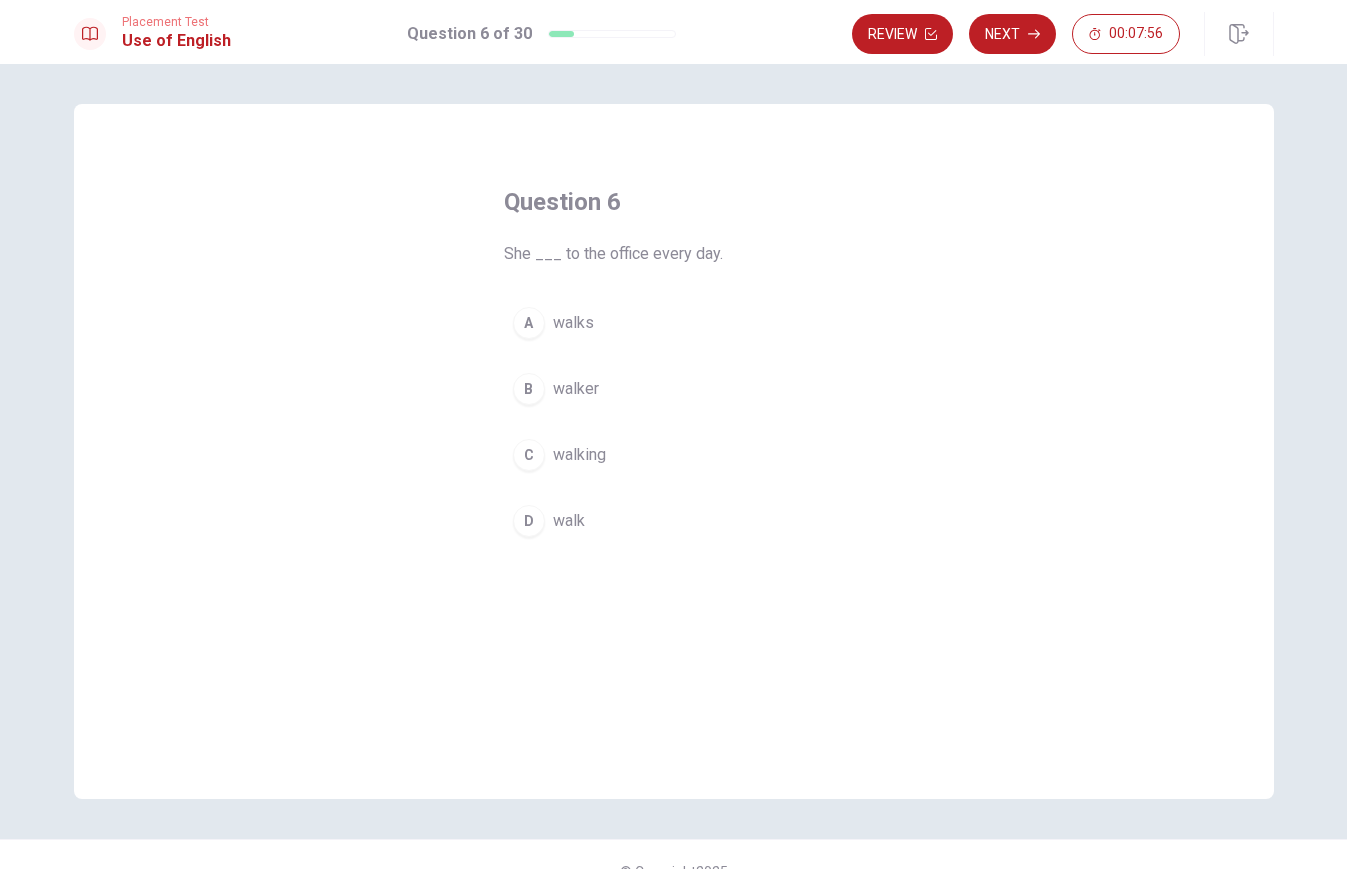 click on "walks" at bounding box center (573, 323) 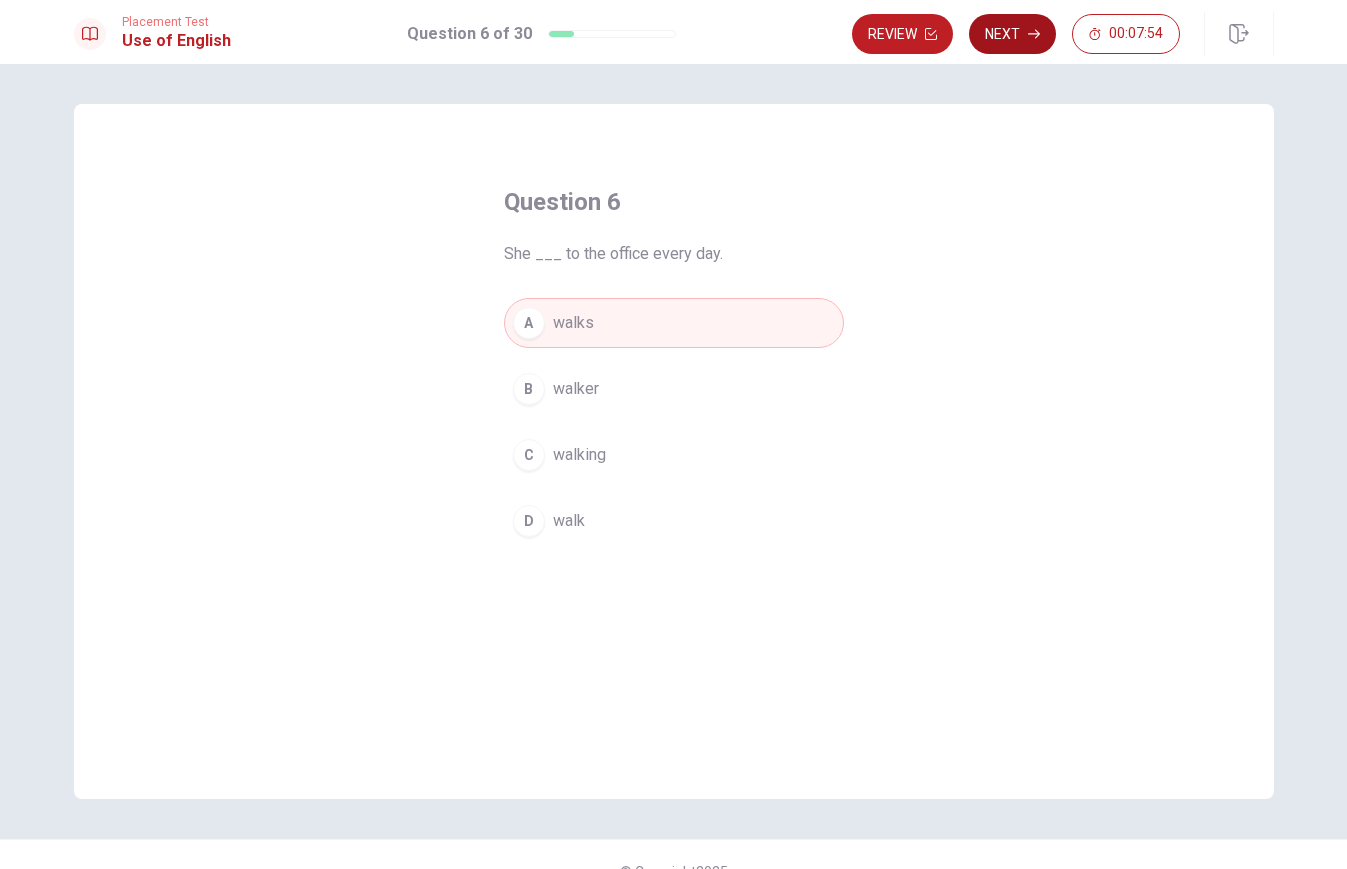 click on "Next" at bounding box center (1012, 34) 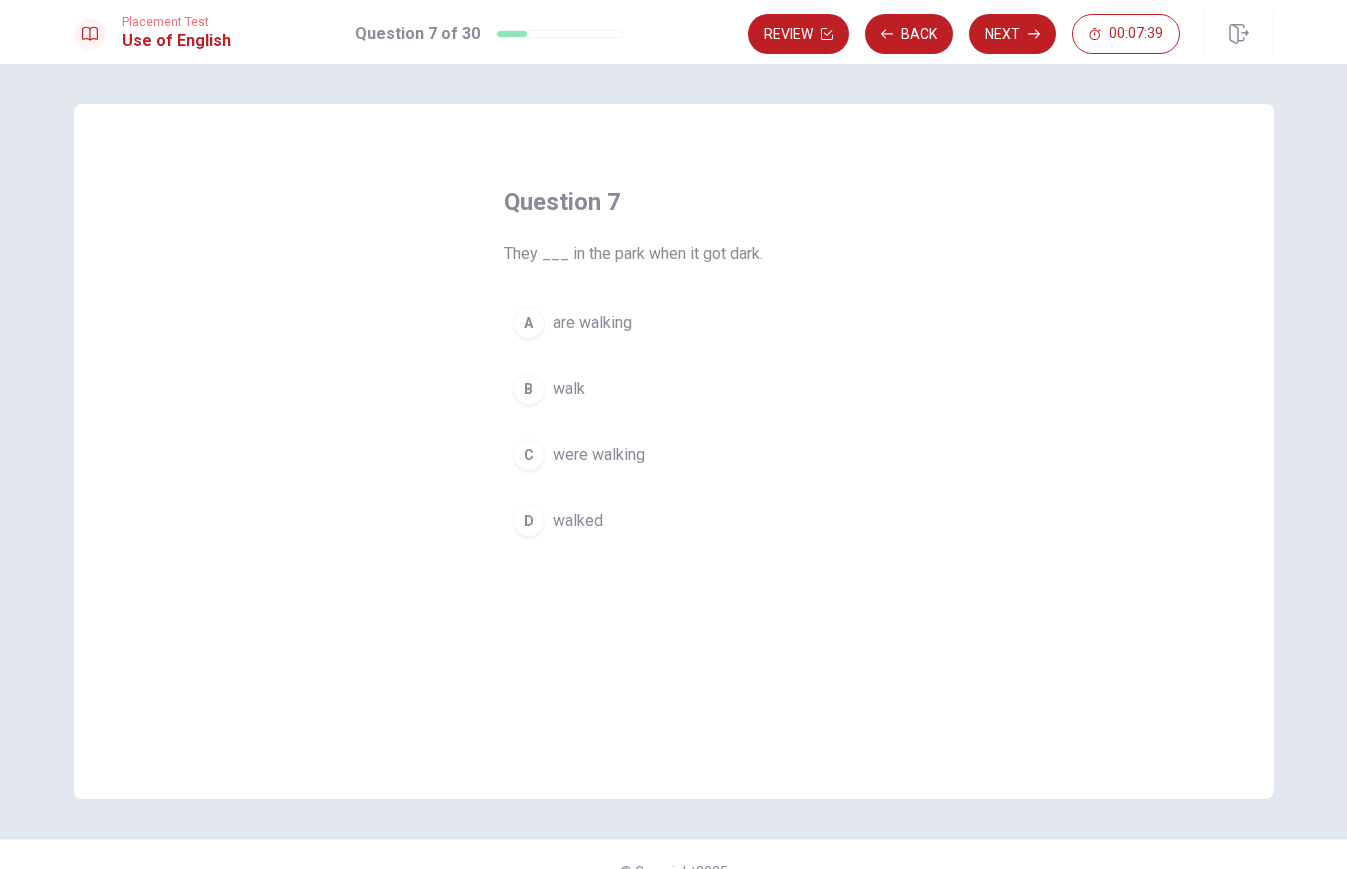 click on "C were walking" at bounding box center (674, 455) 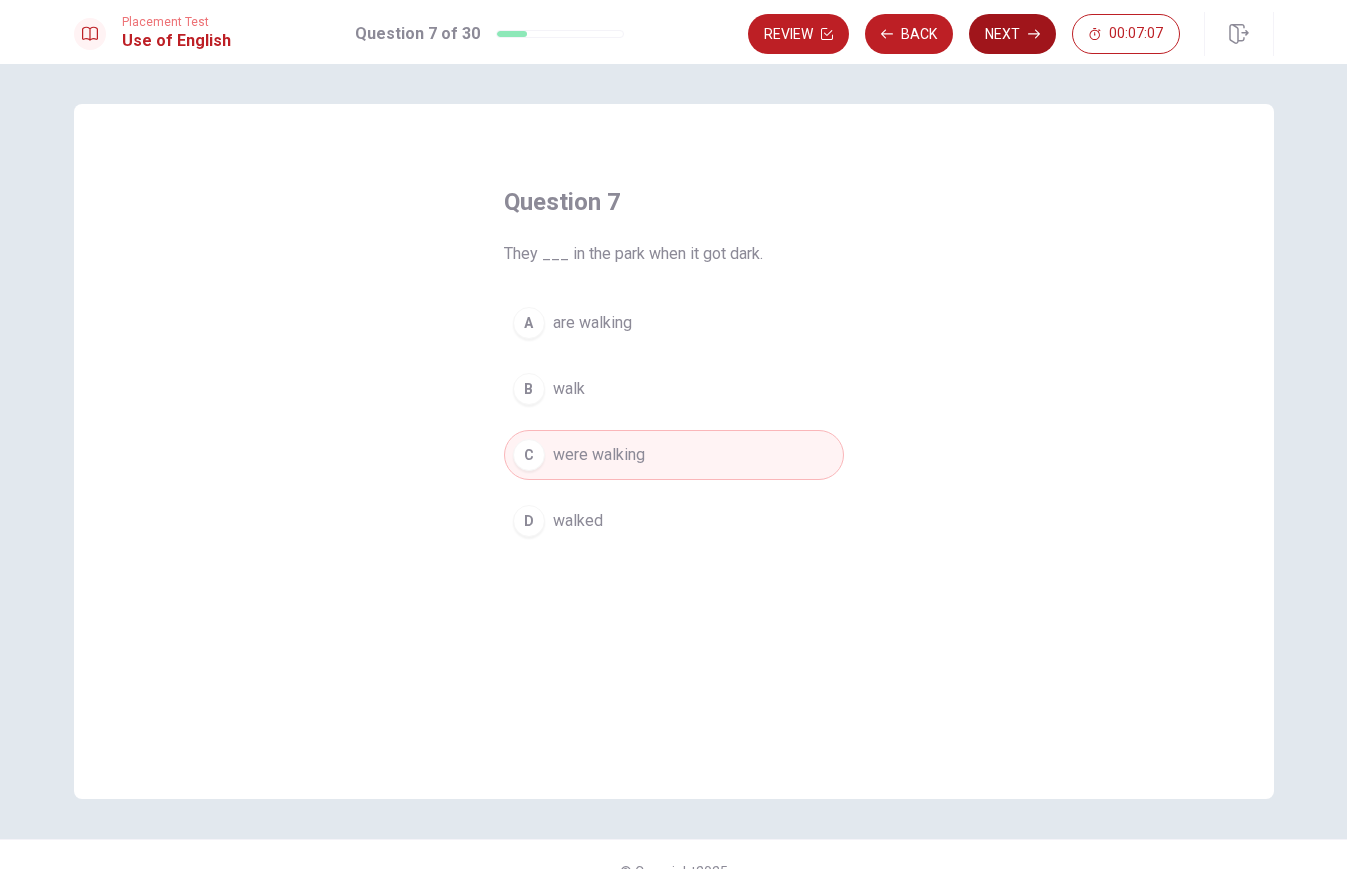 click on "Next" at bounding box center (1012, 34) 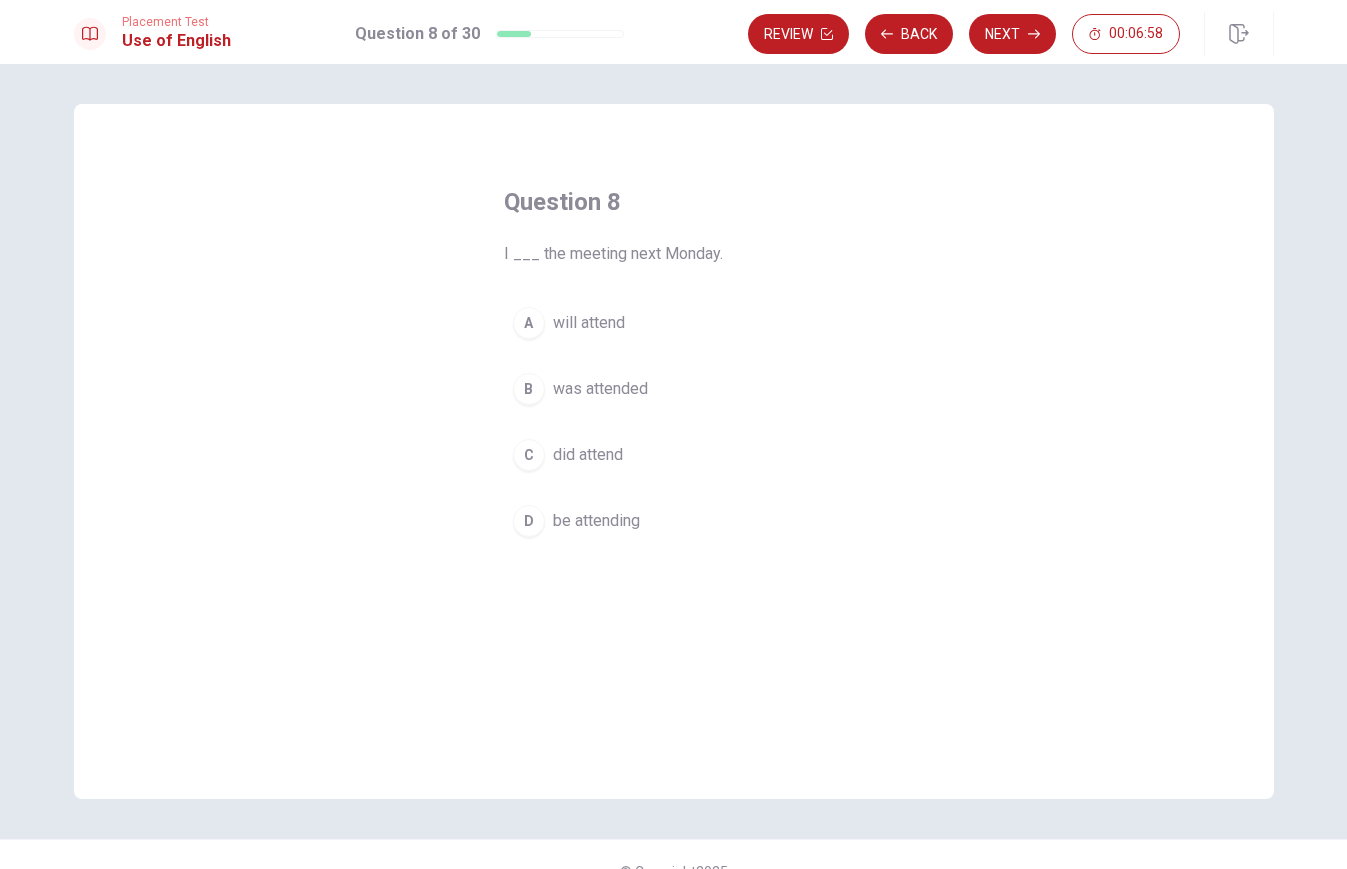 click on "will attend" at bounding box center (589, 323) 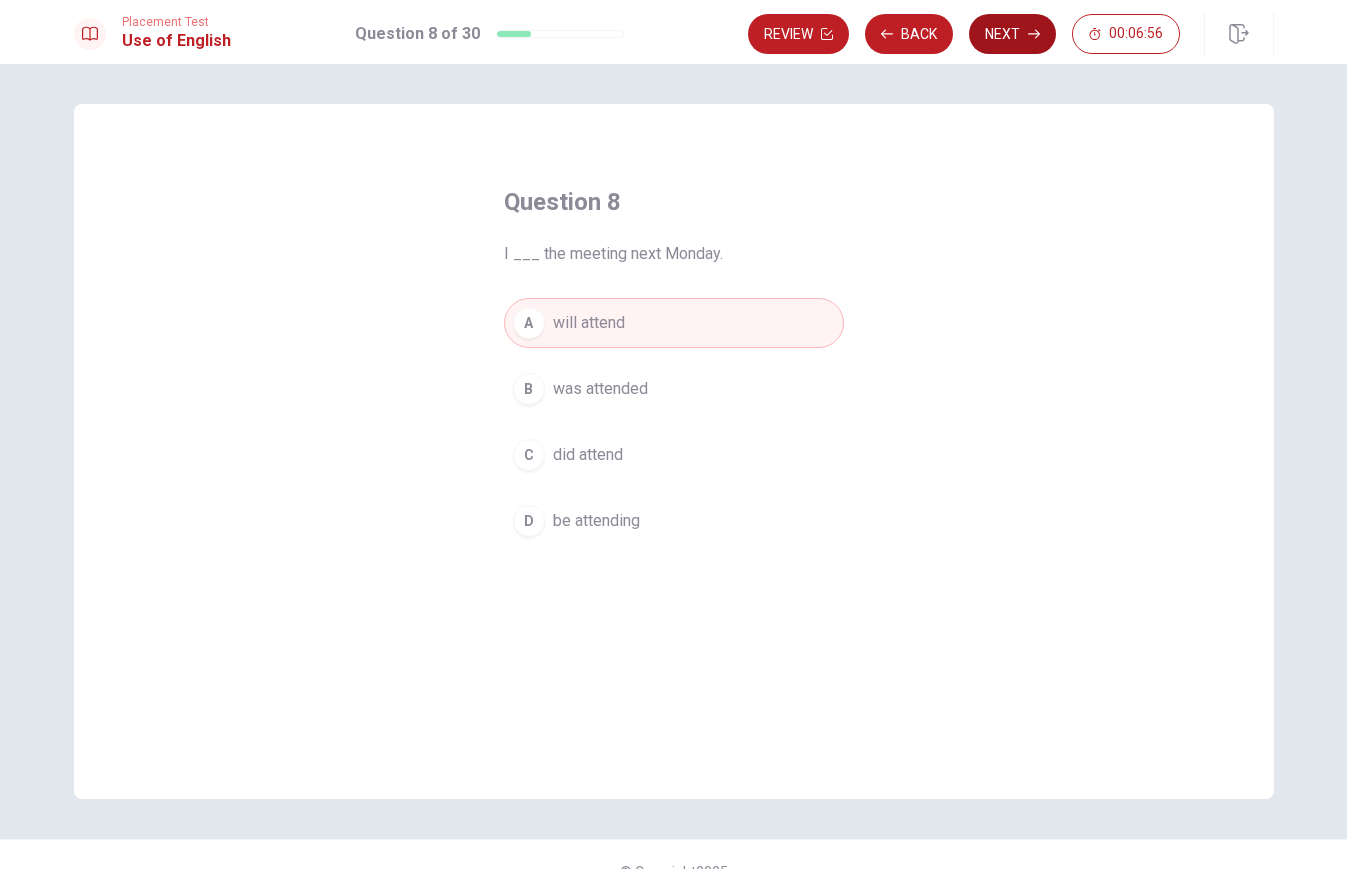 click on "Next" at bounding box center [1012, 34] 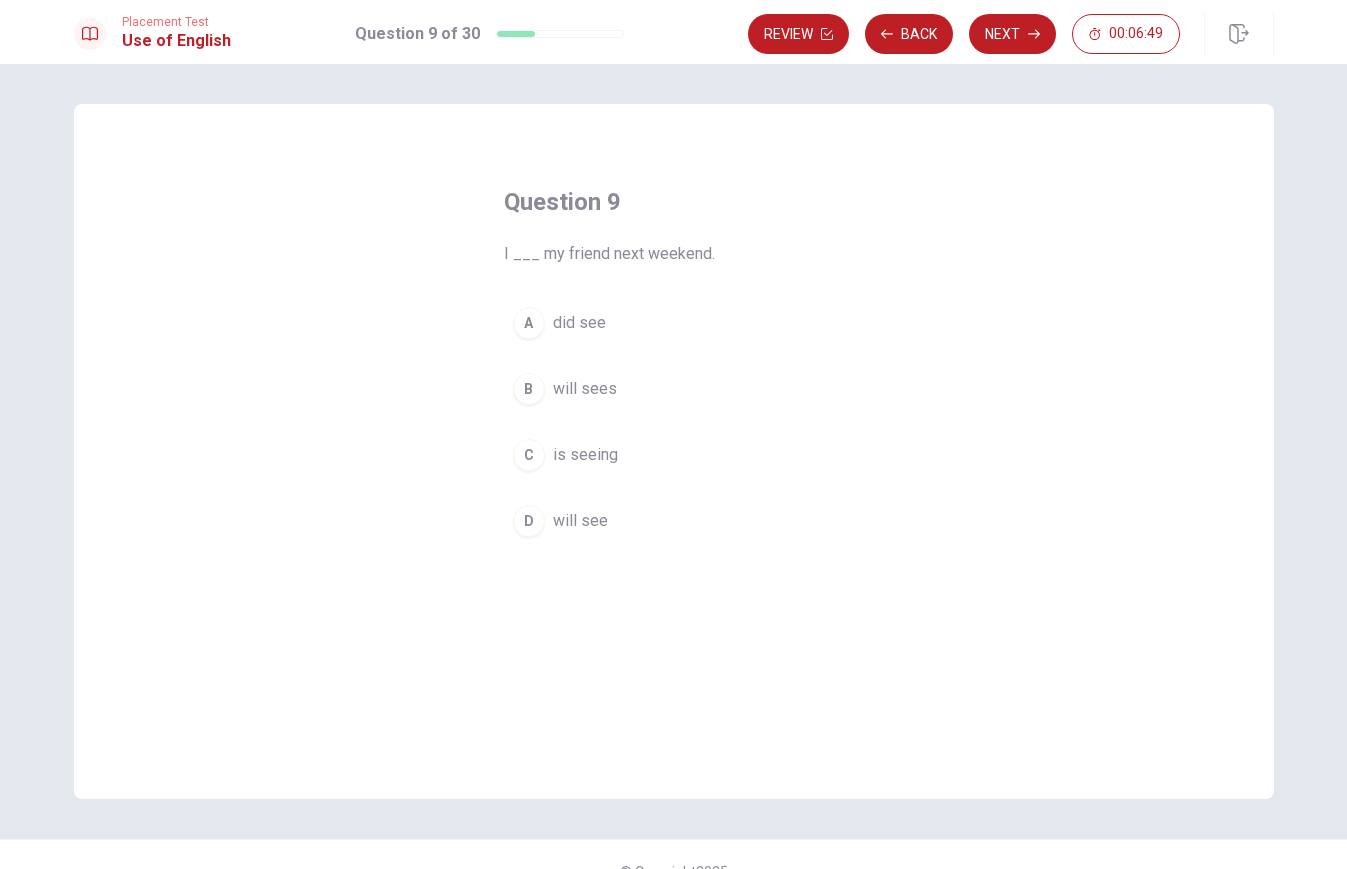 click on "will see" at bounding box center (580, 521) 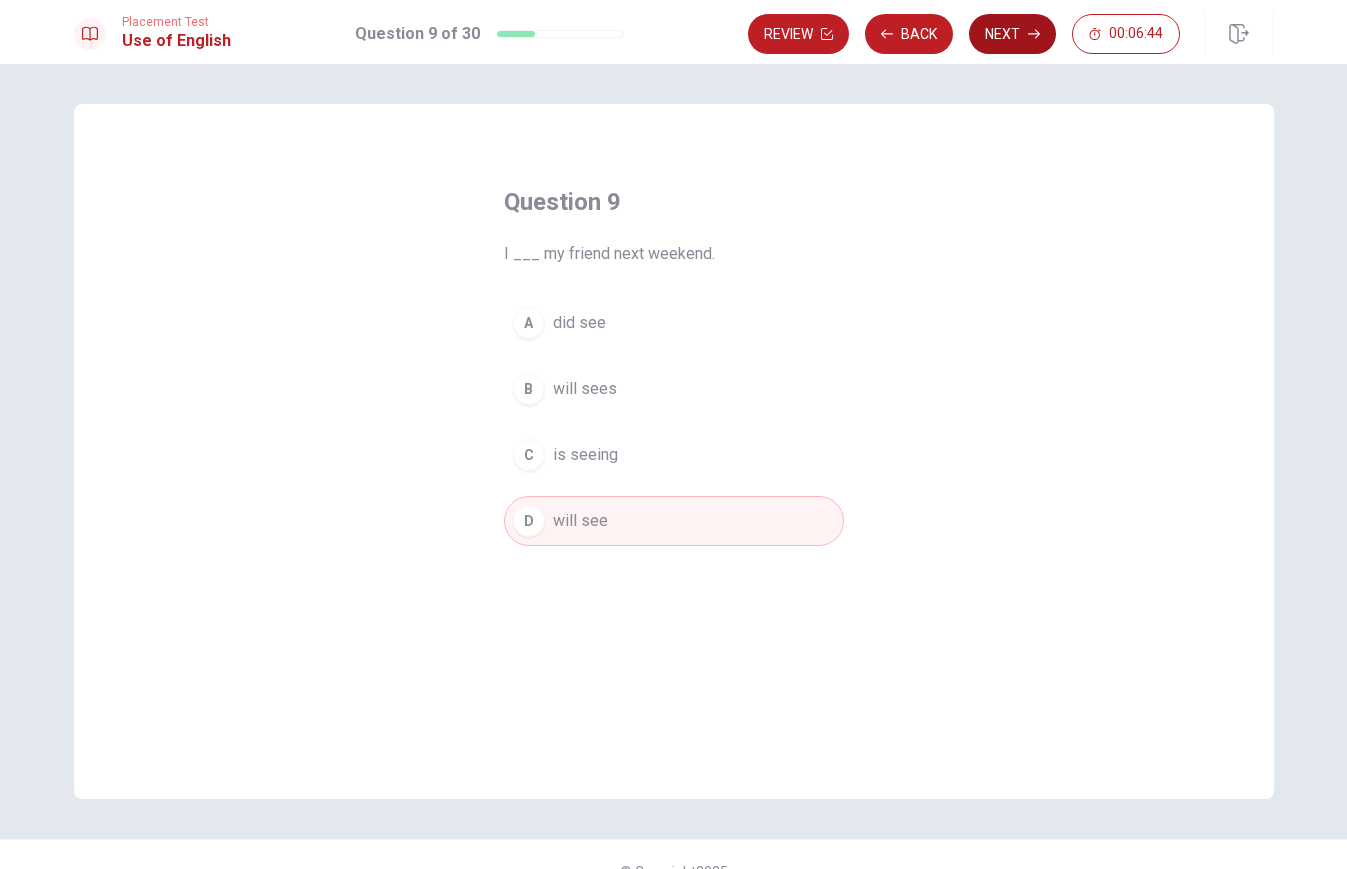 click on "Next" at bounding box center (1012, 34) 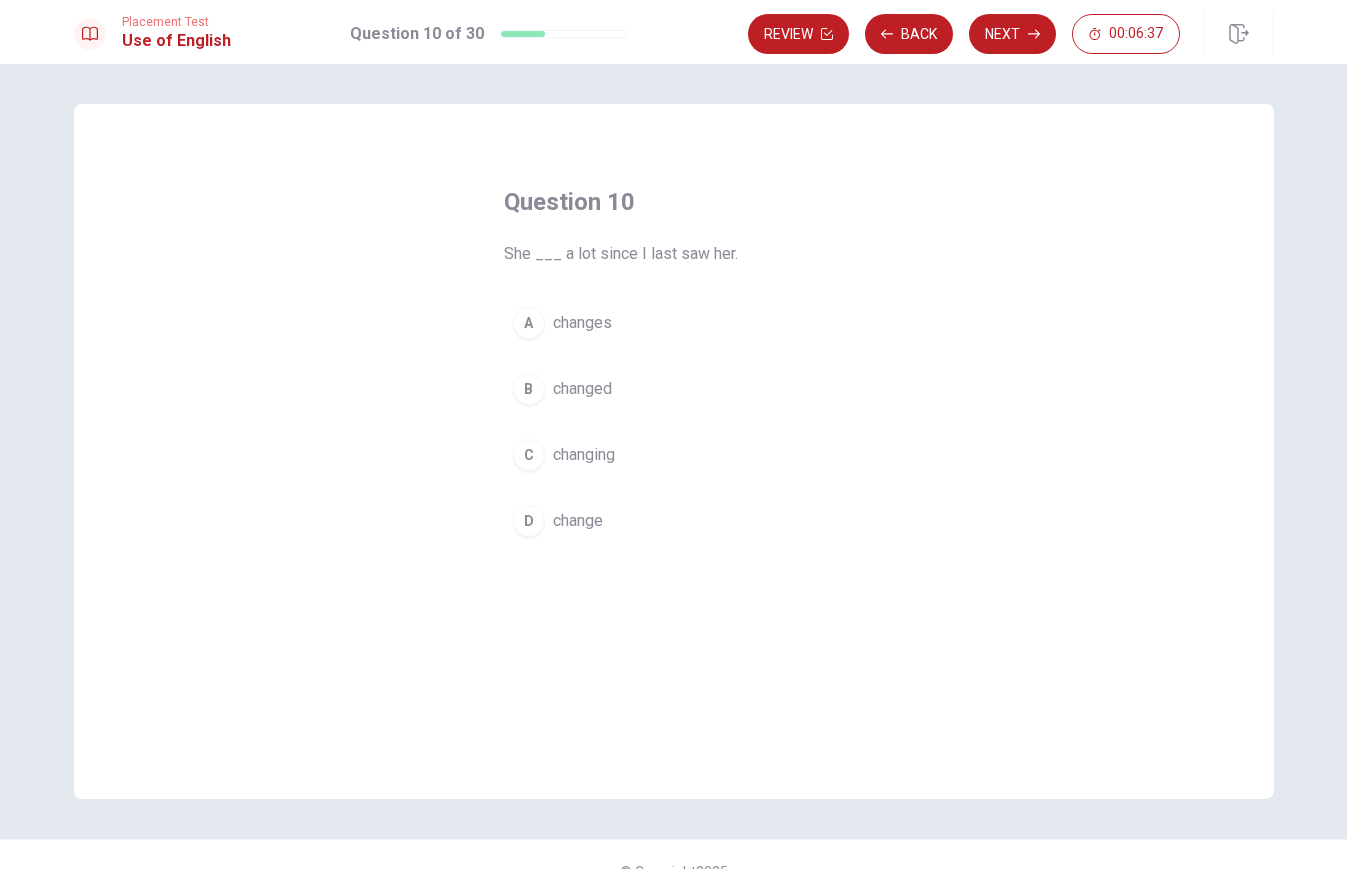 click on "changes" at bounding box center [582, 323] 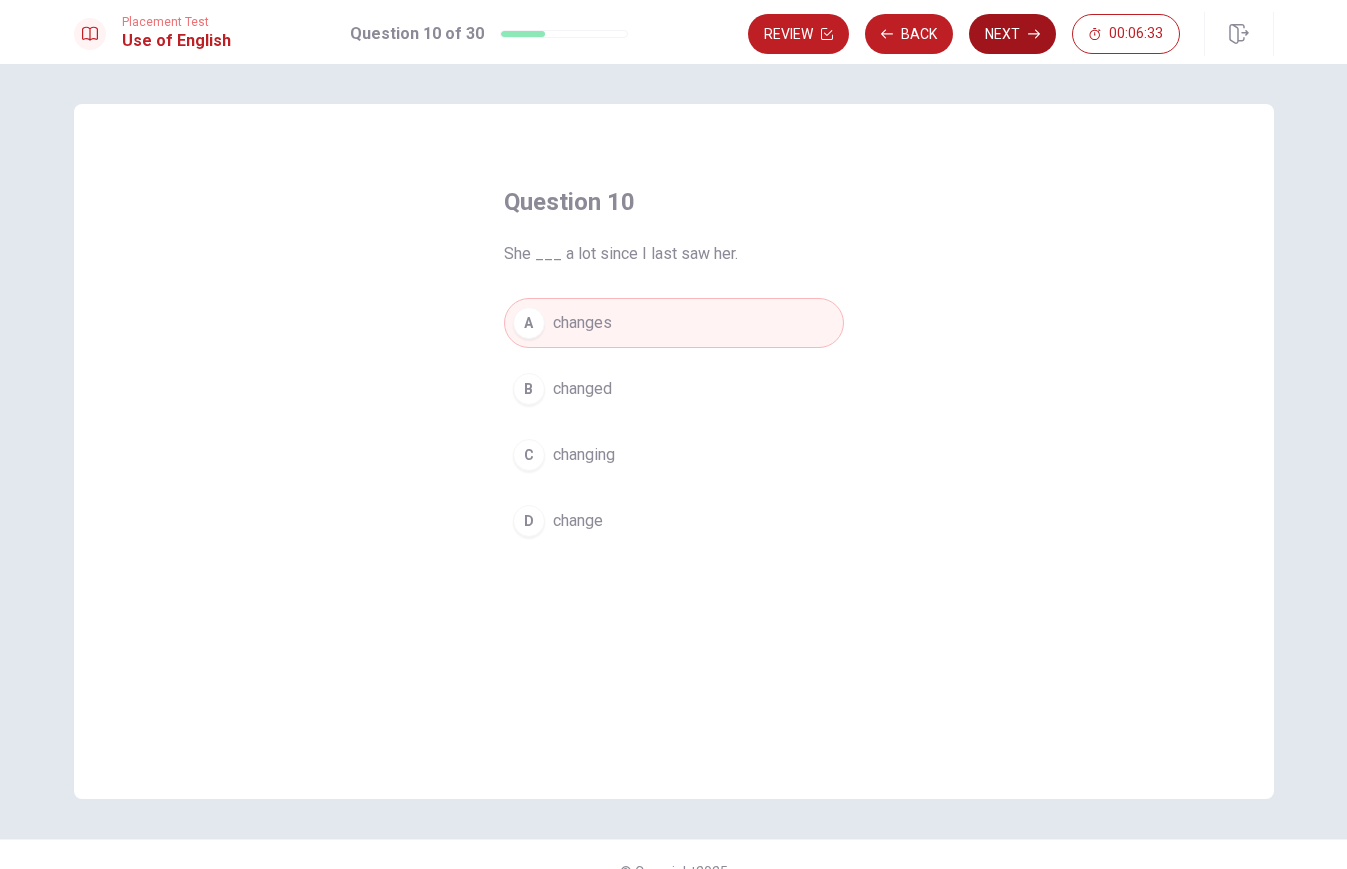 click on "Next" at bounding box center (1012, 34) 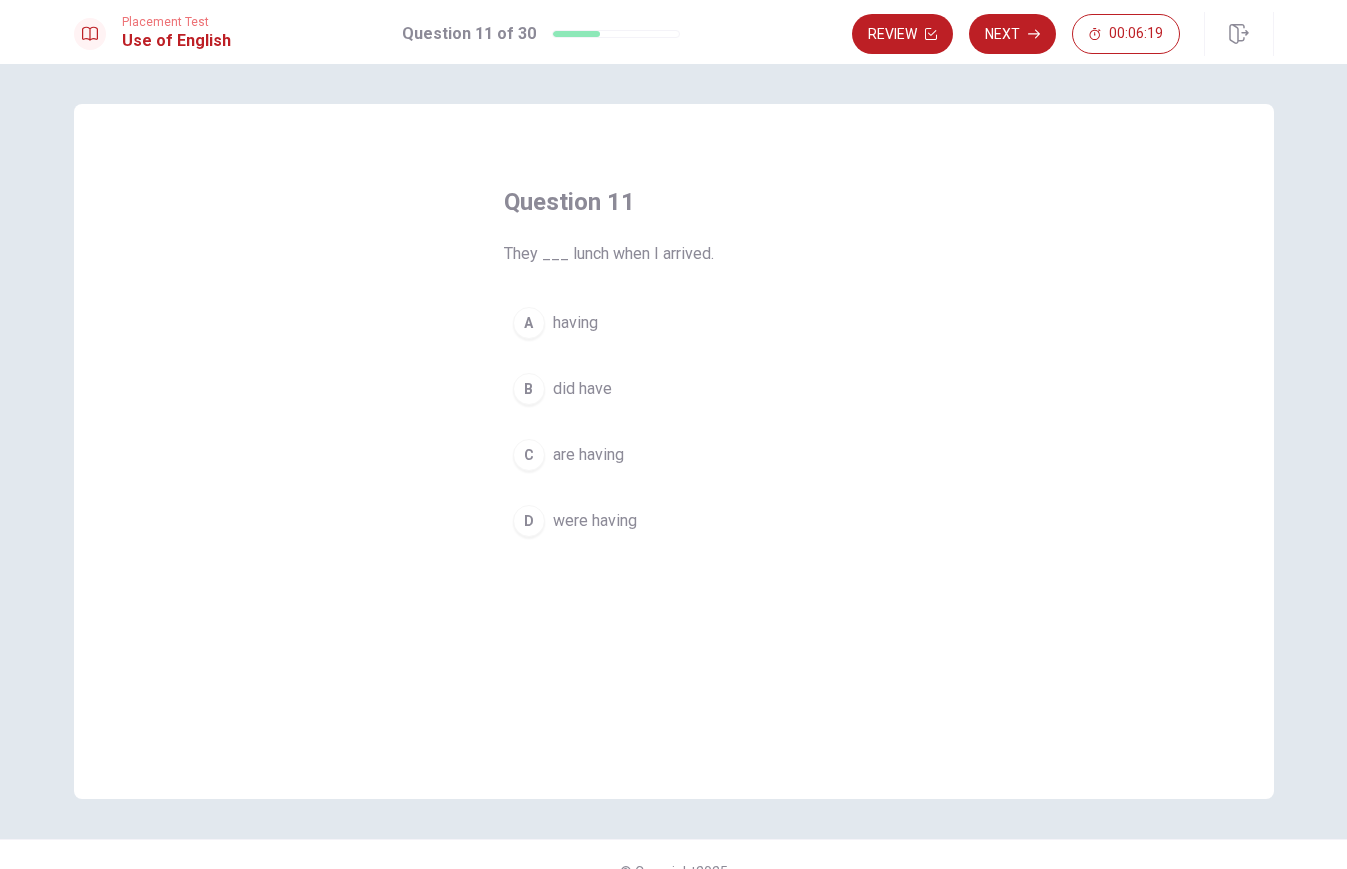 click on "were having" at bounding box center (595, 521) 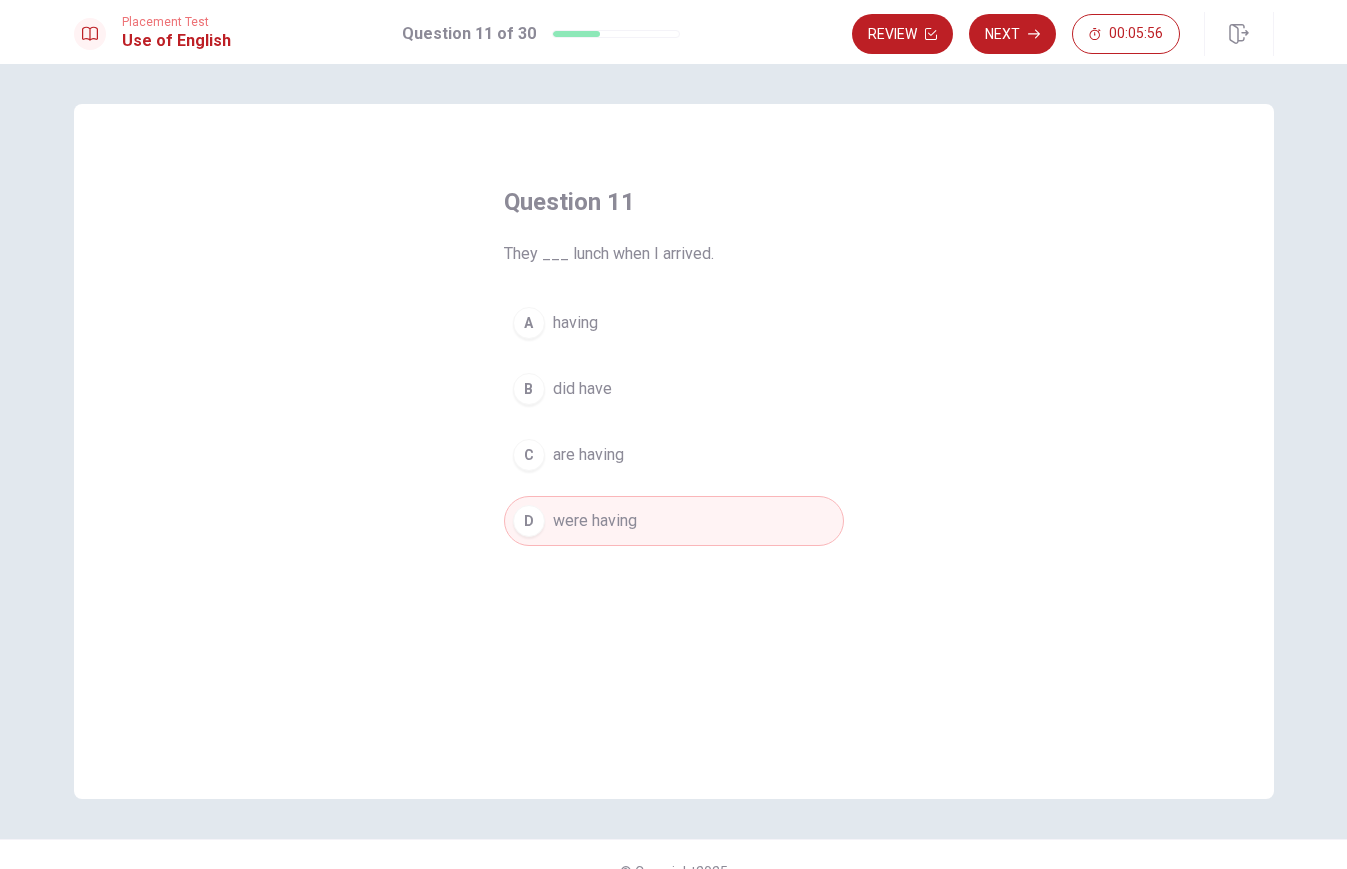 click on "were having" at bounding box center [595, 521] 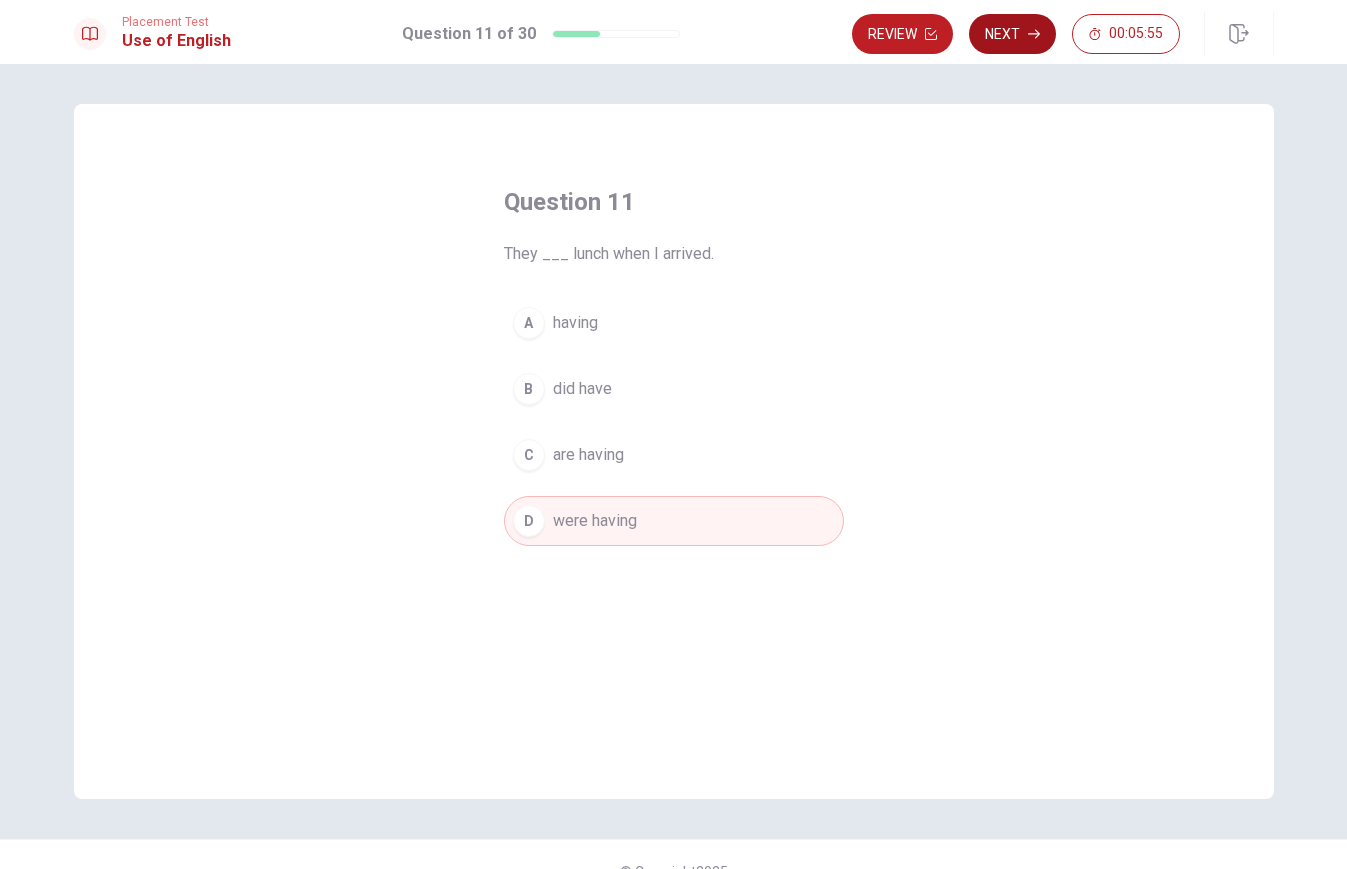 click on "Next" at bounding box center (1012, 34) 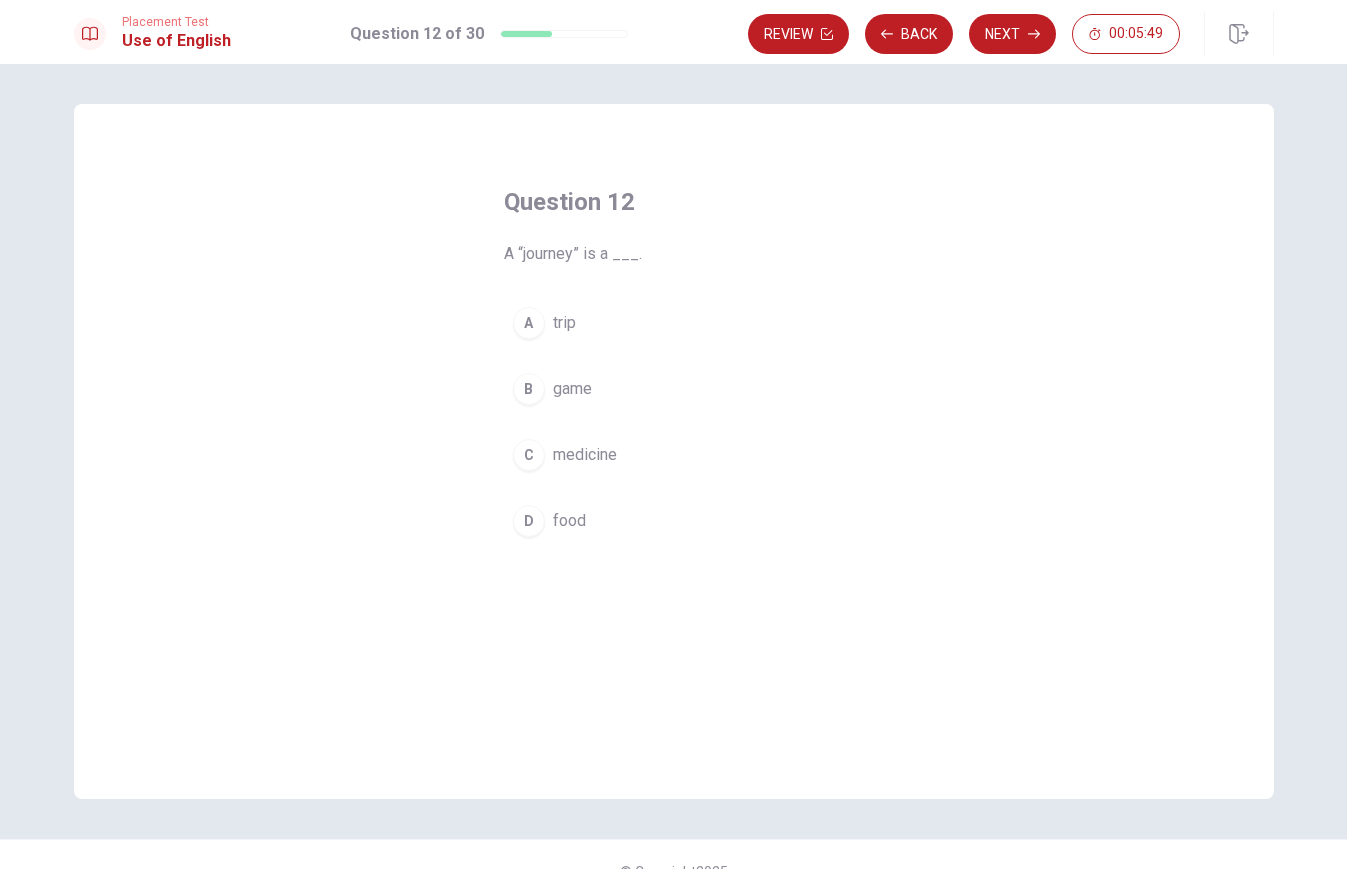click on "trip" at bounding box center [564, 323] 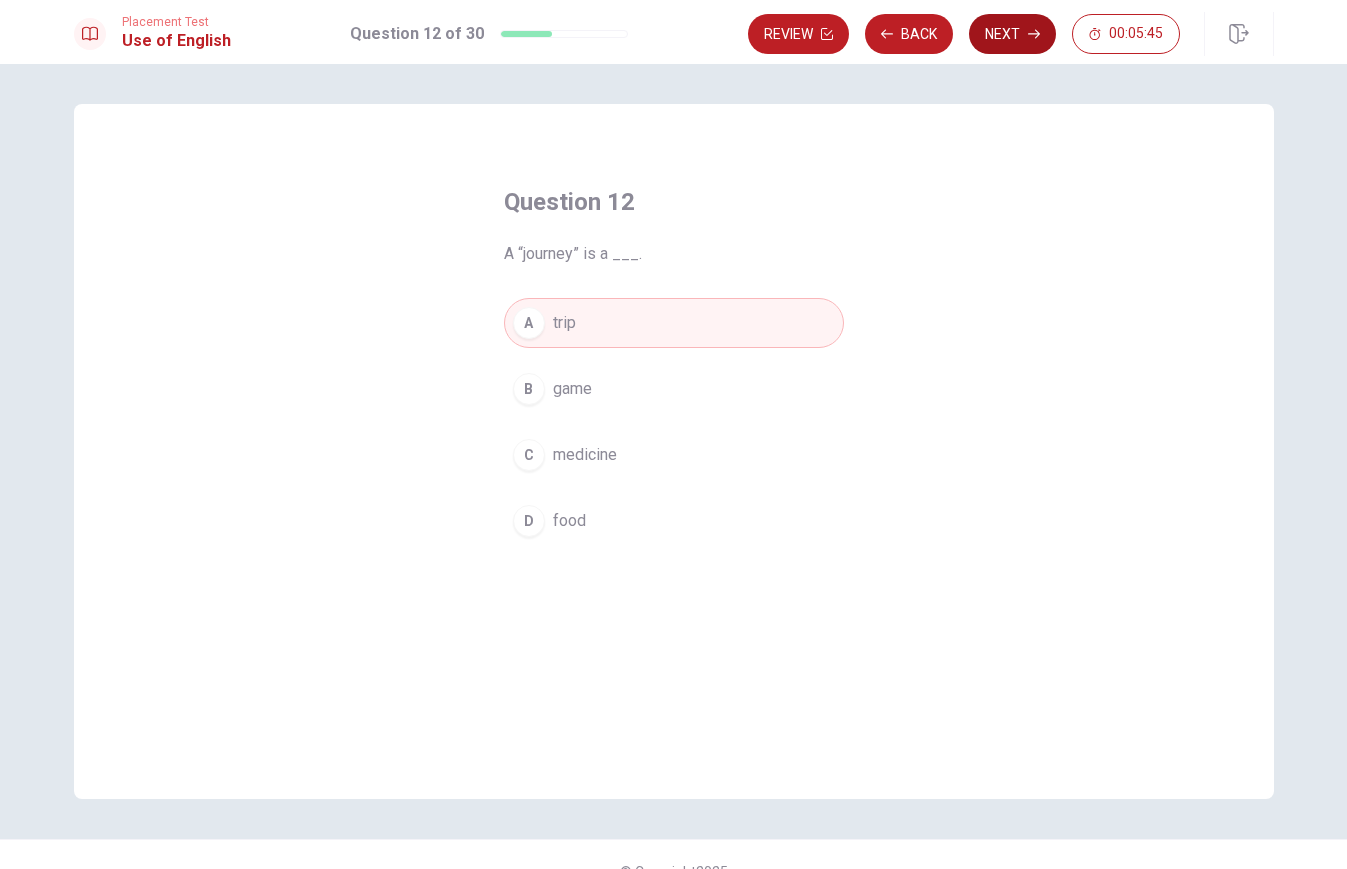 click on "Next" at bounding box center [1012, 34] 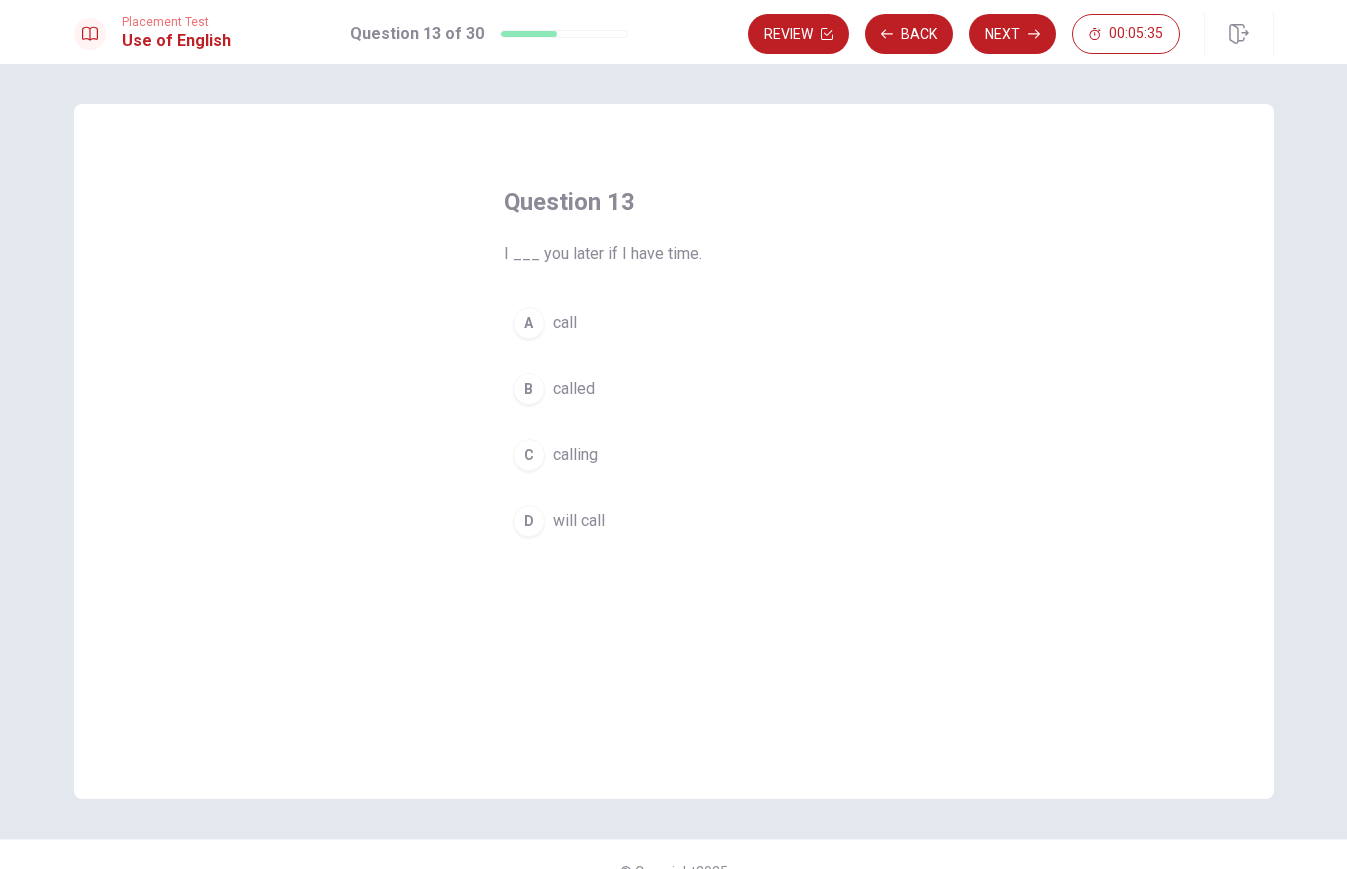 click on "will call" at bounding box center [579, 521] 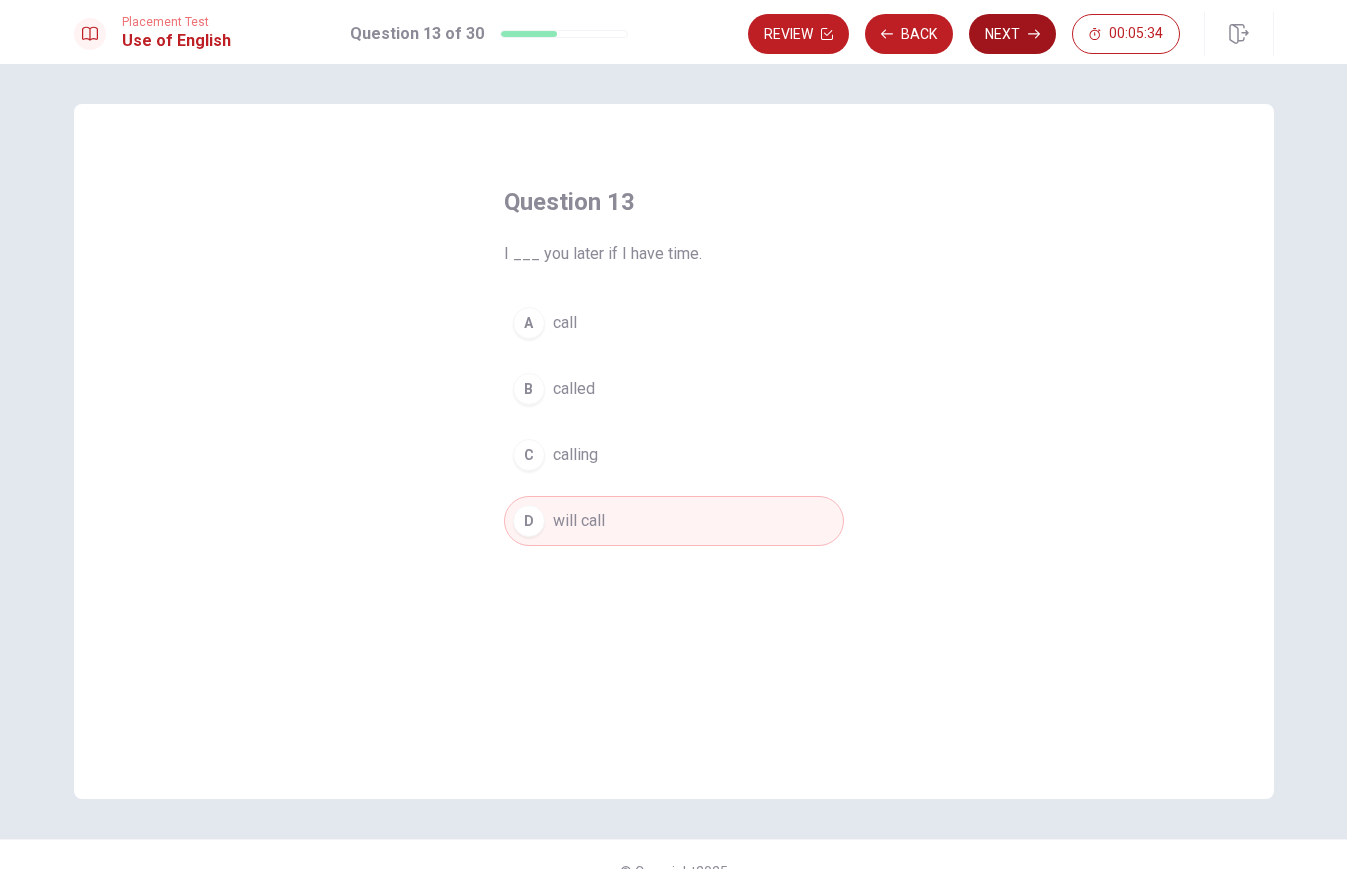 click on "Next" at bounding box center (1012, 34) 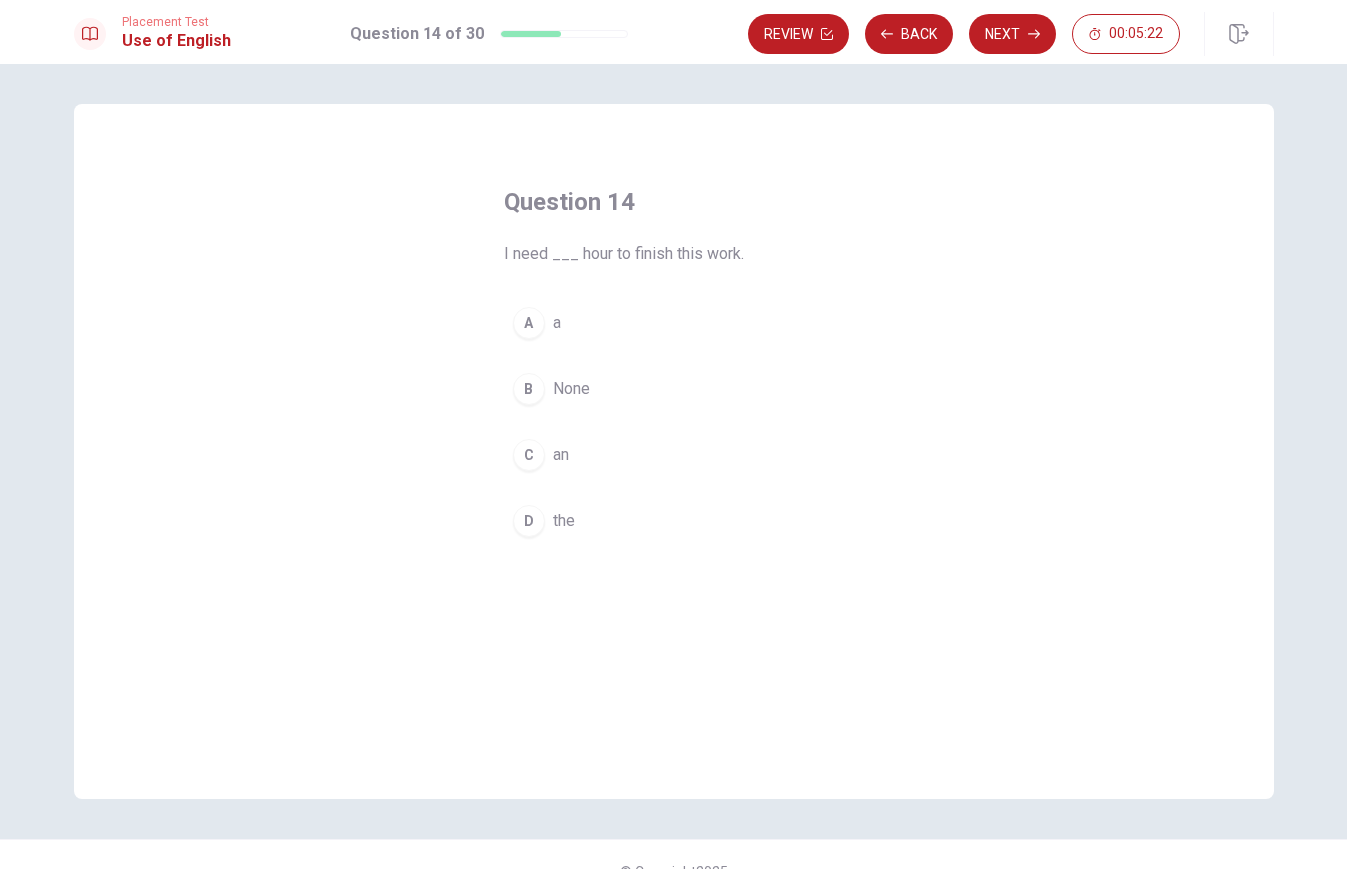 click on "C an" at bounding box center [674, 455] 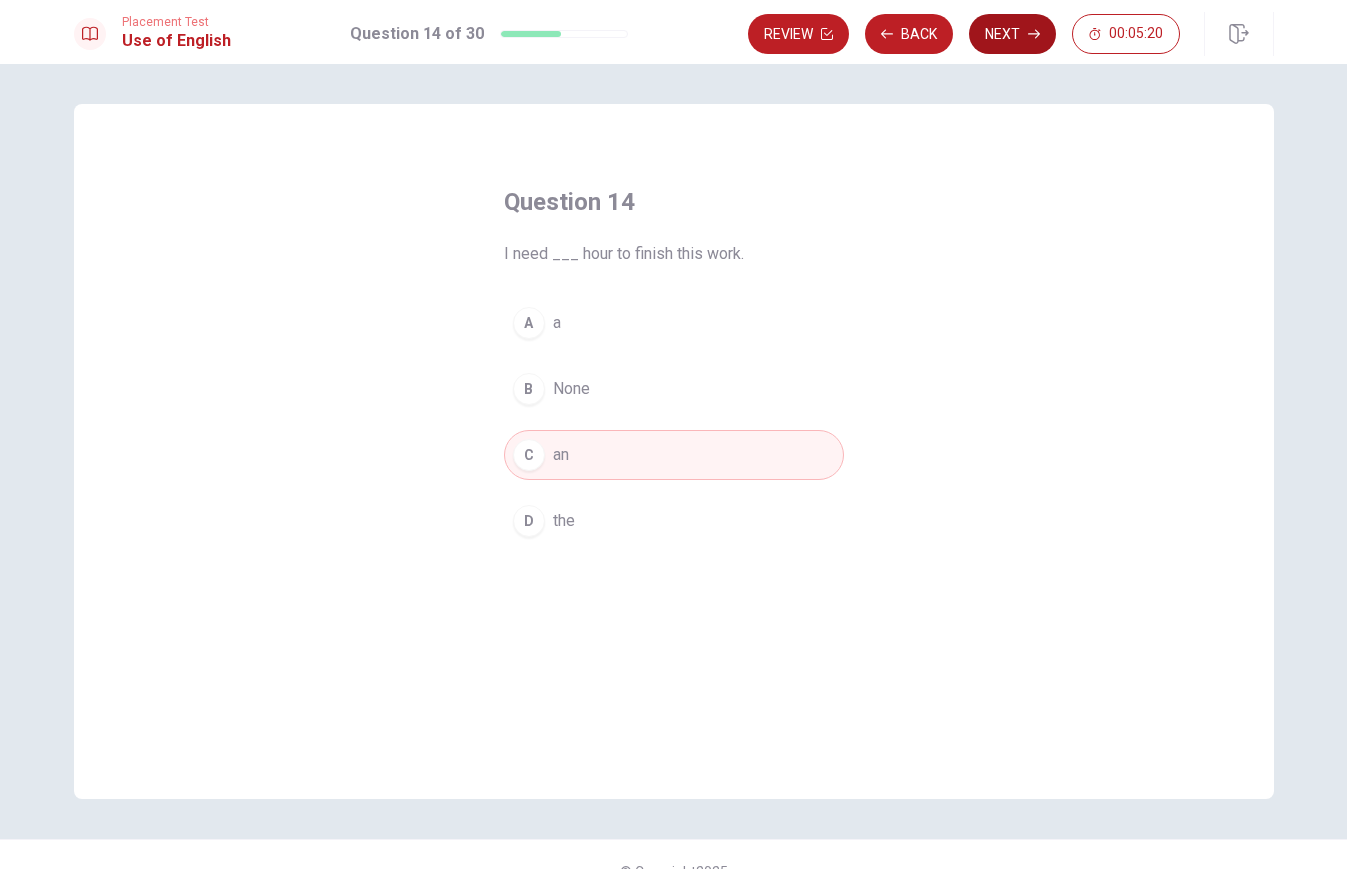 click on "Next" at bounding box center (1012, 34) 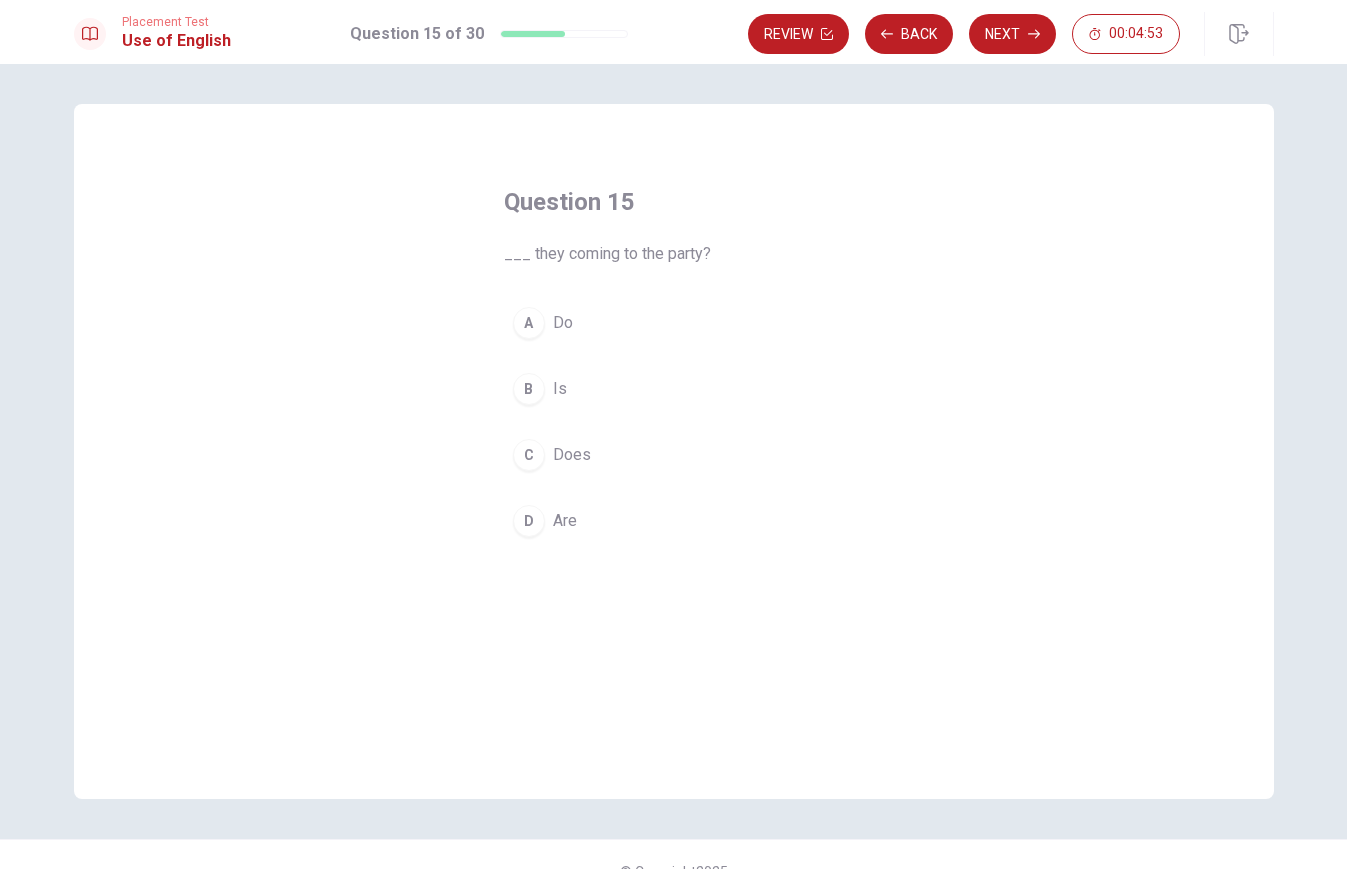 click on "Are" at bounding box center (565, 521) 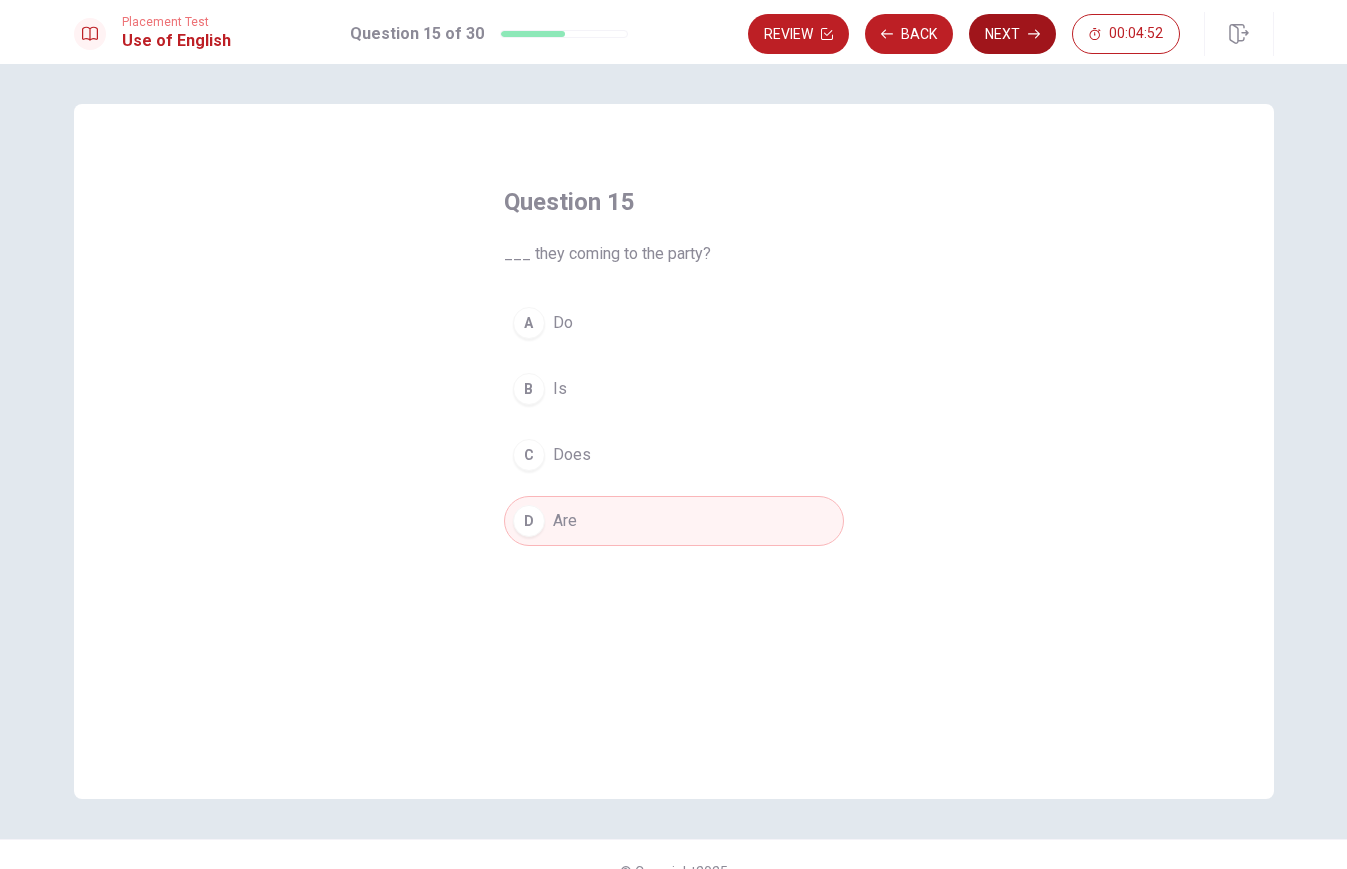 click on "Next" at bounding box center (1012, 34) 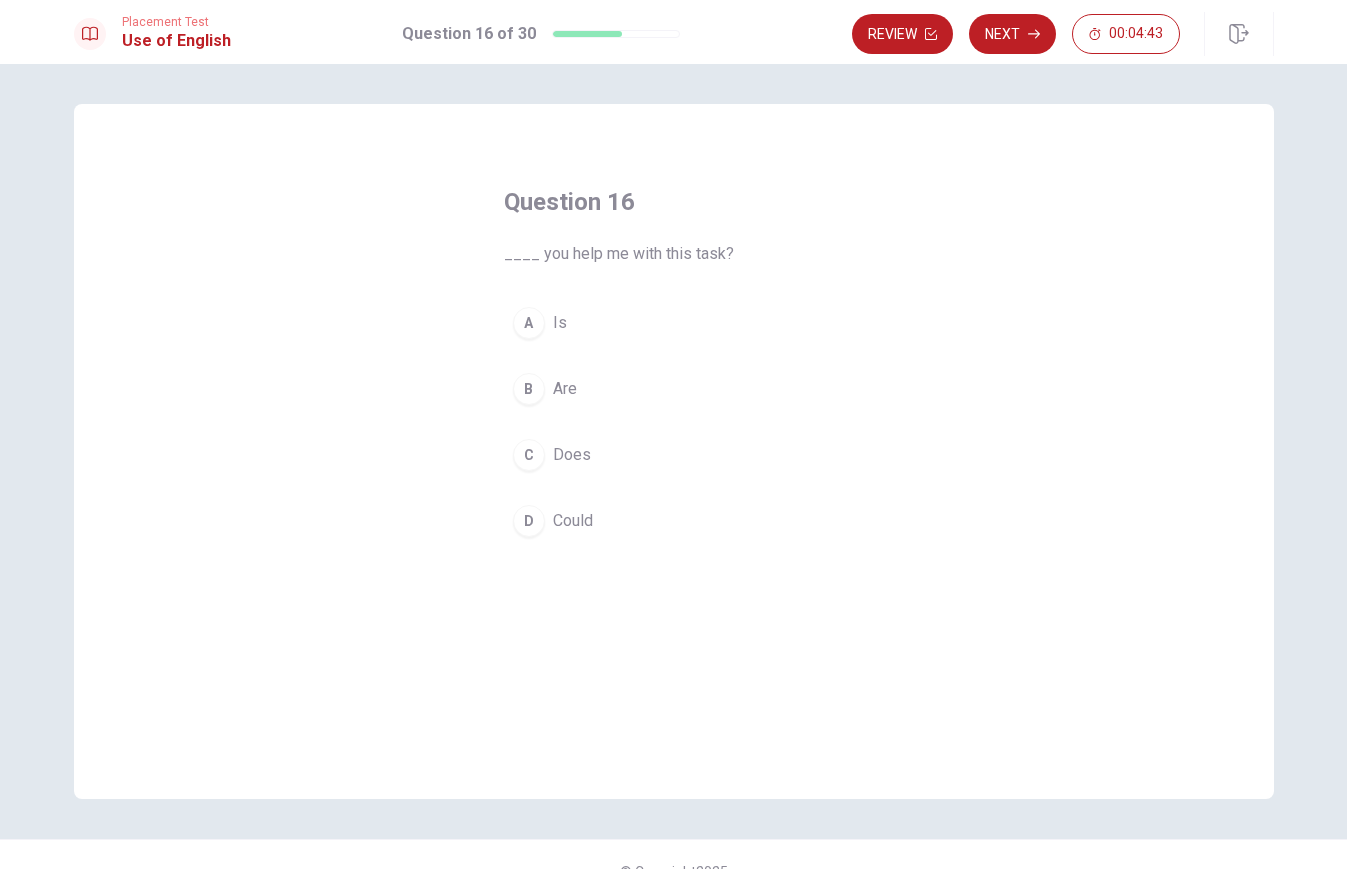 click on "D Could" at bounding box center [674, 521] 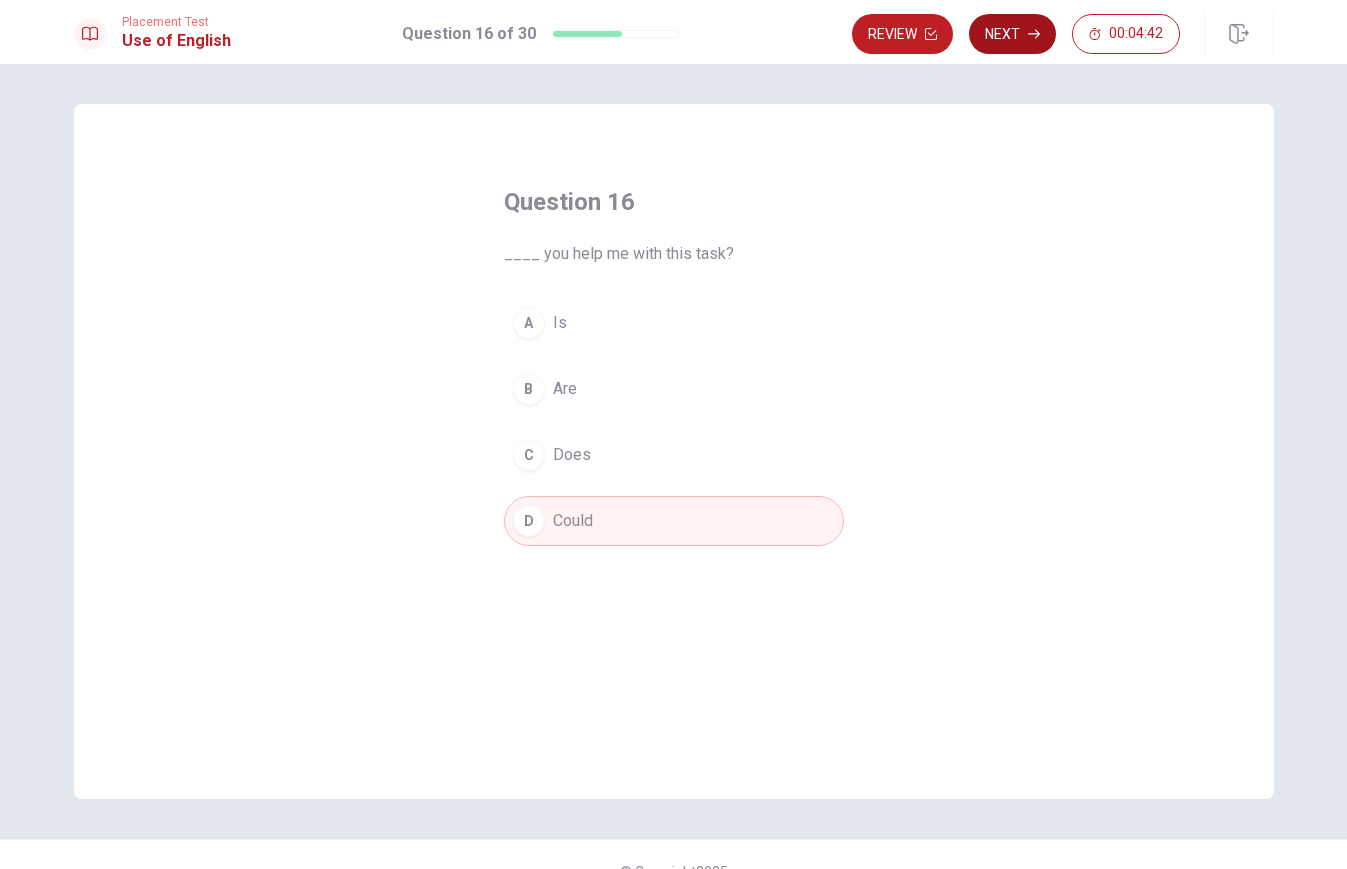 click on "Next" at bounding box center (1012, 34) 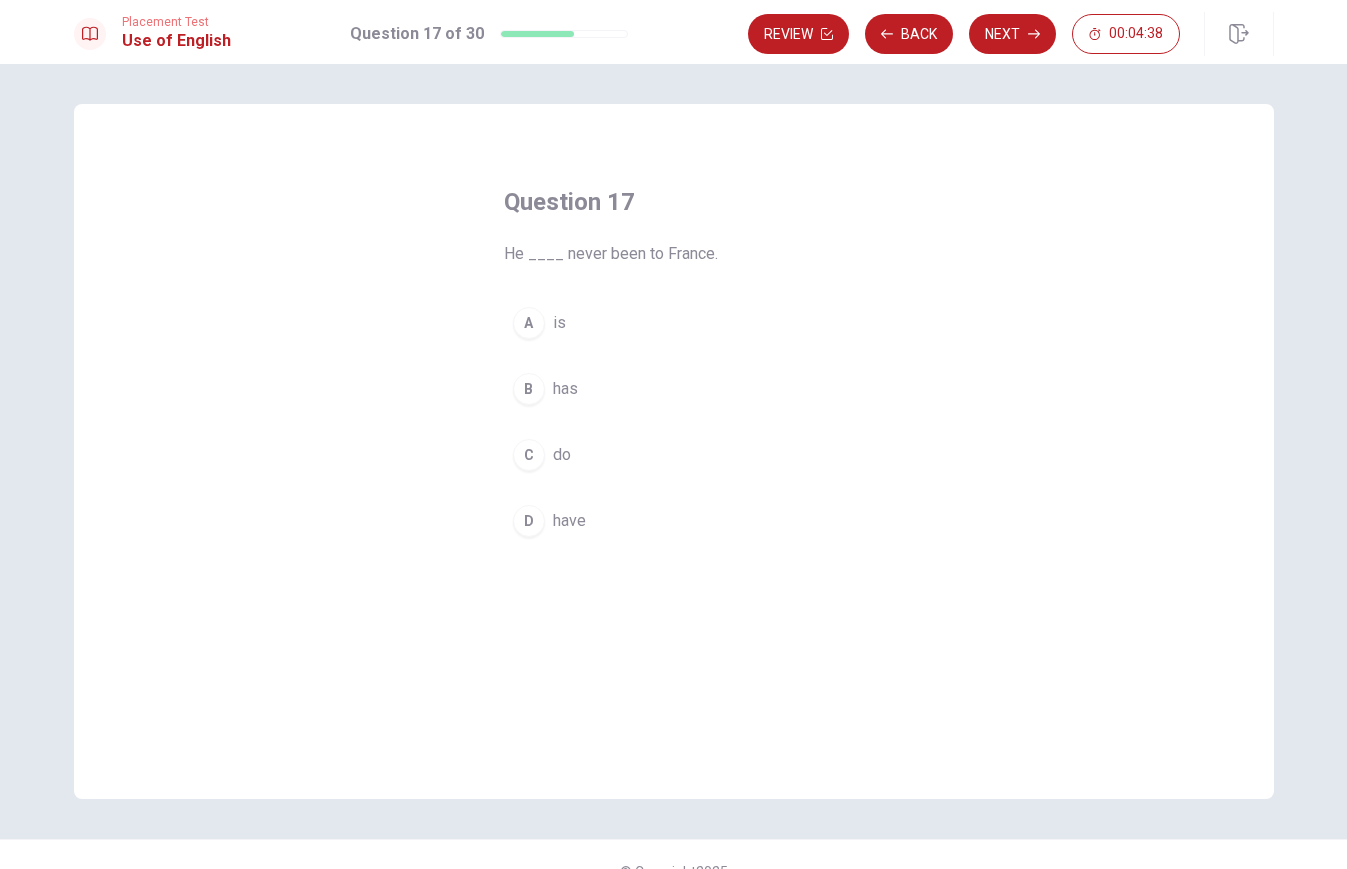 click on "B has" at bounding box center [674, 389] 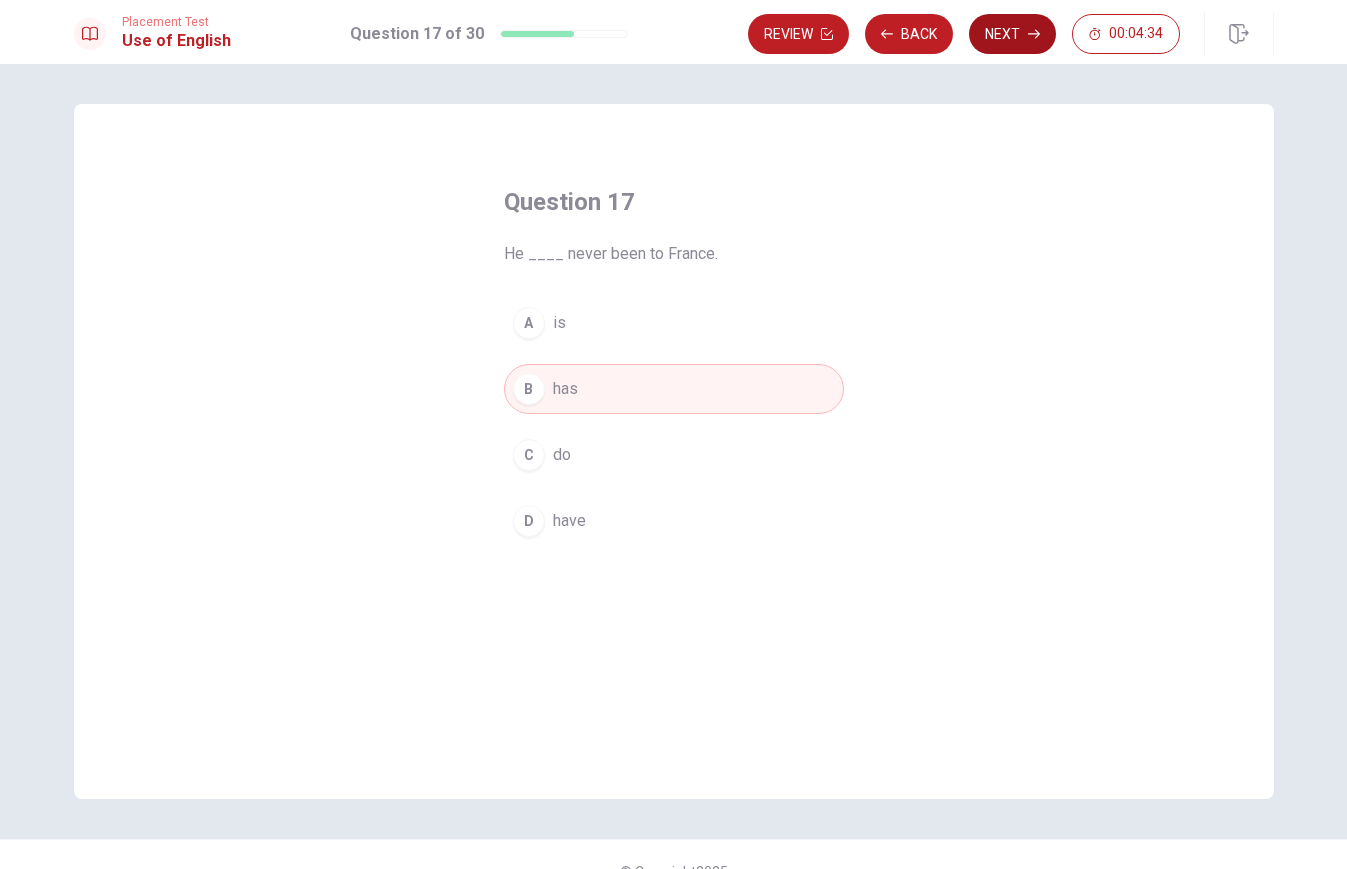 click on "Next" at bounding box center (1012, 34) 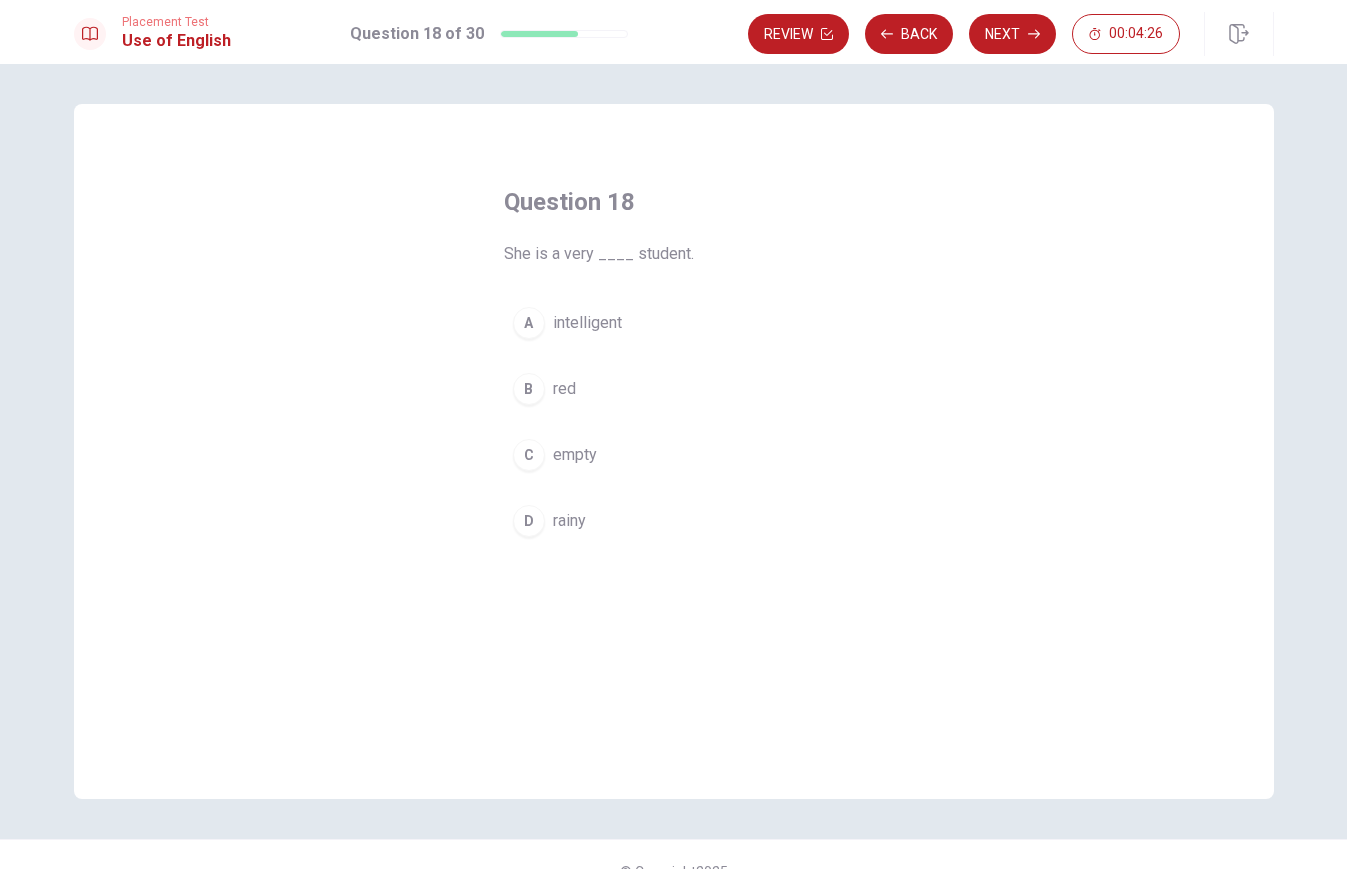 click on "A intelligent" at bounding box center [674, 323] 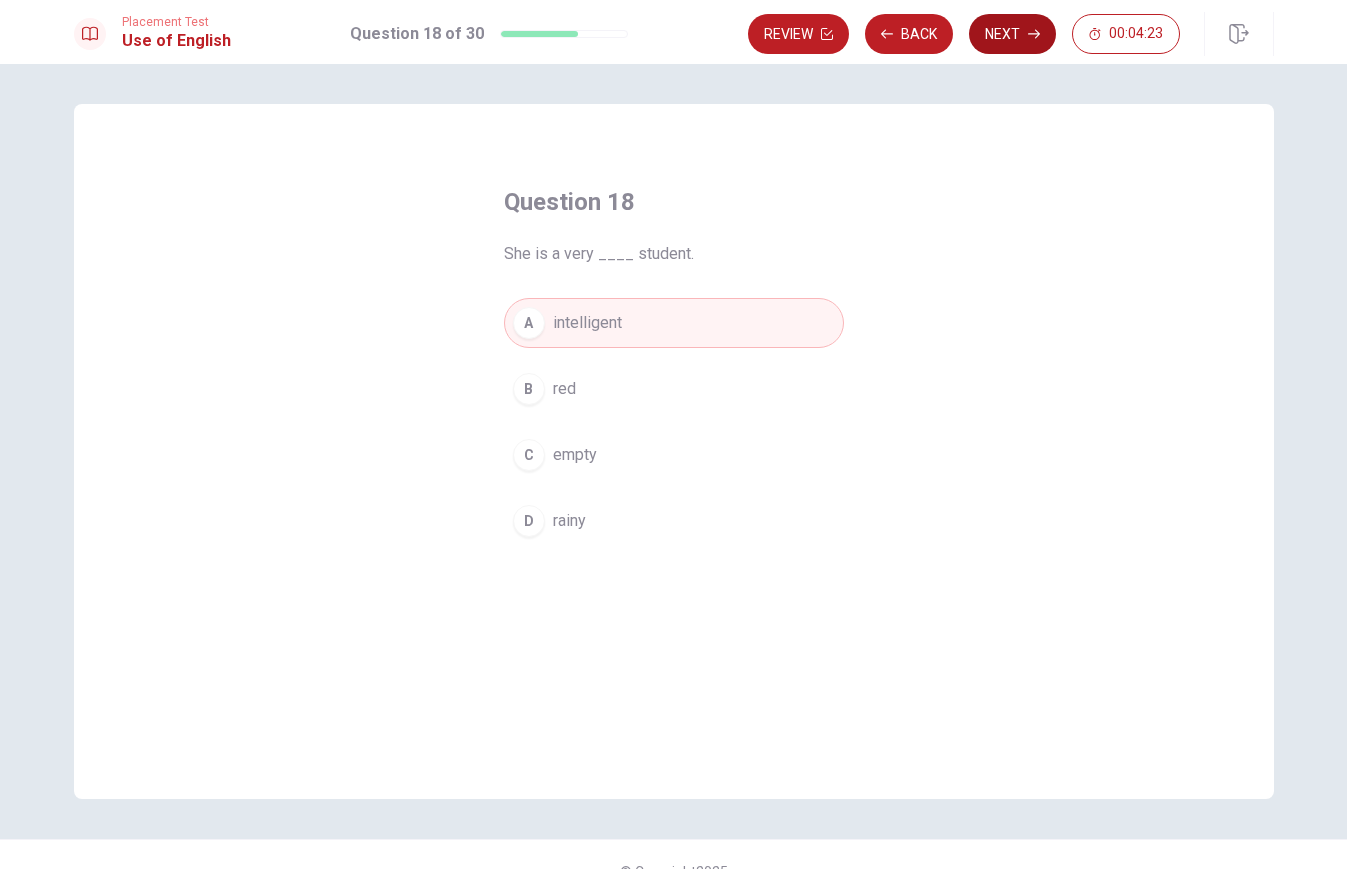 click on "Next" at bounding box center [1012, 34] 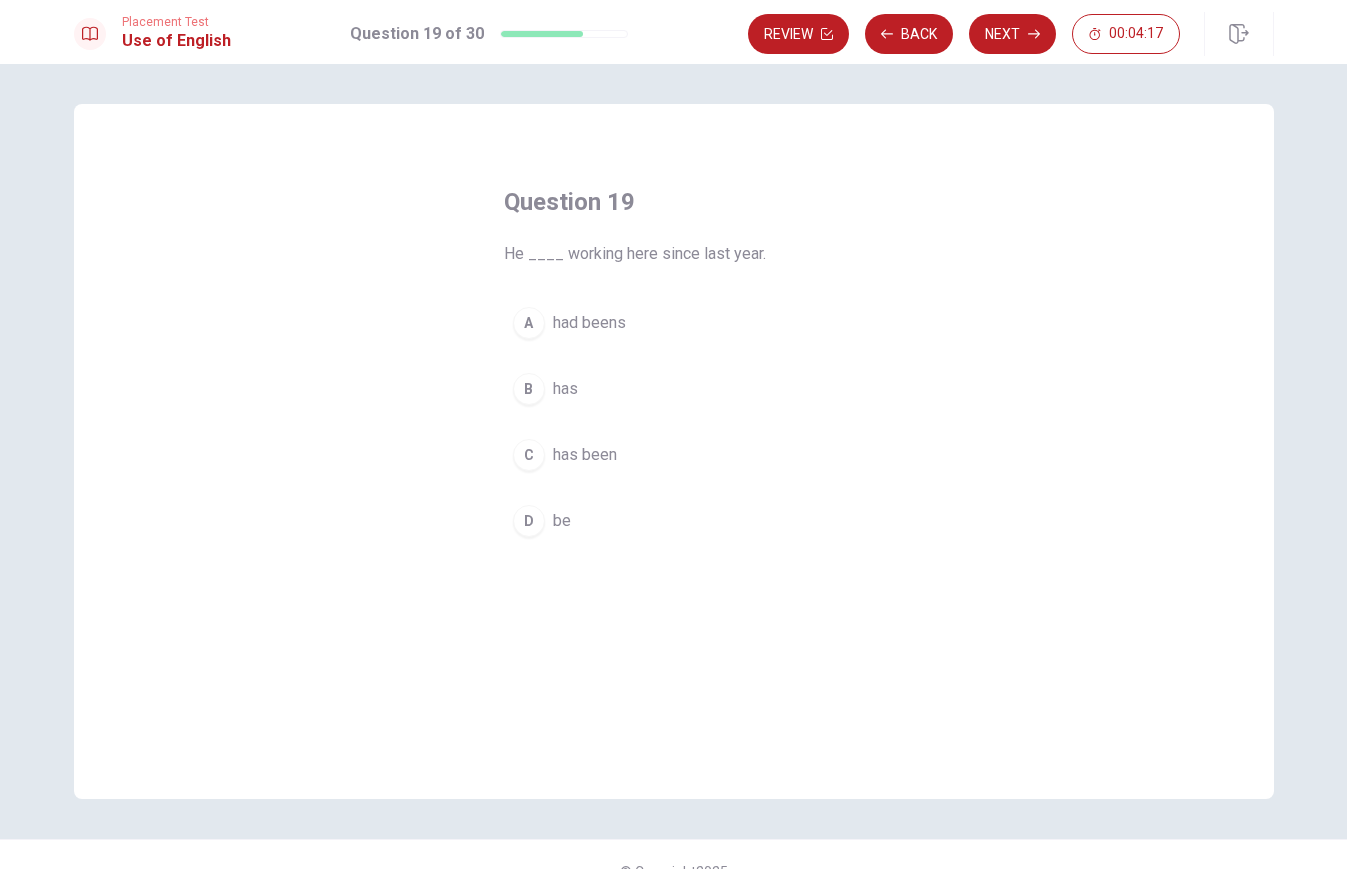 click on "has been" at bounding box center [585, 455] 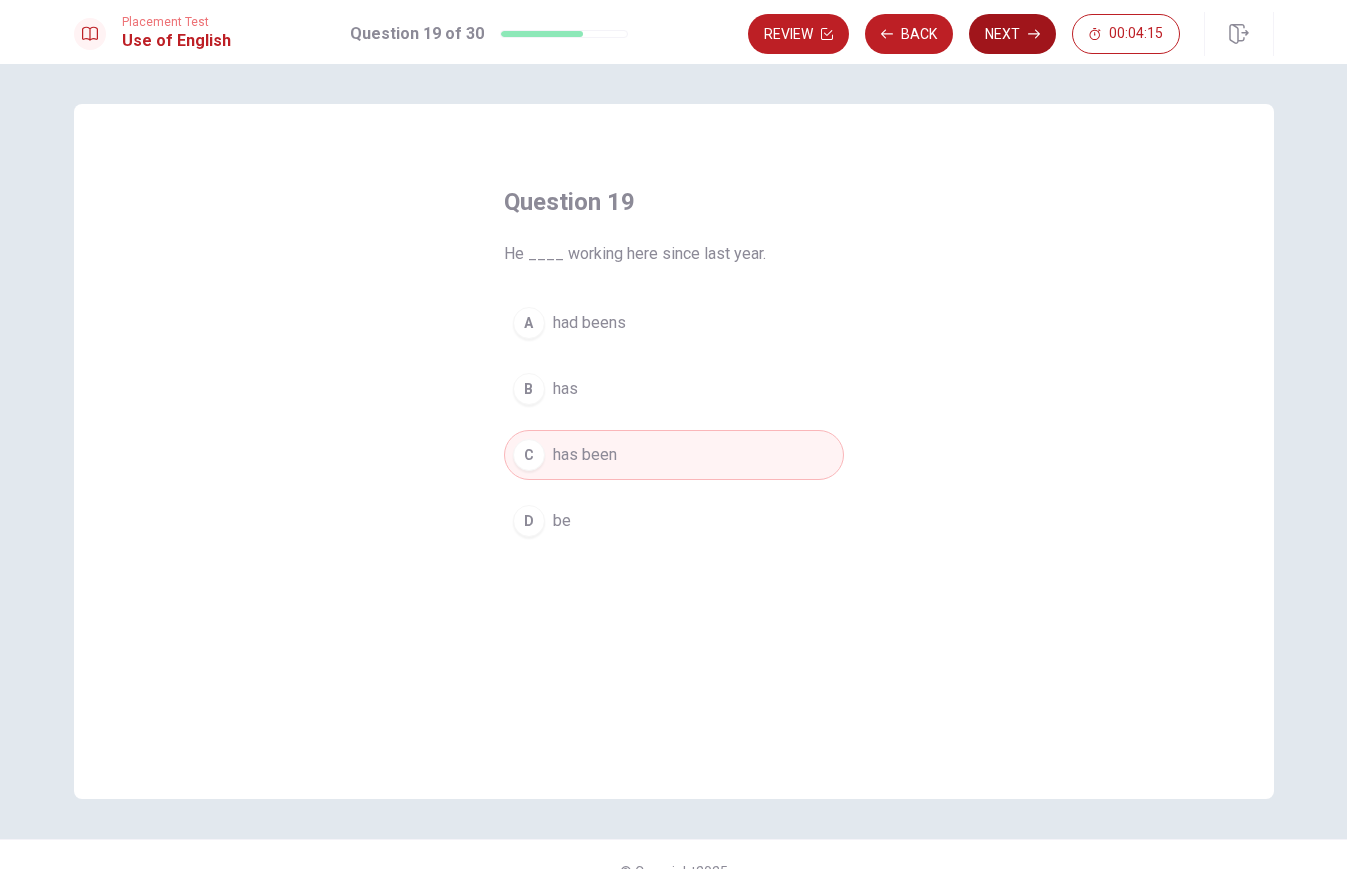 click on "Next" at bounding box center (1012, 34) 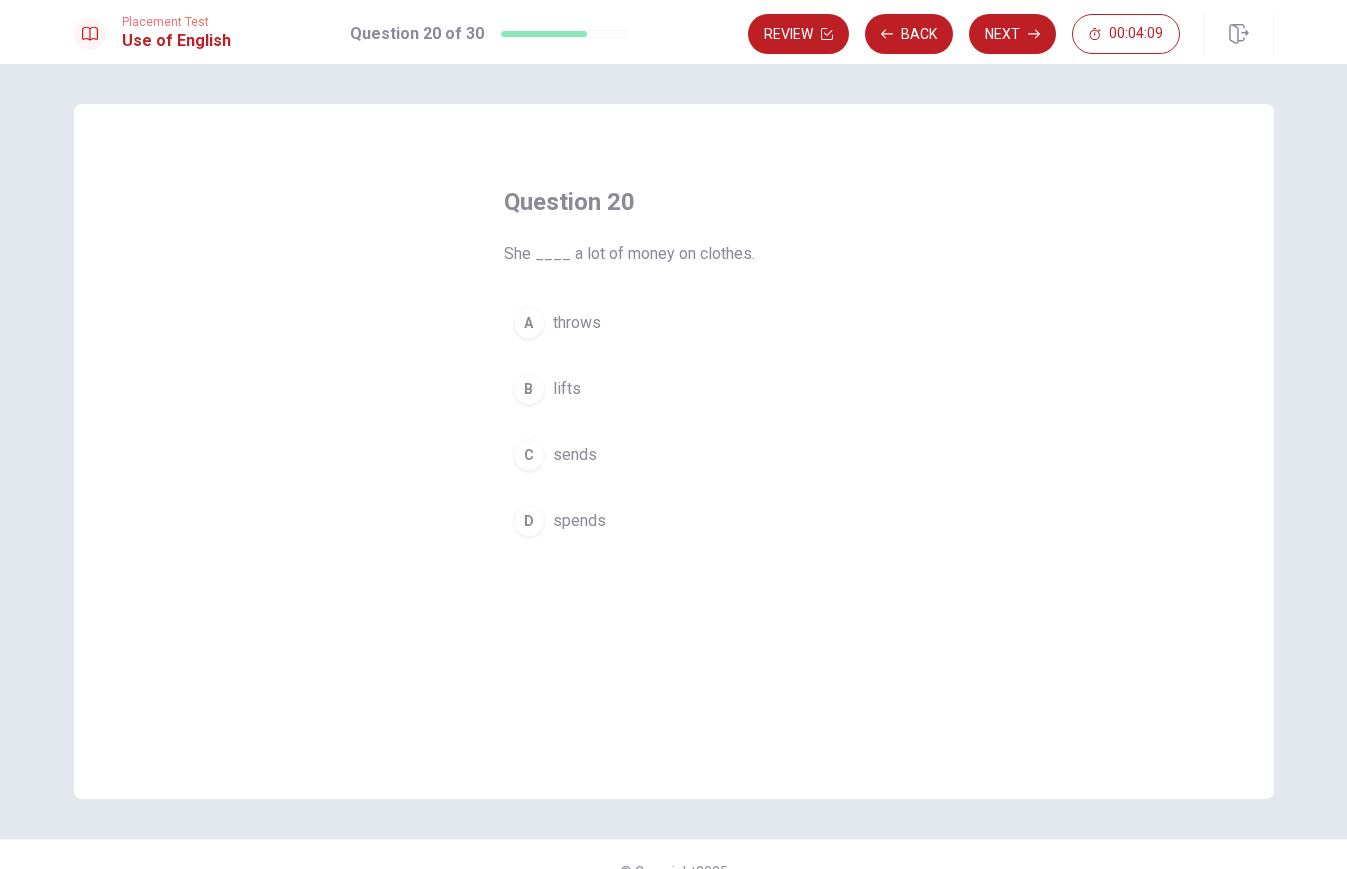 click on "spends" at bounding box center [579, 521] 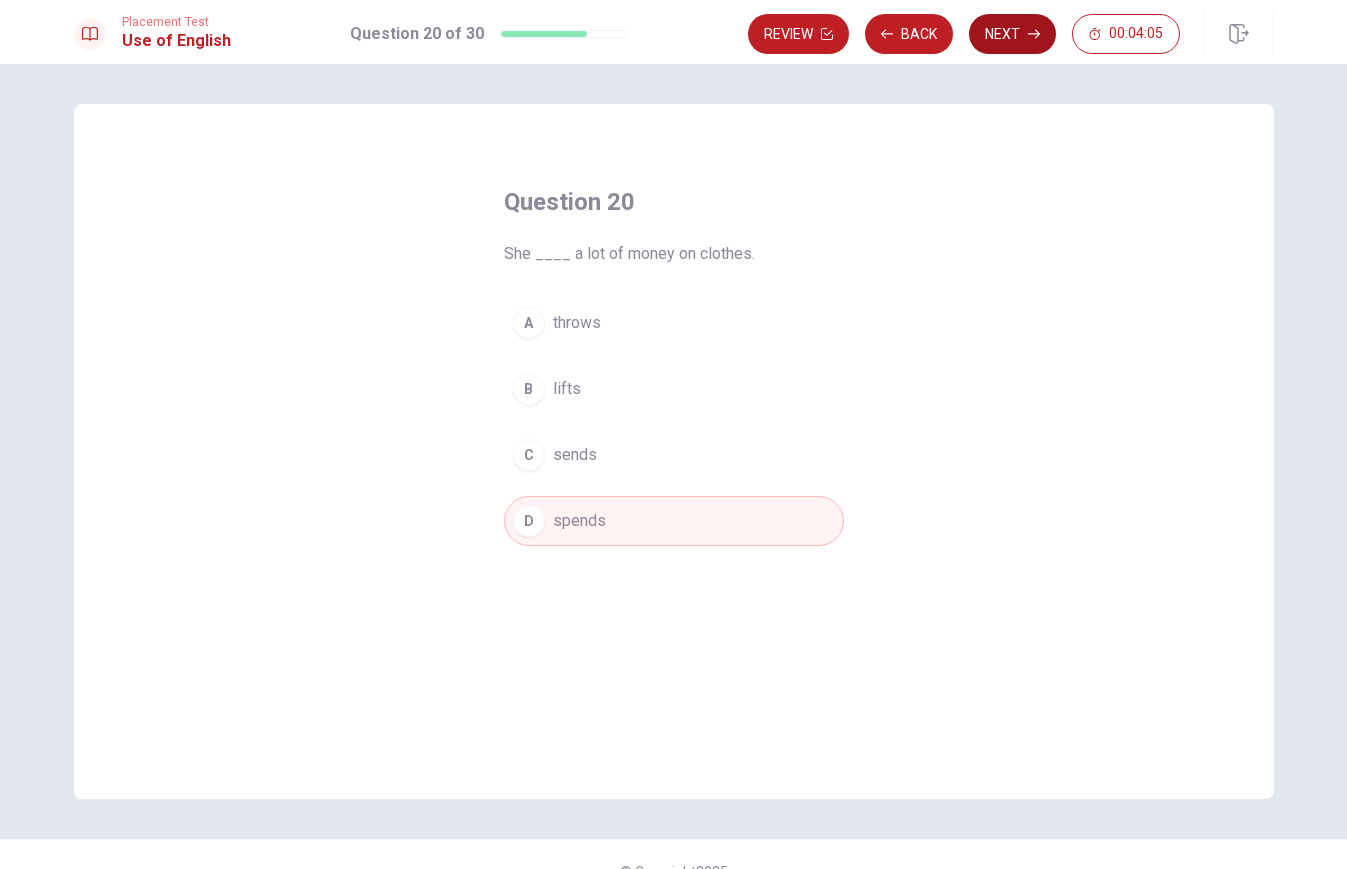 click on "Next" at bounding box center [1012, 34] 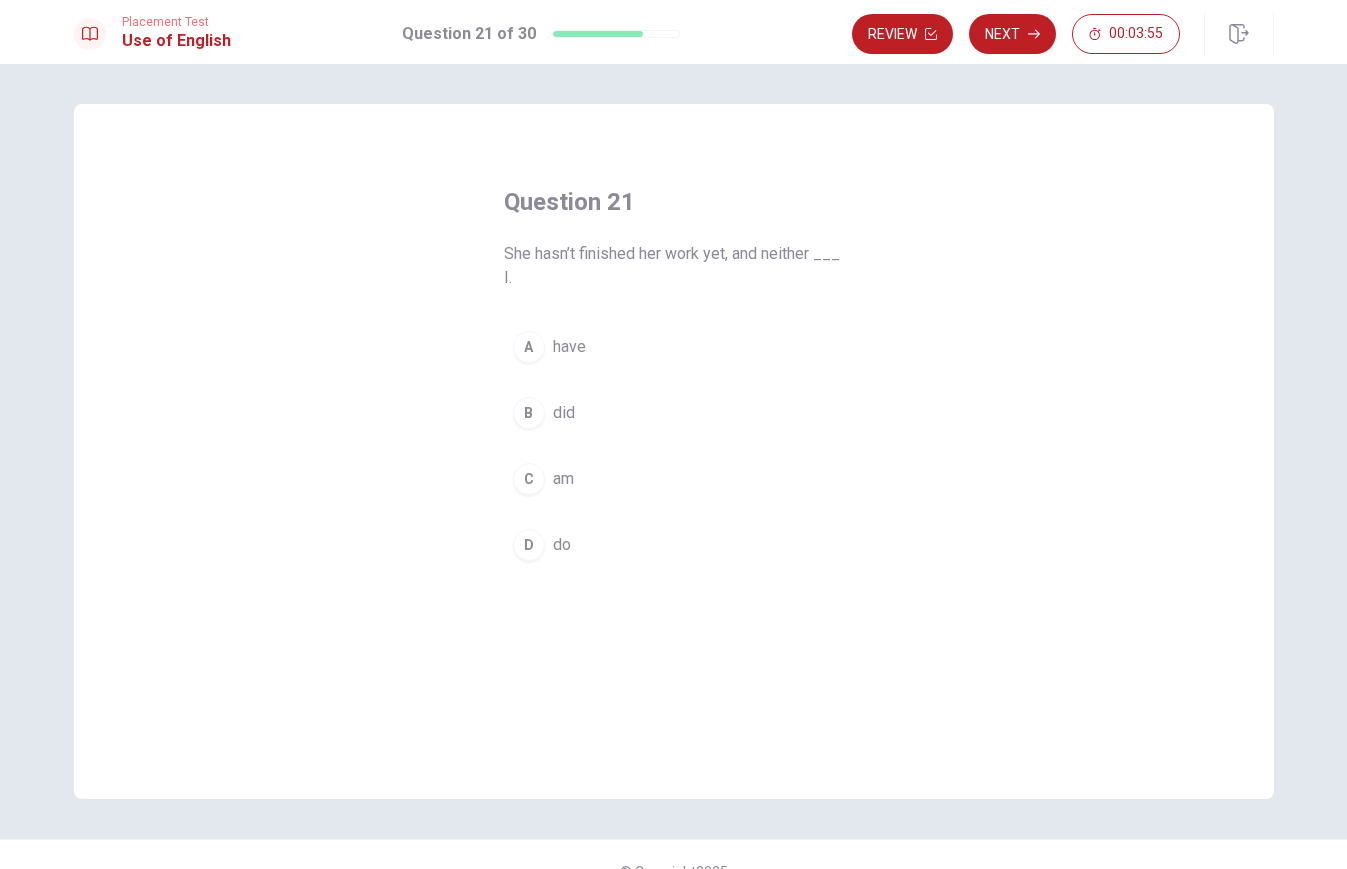 click on "D do" at bounding box center (674, 545) 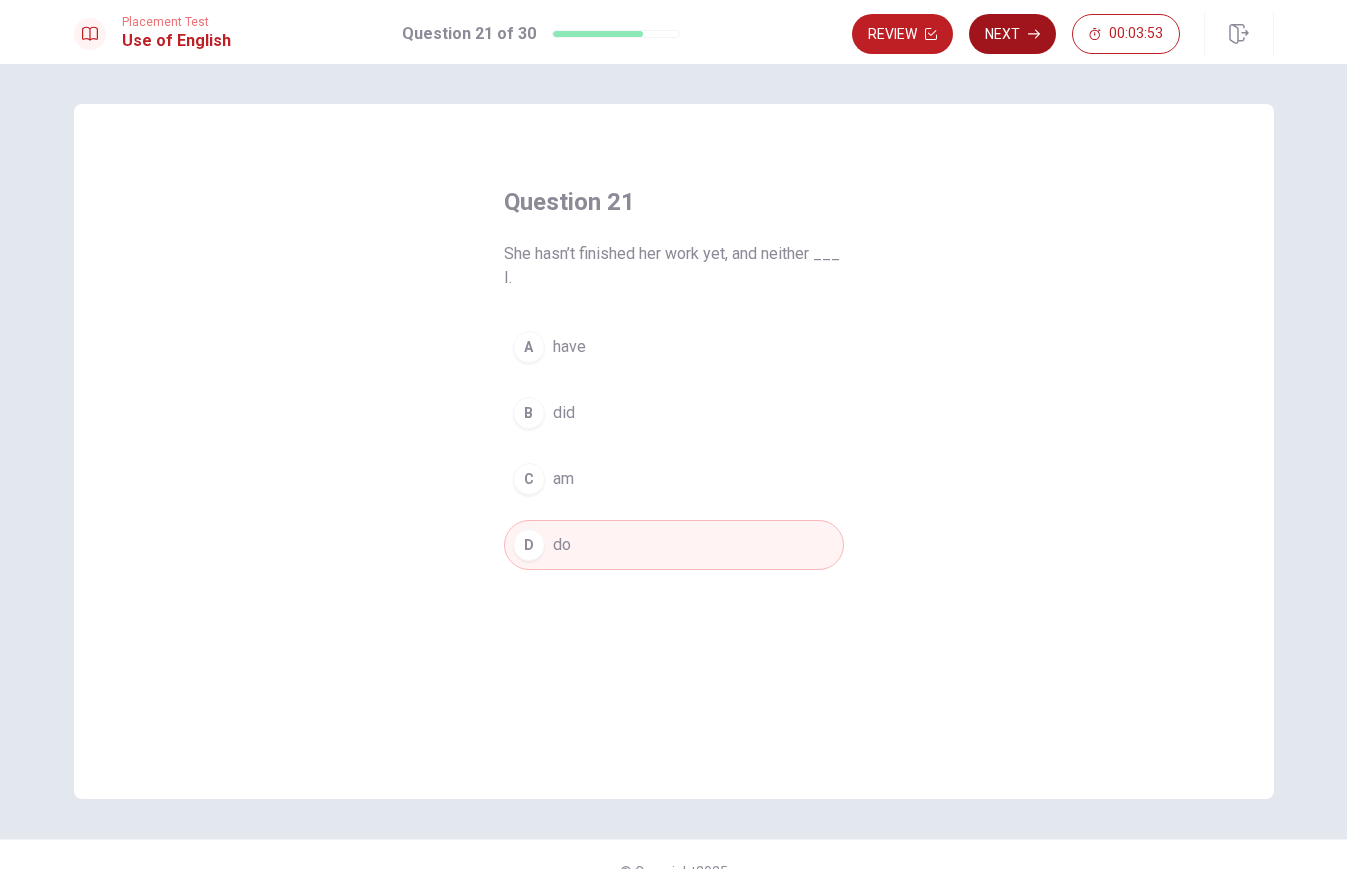 click on "Next" at bounding box center [1012, 34] 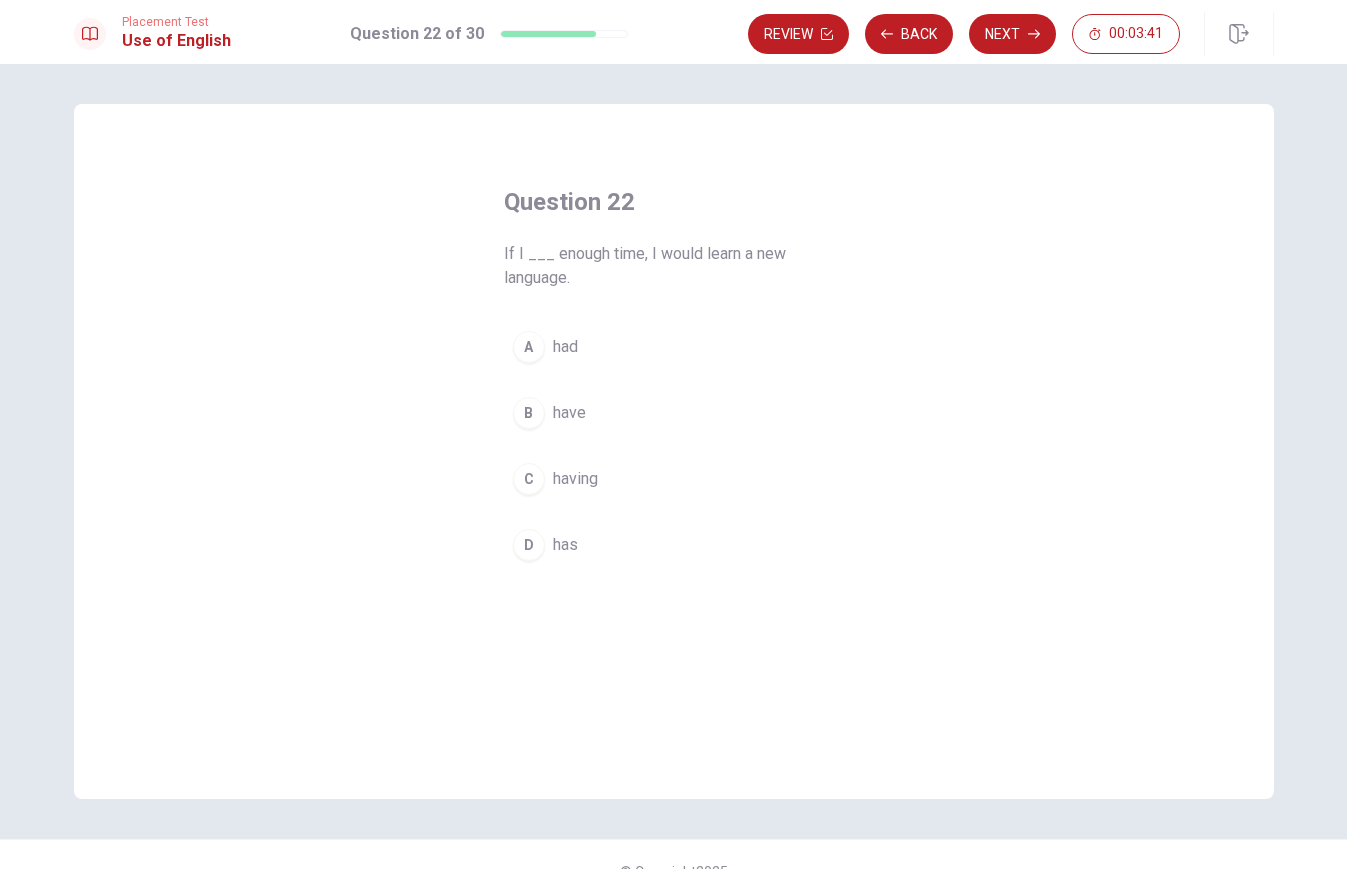 click on "B have" at bounding box center (674, 413) 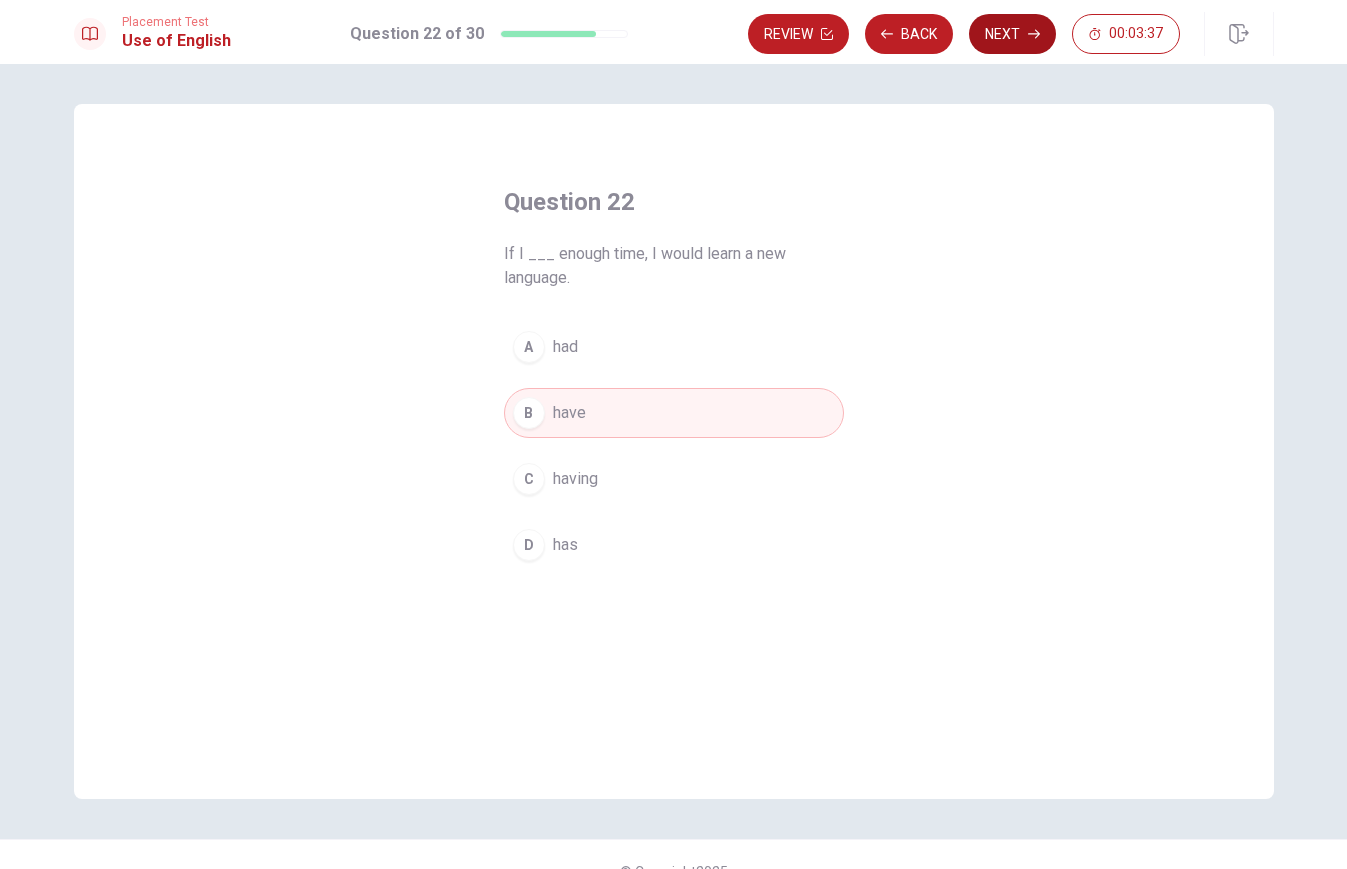 click on "Next" at bounding box center [1012, 34] 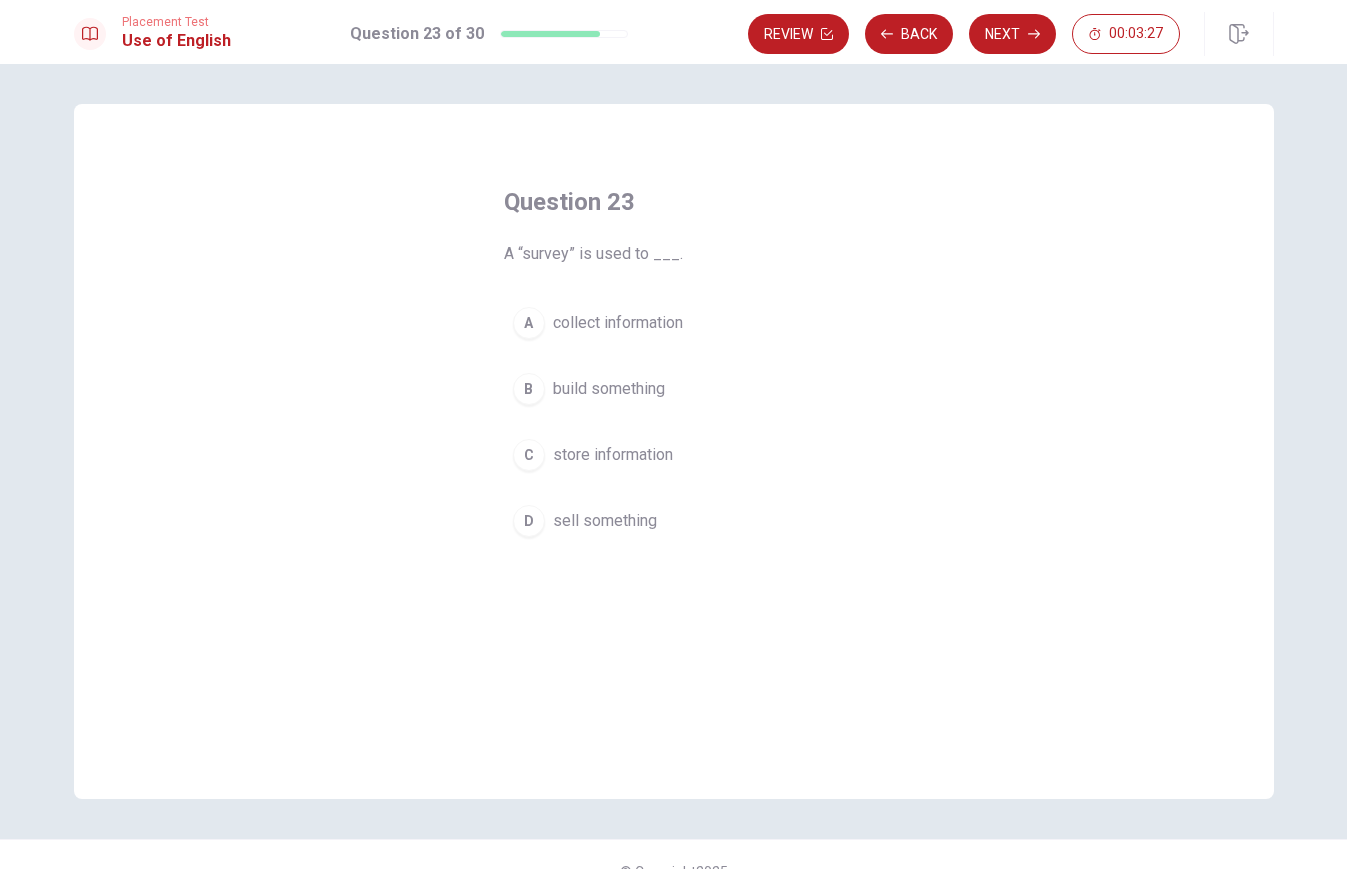 click on "collect information" at bounding box center (618, 323) 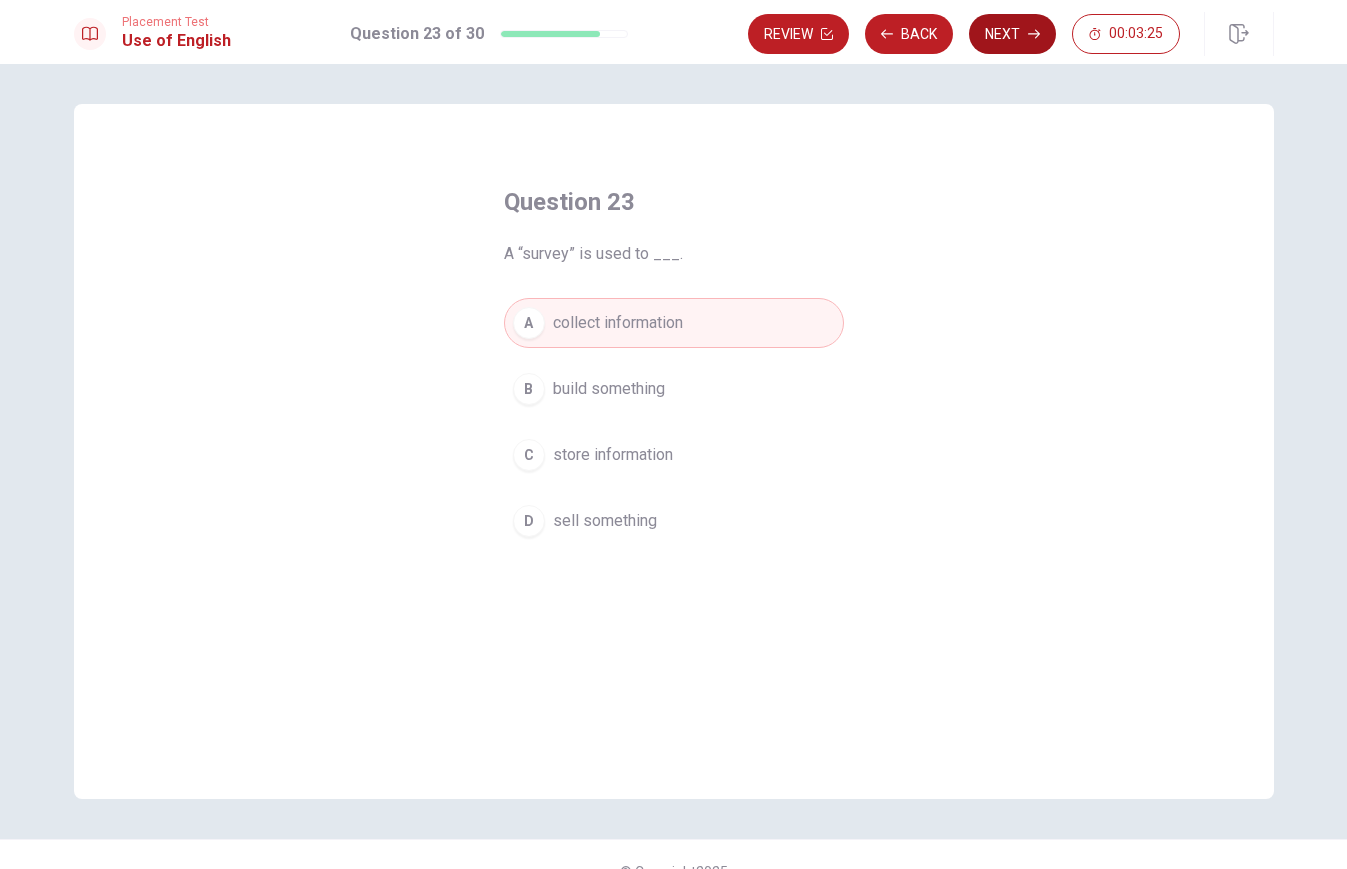 click on "Next" at bounding box center [1012, 34] 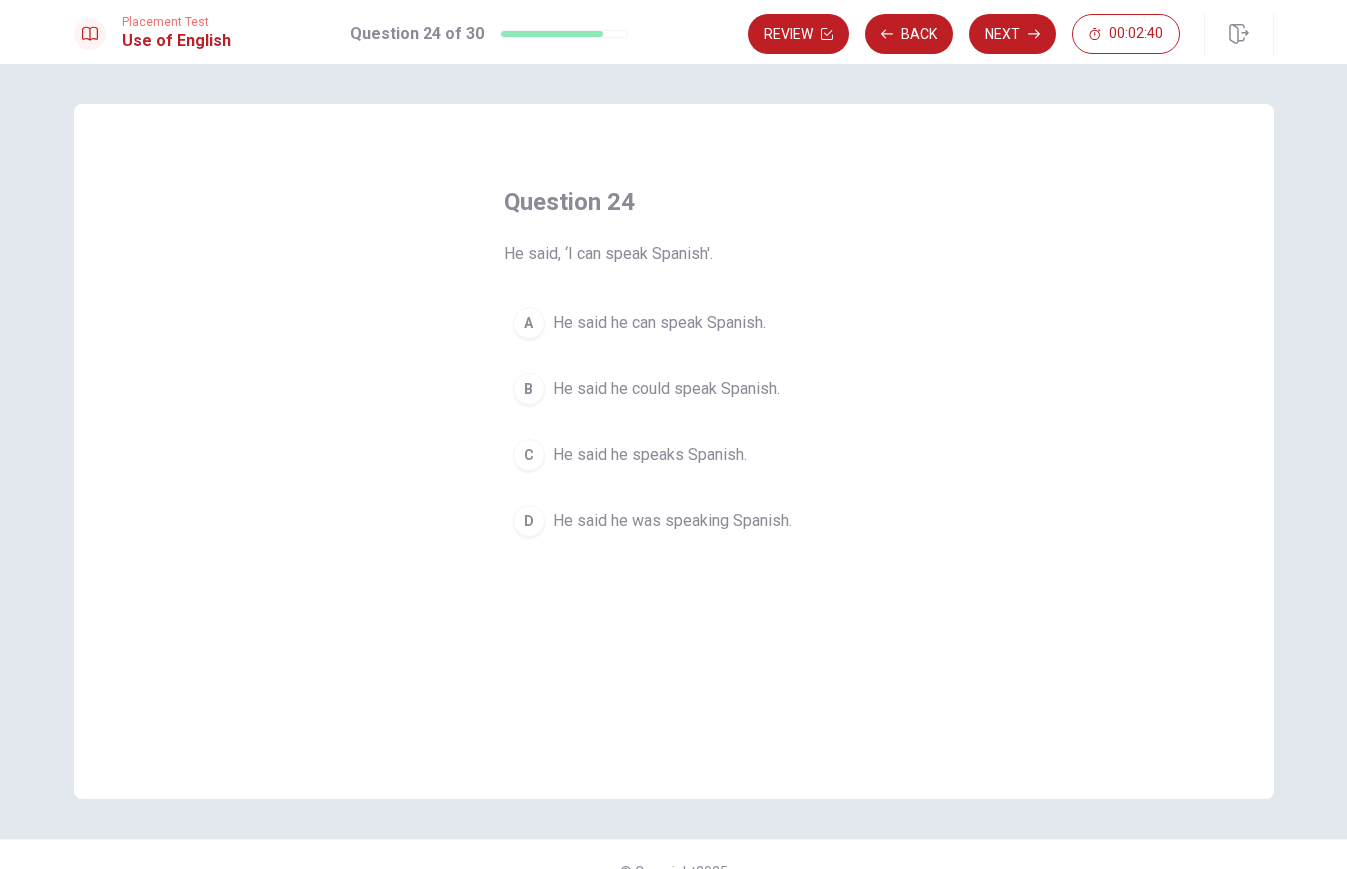 click on "He said he can speak Spanish." at bounding box center [659, 323] 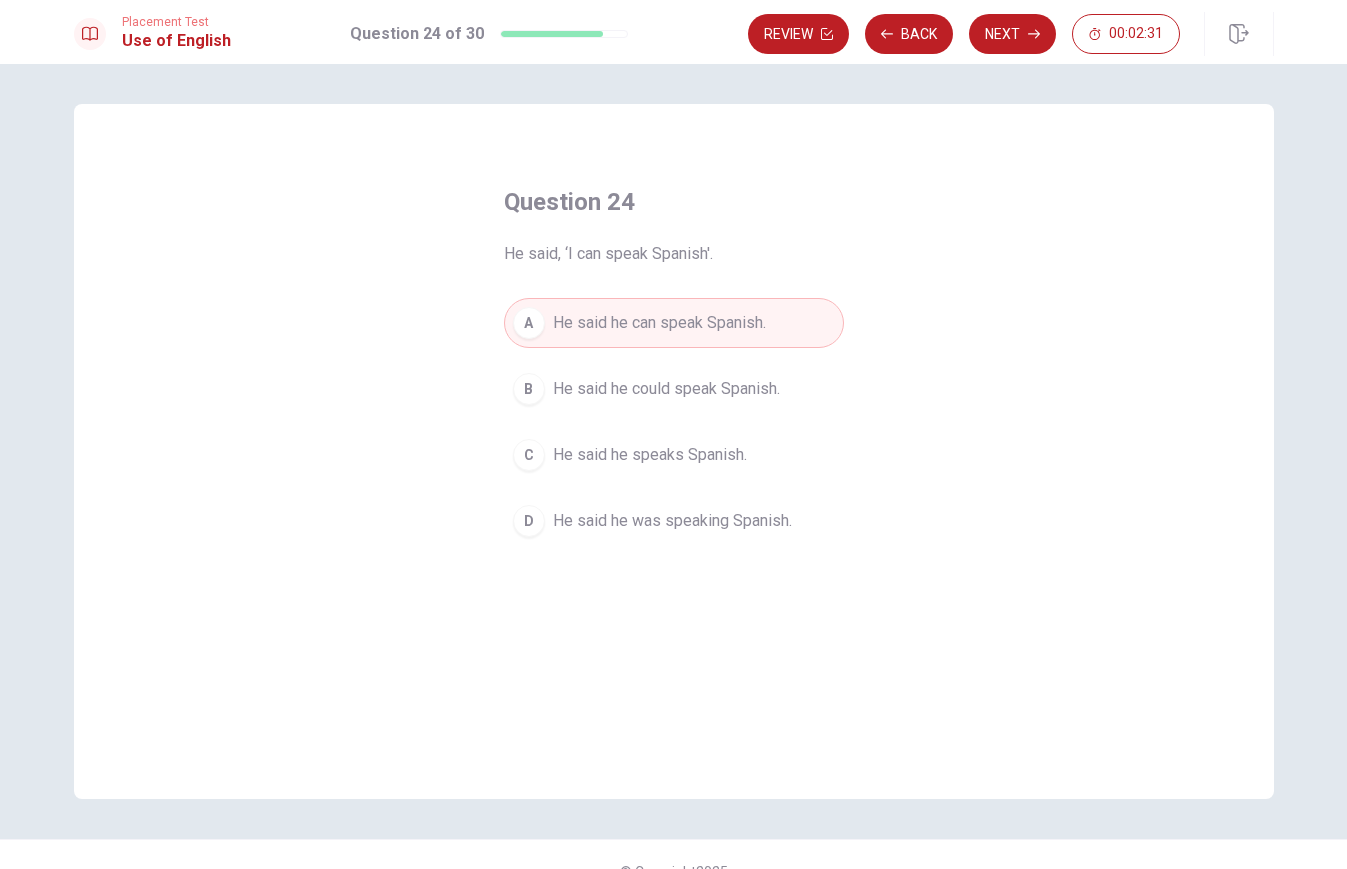 click on "He said he could speak Spanish." at bounding box center (666, 389) 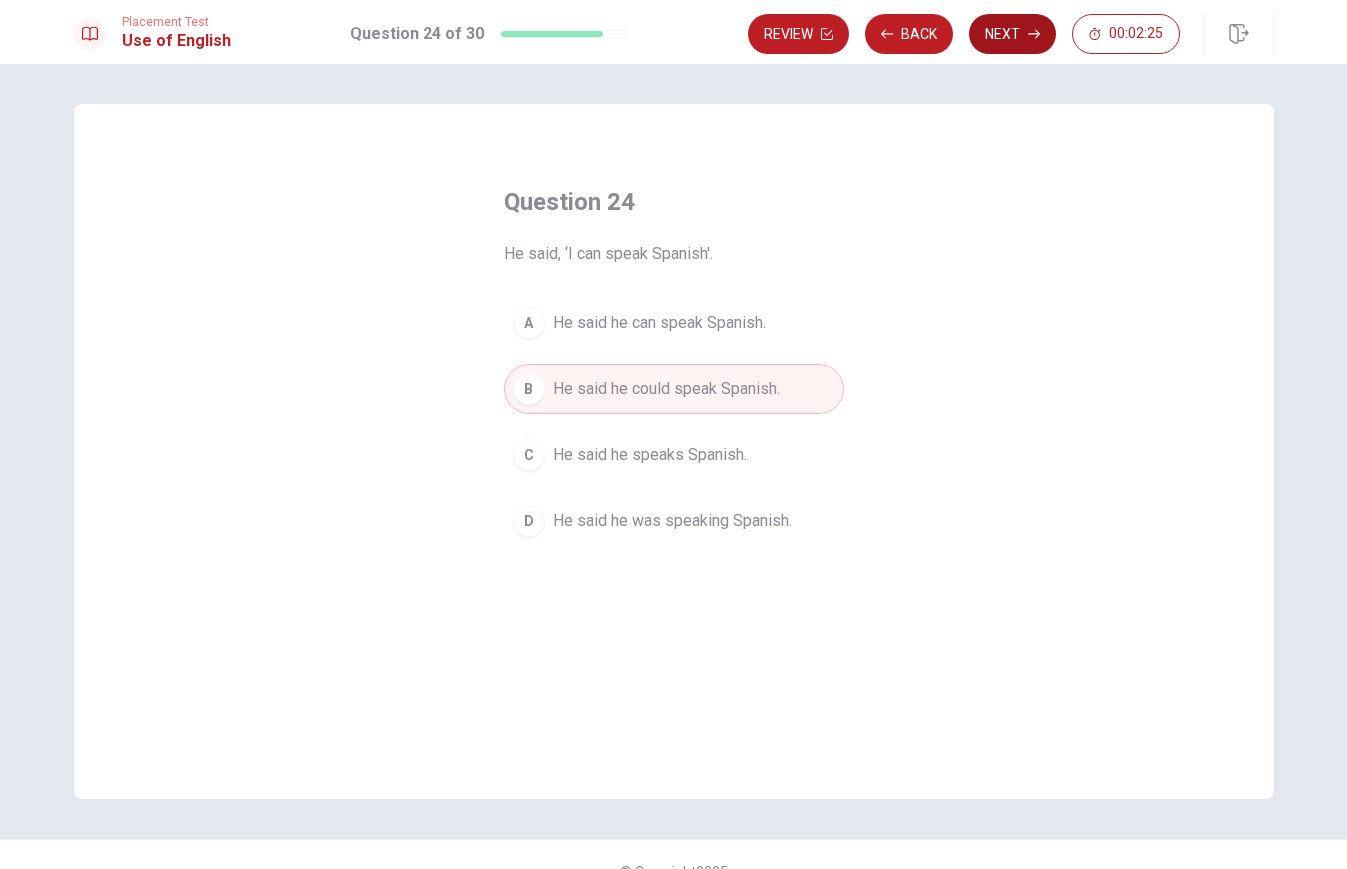 click on "Next" at bounding box center (1012, 34) 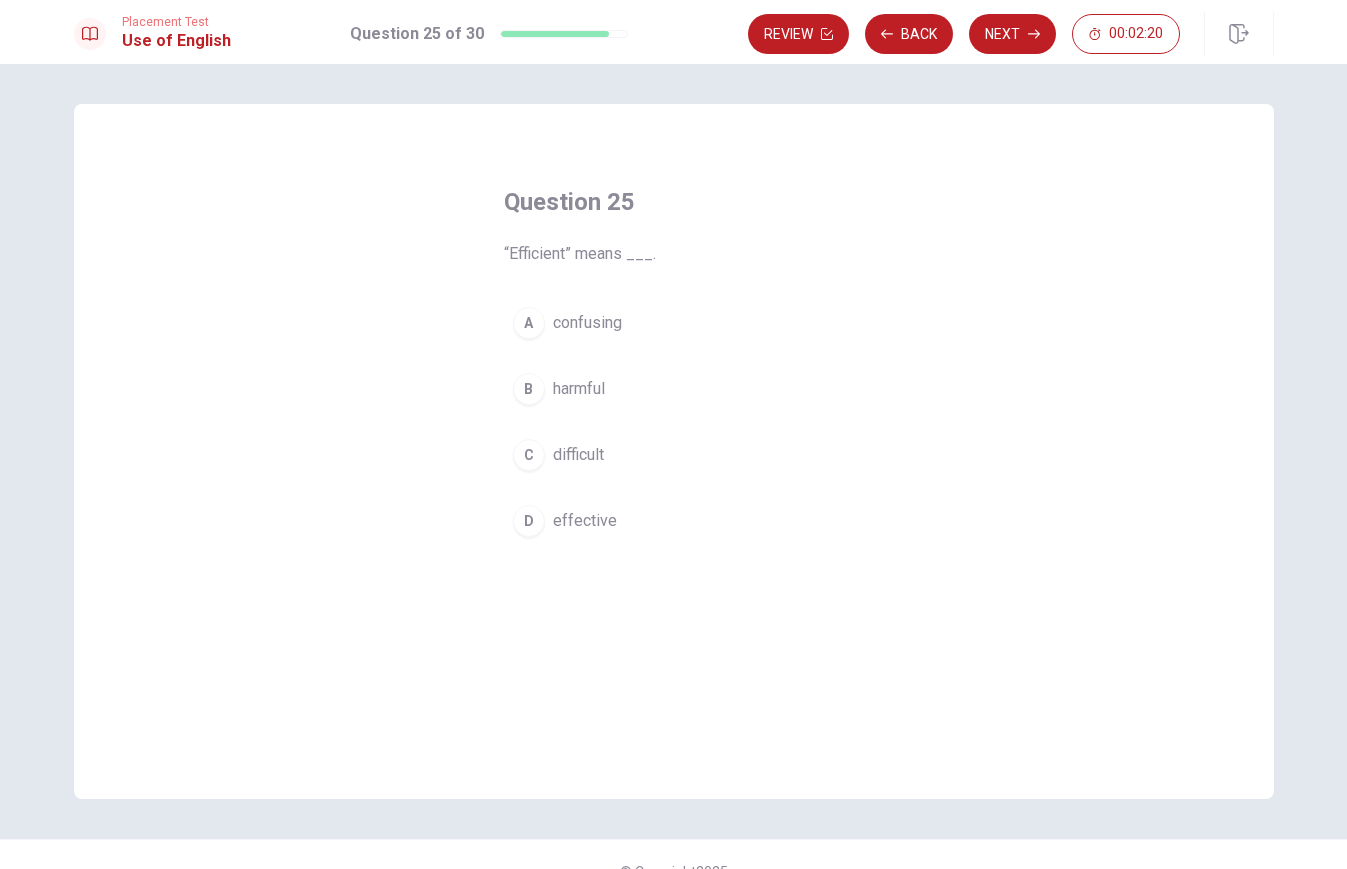 click on "effective" at bounding box center (585, 521) 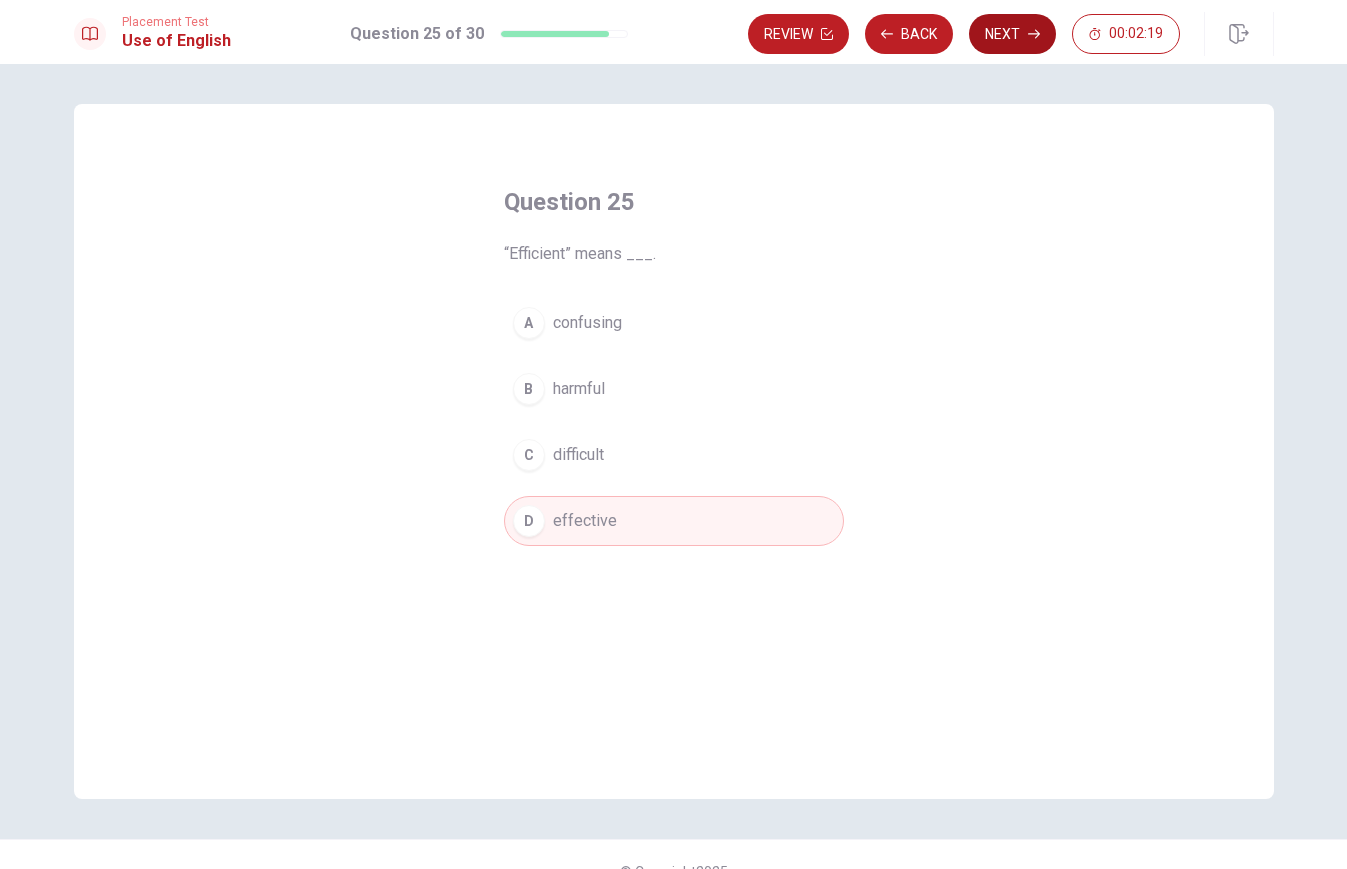click on "Next" at bounding box center [1012, 34] 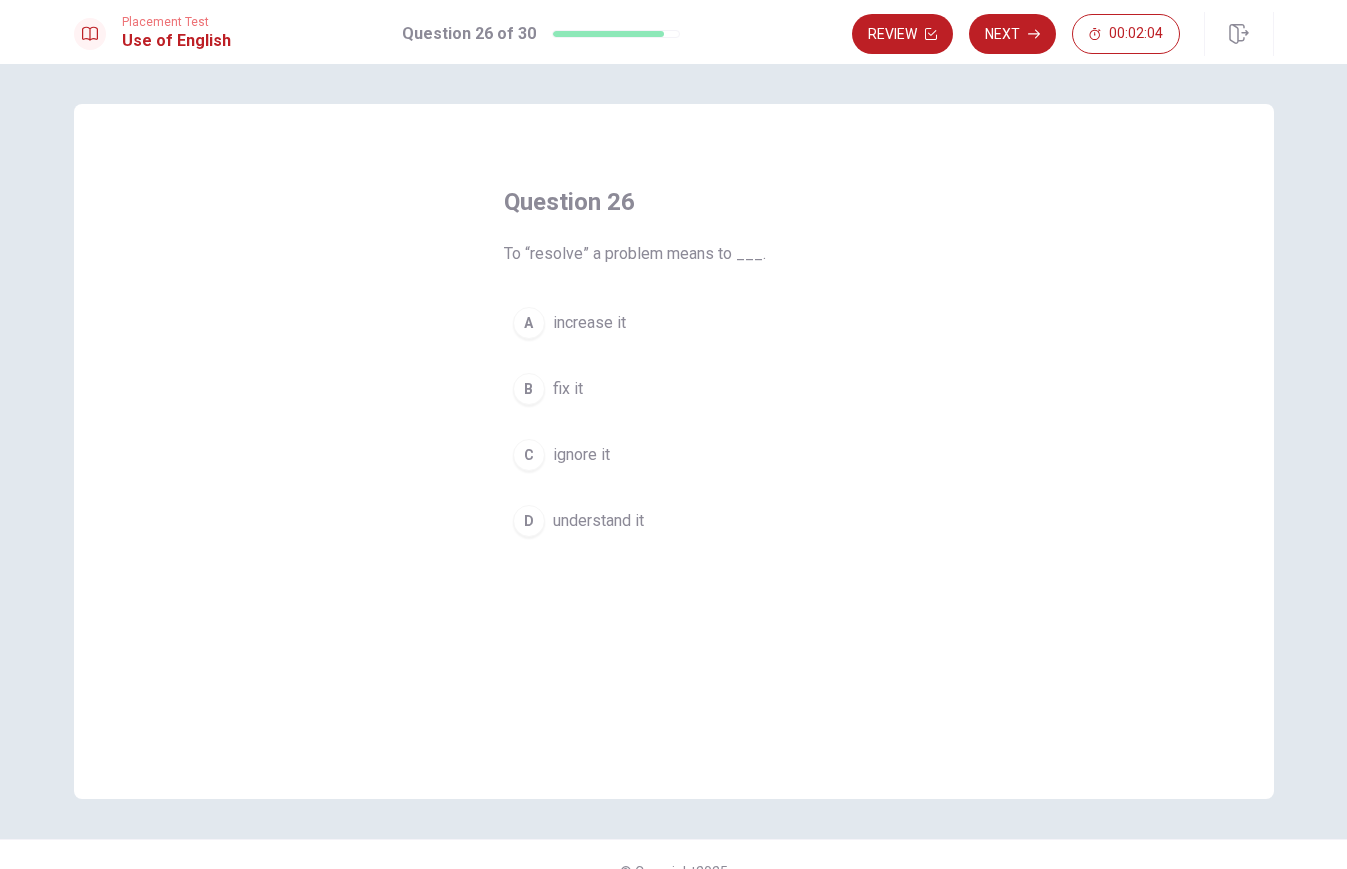 click on "understand it" at bounding box center [598, 521] 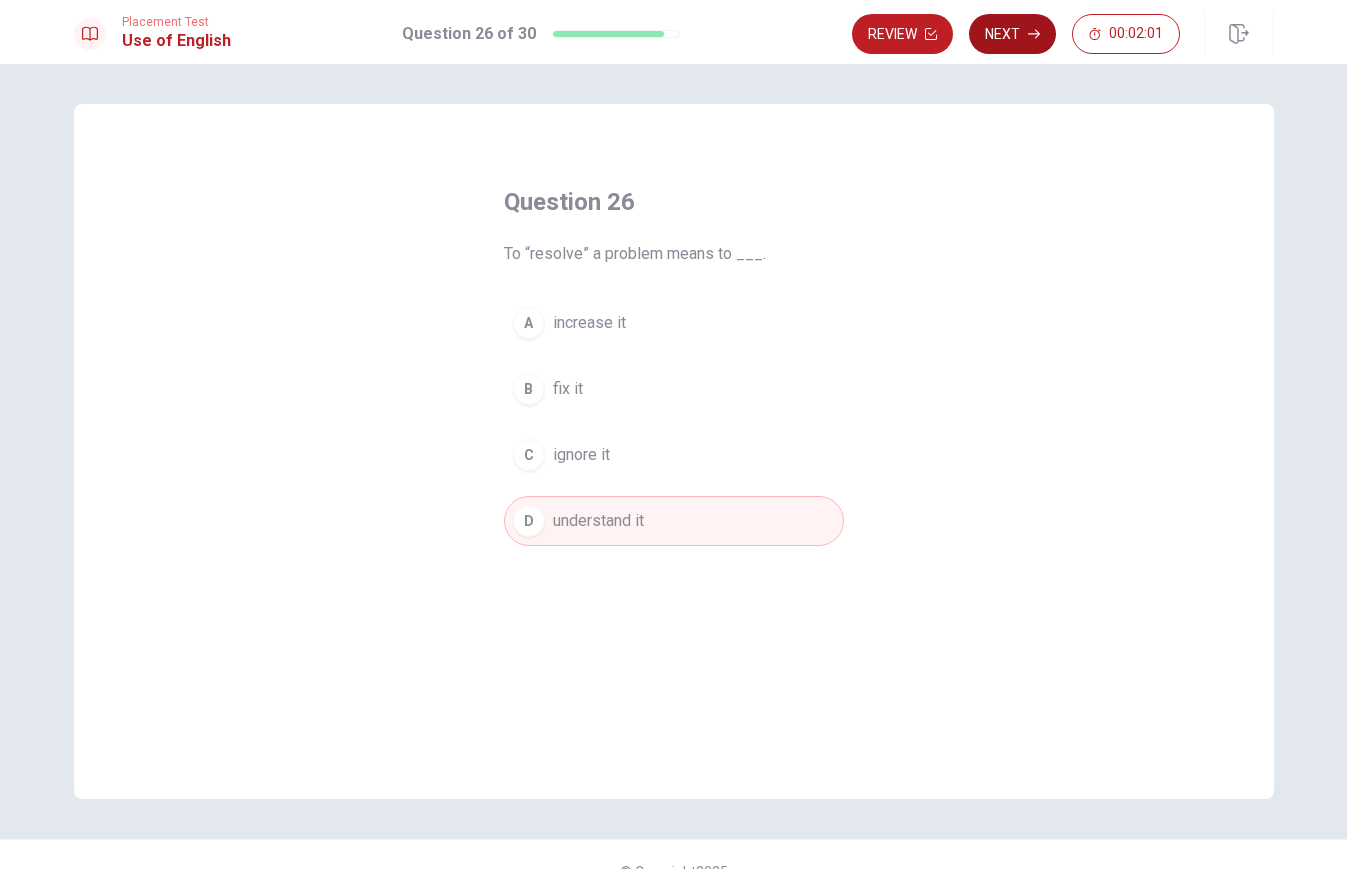 click on "Next" at bounding box center [1012, 34] 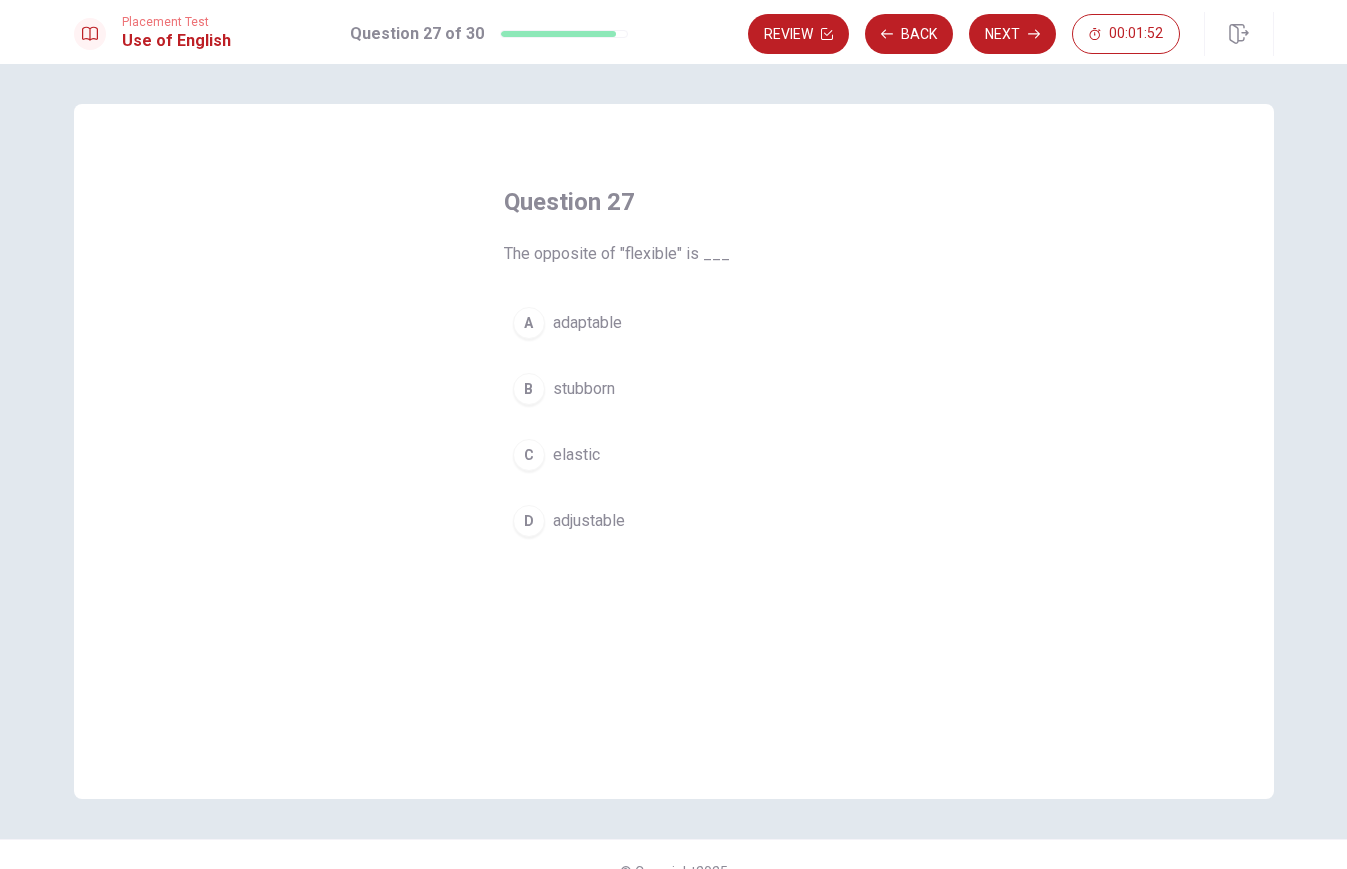 click on "stubborn" at bounding box center [584, 389] 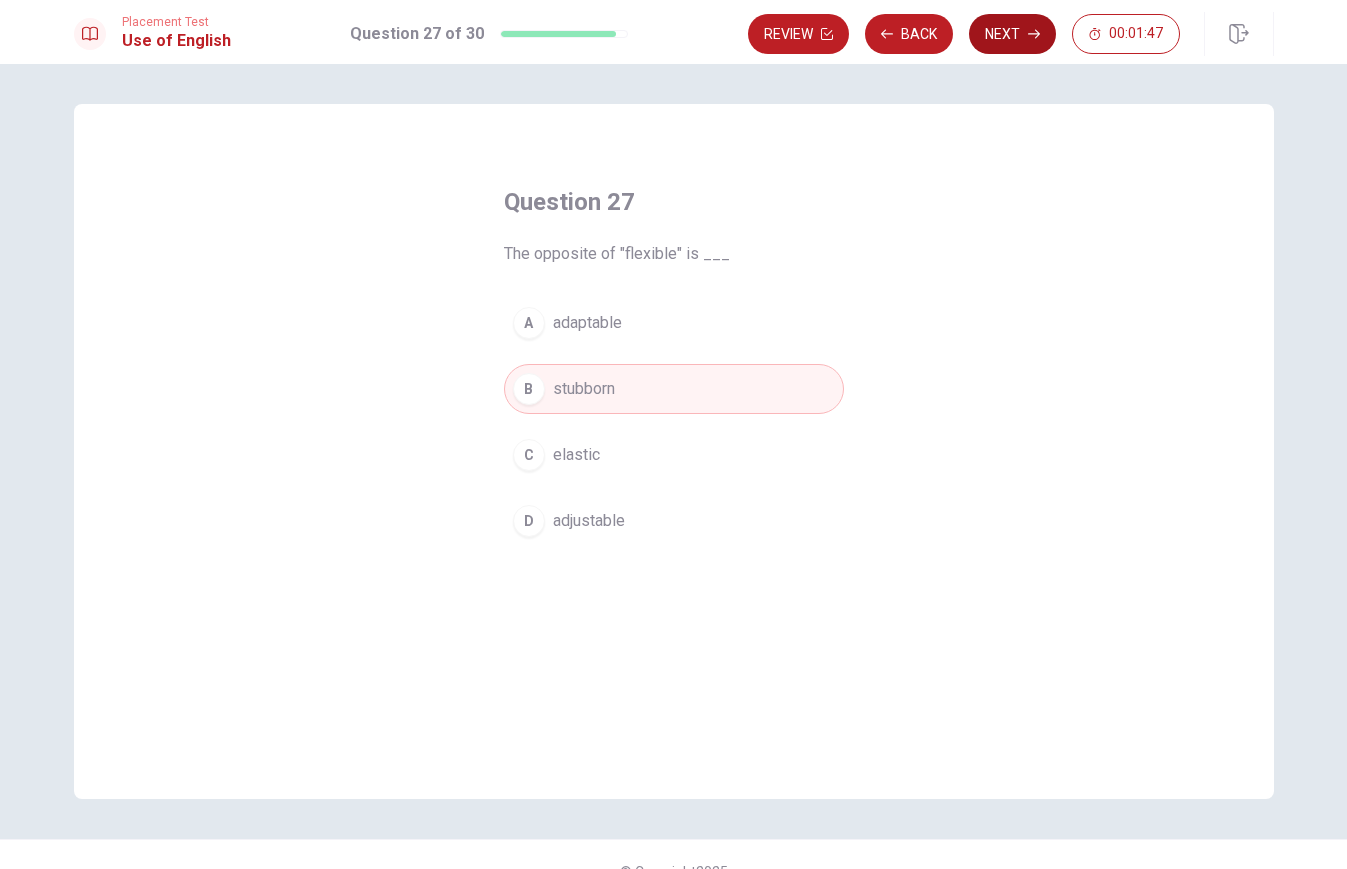 click on "Next" at bounding box center [1012, 34] 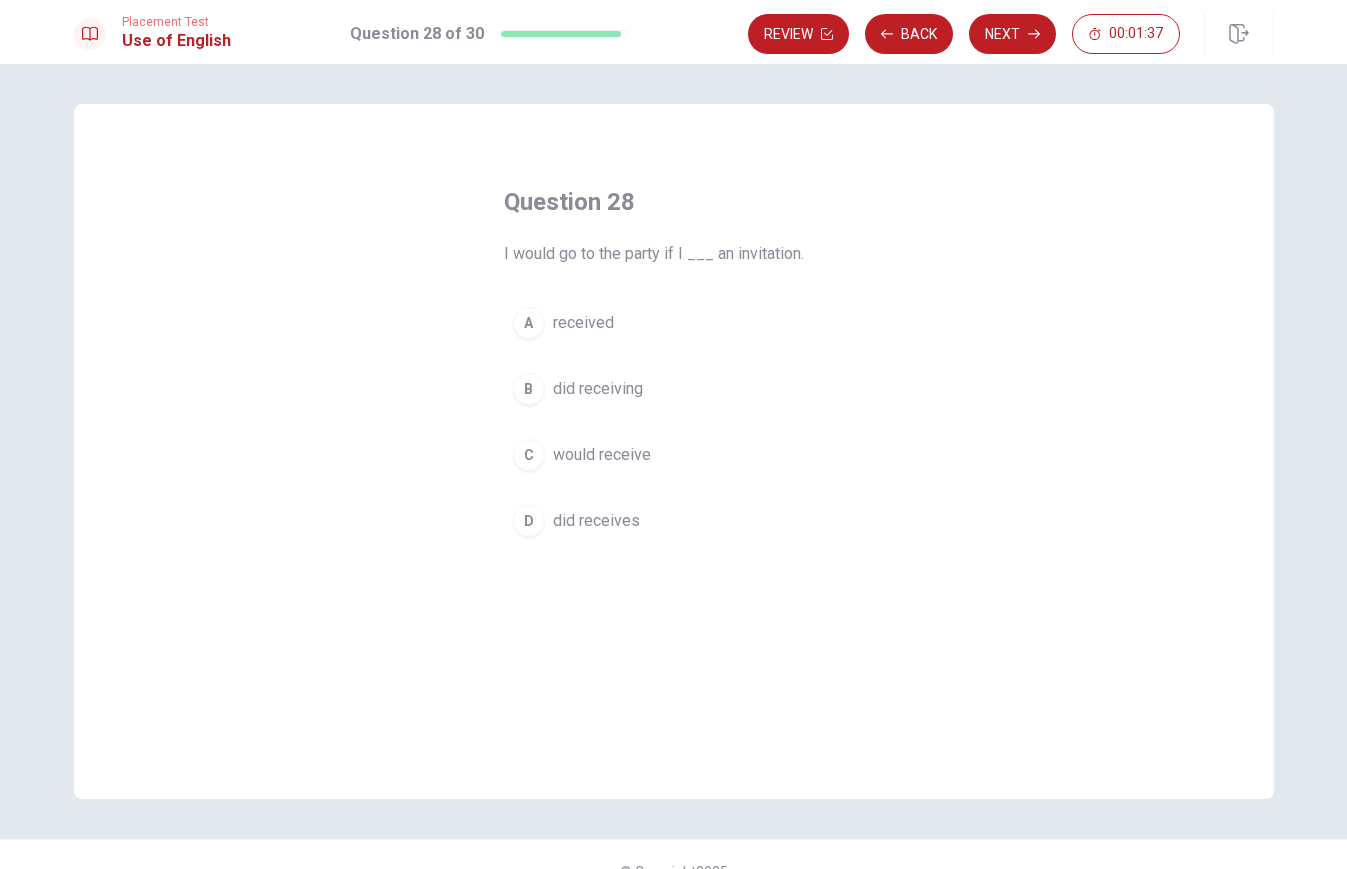 click on "A received" at bounding box center (674, 323) 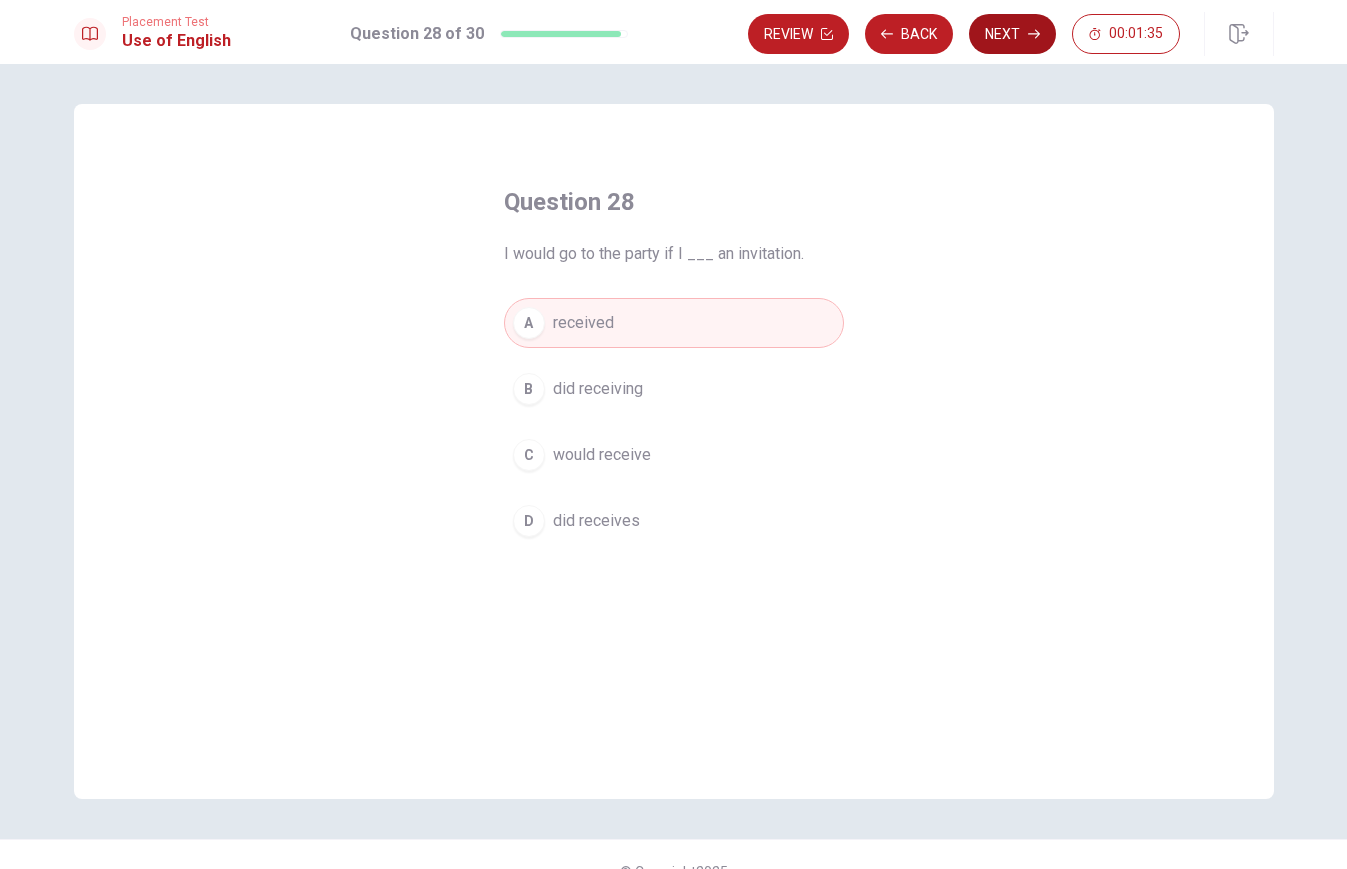 click on "Next" at bounding box center (1012, 34) 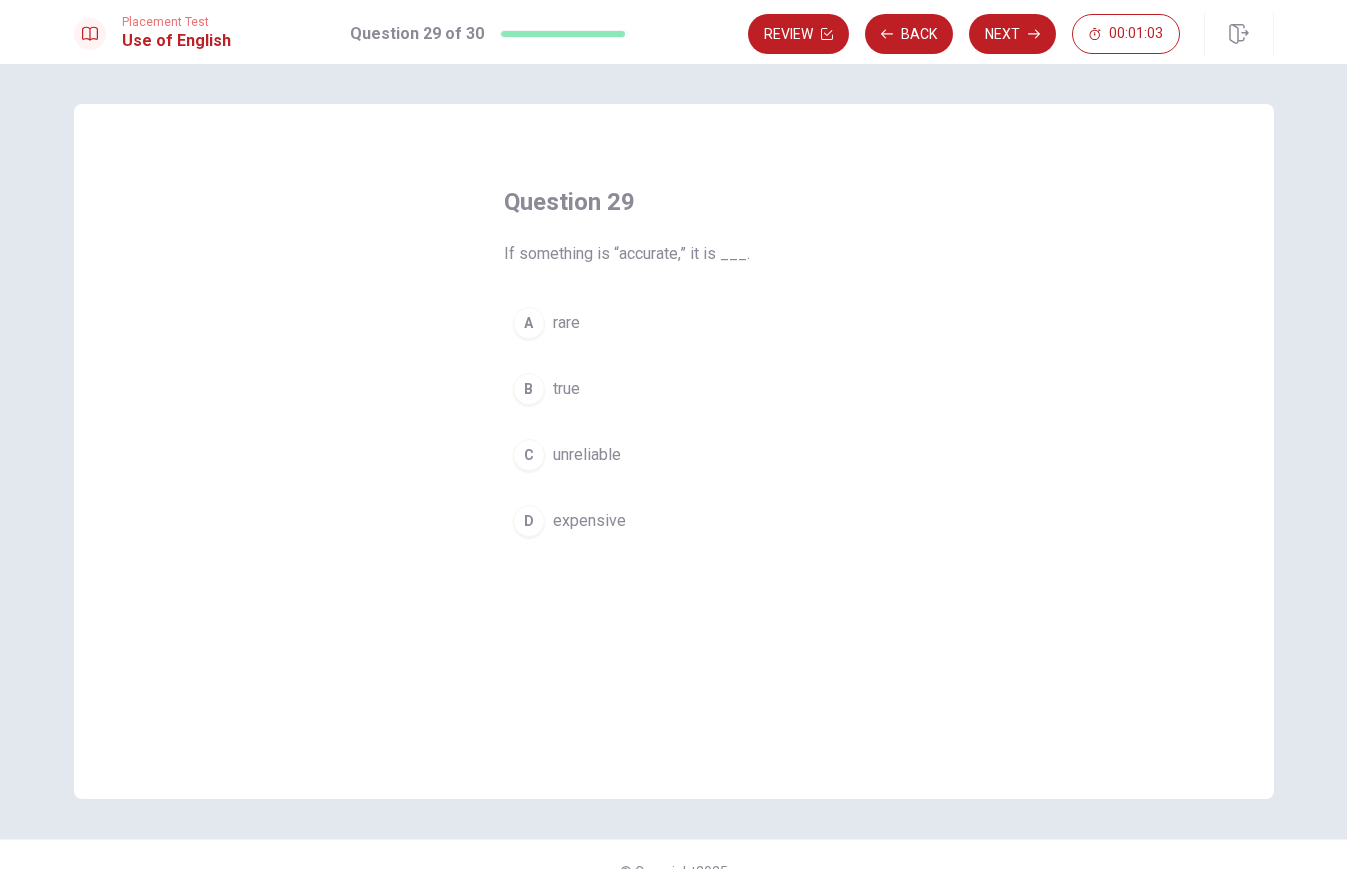 click on "B true" at bounding box center (674, 389) 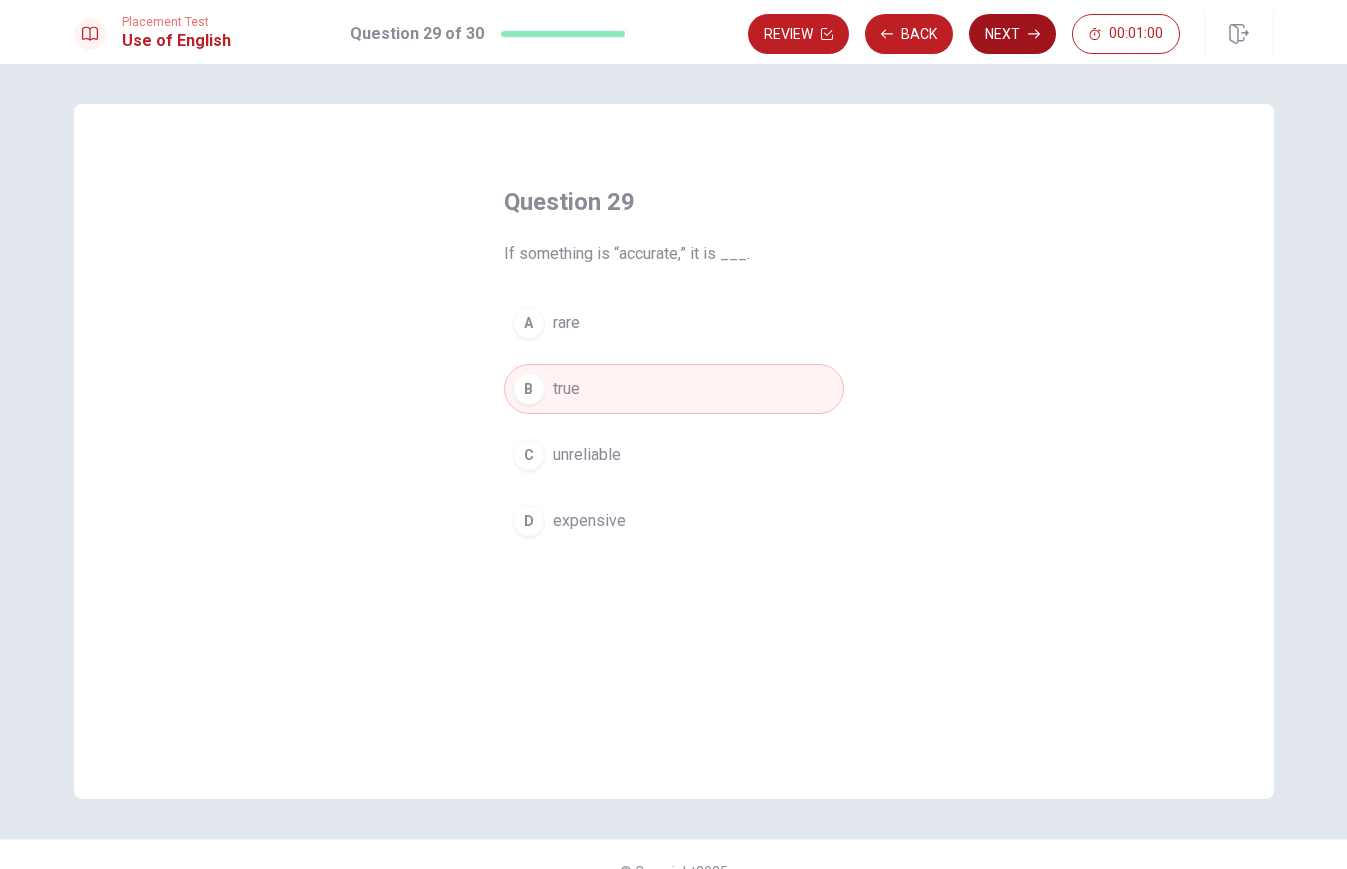 click on "Next" at bounding box center (1012, 34) 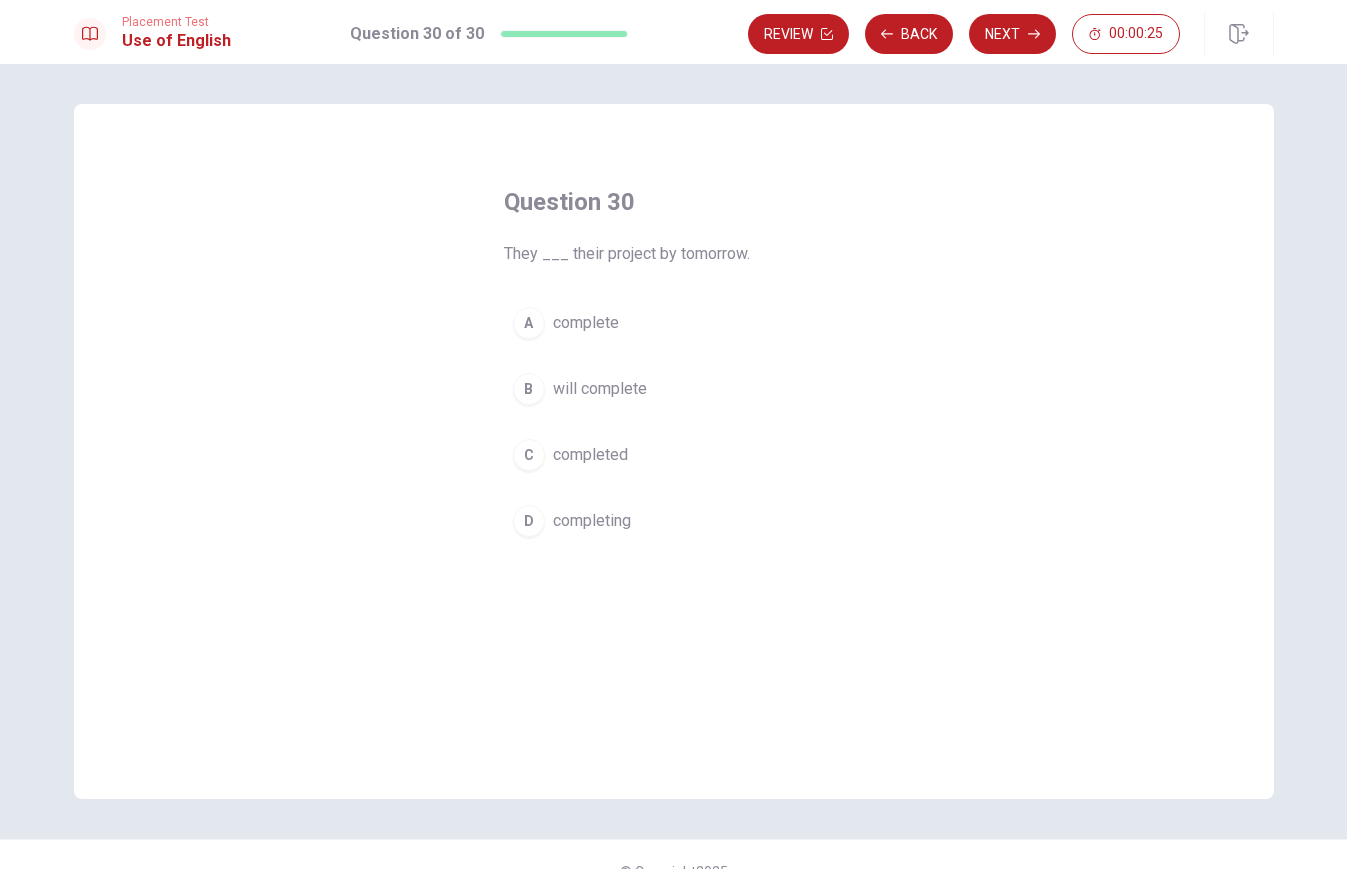 click on "will complete" at bounding box center [600, 389] 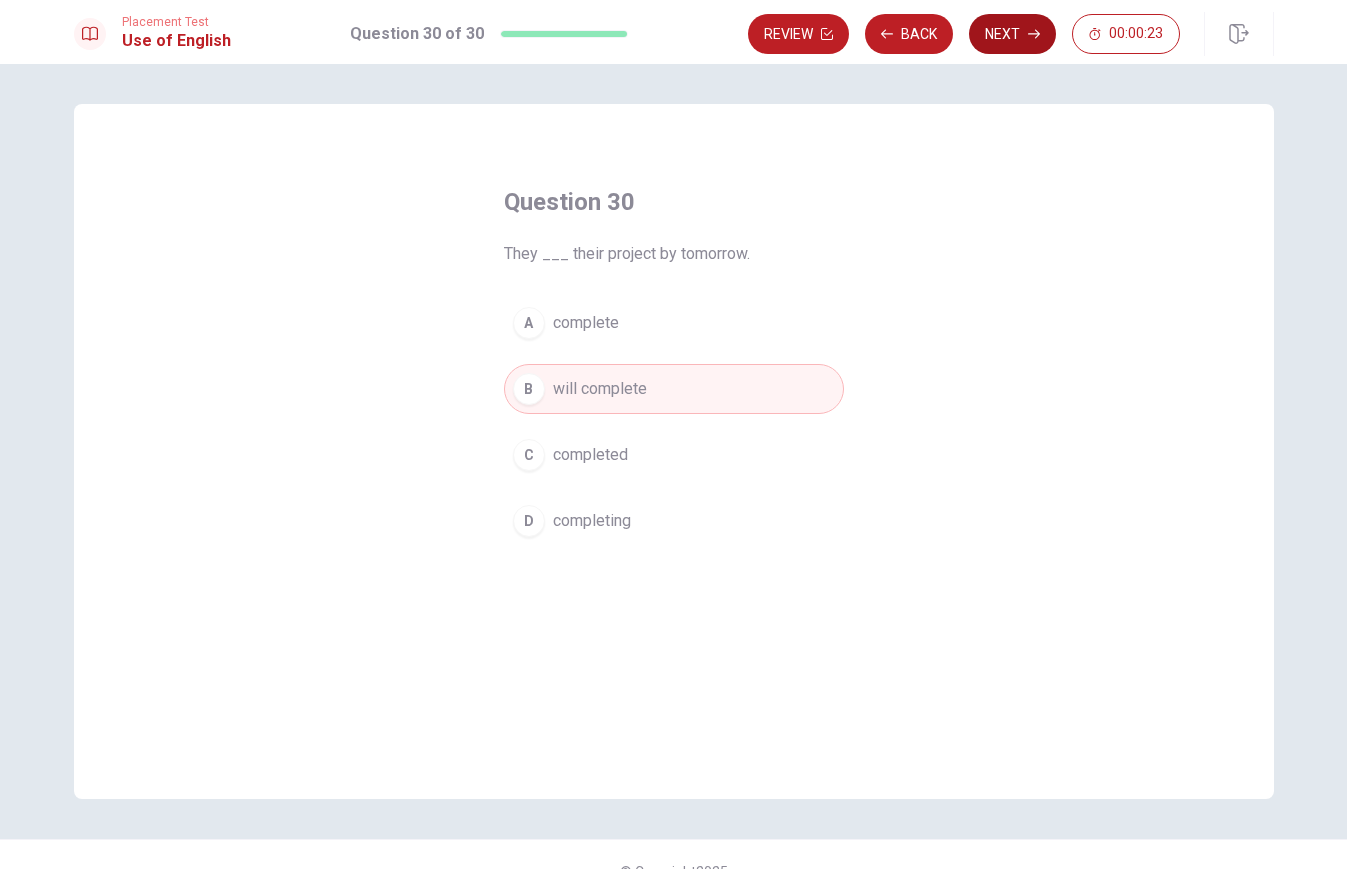 click on "Next" at bounding box center [1012, 34] 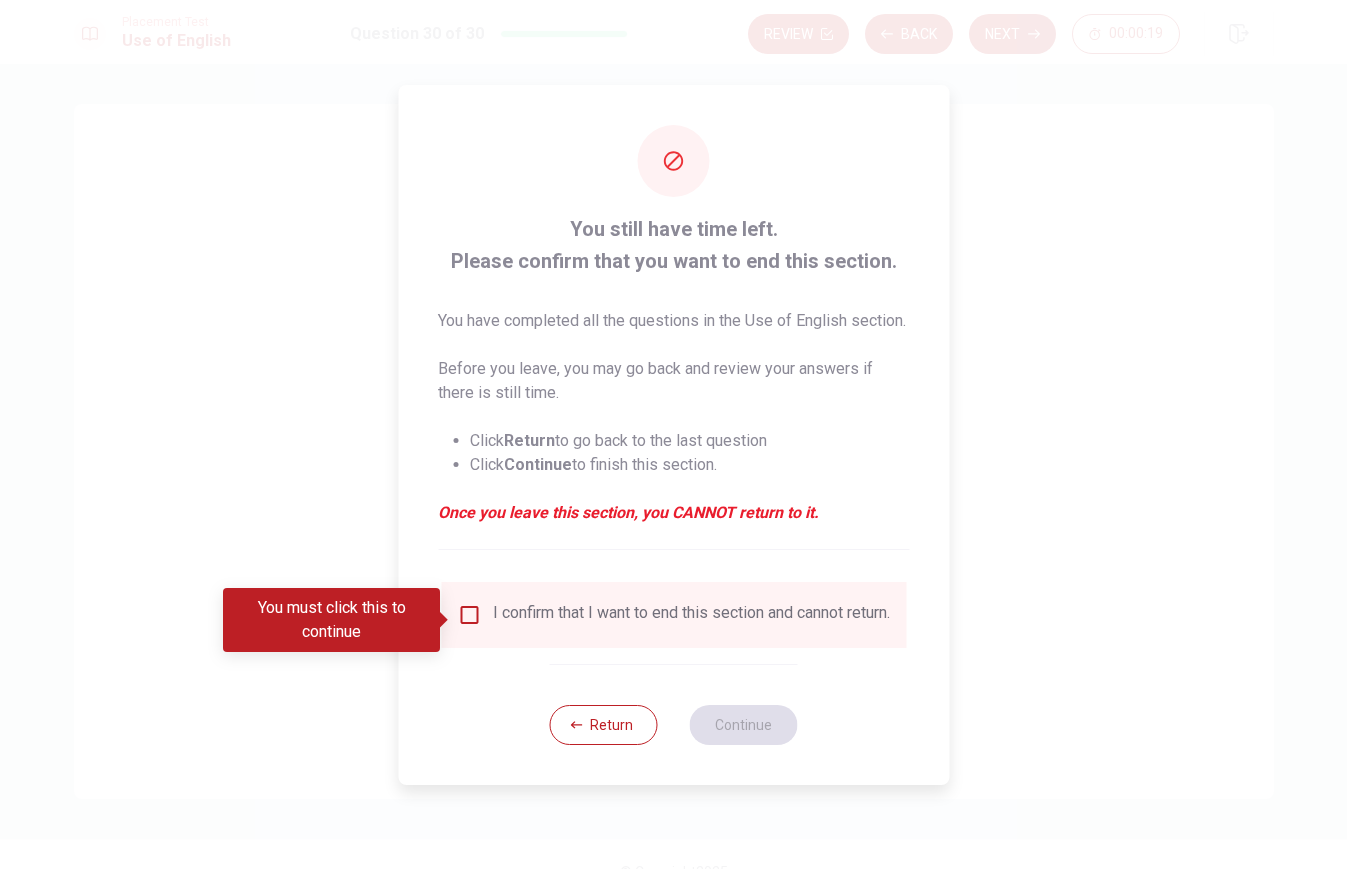 click at bounding box center [469, 615] 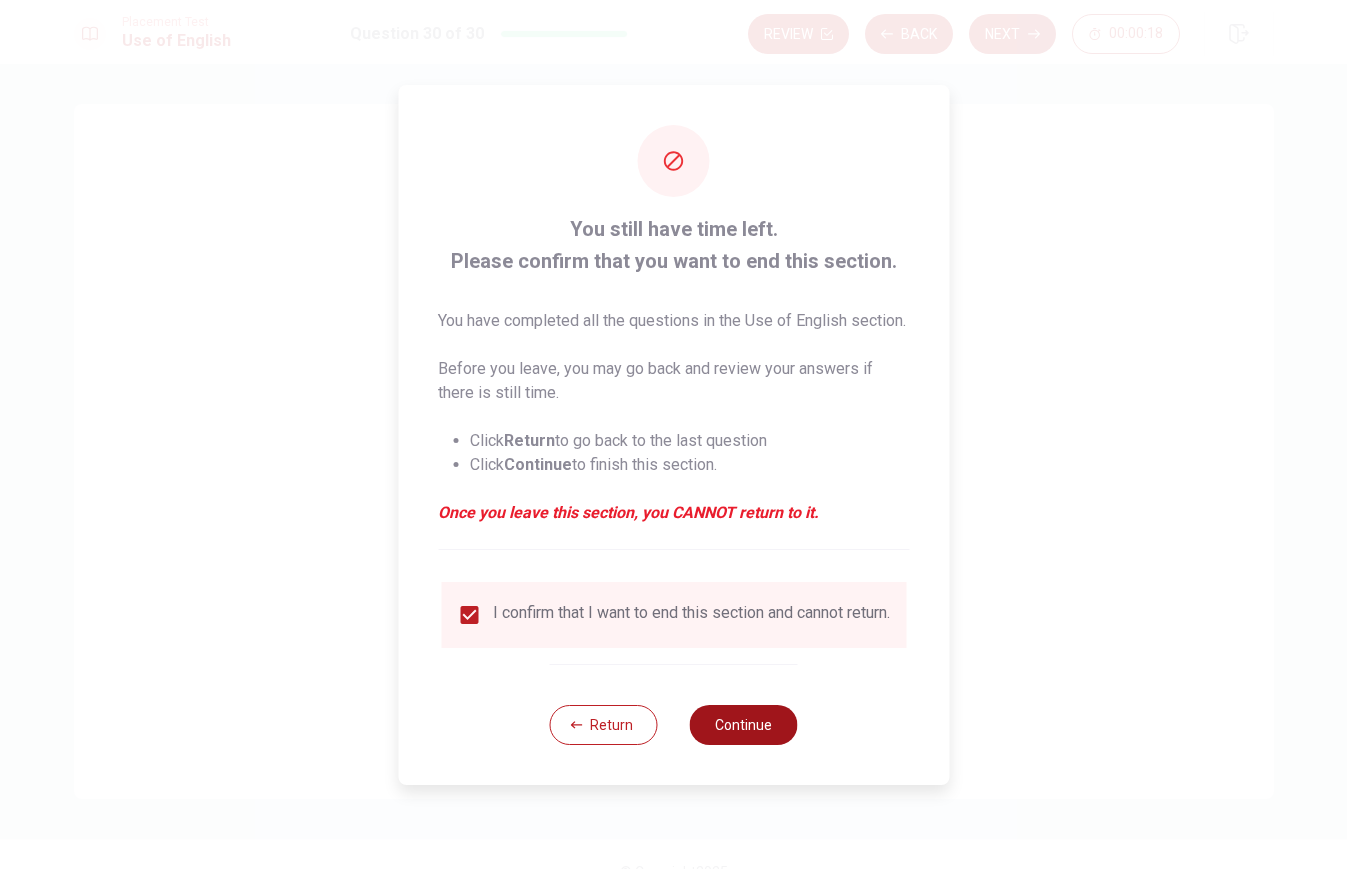 click on "Continue" at bounding box center (744, 725) 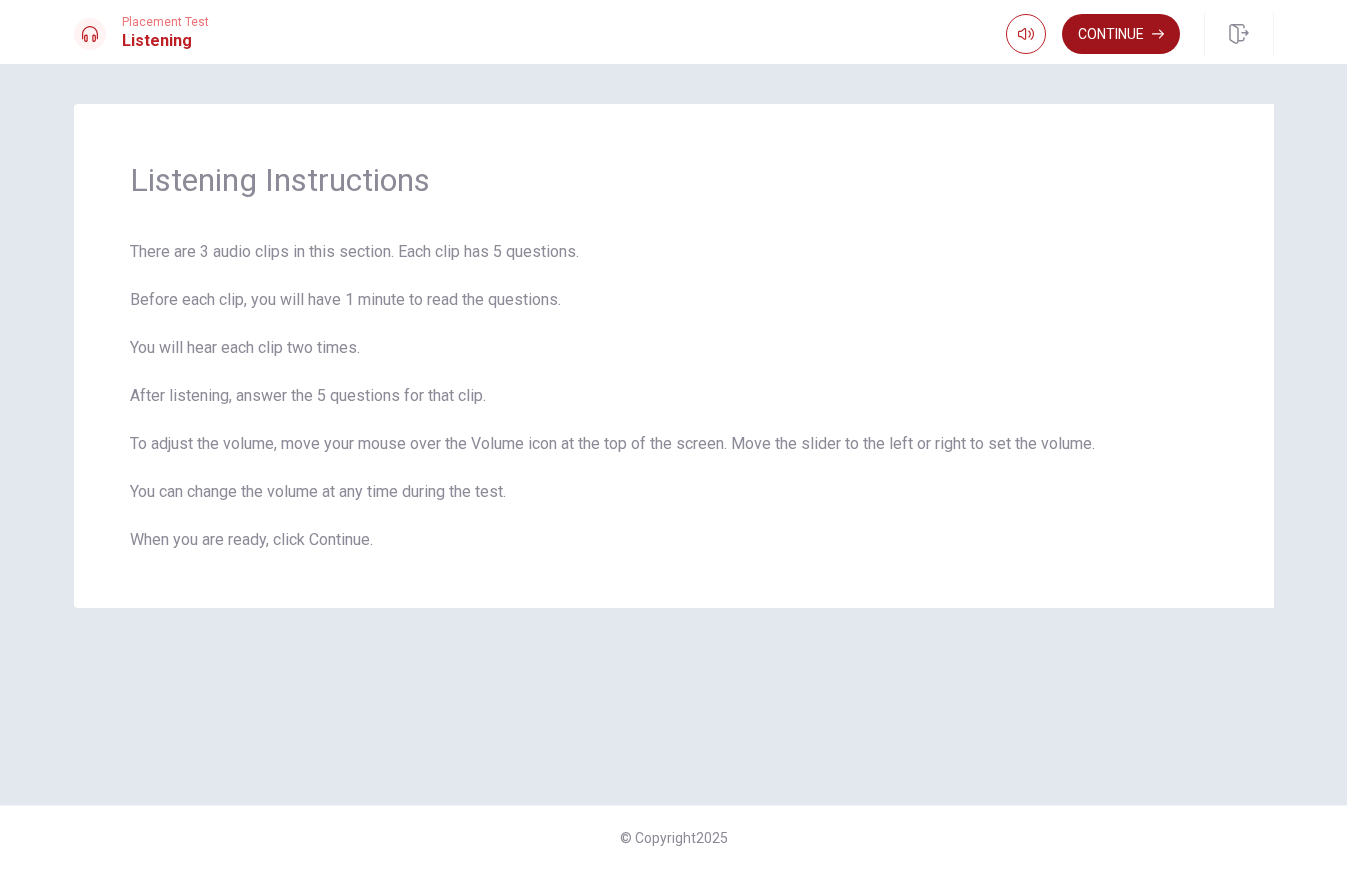 click on "Continue" at bounding box center [1121, 34] 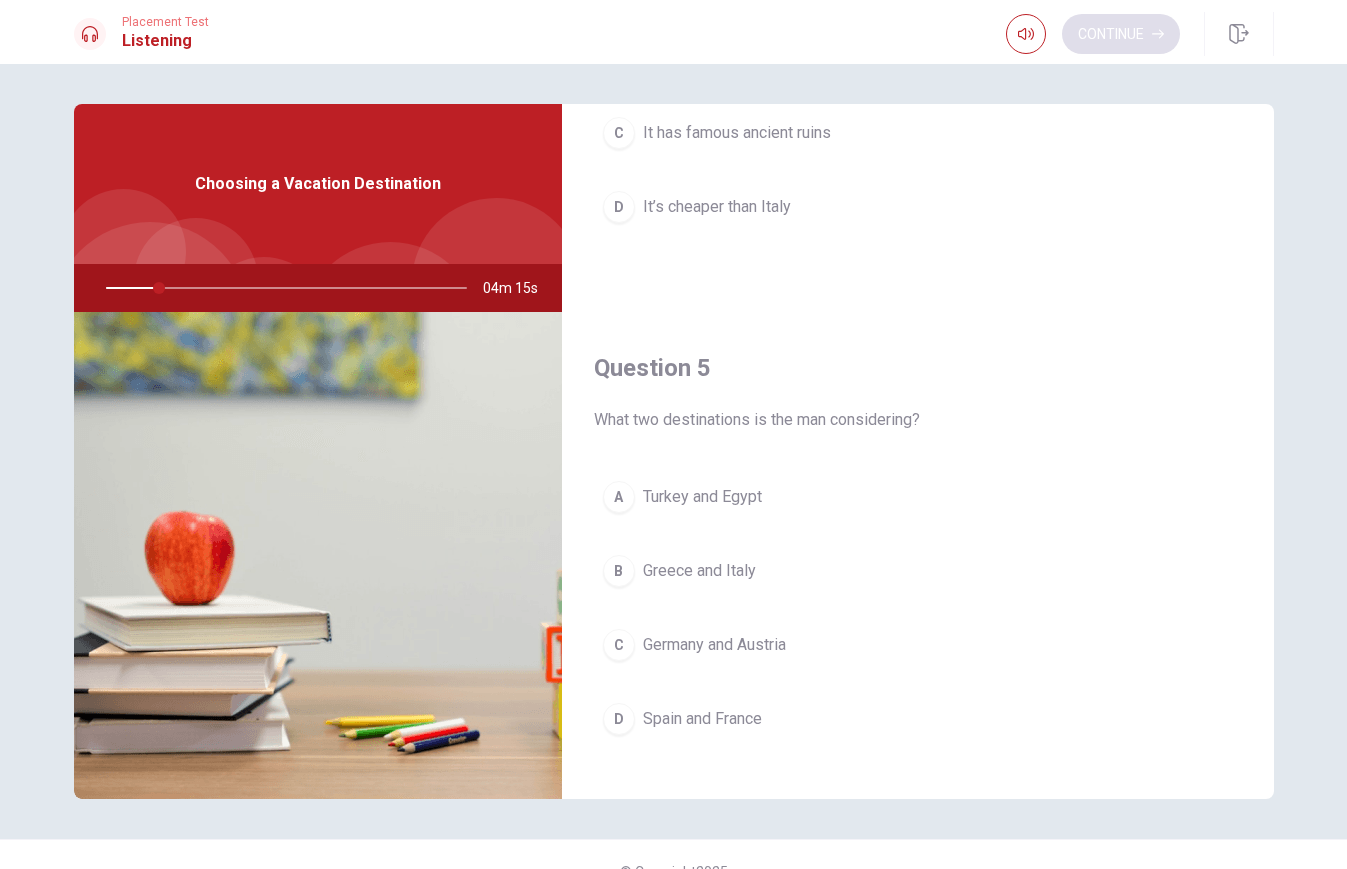 scroll, scrollTop: 1865, scrollLeft: 0, axis: vertical 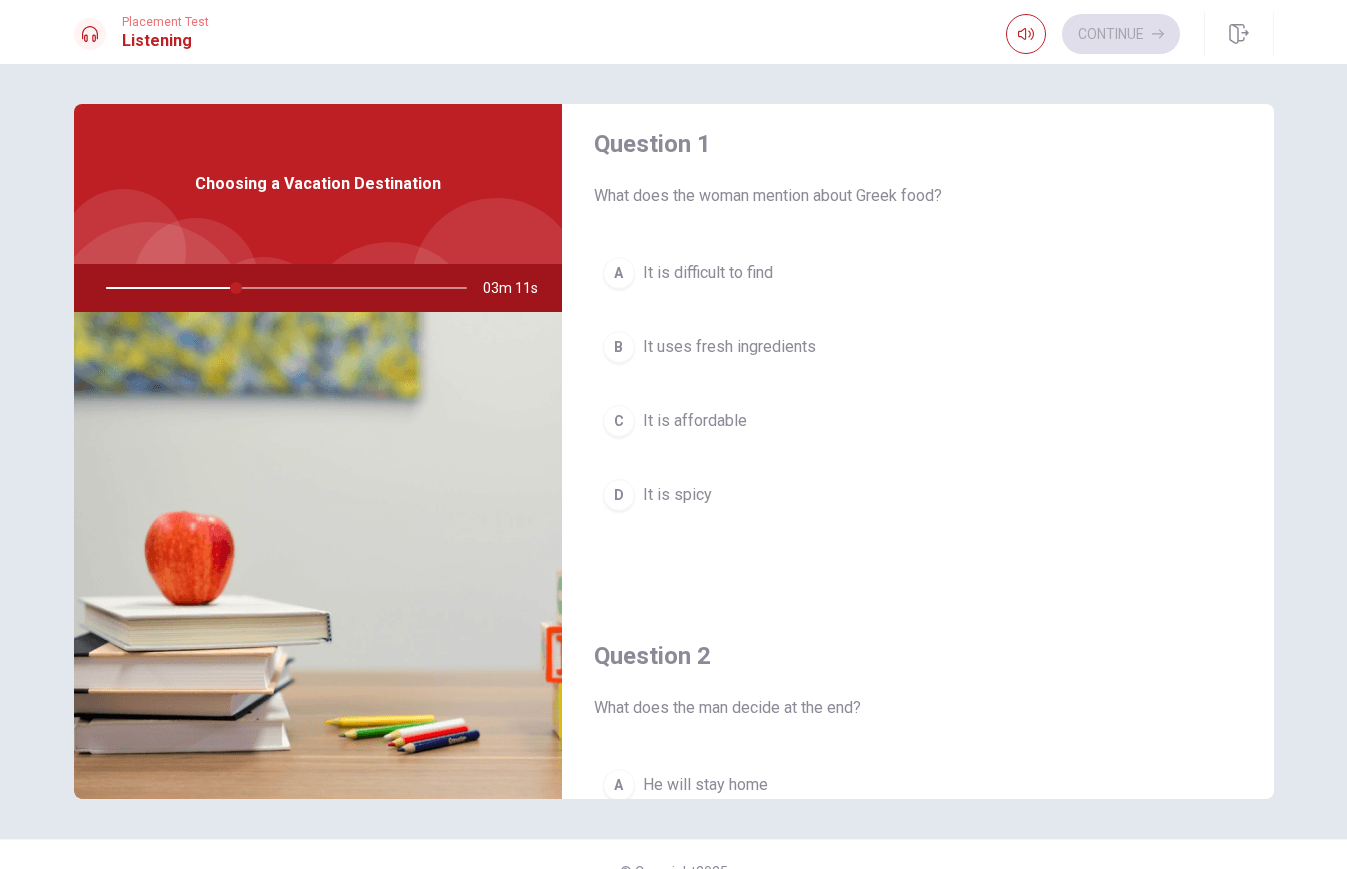 click on "B It uses fresh ingredients" at bounding box center (918, 347) 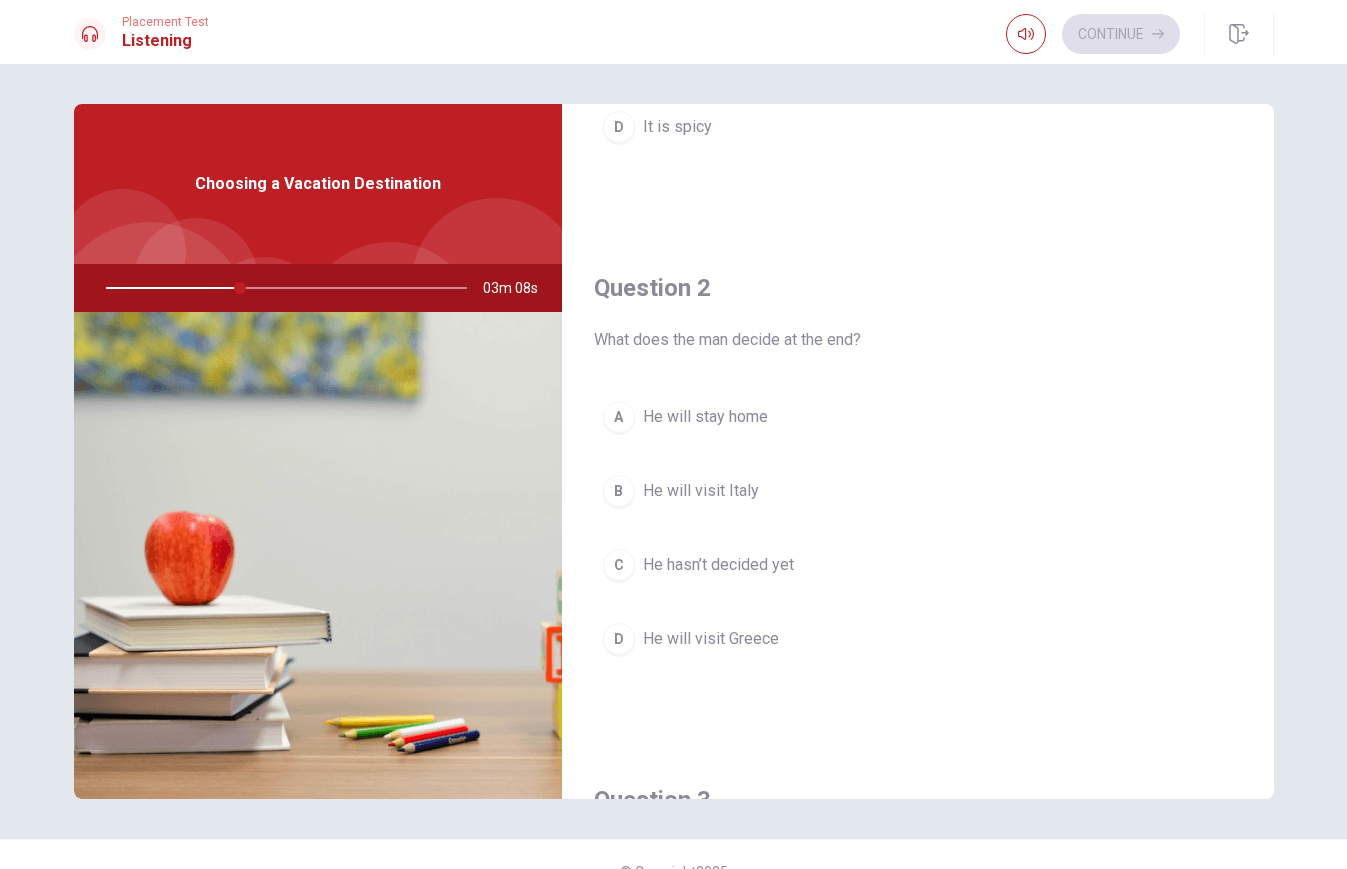 scroll, scrollTop: 387, scrollLeft: 0, axis: vertical 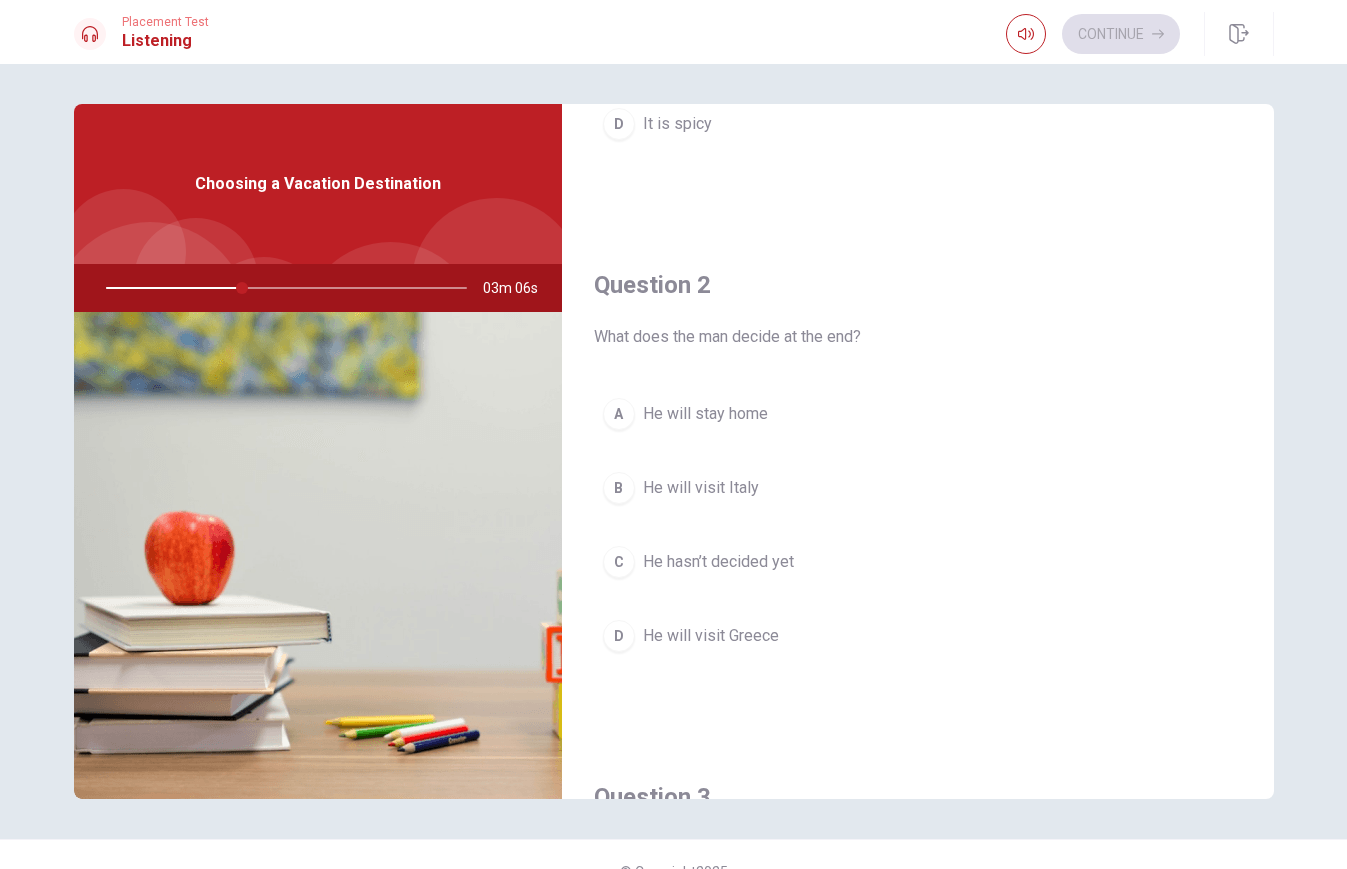 click on "D He will visit Greece" at bounding box center (918, 636) 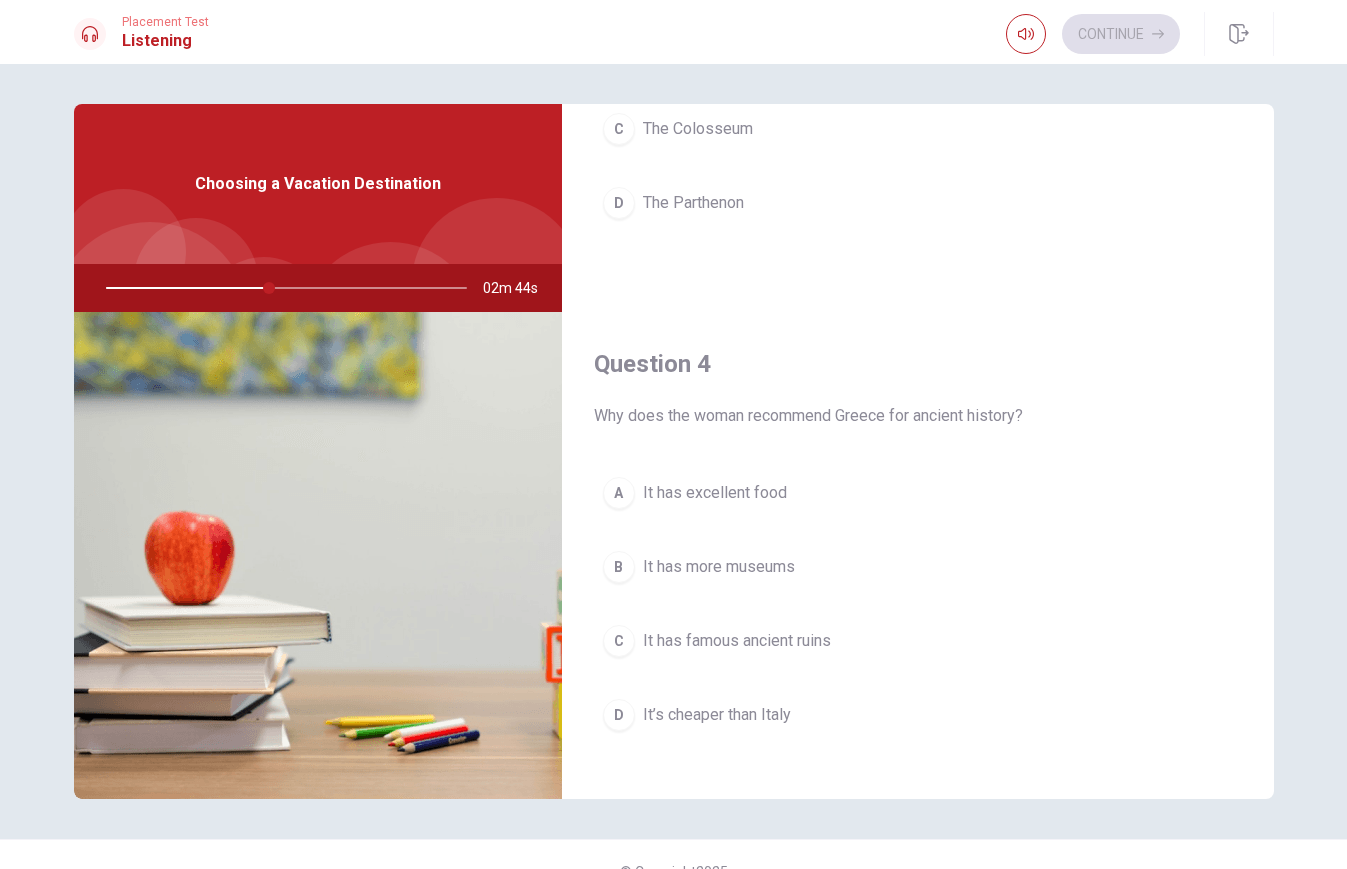 scroll, scrollTop: 1340, scrollLeft: 0, axis: vertical 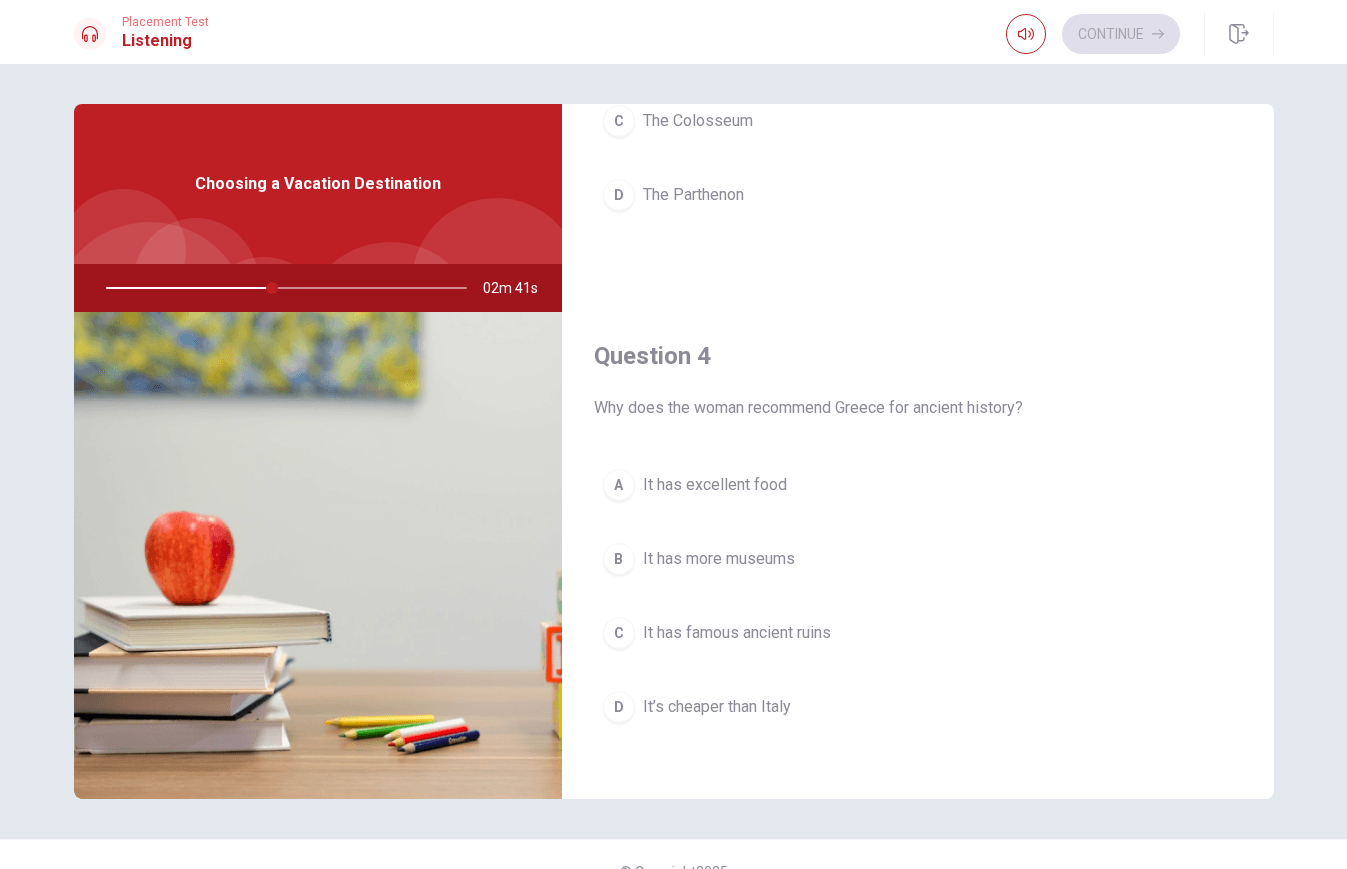 click on "It has famous ancient ruins" at bounding box center (737, 633) 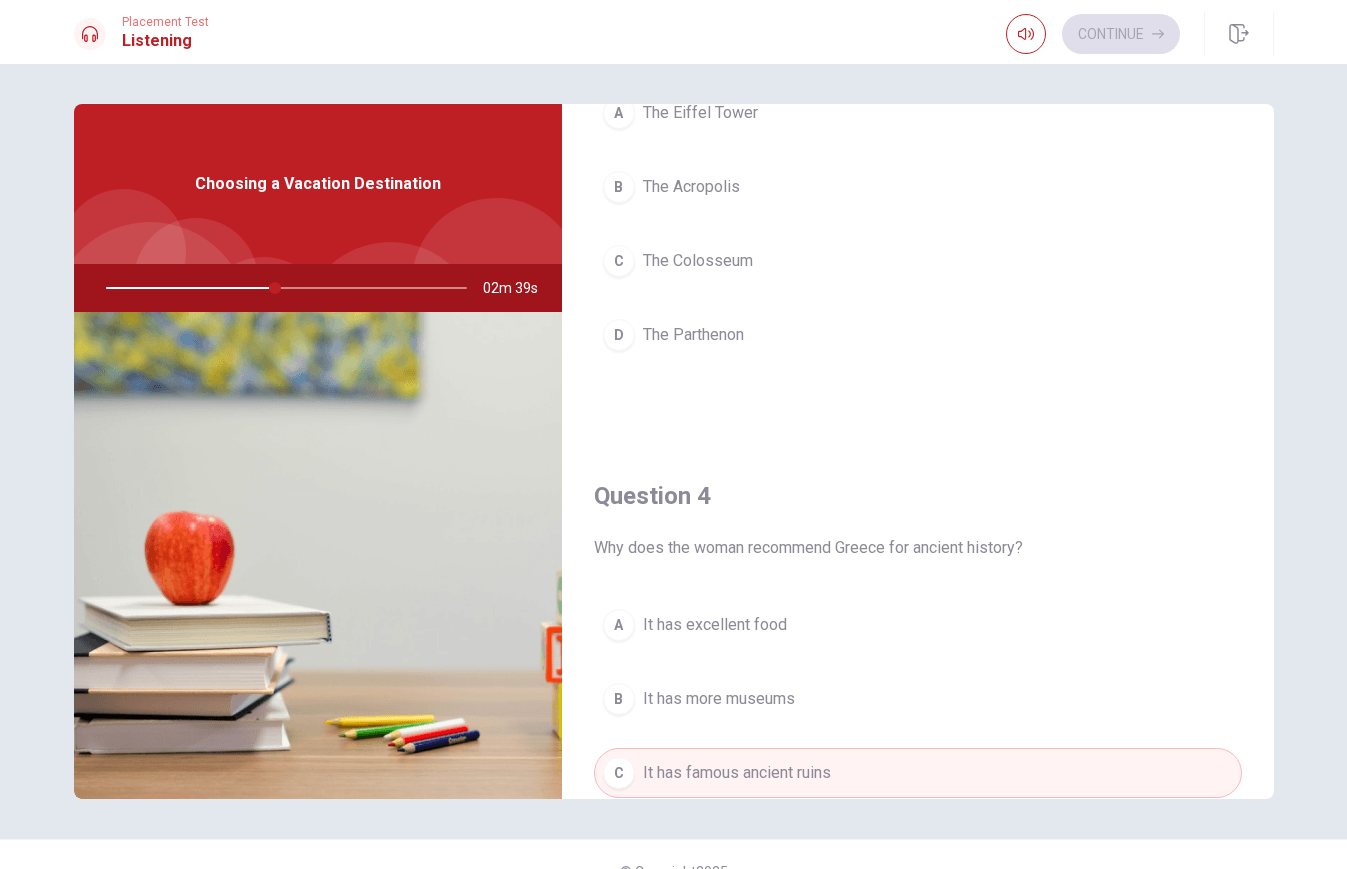 scroll, scrollTop: 1198, scrollLeft: 0, axis: vertical 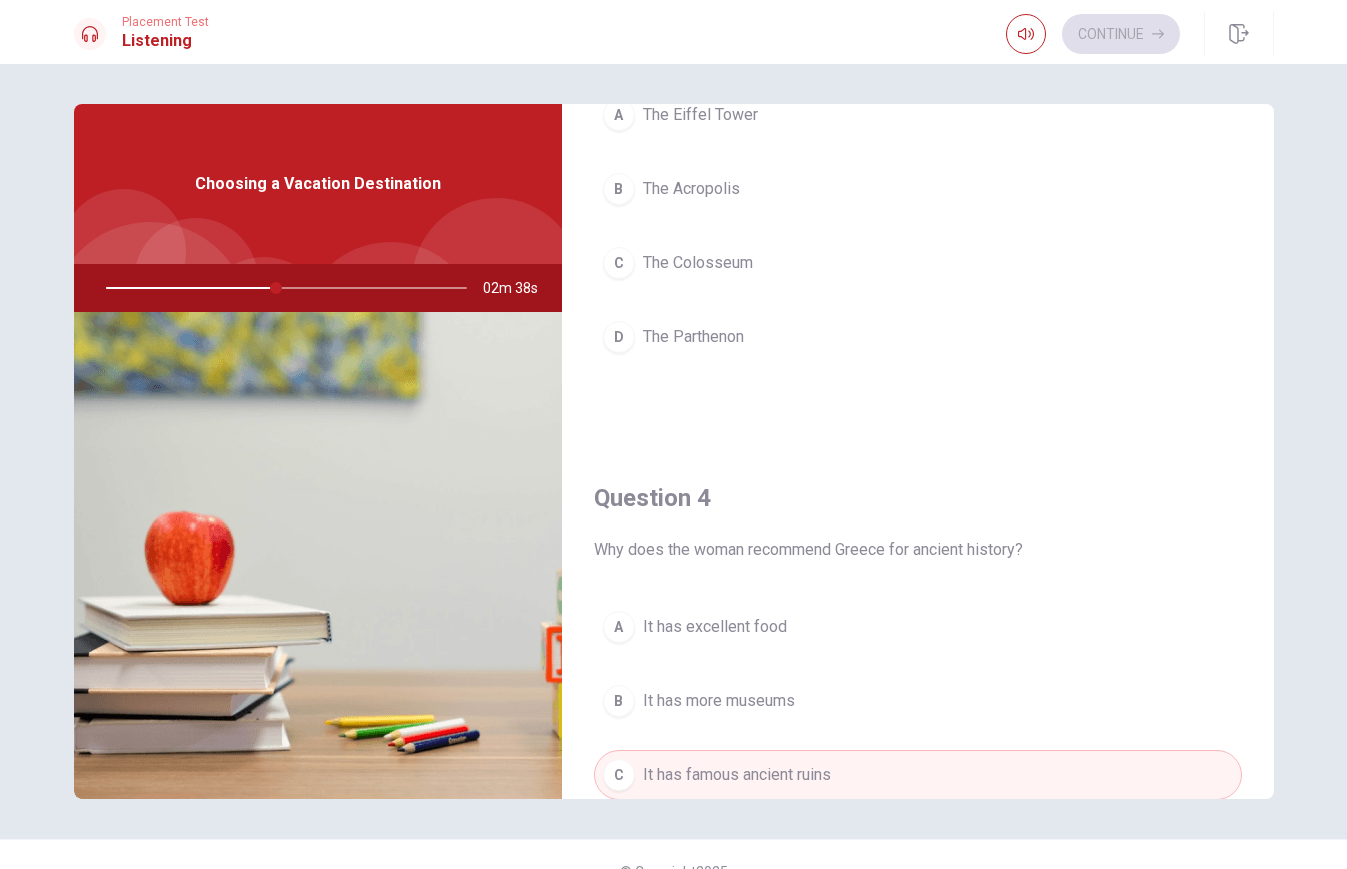 click on "D The Parthenon" at bounding box center [918, 337] 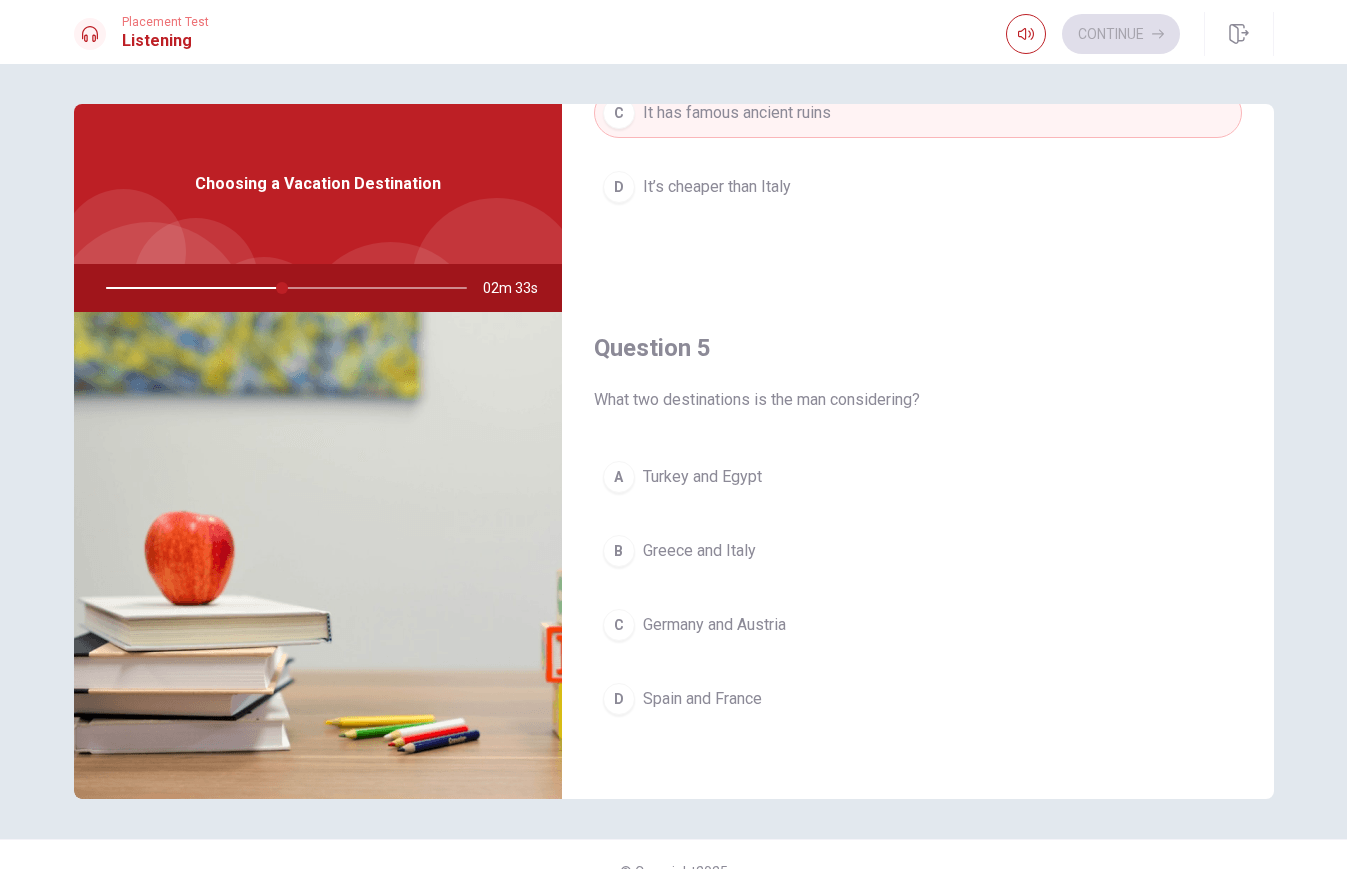 scroll, scrollTop: 1864, scrollLeft: 0, axis: vertical 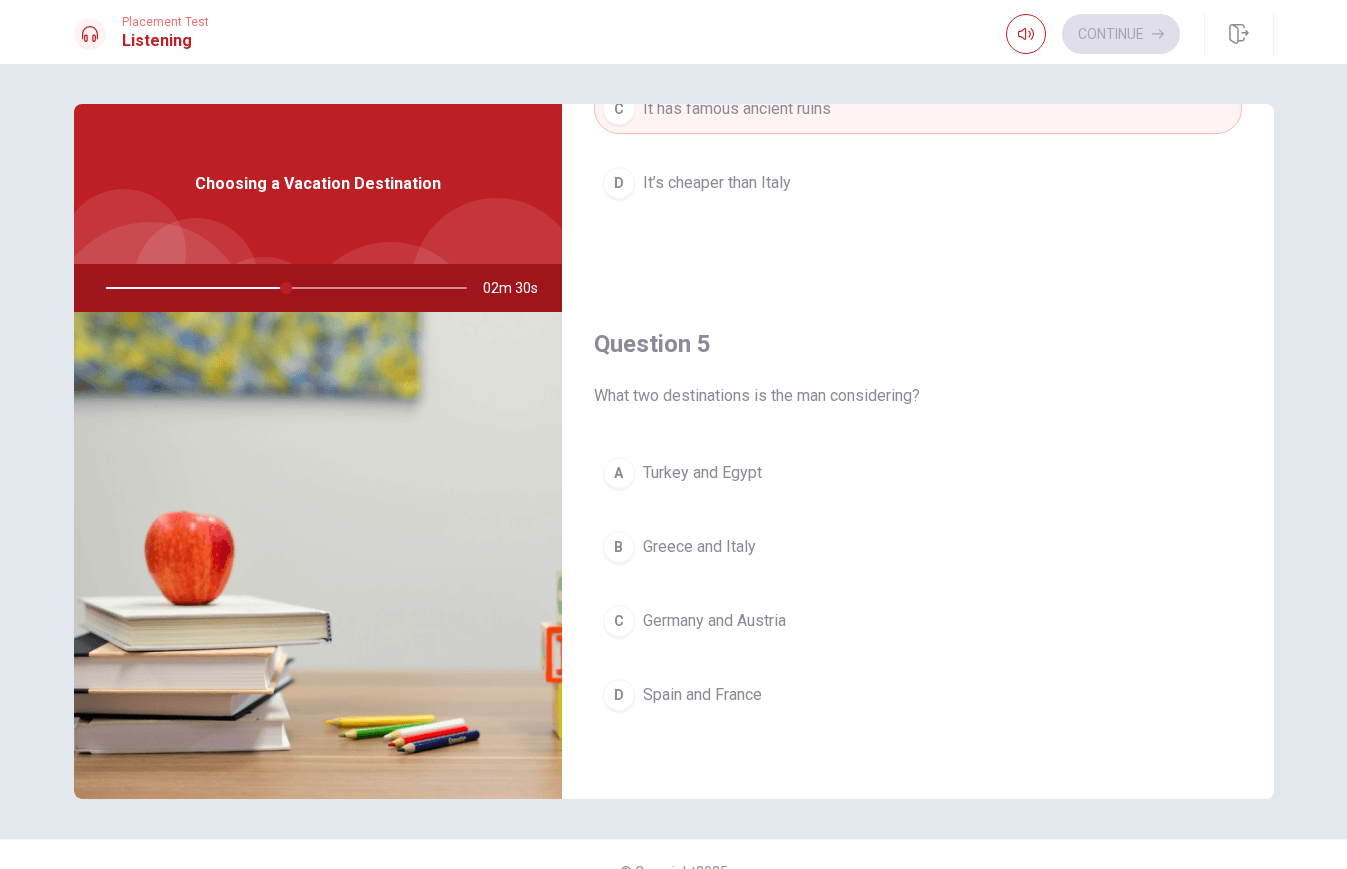 click on "Greece and Italy" at bounding box center (699, 547) 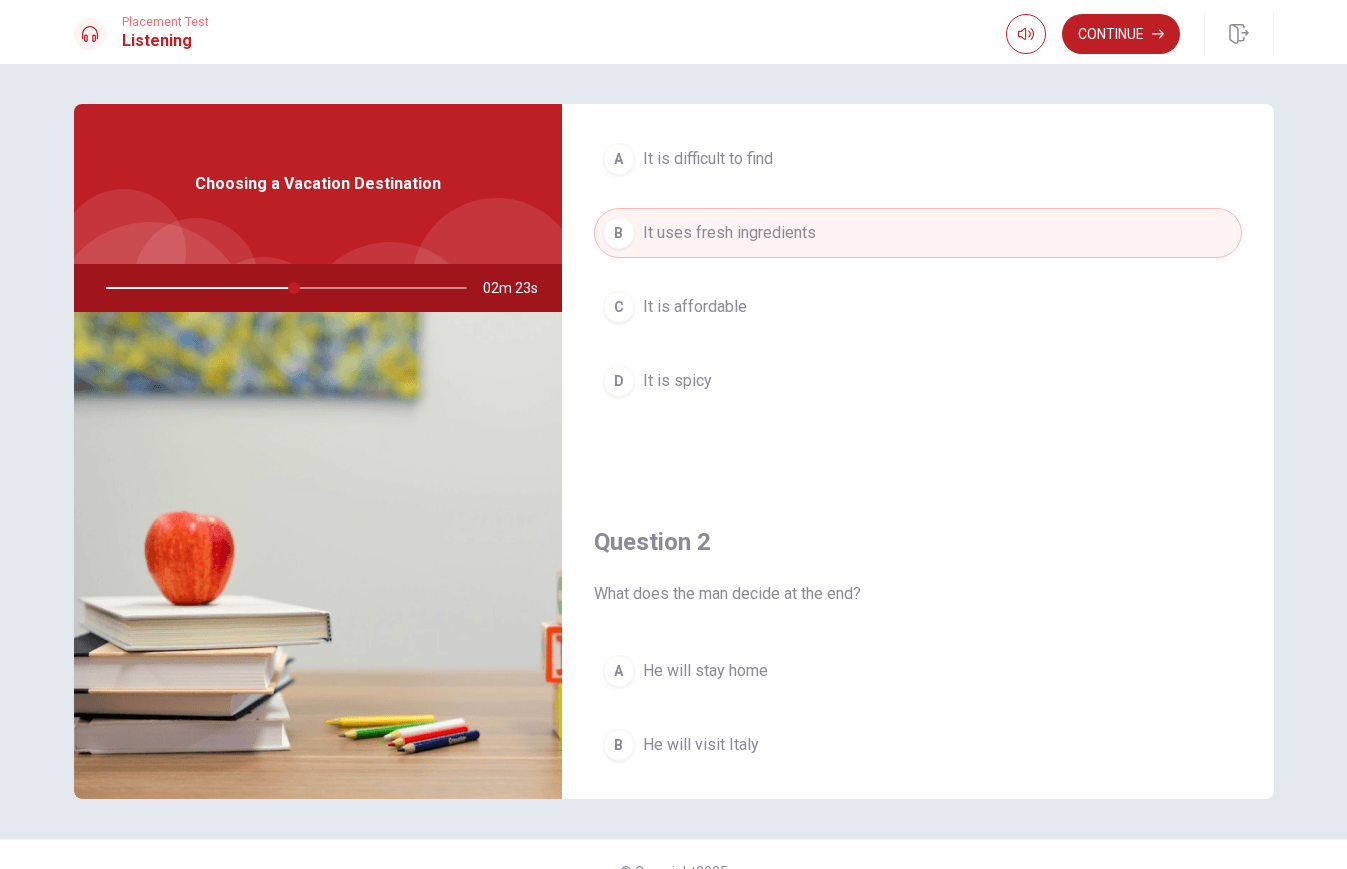 scroll, scrollTop: 0, scrollLeft: 0, axis: both 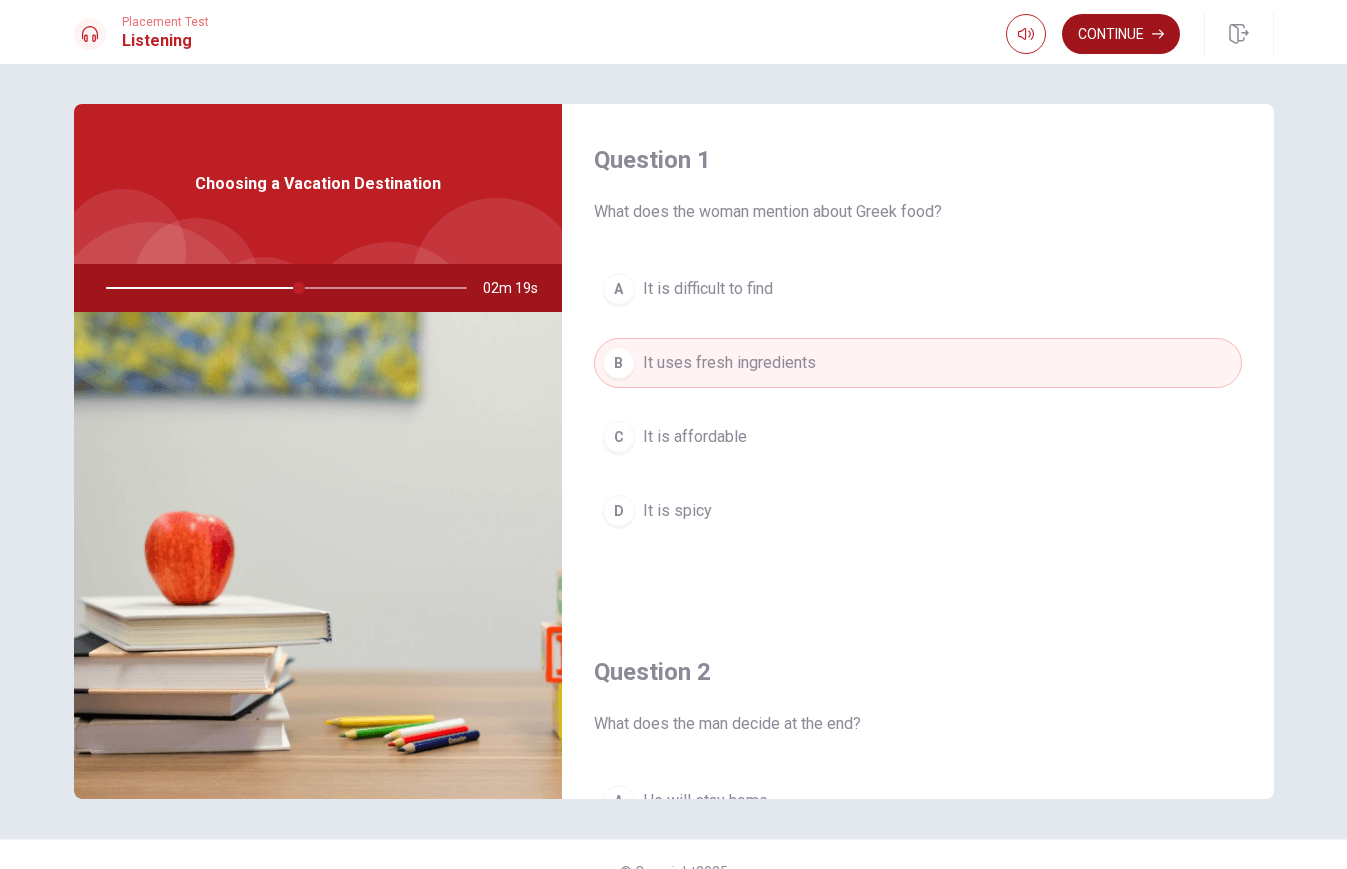 click on "Continue" at bounding box center [1121, 34] 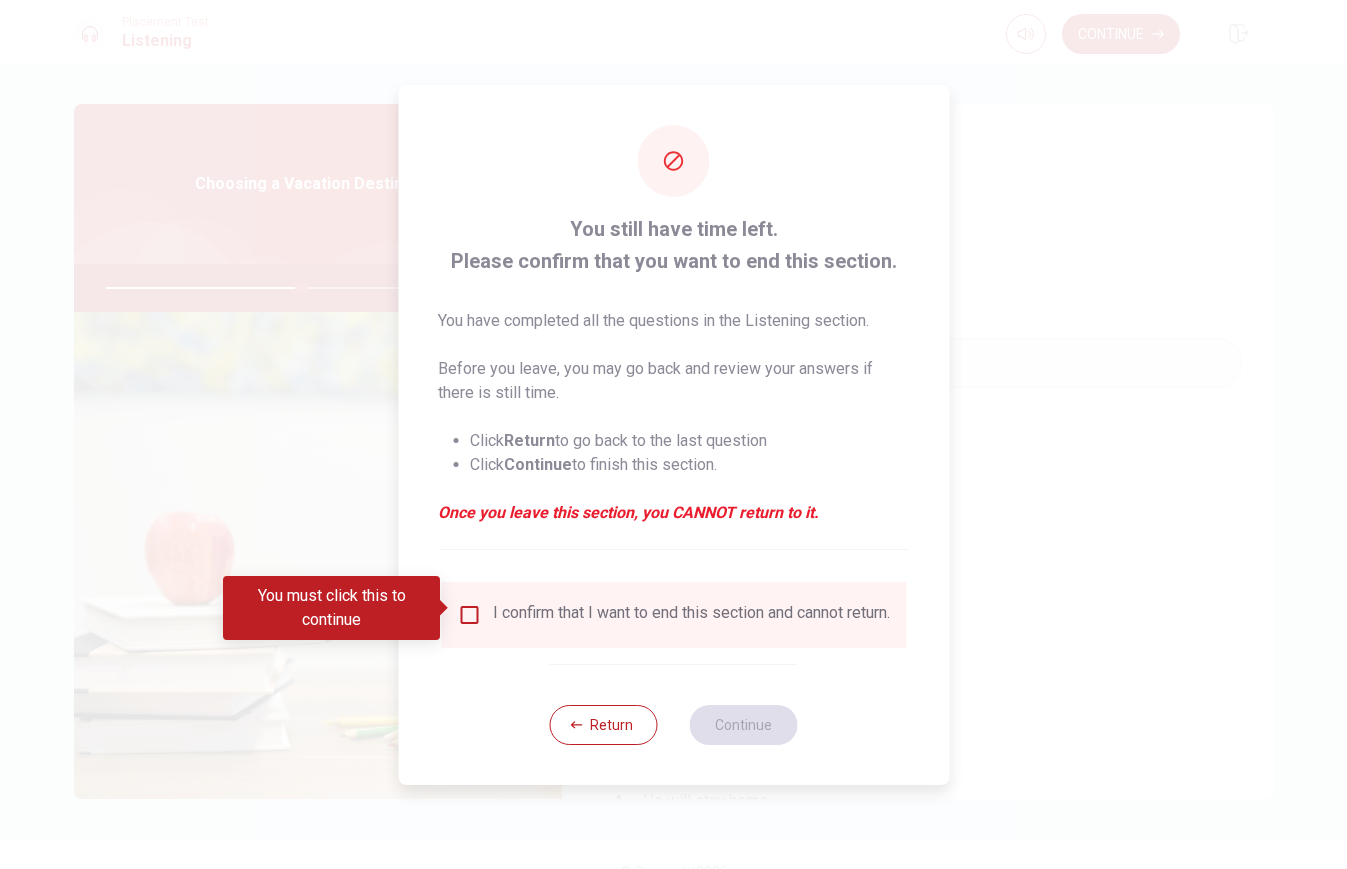 click on "I confirm that I want to end this section and cannot return." at bounding box center [691, 615] 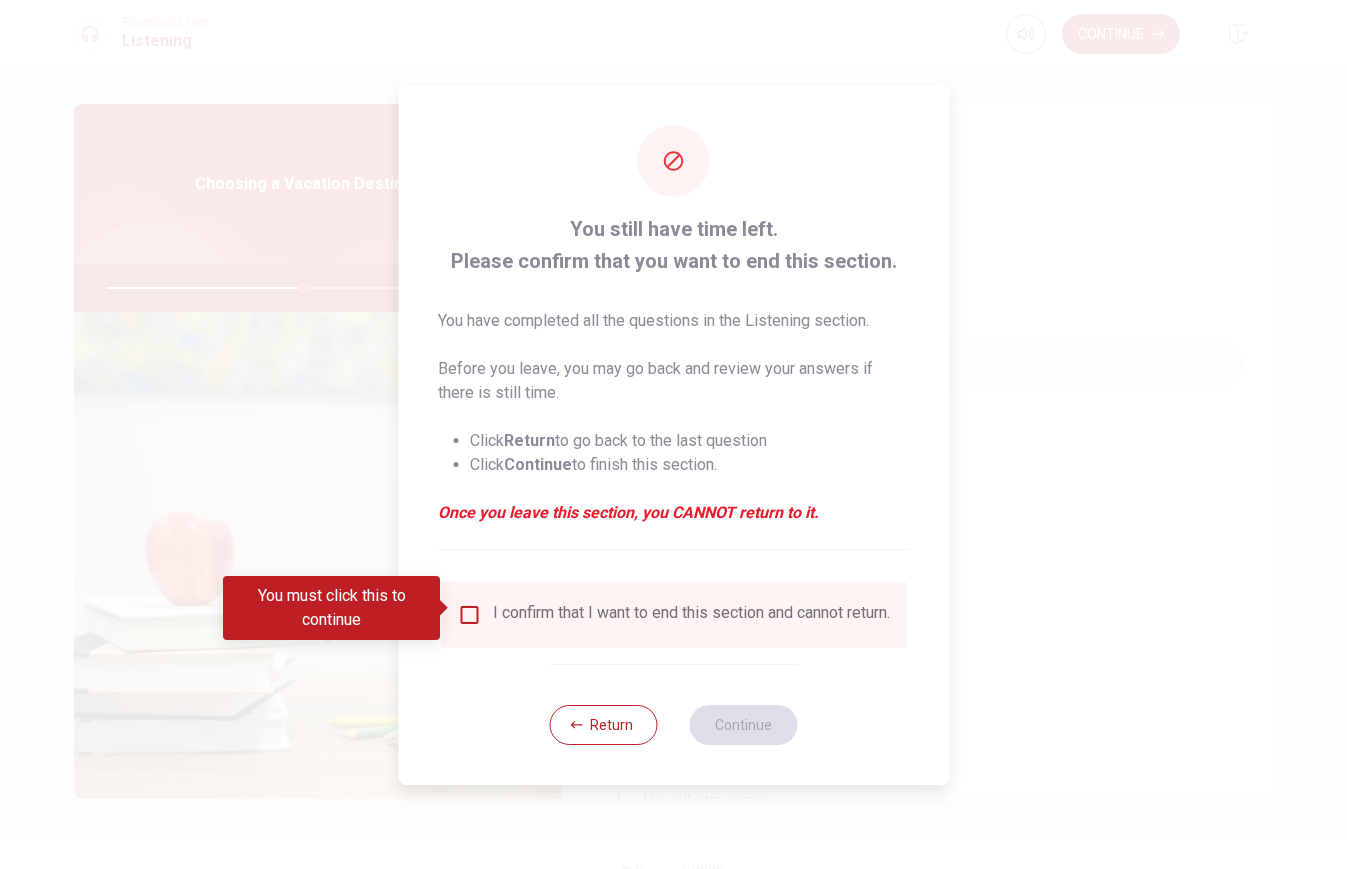 click at bounding box center [469, 615] 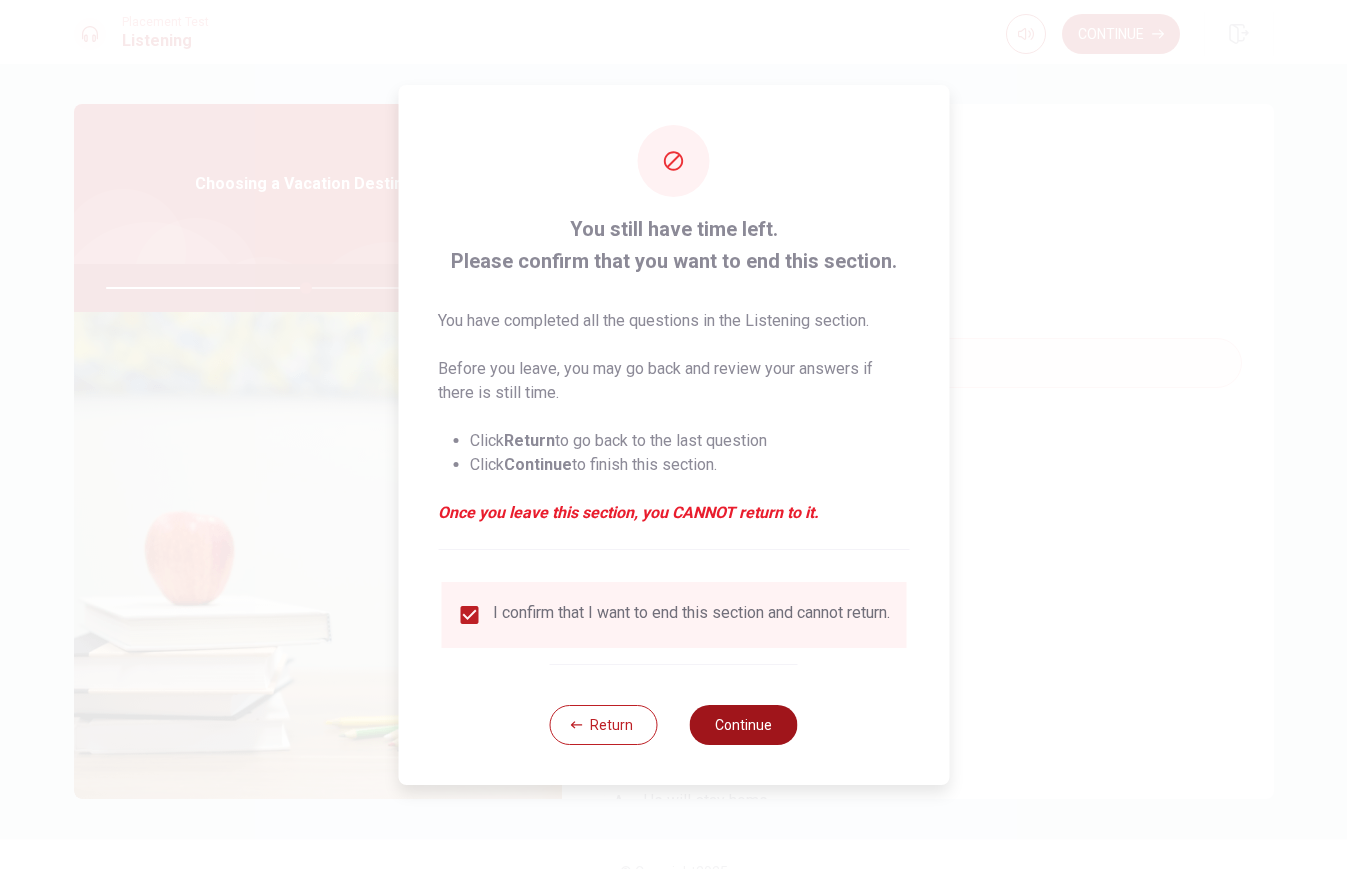 click on "Continue" at bounding box center [744, 725] 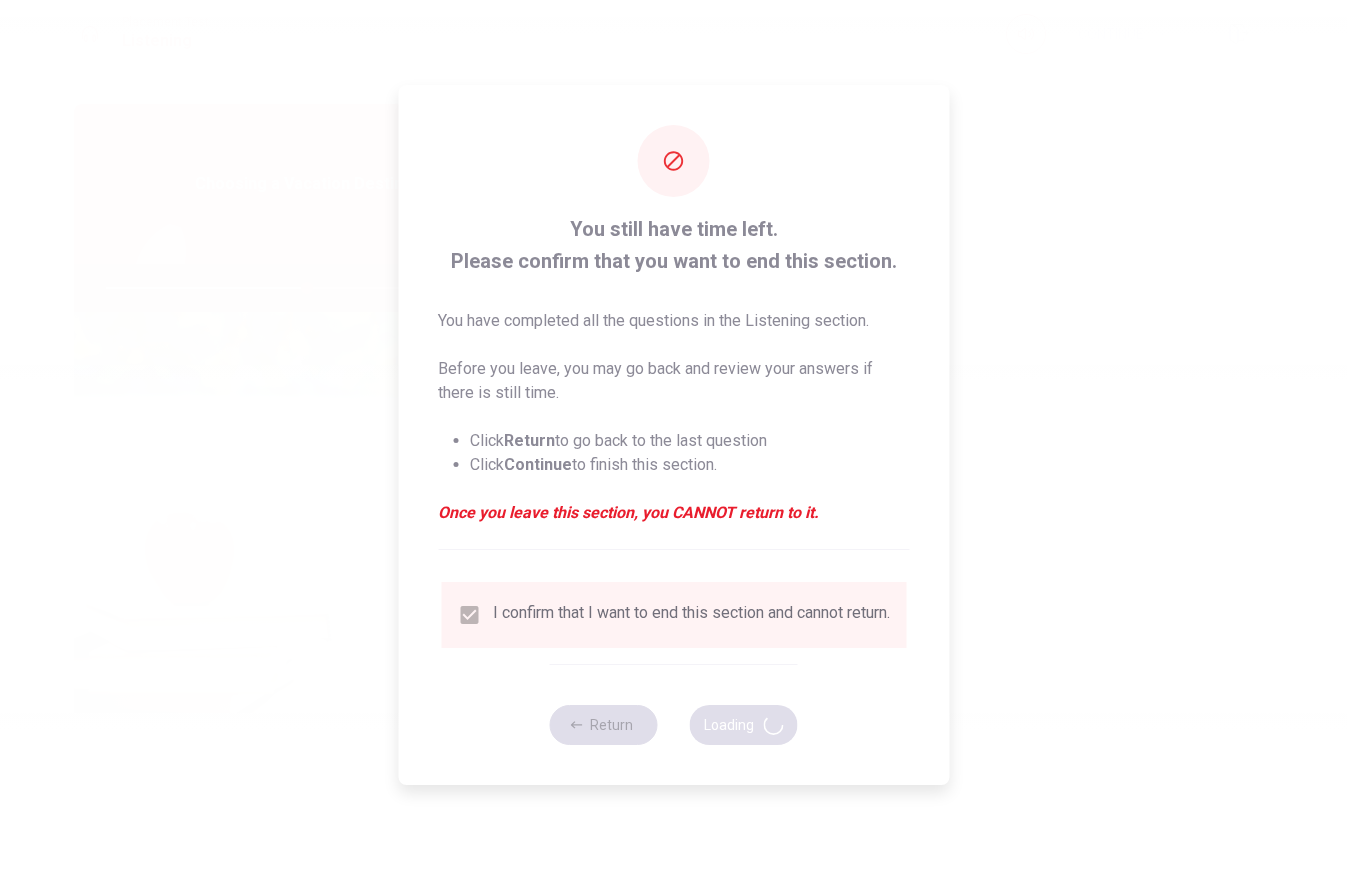 type on "56" 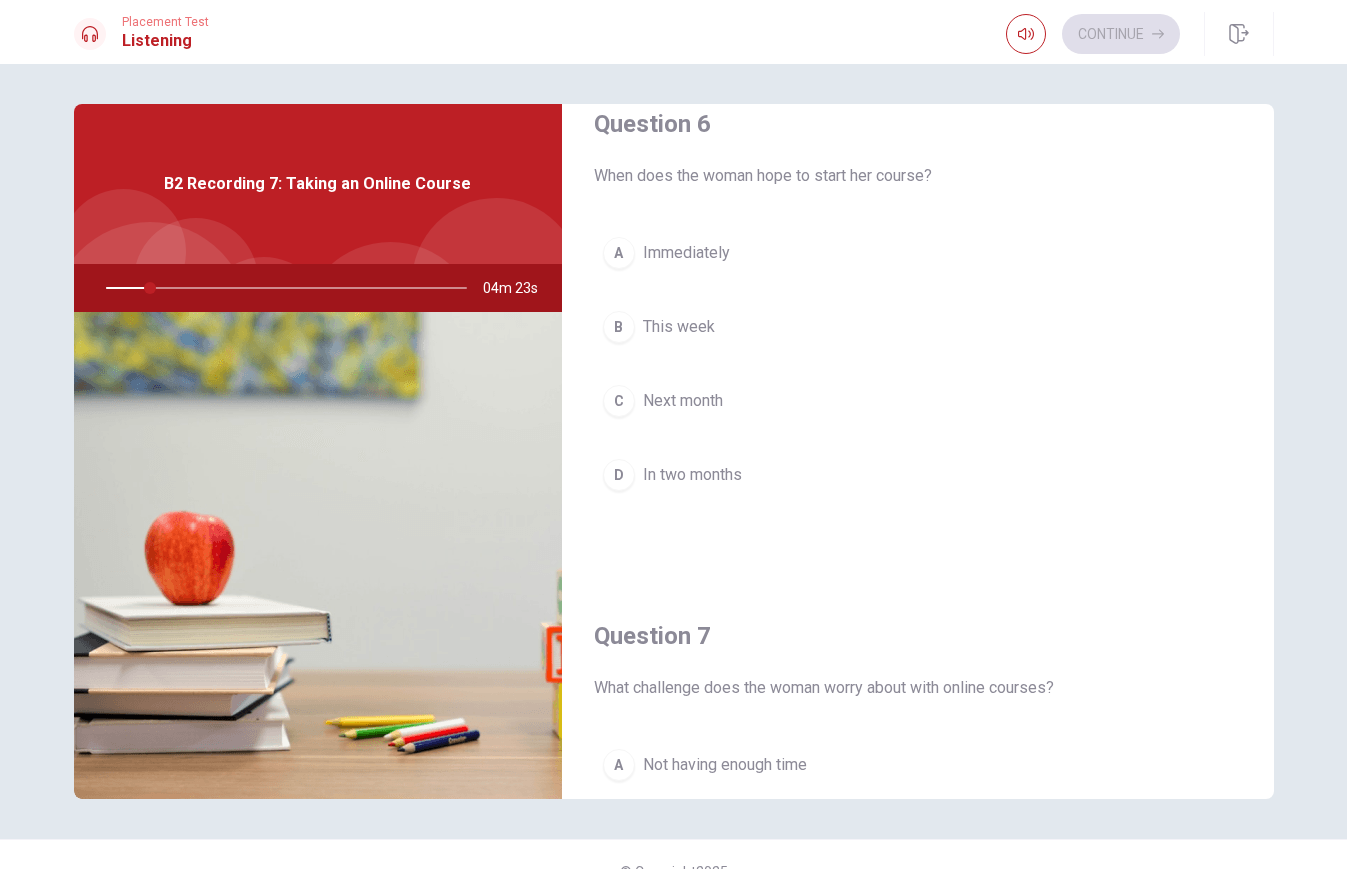 scroll, scrollTop: 0, scrollLeft: 0, axis: both 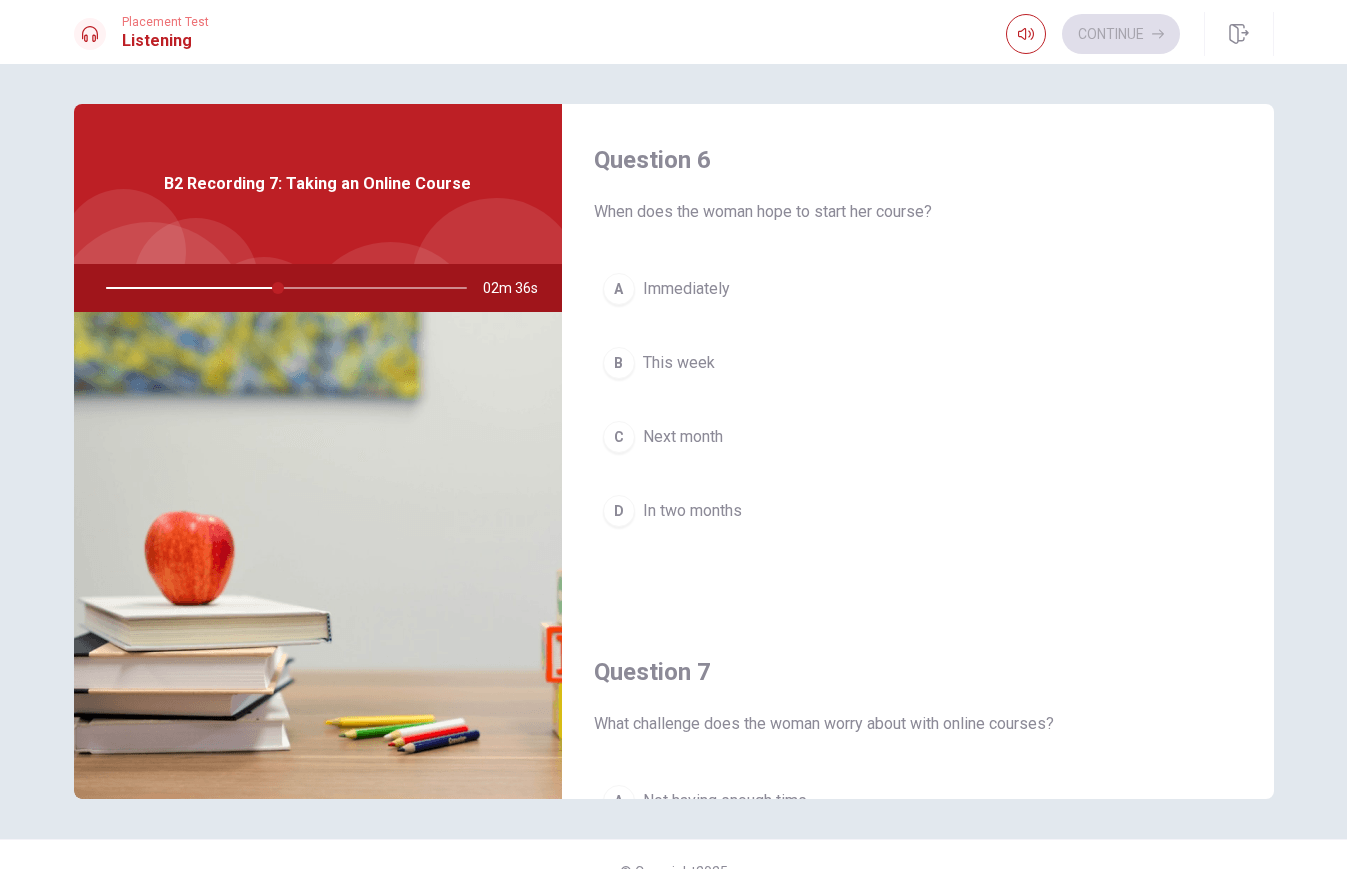 click on "C Next month" at bounding box center (918, 437) 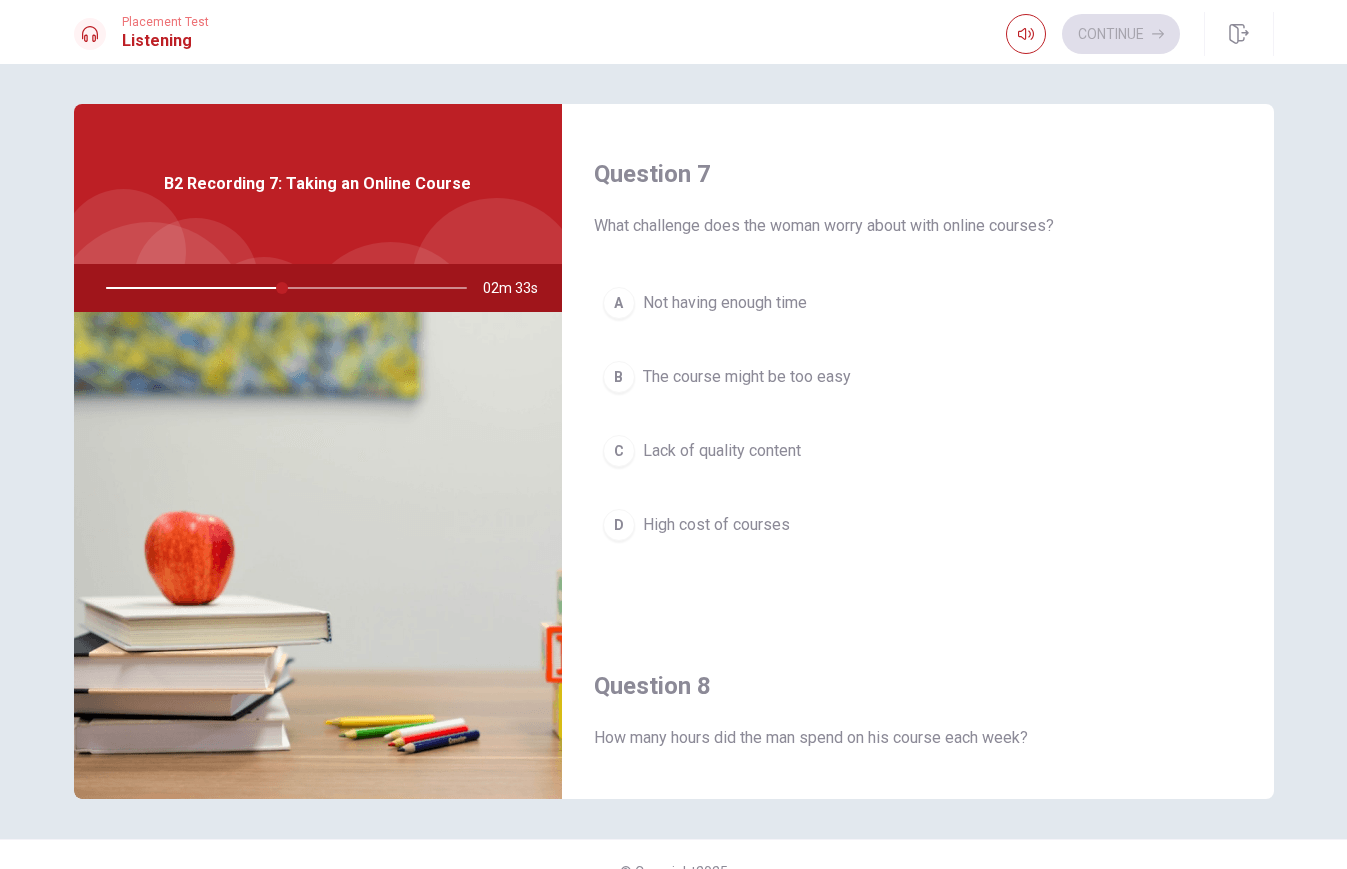 scroll, scrollTop: 502, scrollLeft: 0, axis: vertical 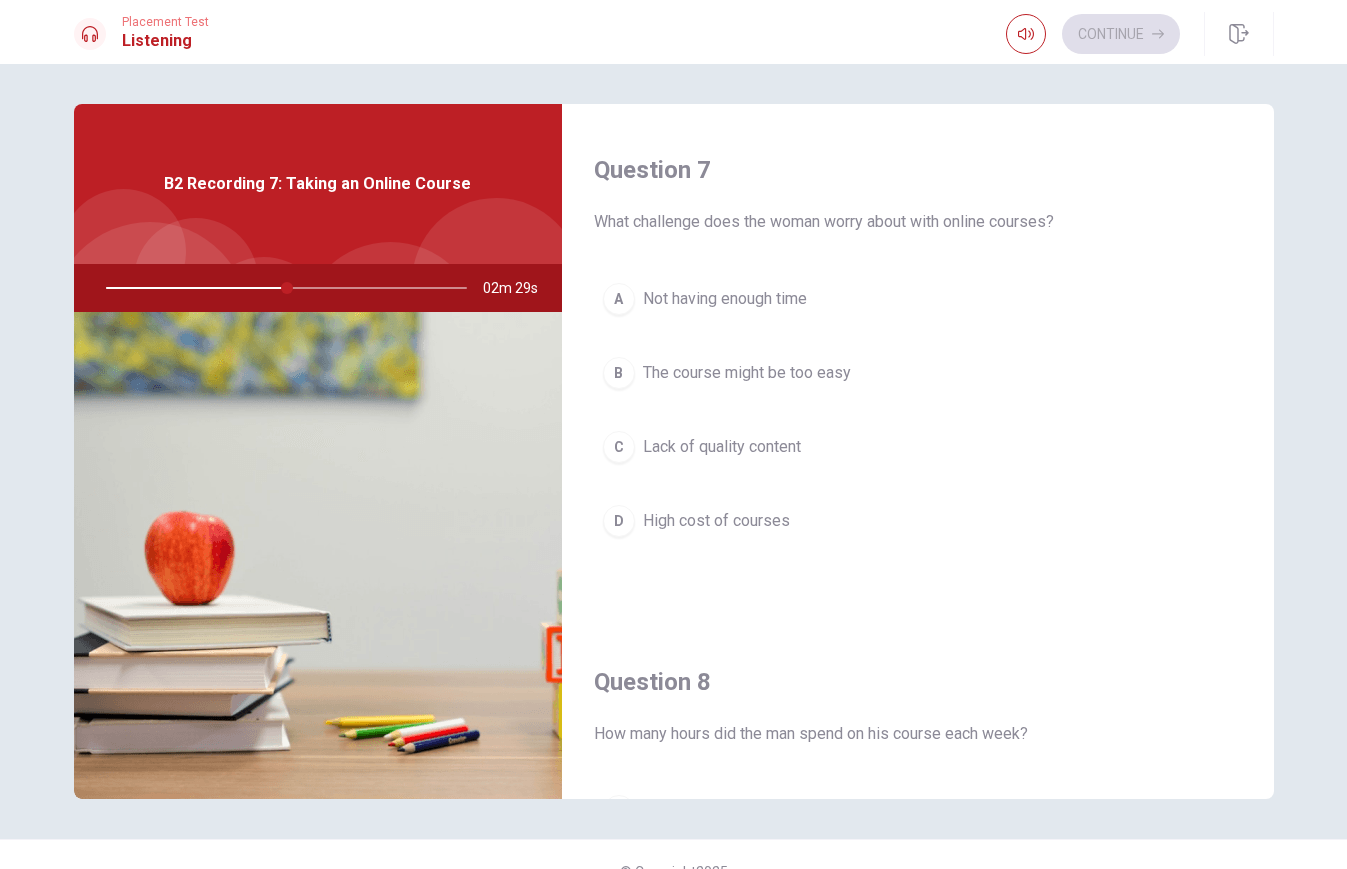 click on "Not having enough time" at bounding box center [725, 299] 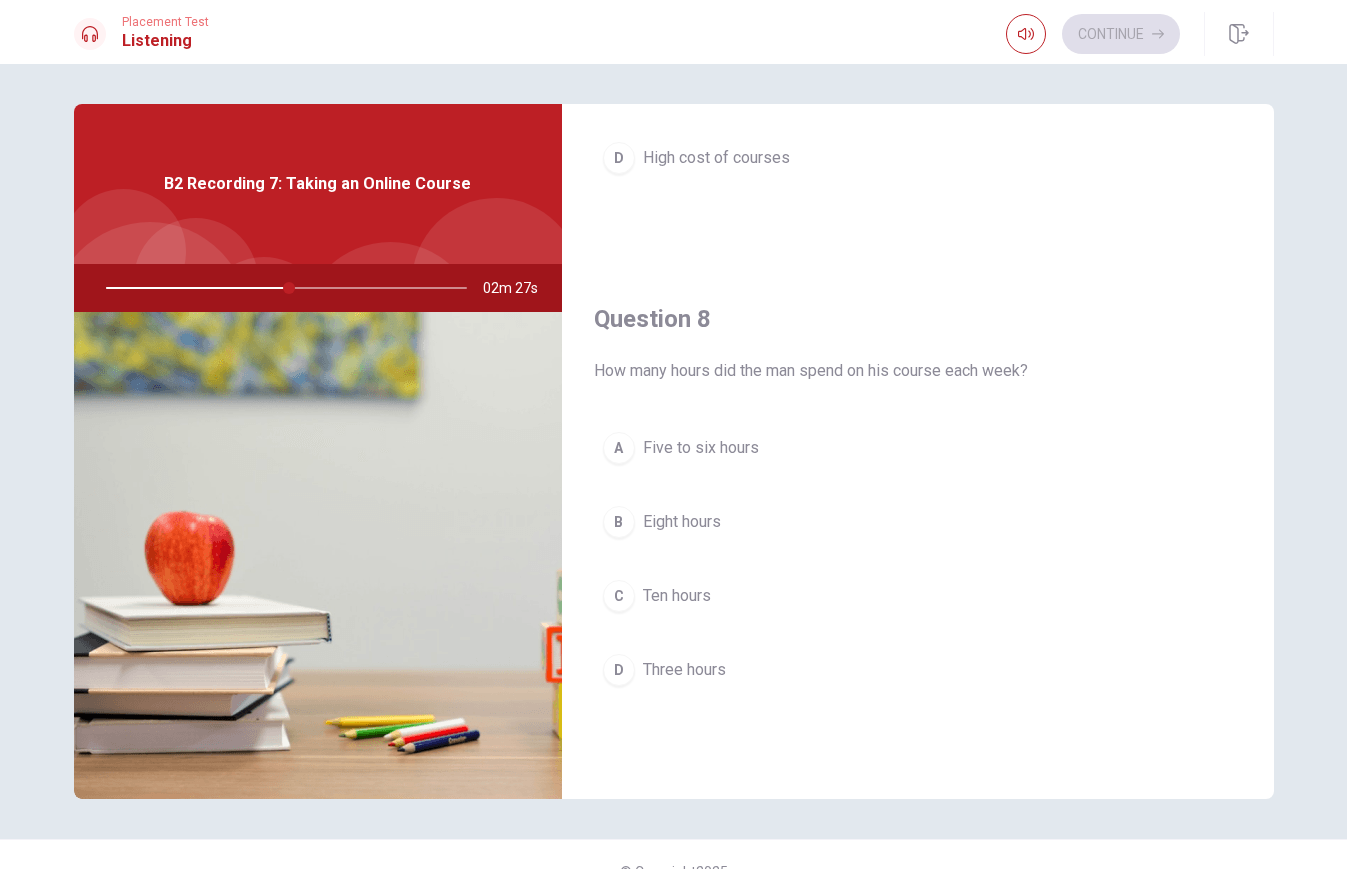 scroll, scrollTop: 898, scrollLeft: 0, axis: vertical 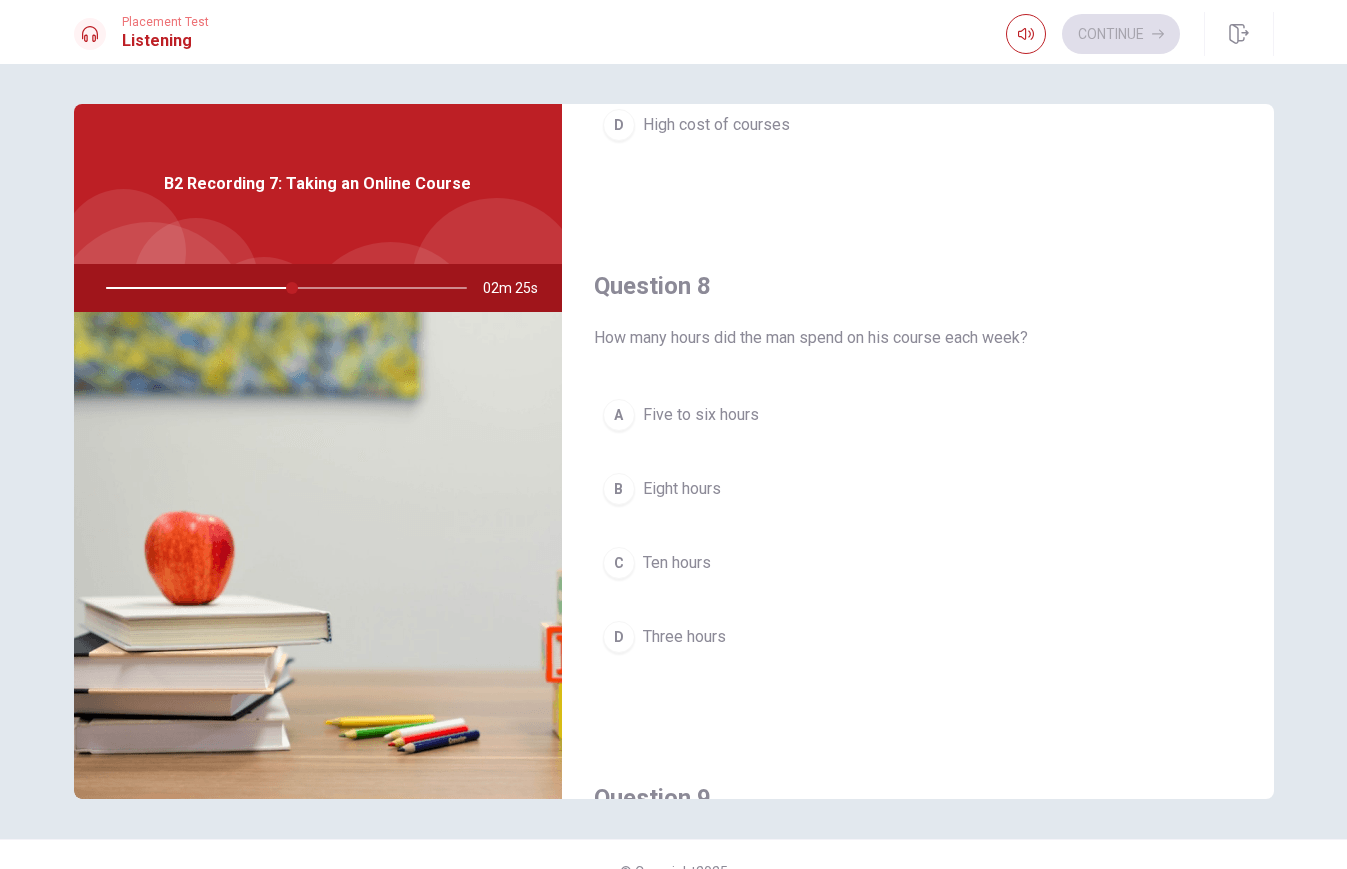 click on "Five to six hours" at bounding box center [701, 415] 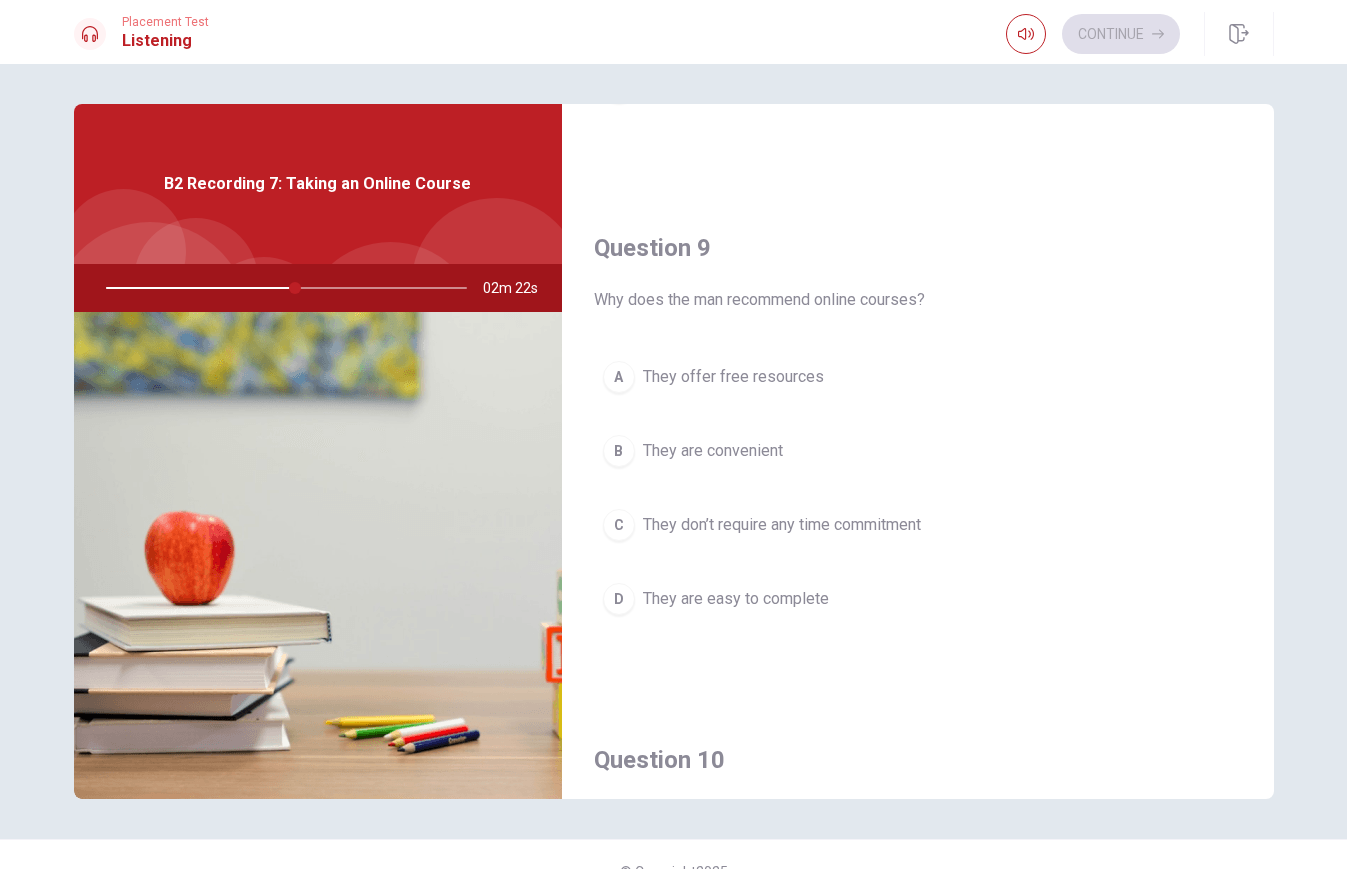 scroll, scrollTop: 1454, scrollLeft: 0, axis: vertical 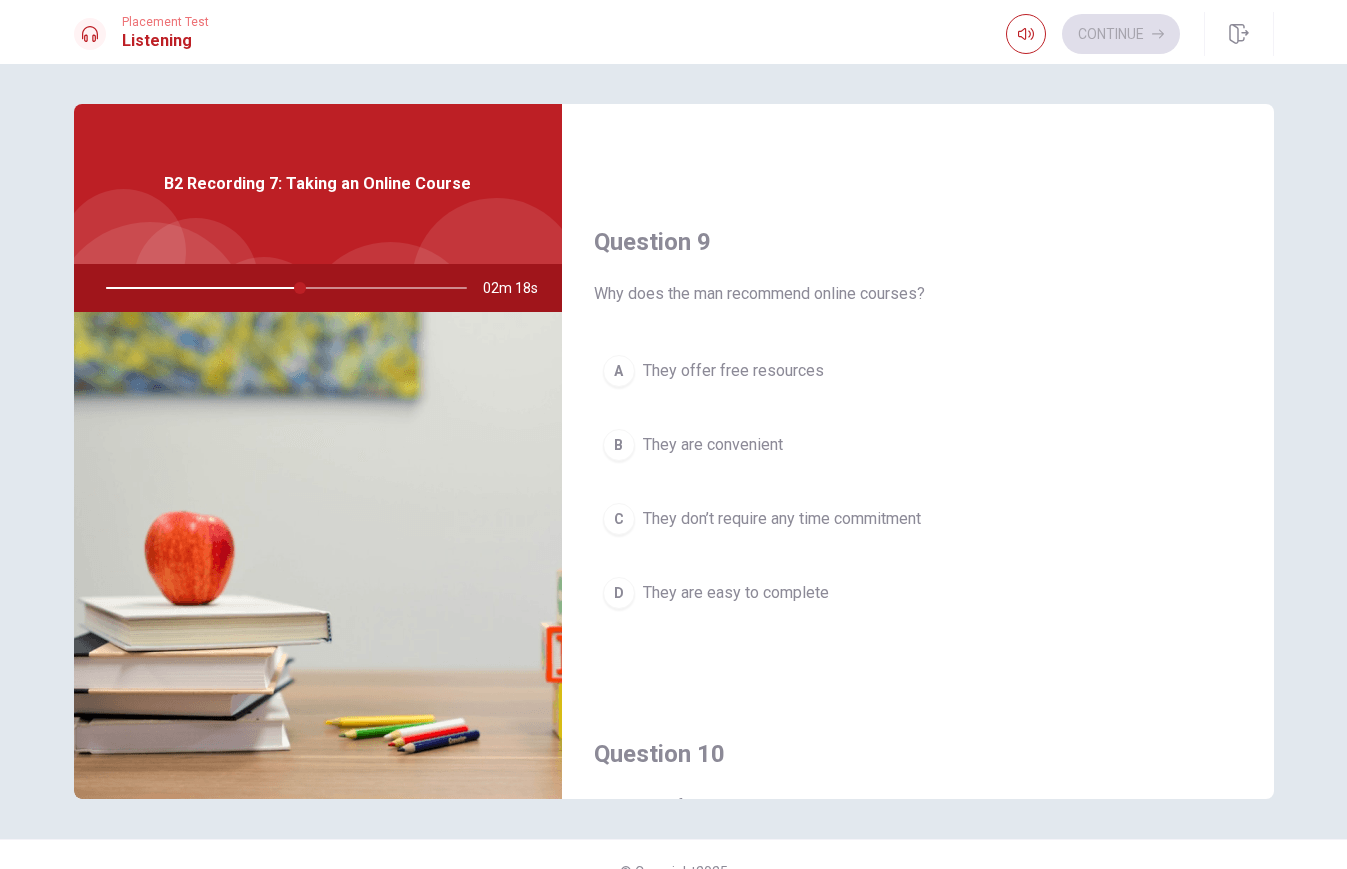 click on "They are convenient" at bounding box center [713, 445] 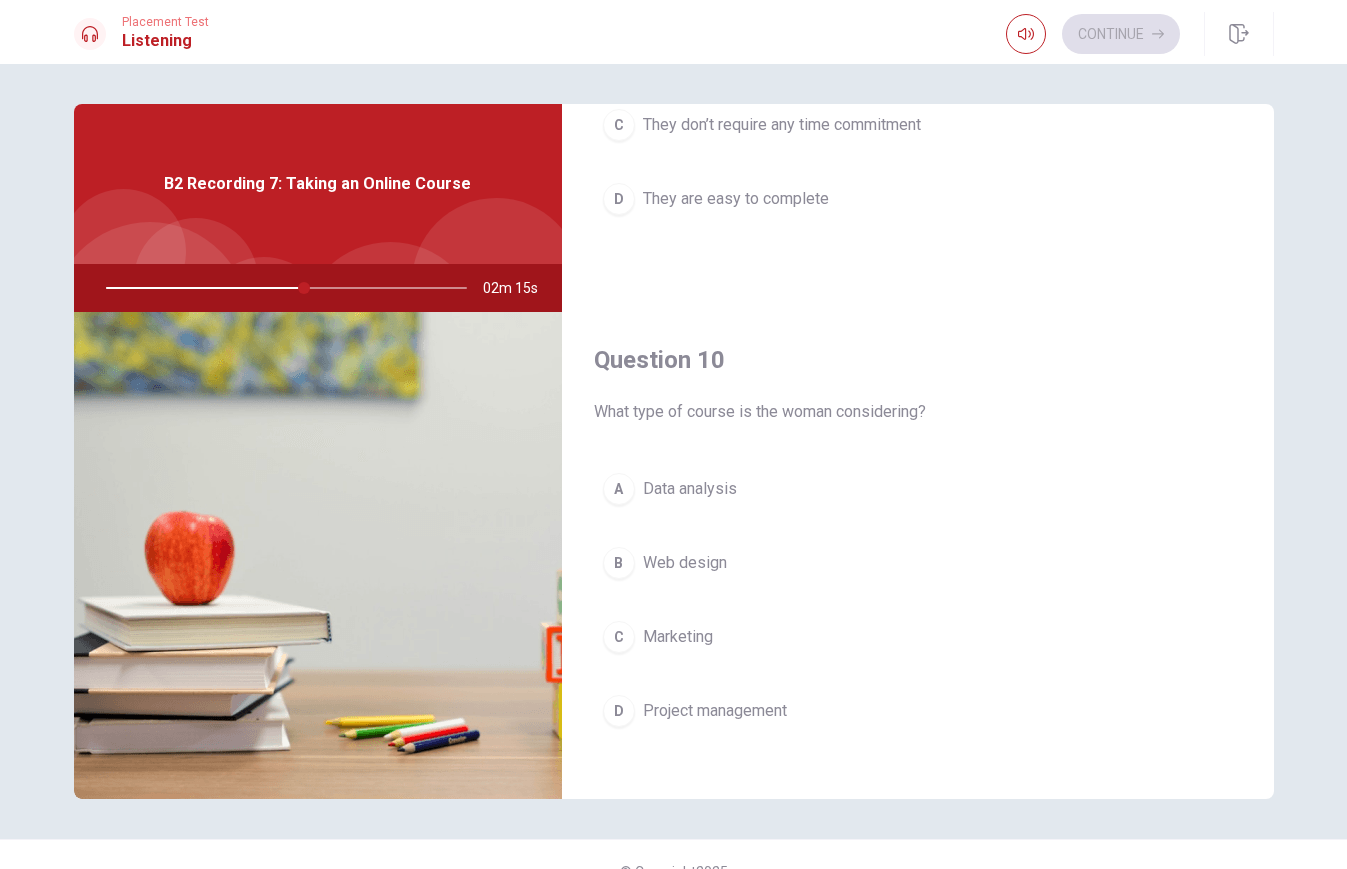scroll, scrollTop: 1865, scrollLeft: 0, axis: vertical 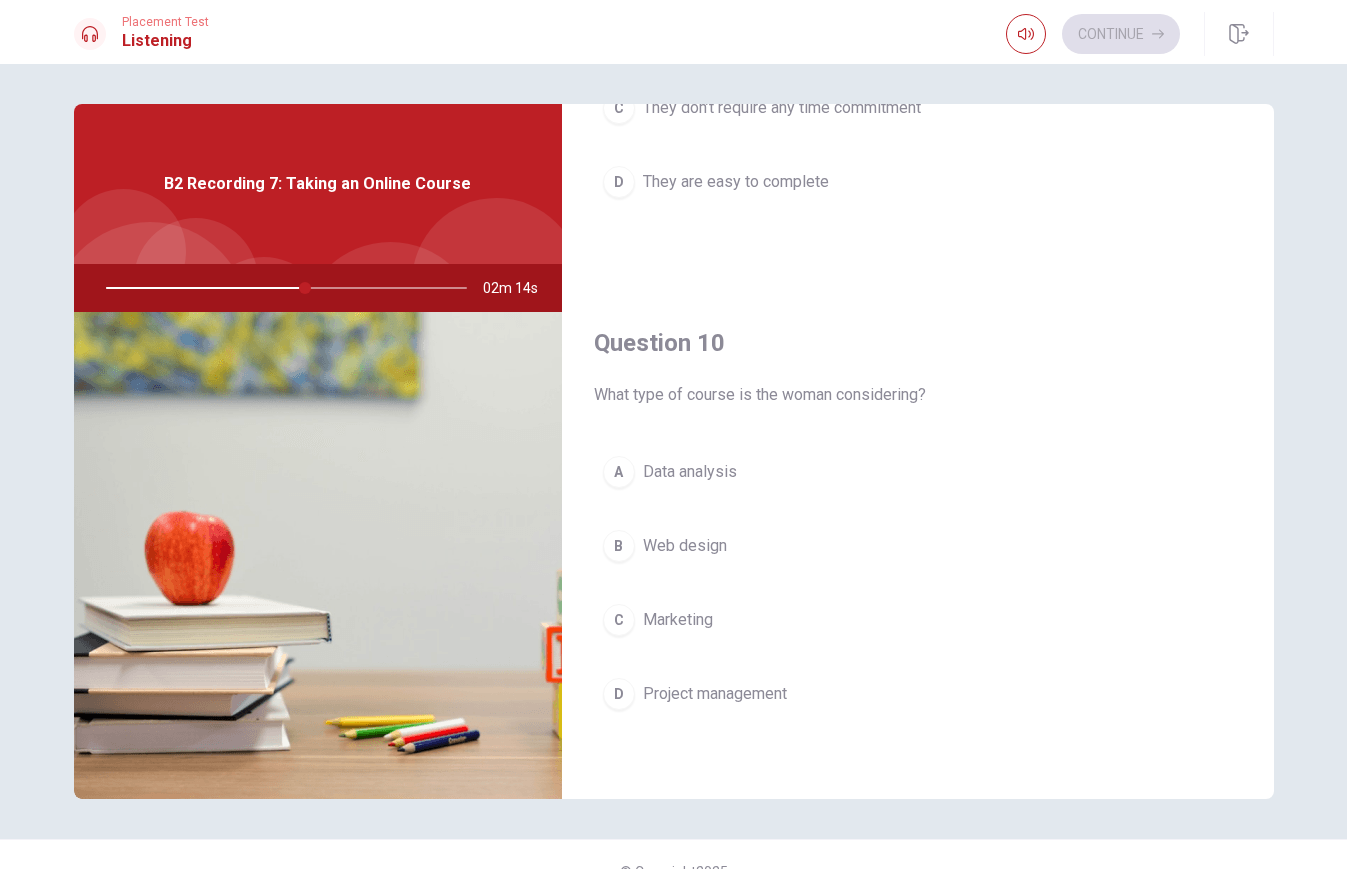 click on "A Data analysis" at bounding box center [918, 472] 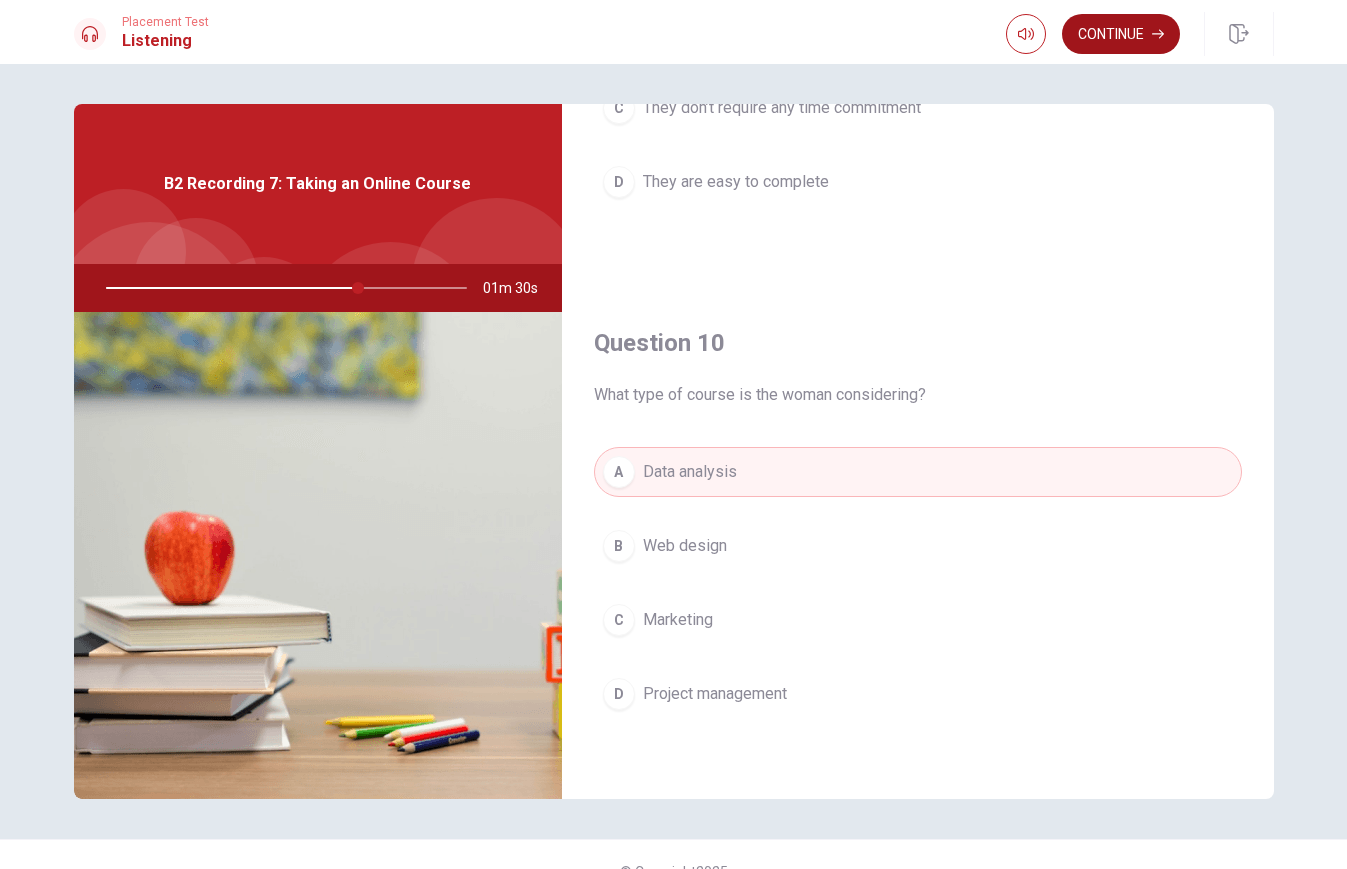click on "Continue" at bounding box center (1121, 34) 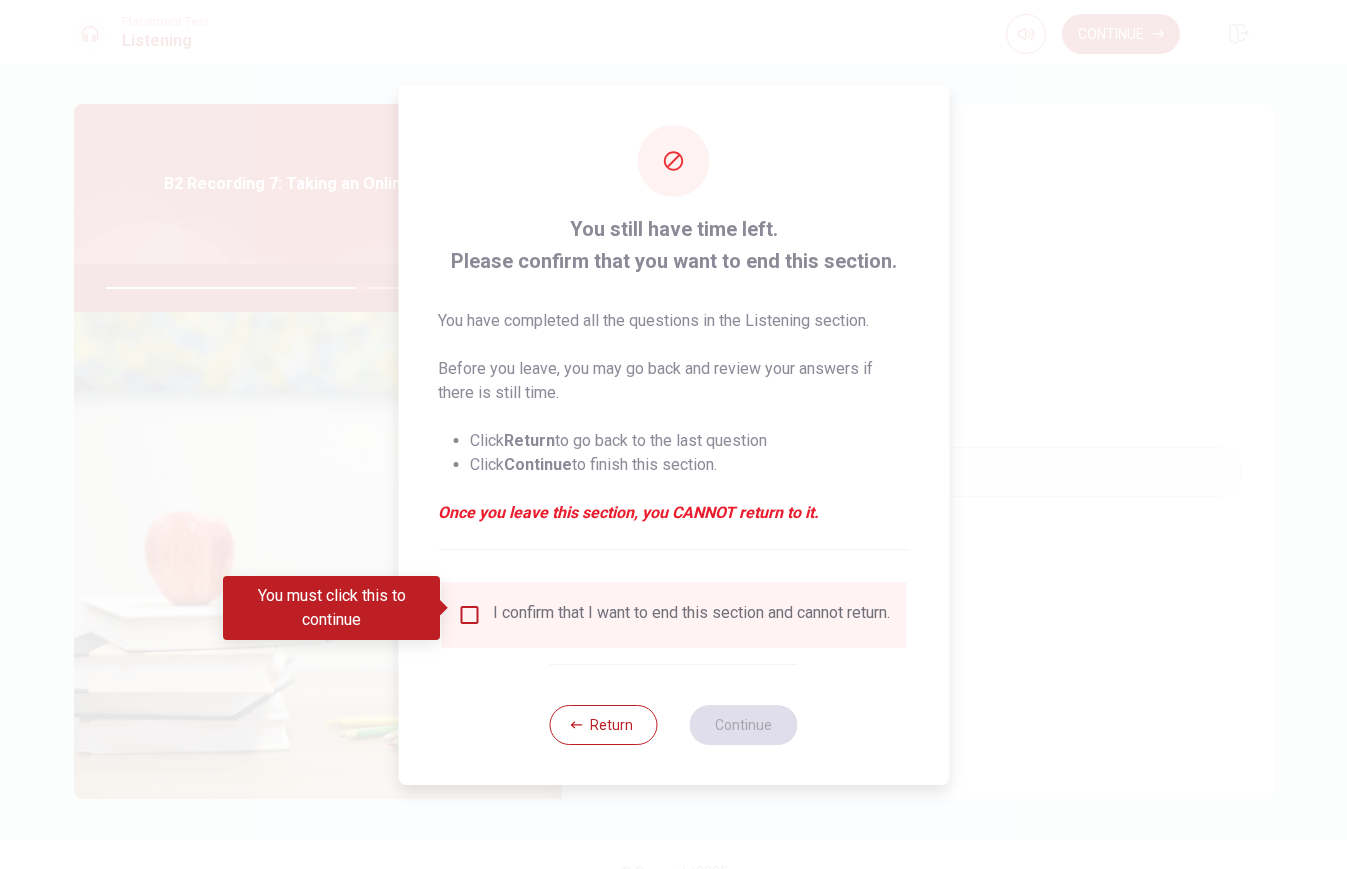 click on "I confirm that I want to end this section and cannot return." at bounding box center [691, 615] 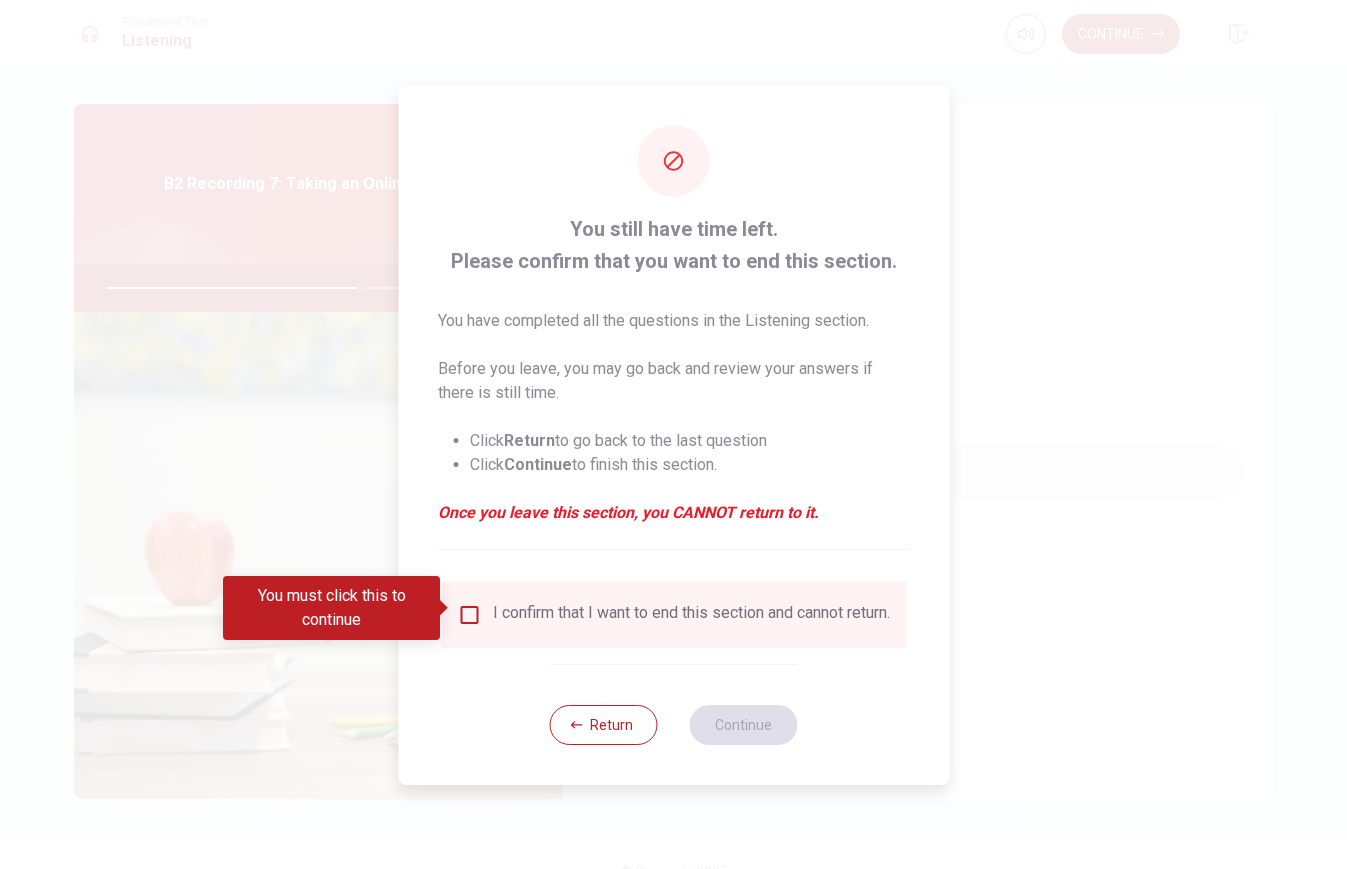 click at bounding box center (469, 615) 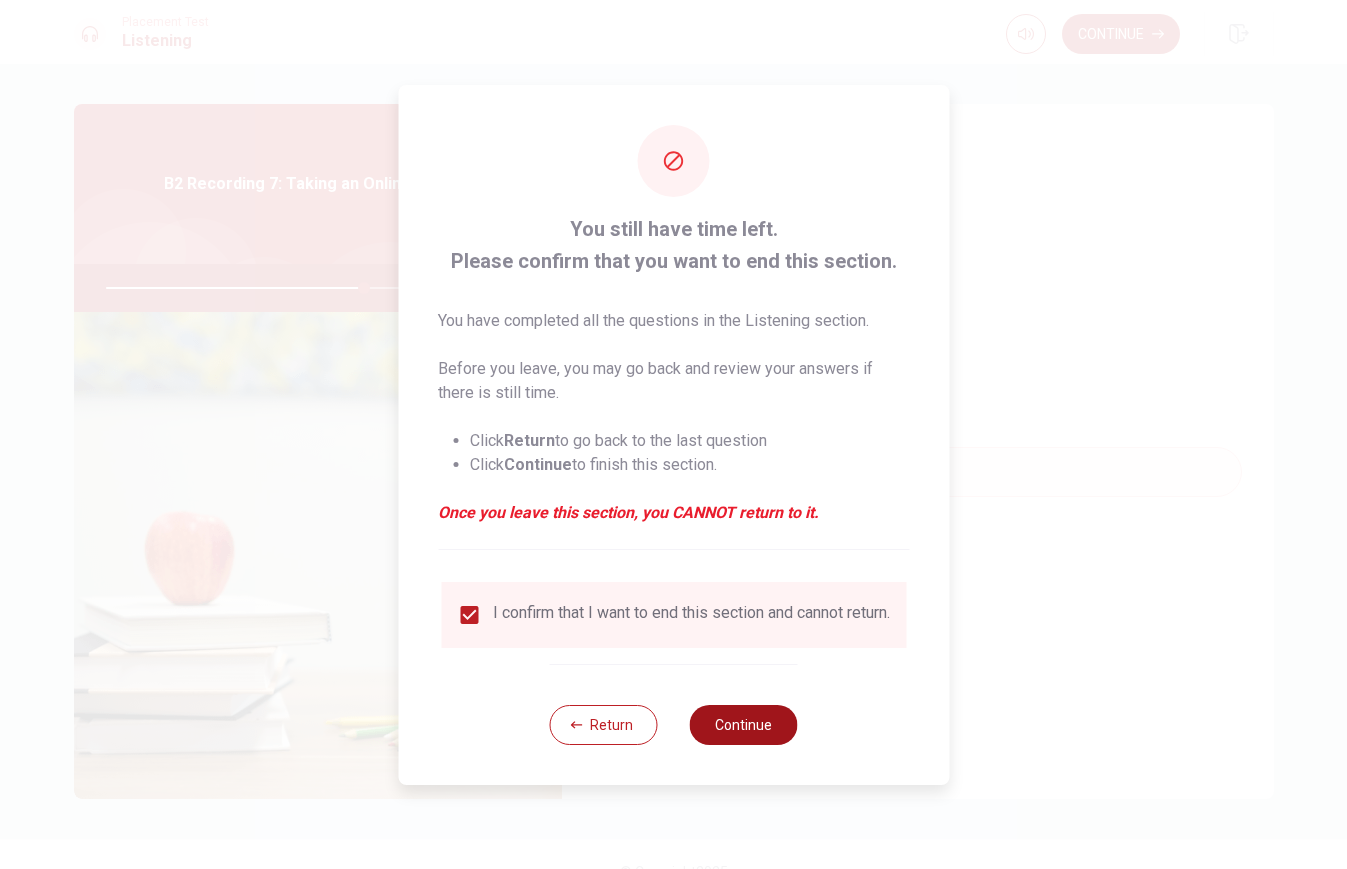 click on "Continue" at bounding box center [744, 725] 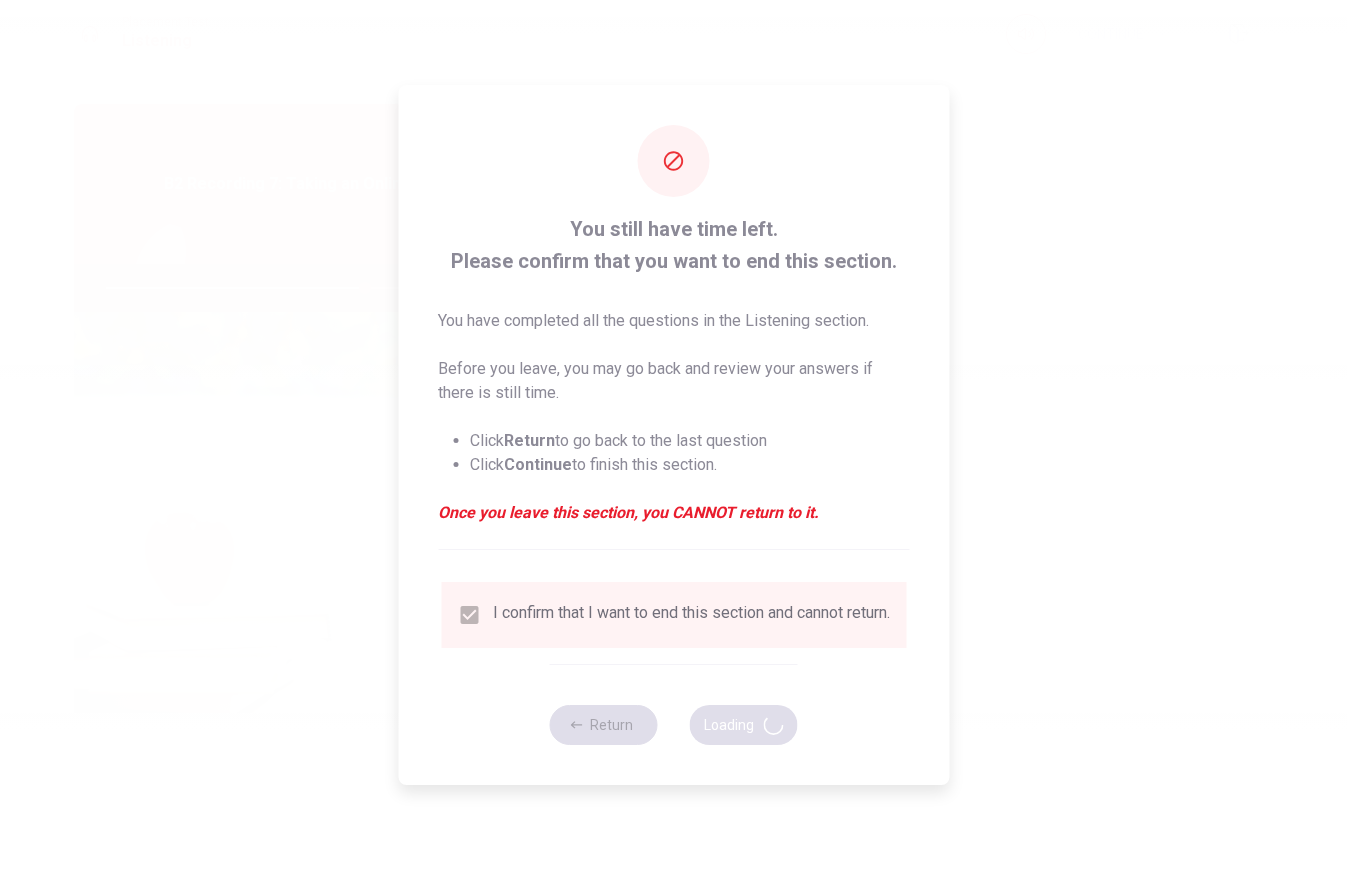 type on "72" 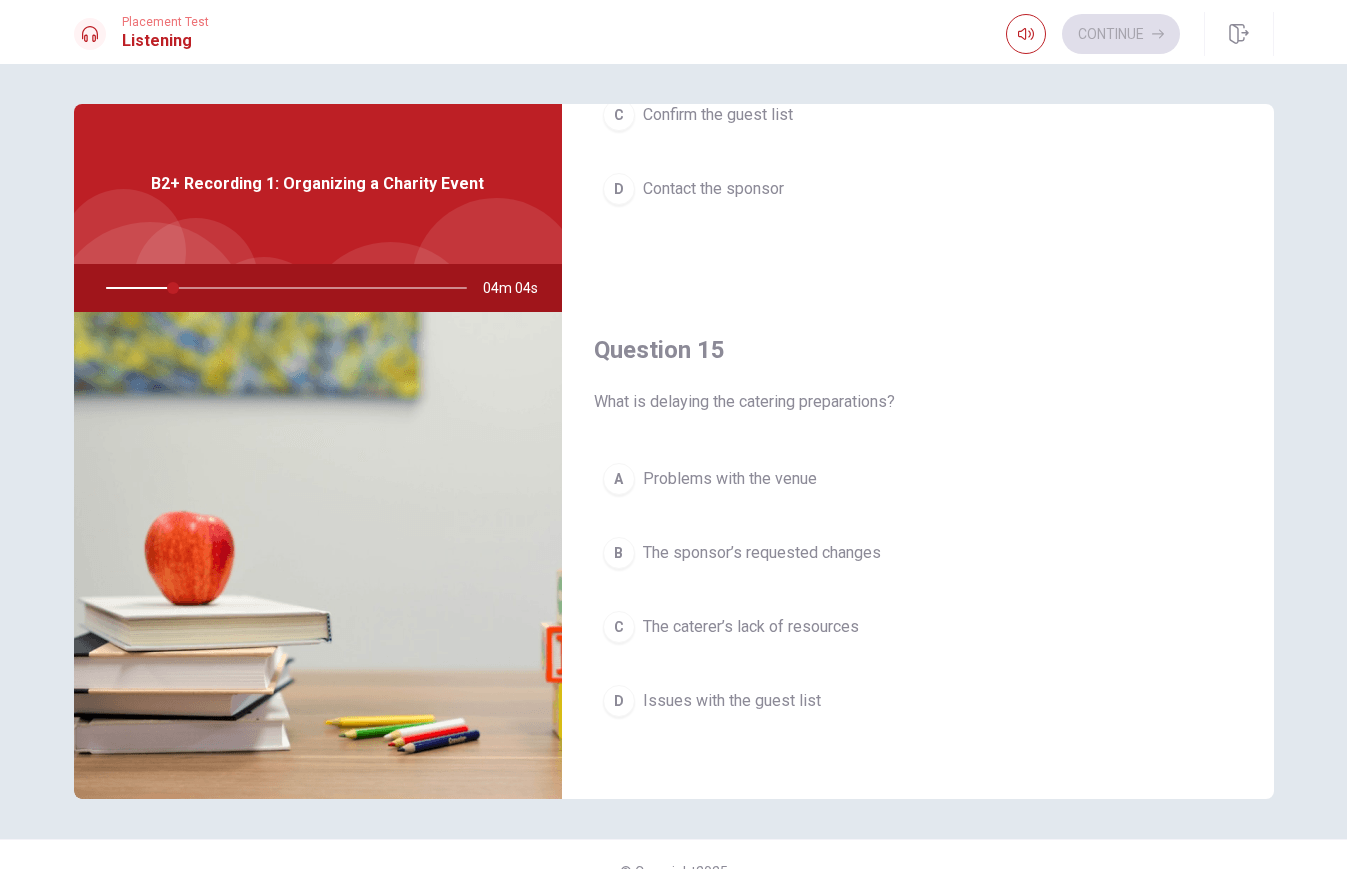 scroll, scrollTop: 1865, scrollLeft: 0, axis: vertical 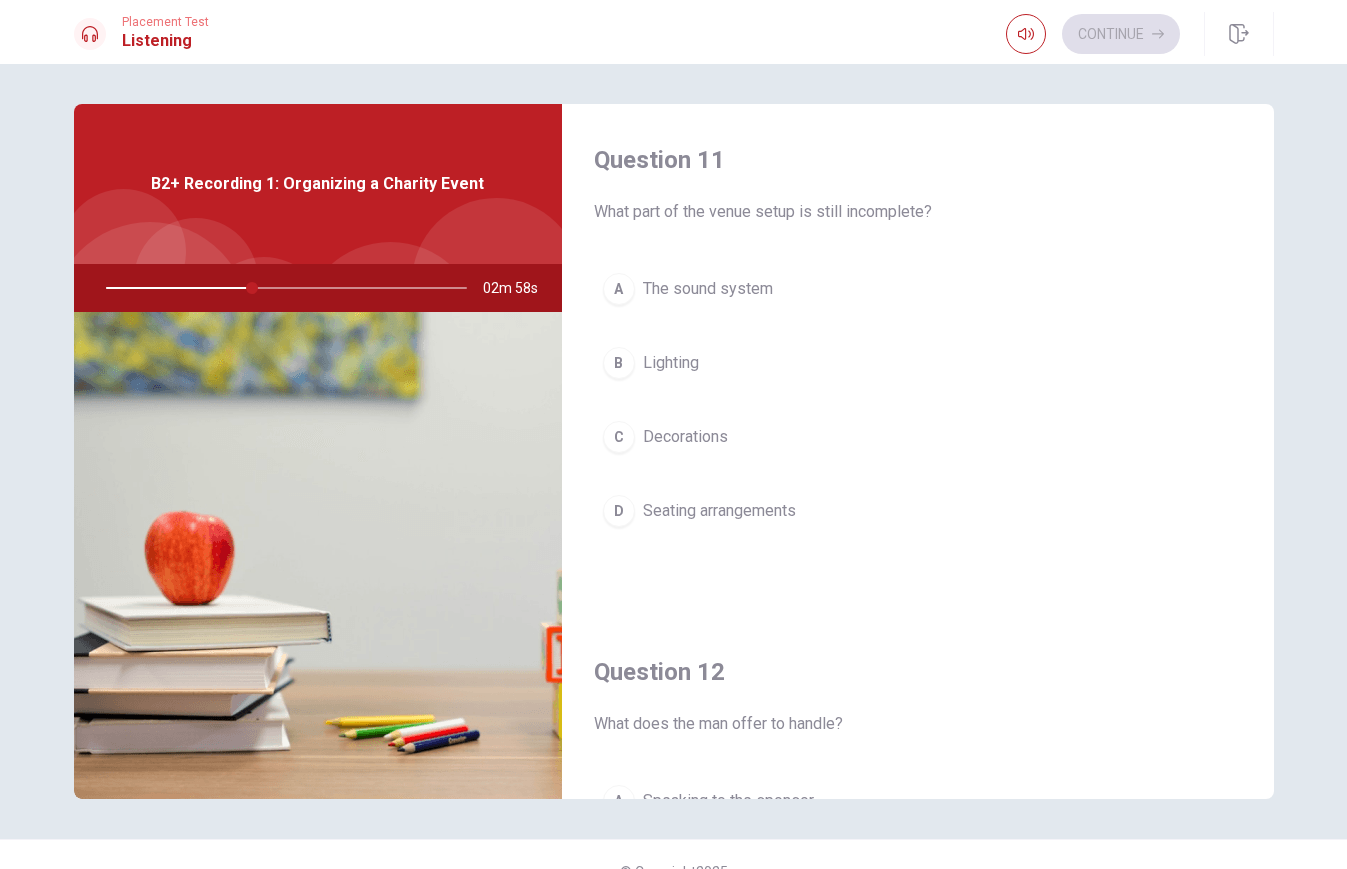 click on "The sound system" at bounding box center (708, 289) 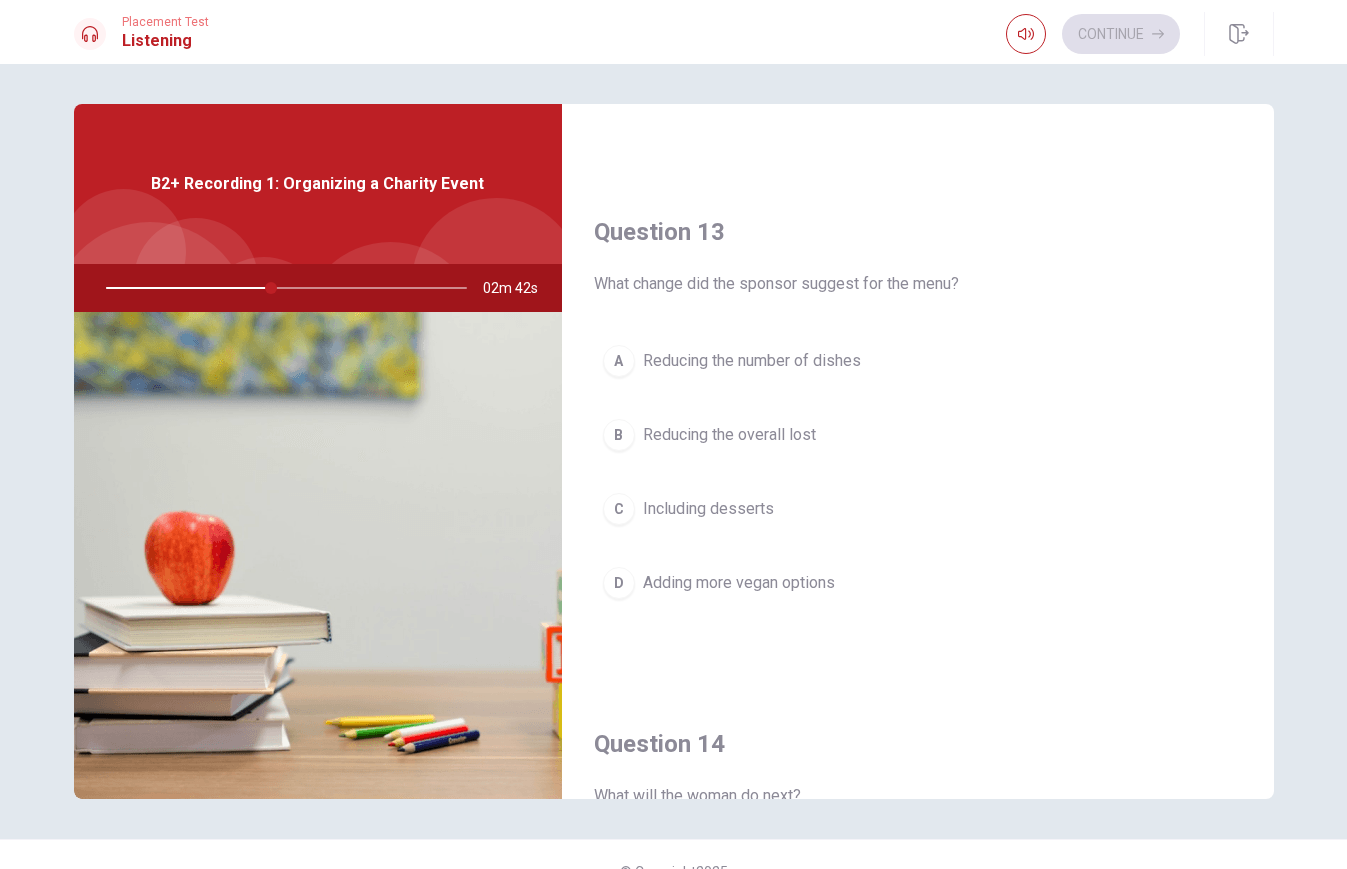 scroll, scrollTop: 954, scrollLeft: 0, axis: vertical 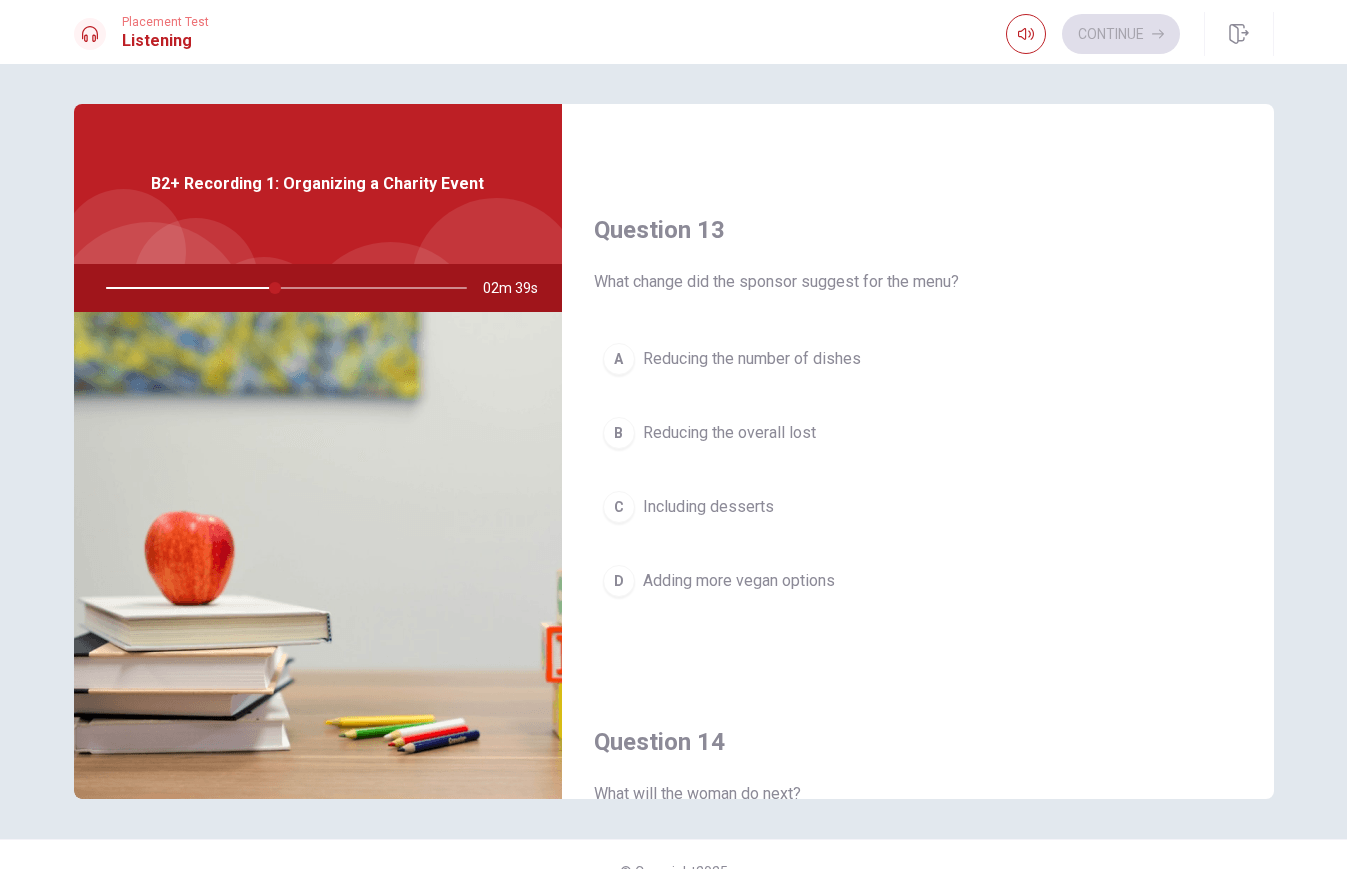 click on "Adding more vegan options" at bounding box center [739, 581] 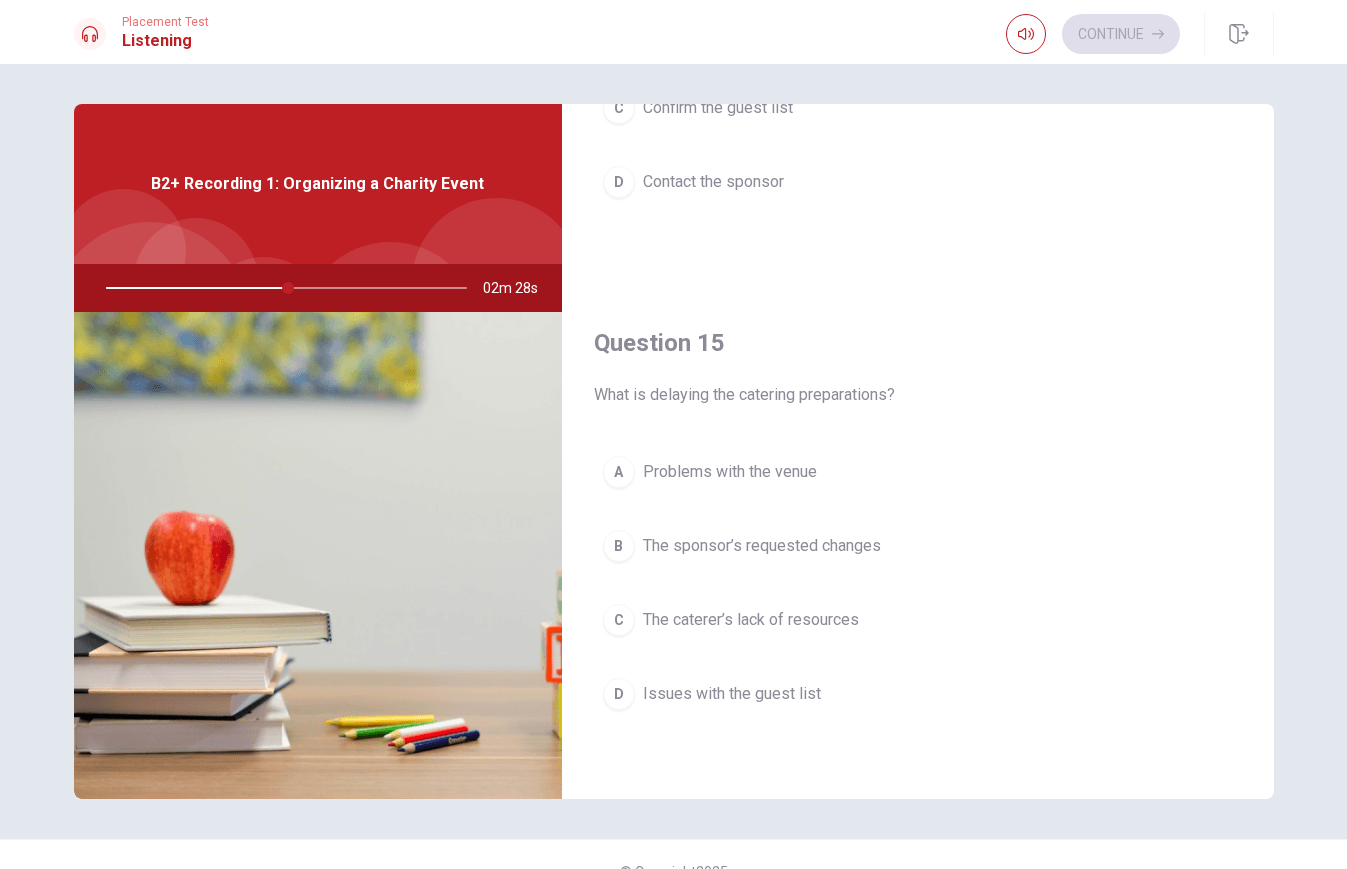 scroll, scrollTop: 1865, scrollLeft: 0, axis: vertical 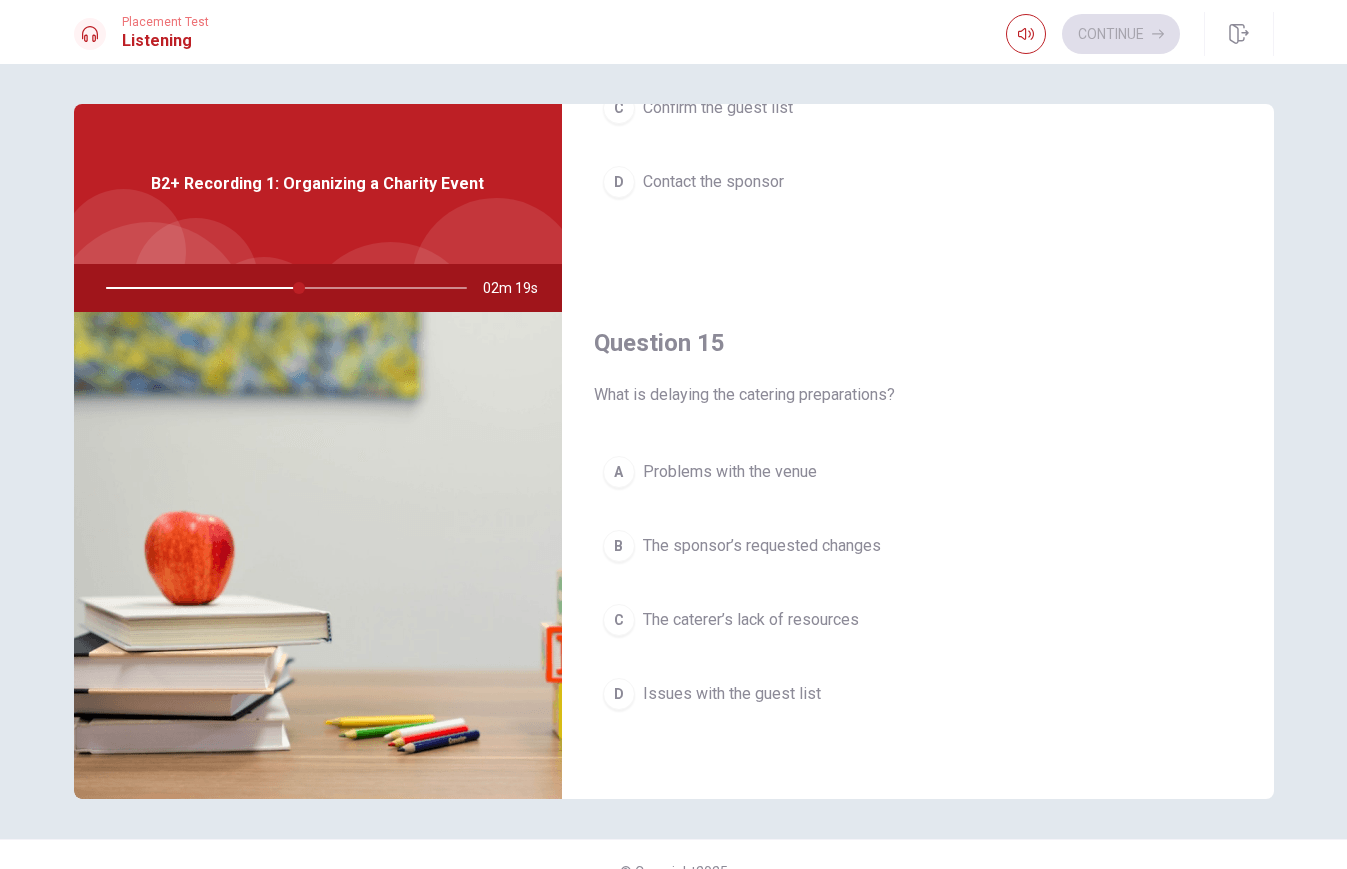 click on "B The sponsor’s requested changes" at bounding box center (918, 546) 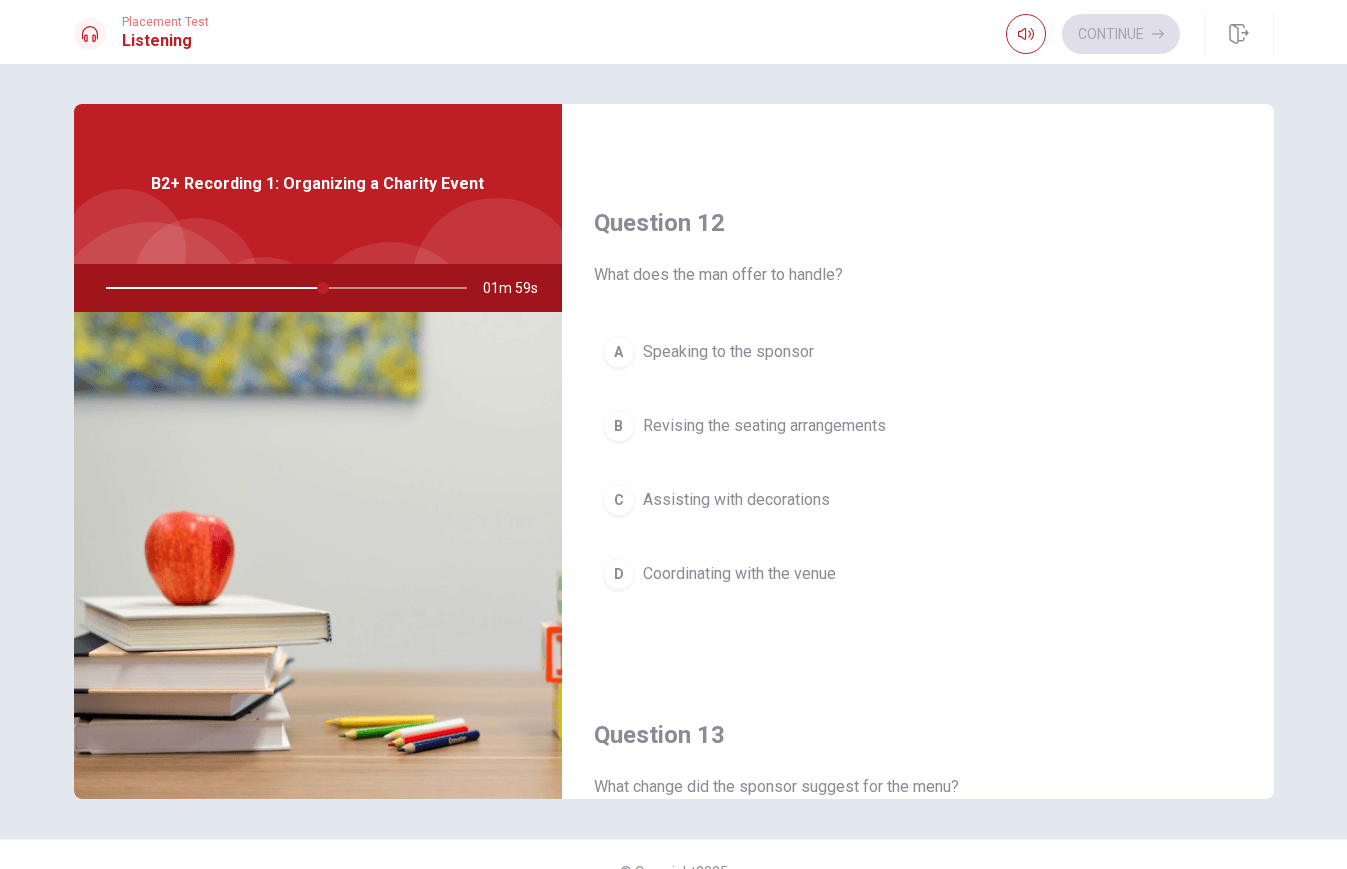 scroll, scrollTop: 446, scrollLeft: 0, axis: vertical 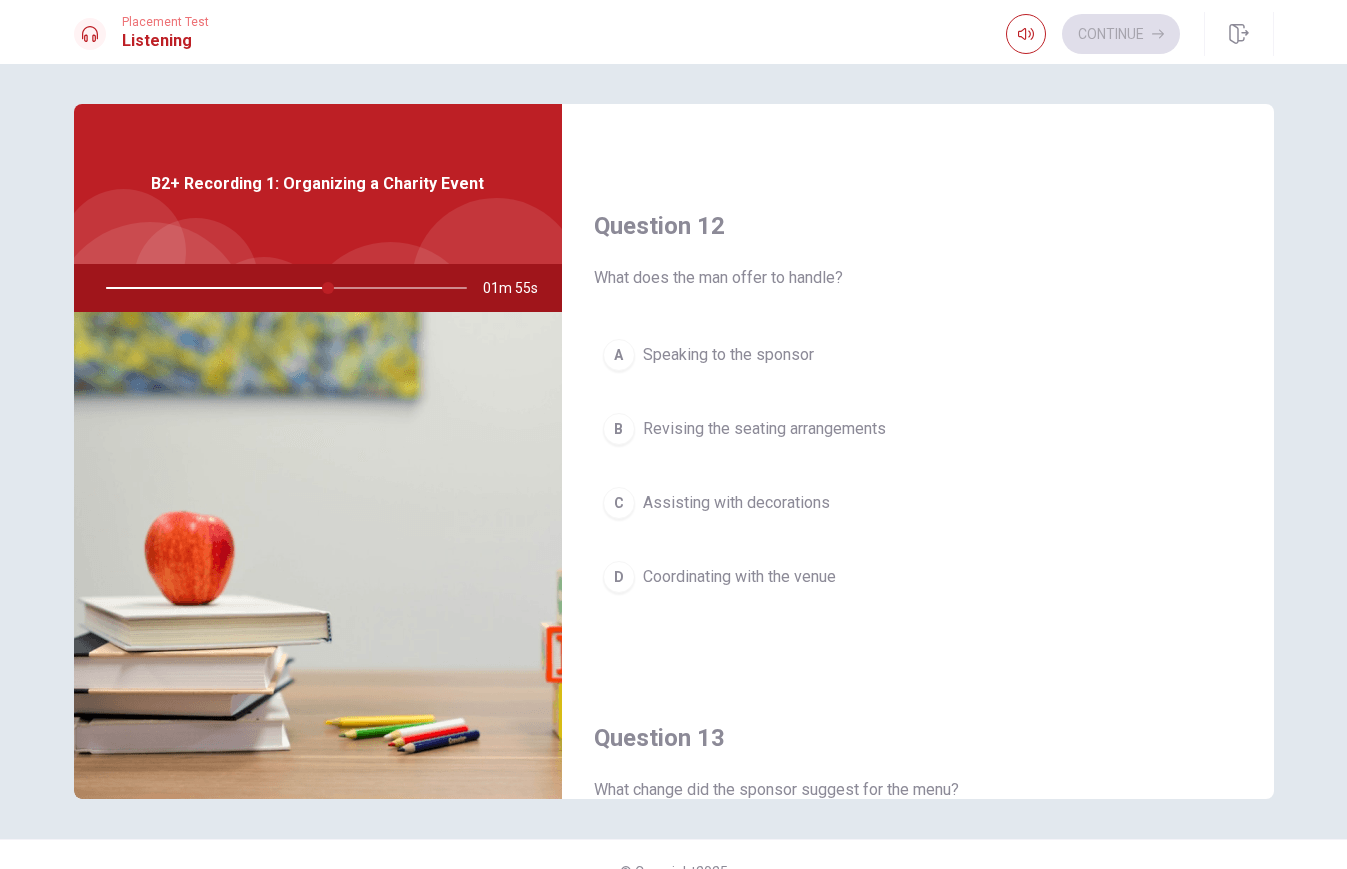 click on "Coordinating with the venue" at bounding box center [739, 577] 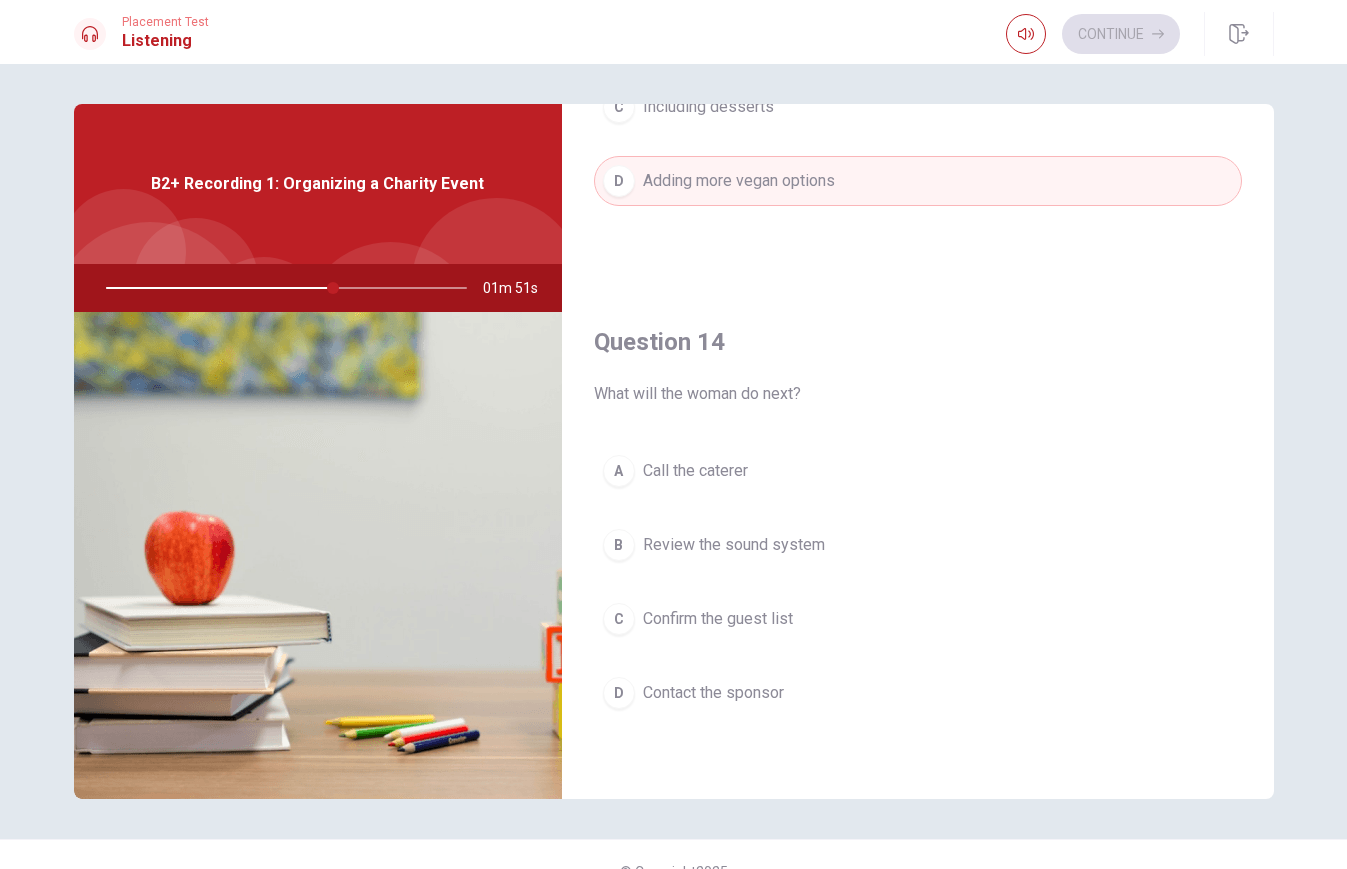 scroll, scrollTop: 1355, scrollLeft: 0, axis: vertical 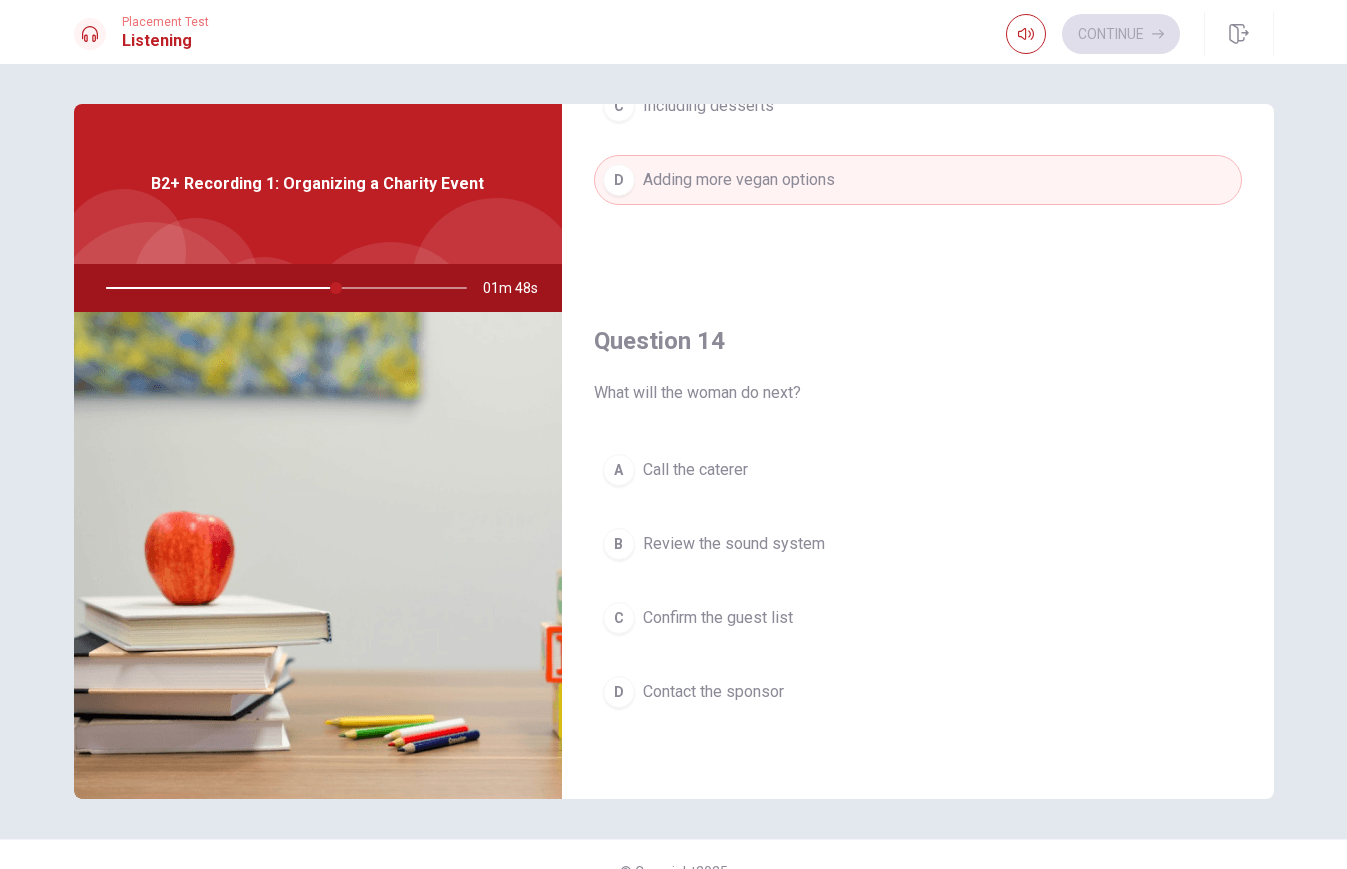 click on "A Call the caterer" at bounding box center [918, 470] 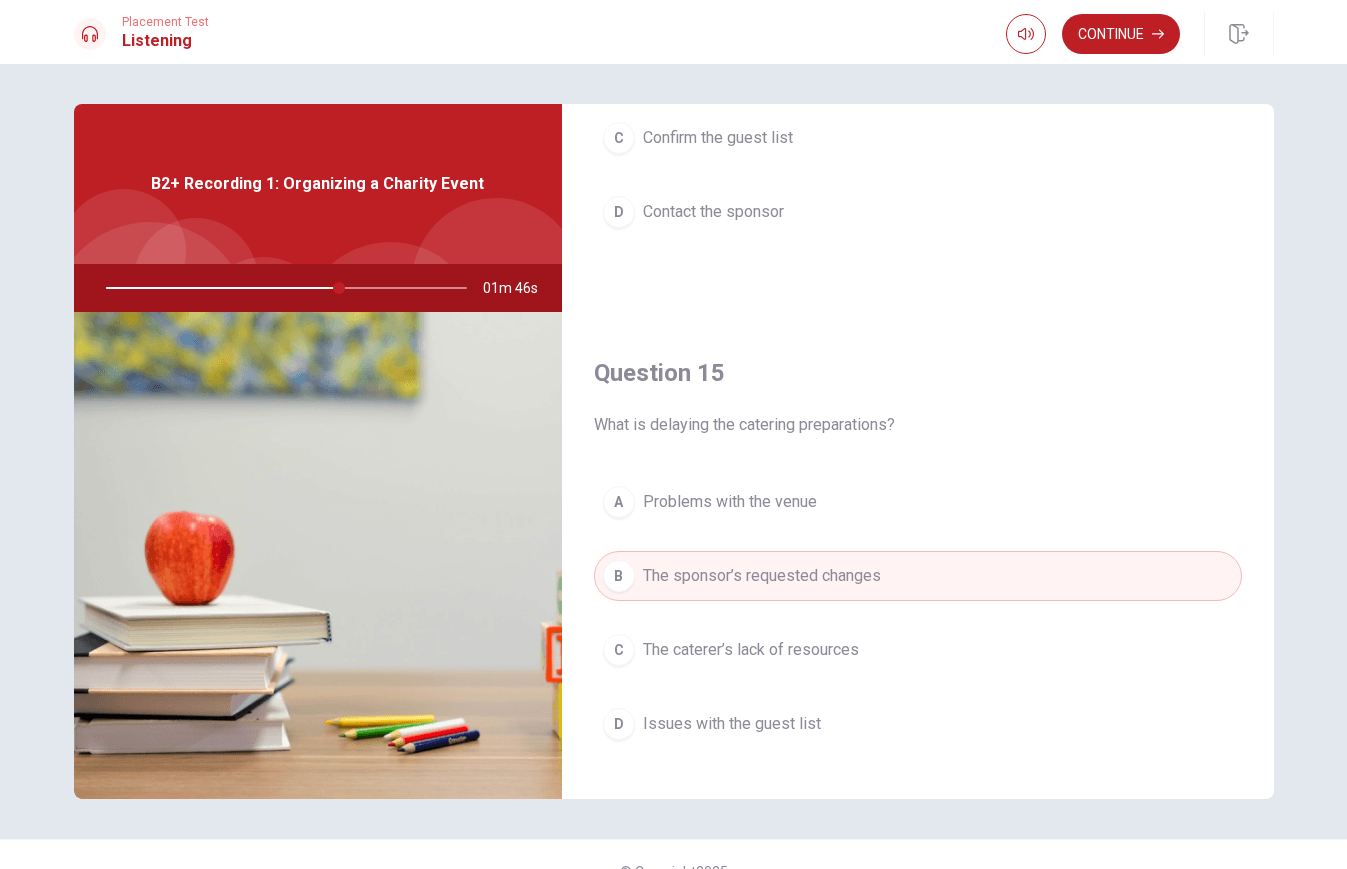 scroll, scrollTop: 1865, scrollLeft: 0, axis: vertical 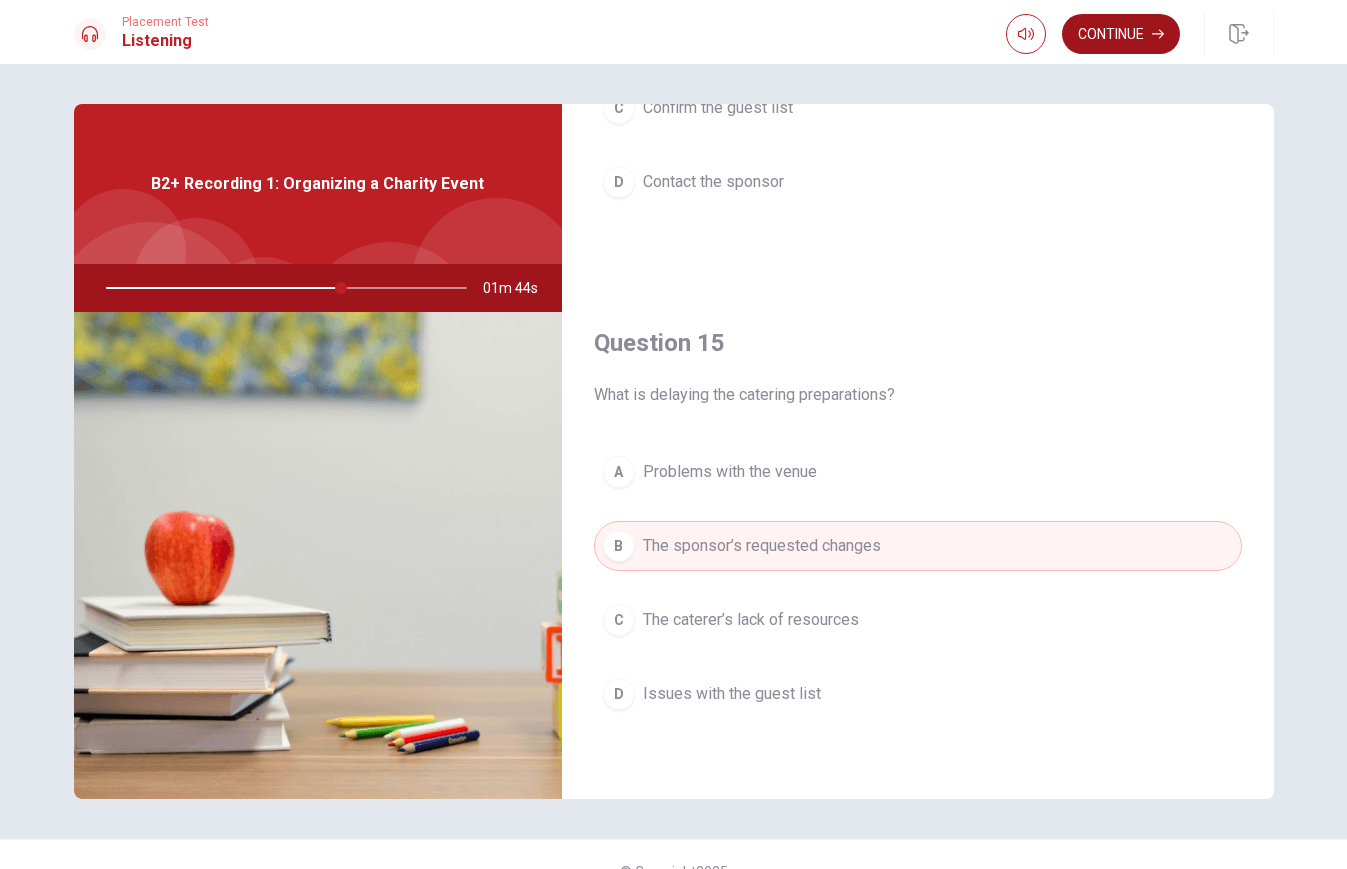 click on "Continue" at bounding box center [1121, 34] 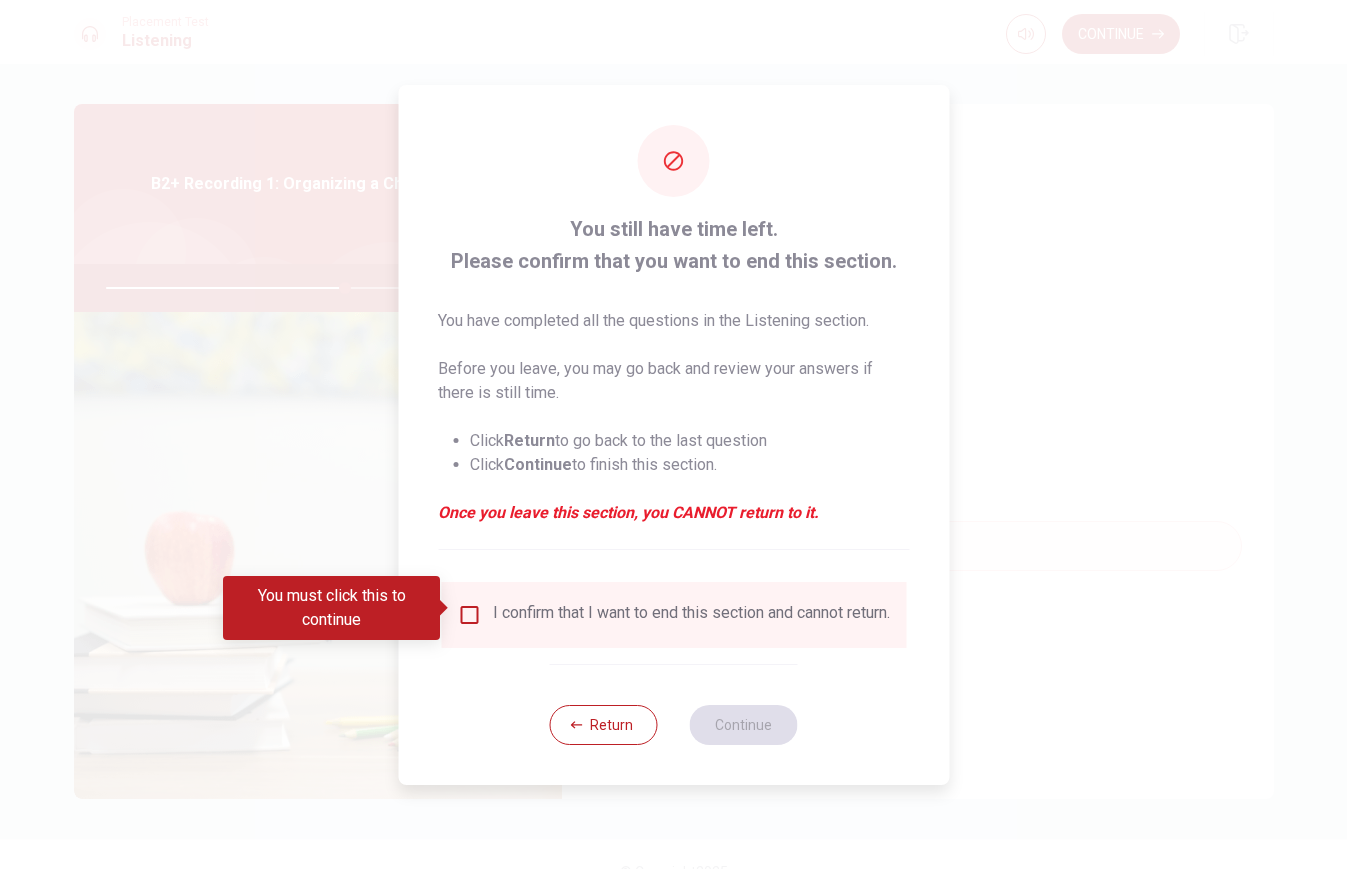 click at bounding box center (469, 615) 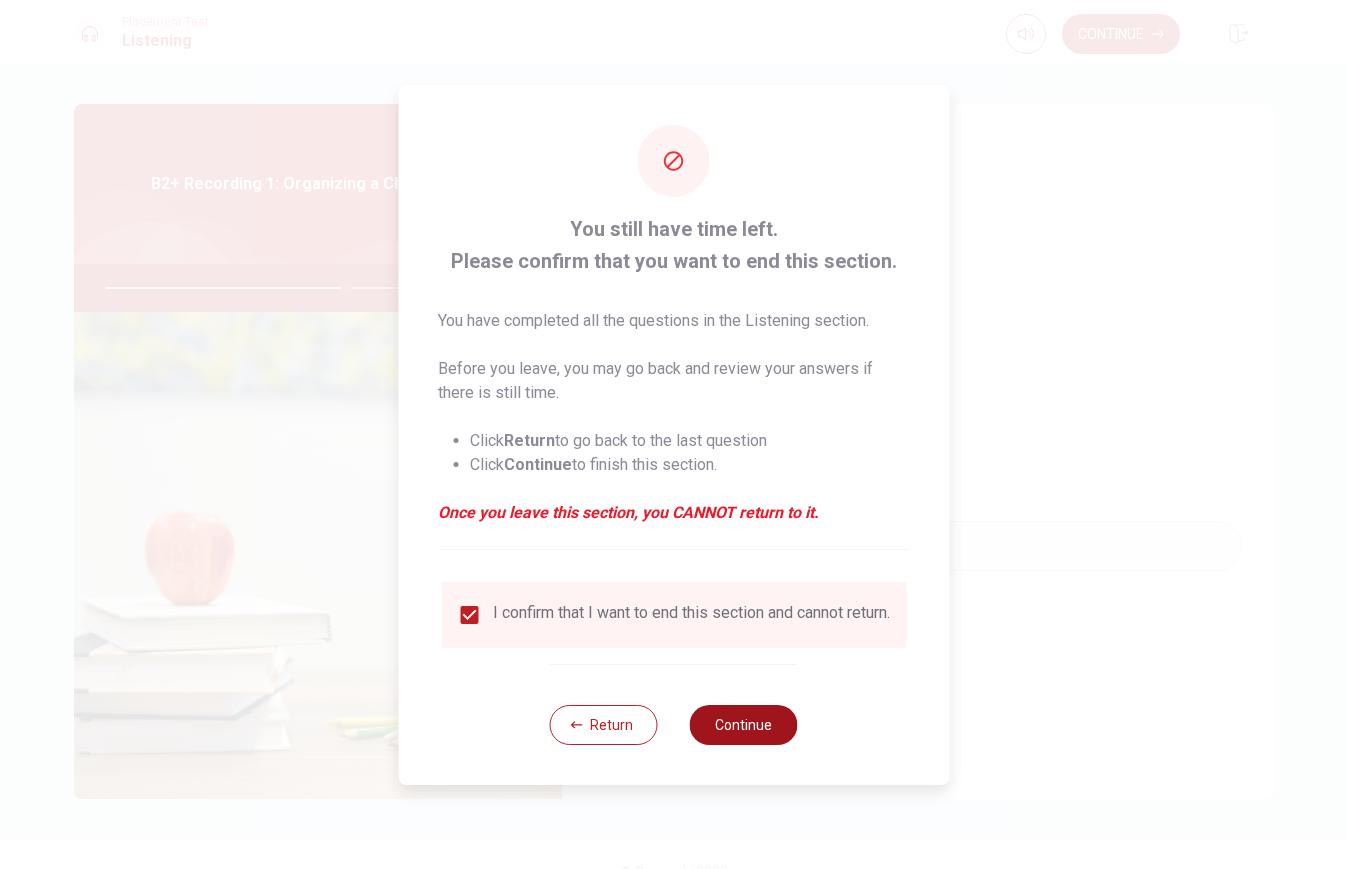 click on "Continue" at bounding box center [744, 725] 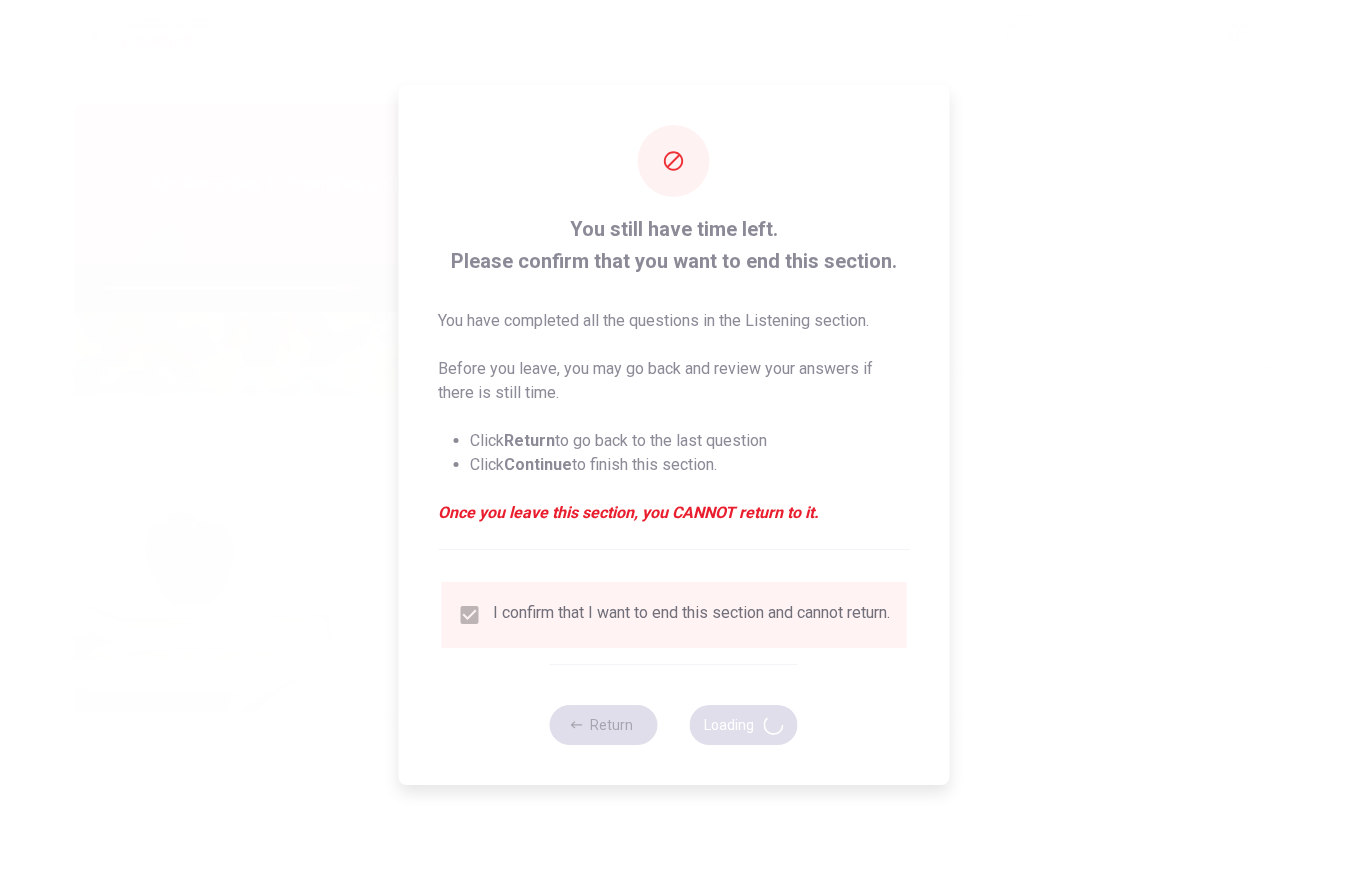 type on "67" 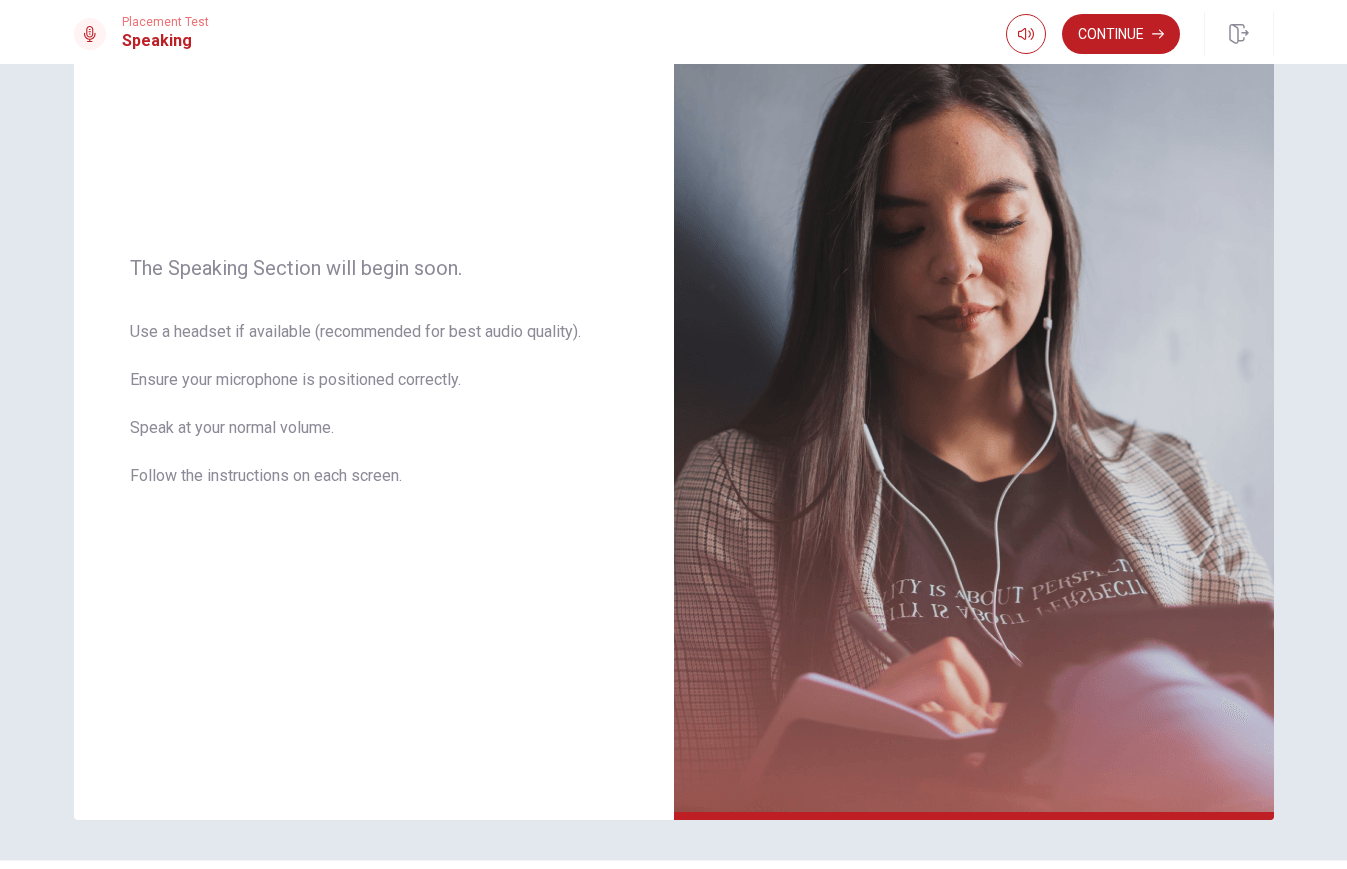 scroll, scrollTop: 211, scrollLeft: 0, axis: vertical 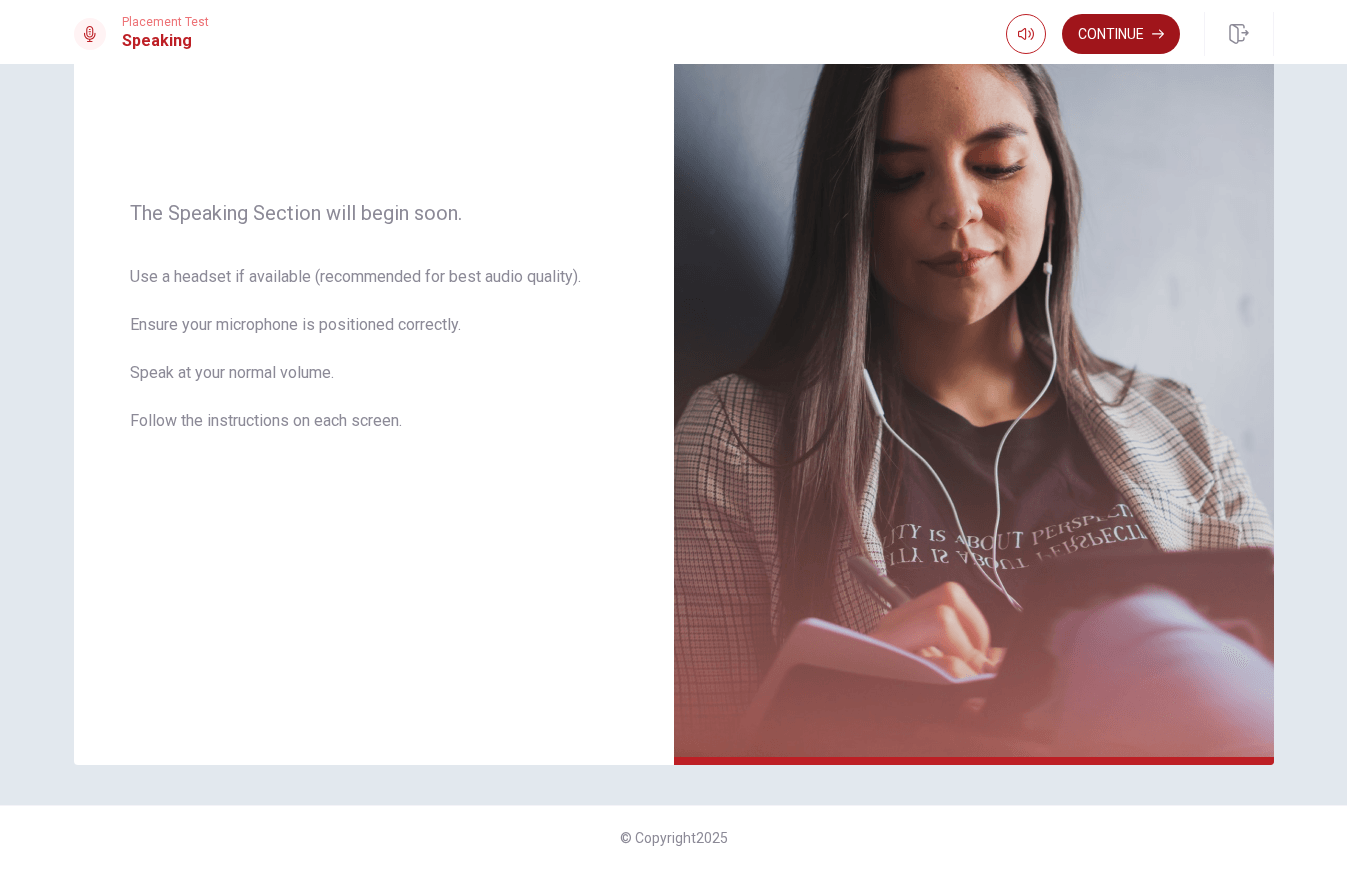 click on "Continue" at bounding box center [1121, 34] 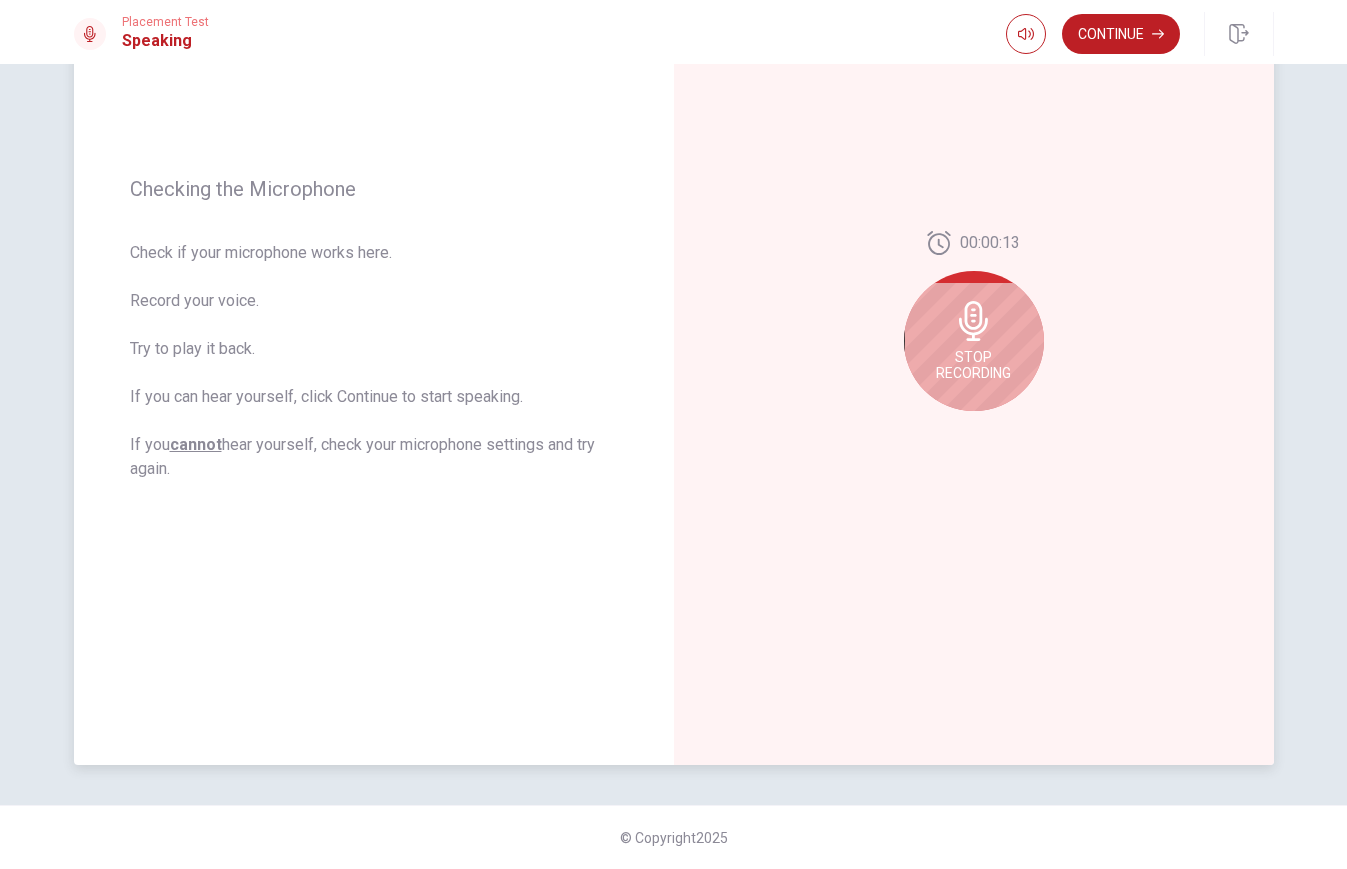 click on "Stop   Recording" at bounding box center [973, 365] 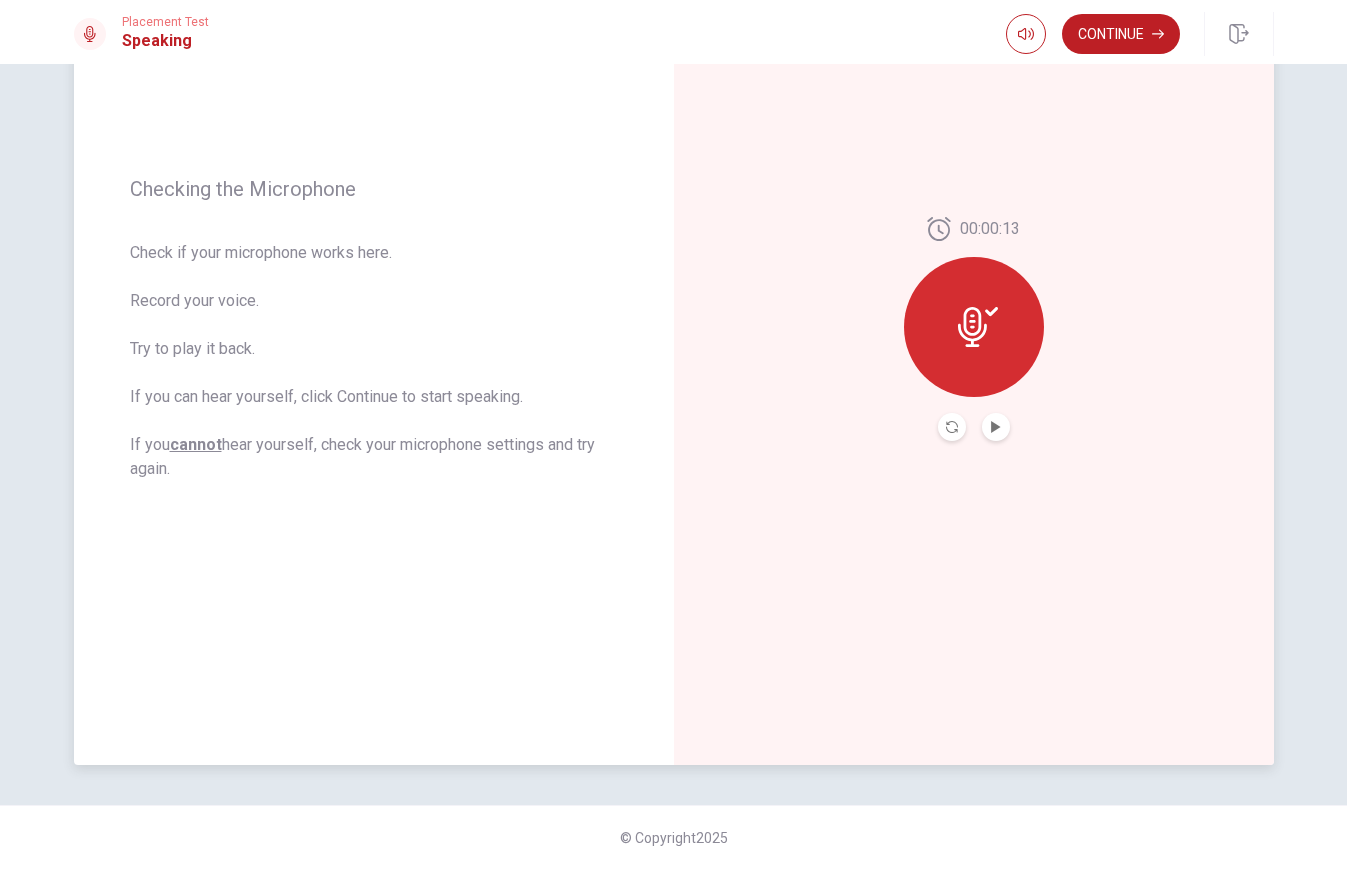 click at bounding box center [974, 327] 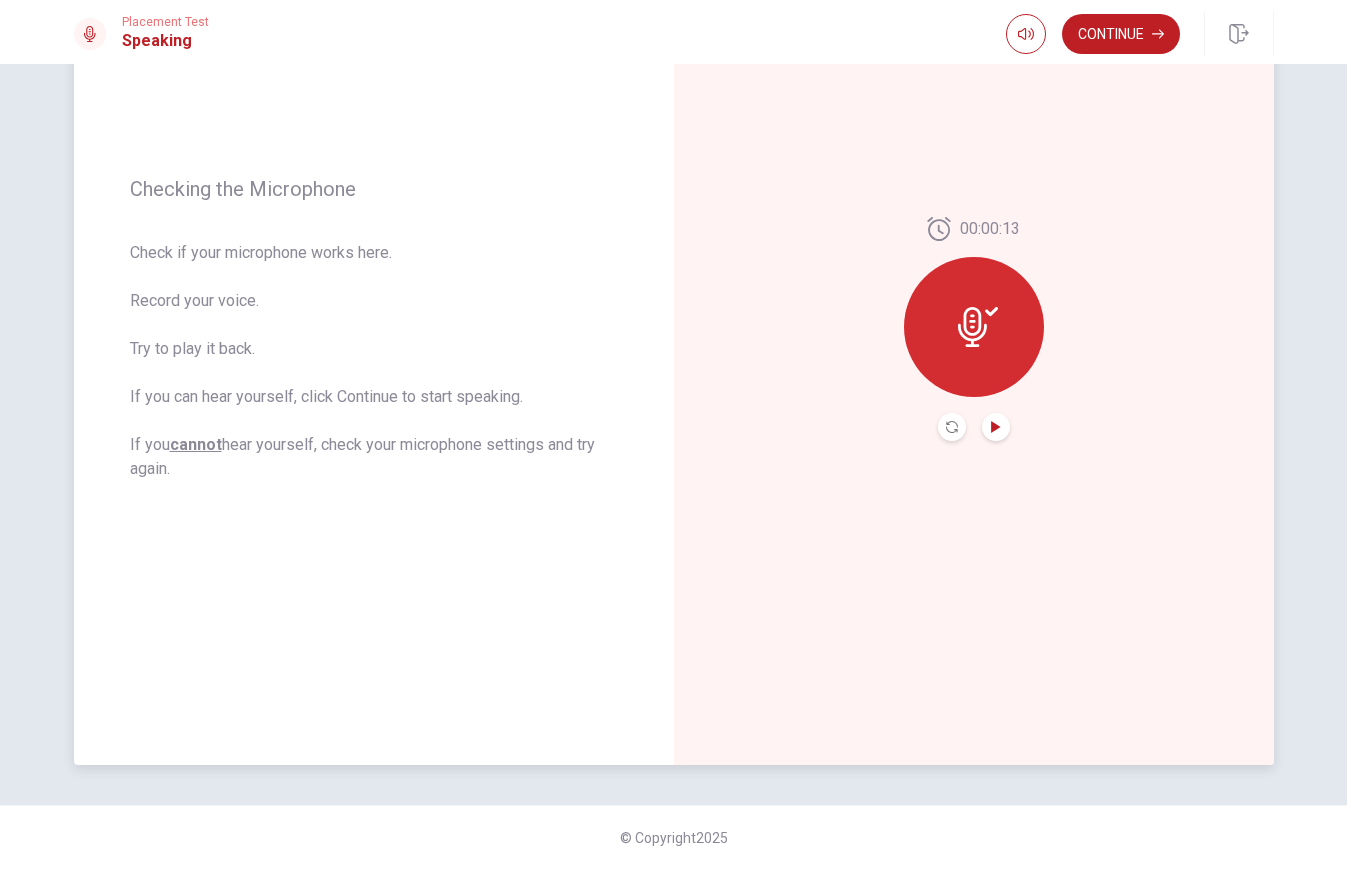 click 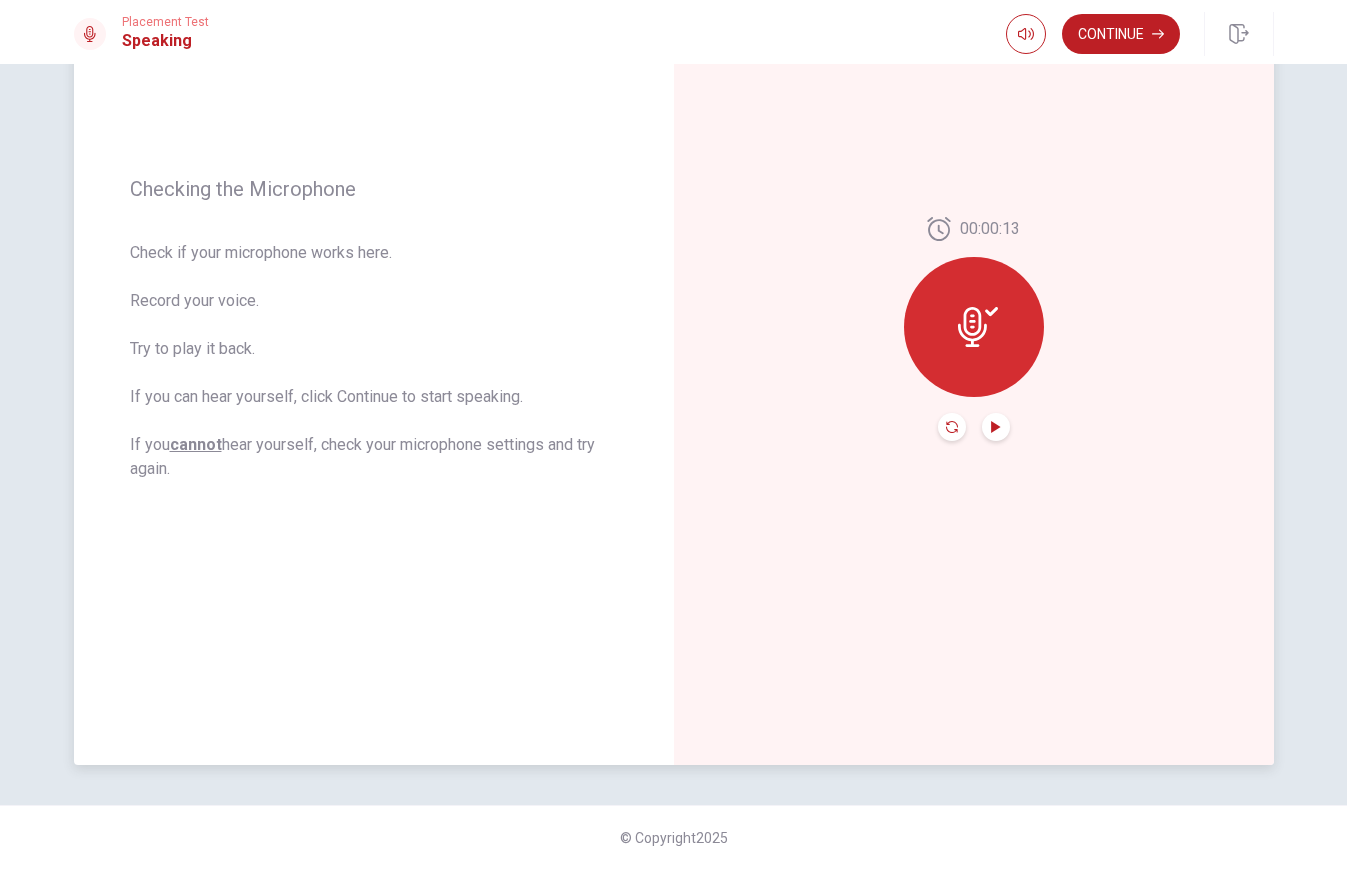 click 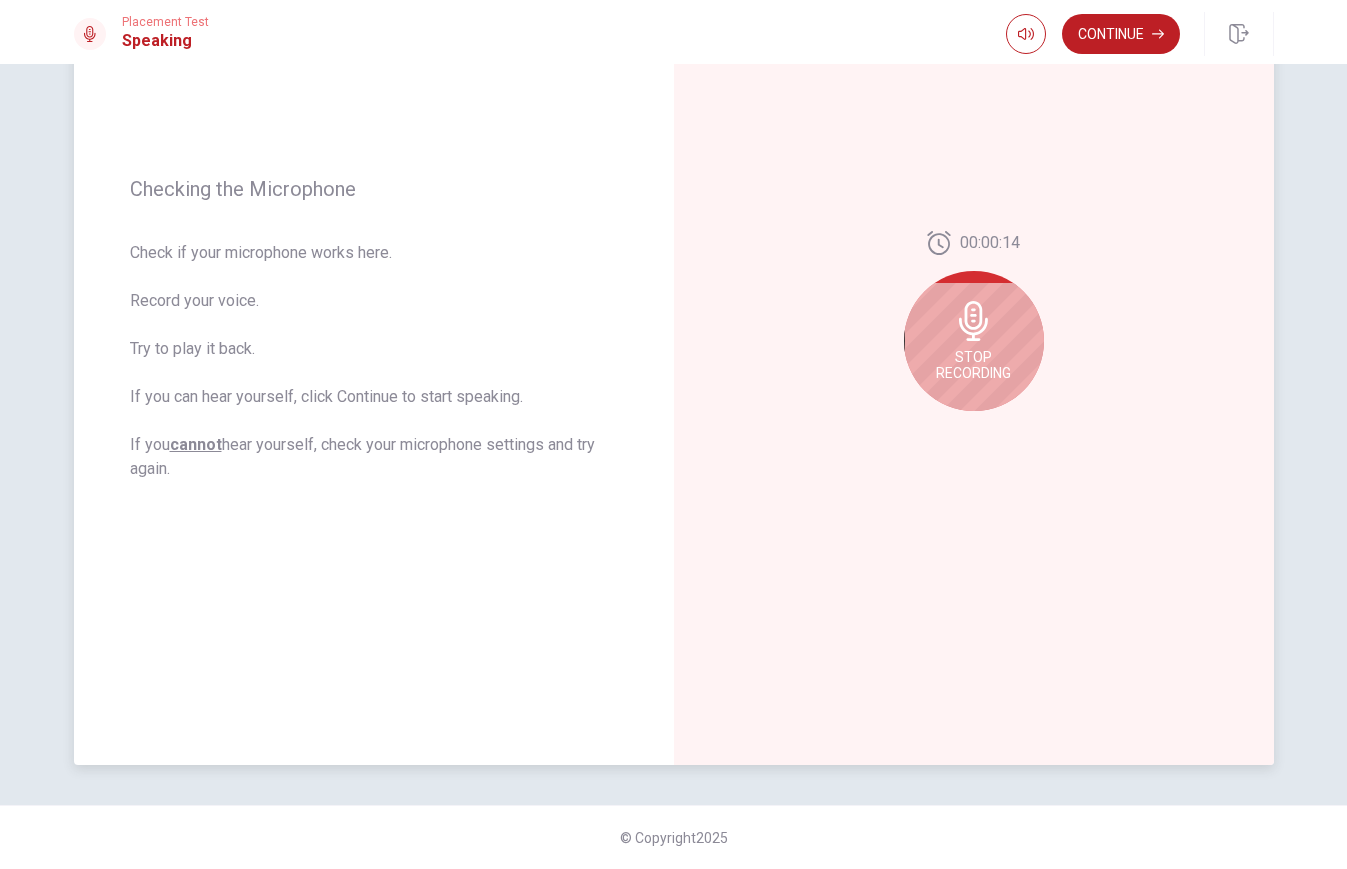 click on "Stop   Recording" at bounding box center (973, 365) 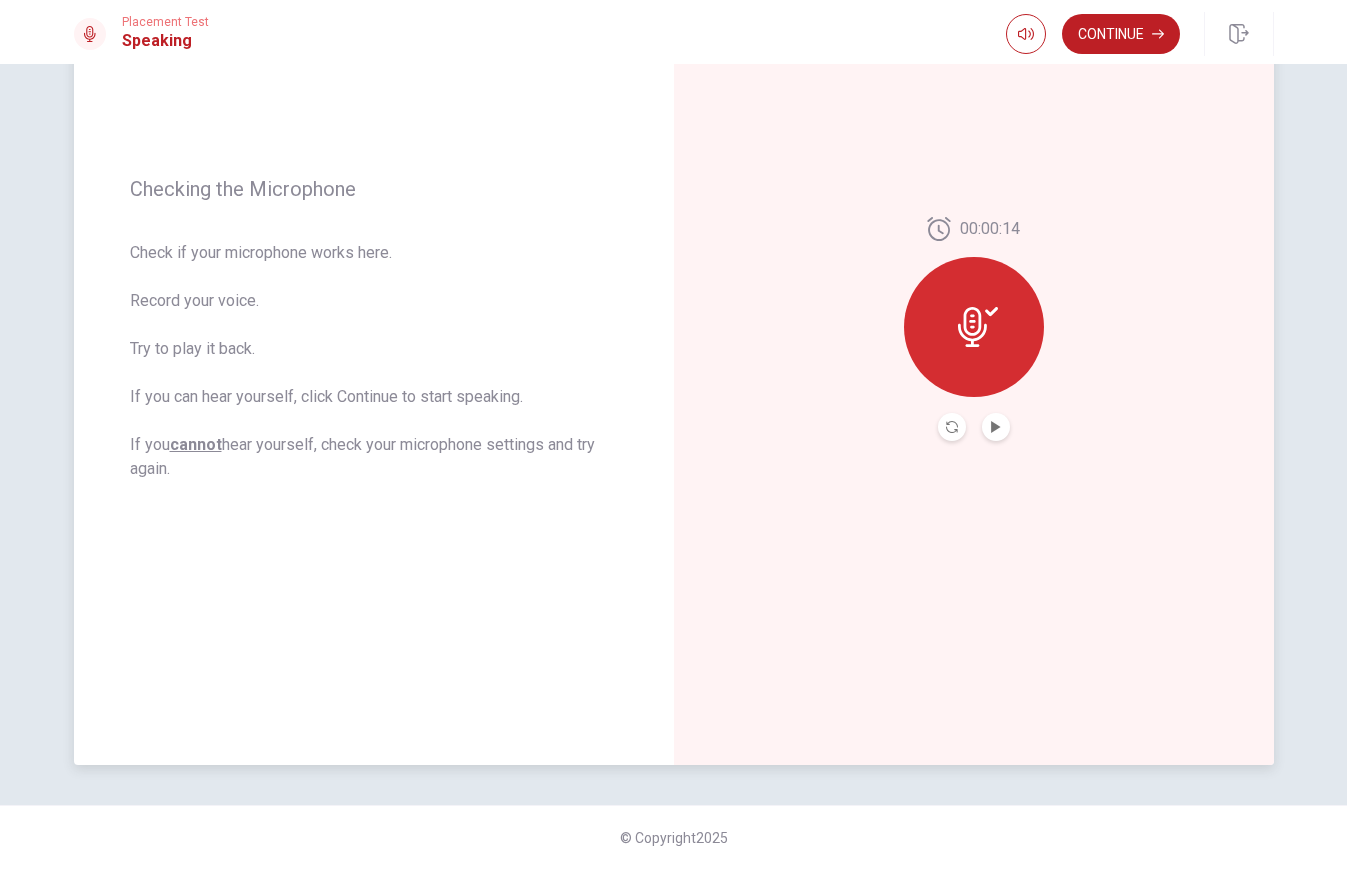 click 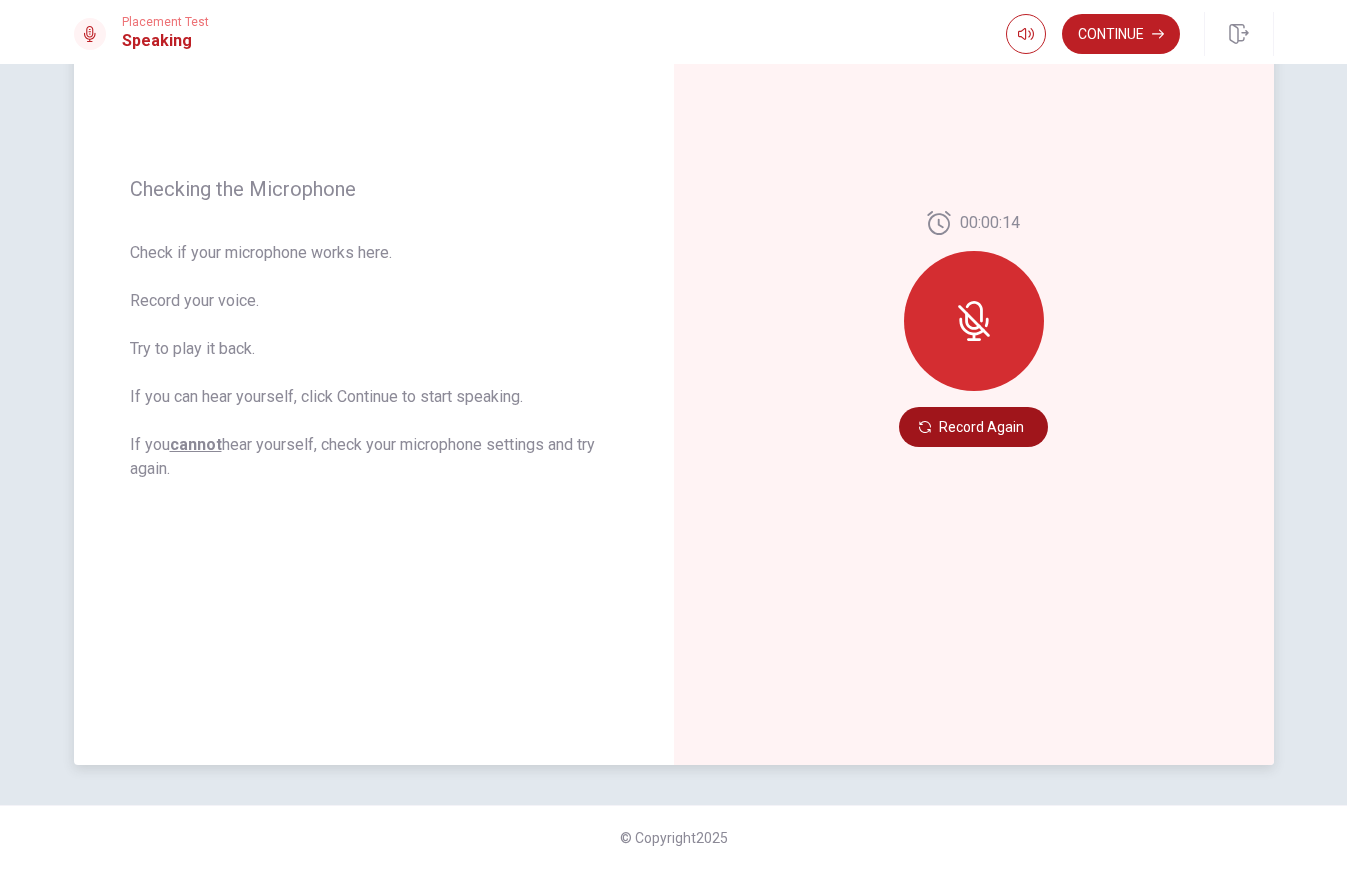 click on "Record Again" at bounding box center [973, 427] 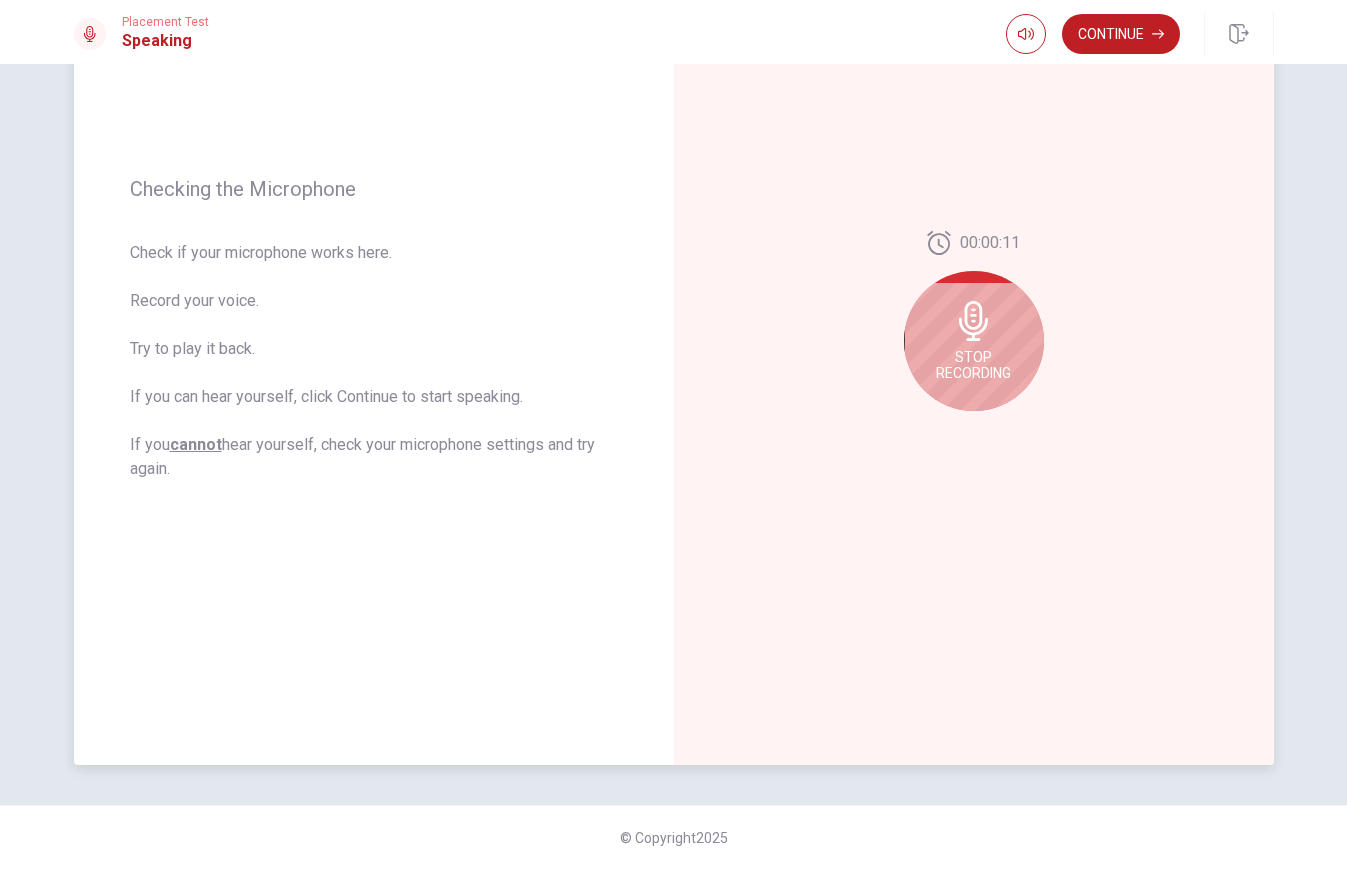 click on "Stop   Recording" at bounding box center [973, 365] 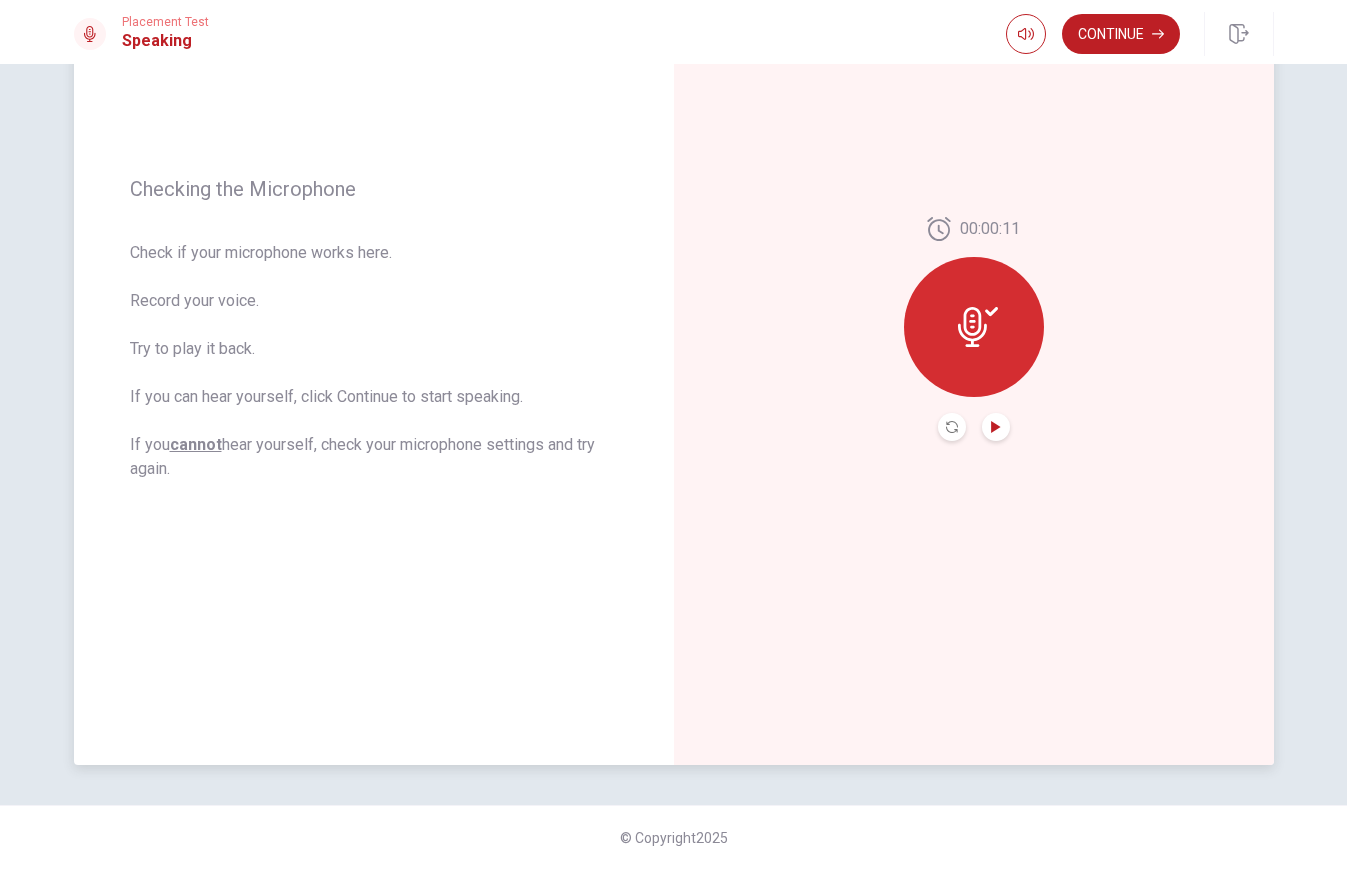 click 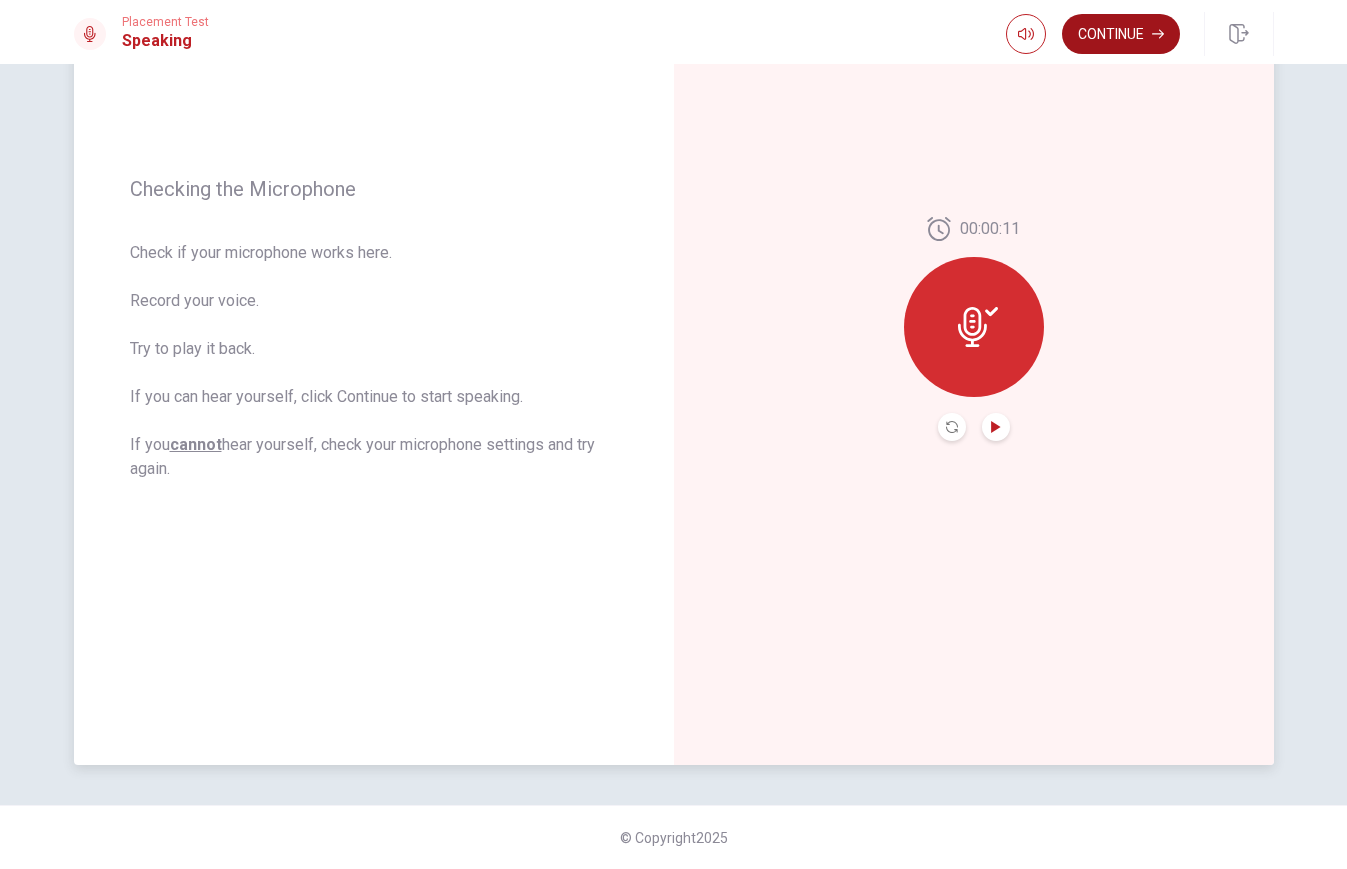 click on "Continue" at bounding box center (1121, 34) 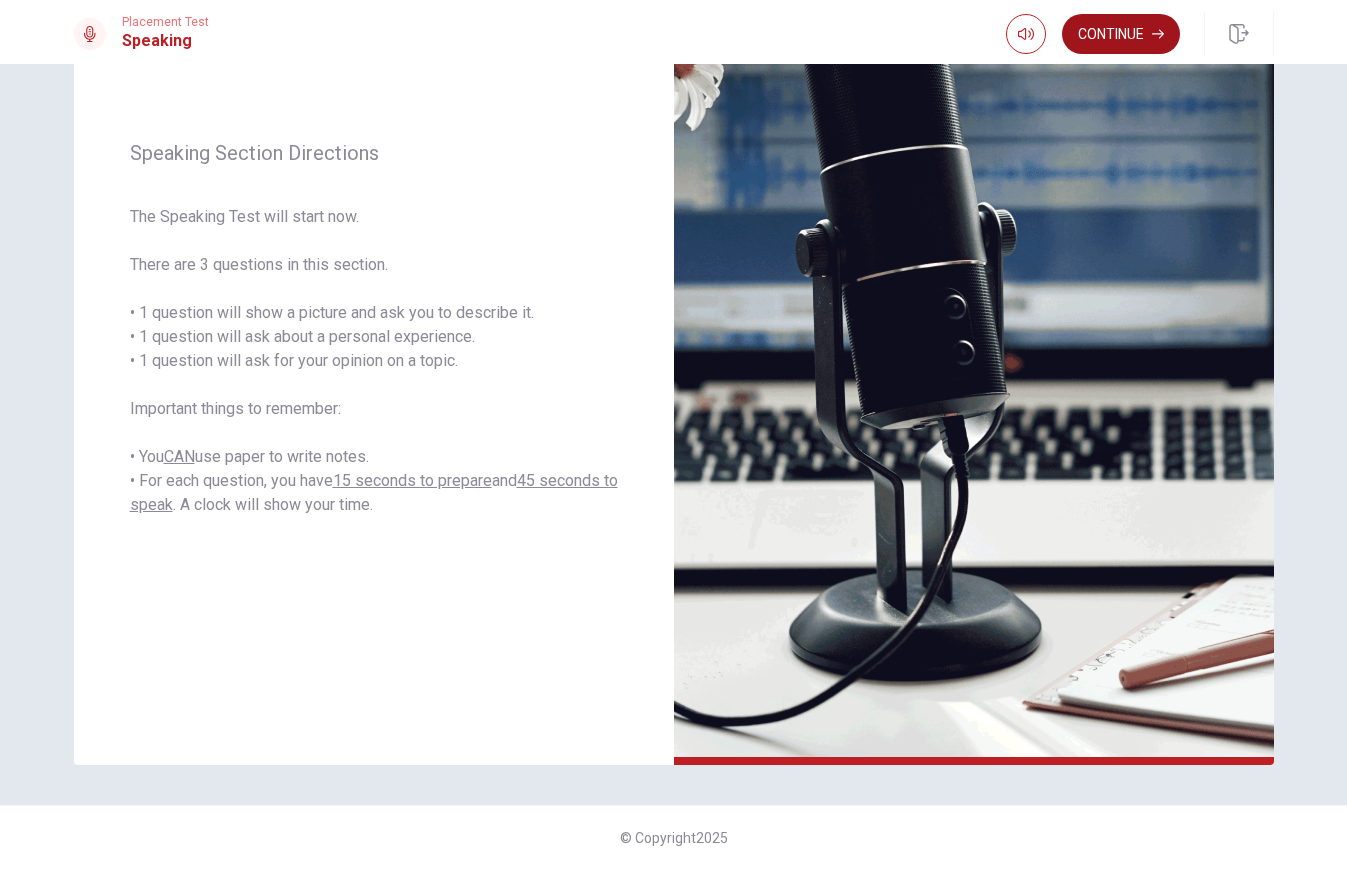 click on "Continue" at bounding box center (1121, 34) 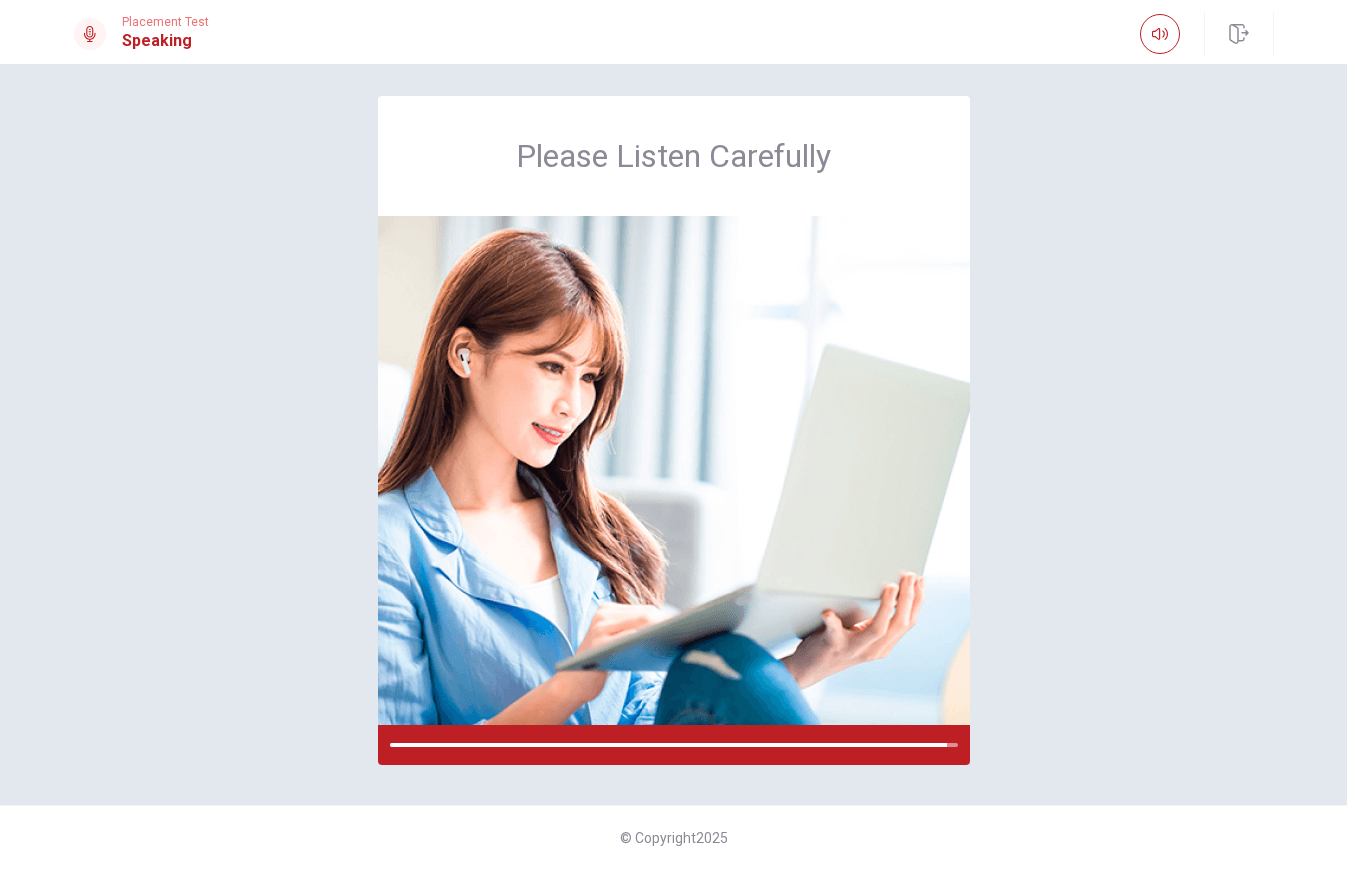 scroll, scrollTop: 211, scrollLeft: 0, axis: vertical 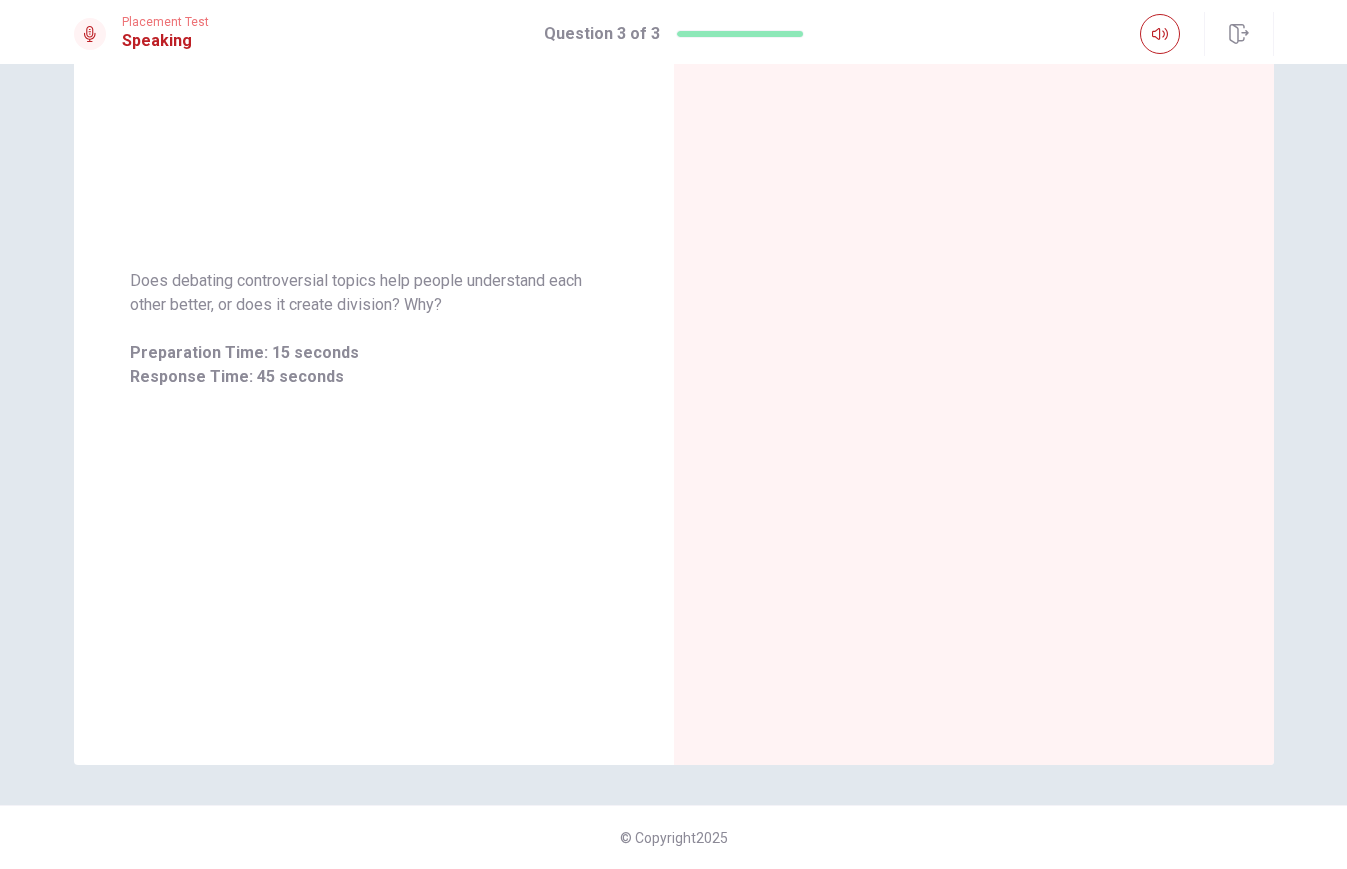 click on "Placement Test   Speaking Question 3 of 3" at bounding box center (674, 34) 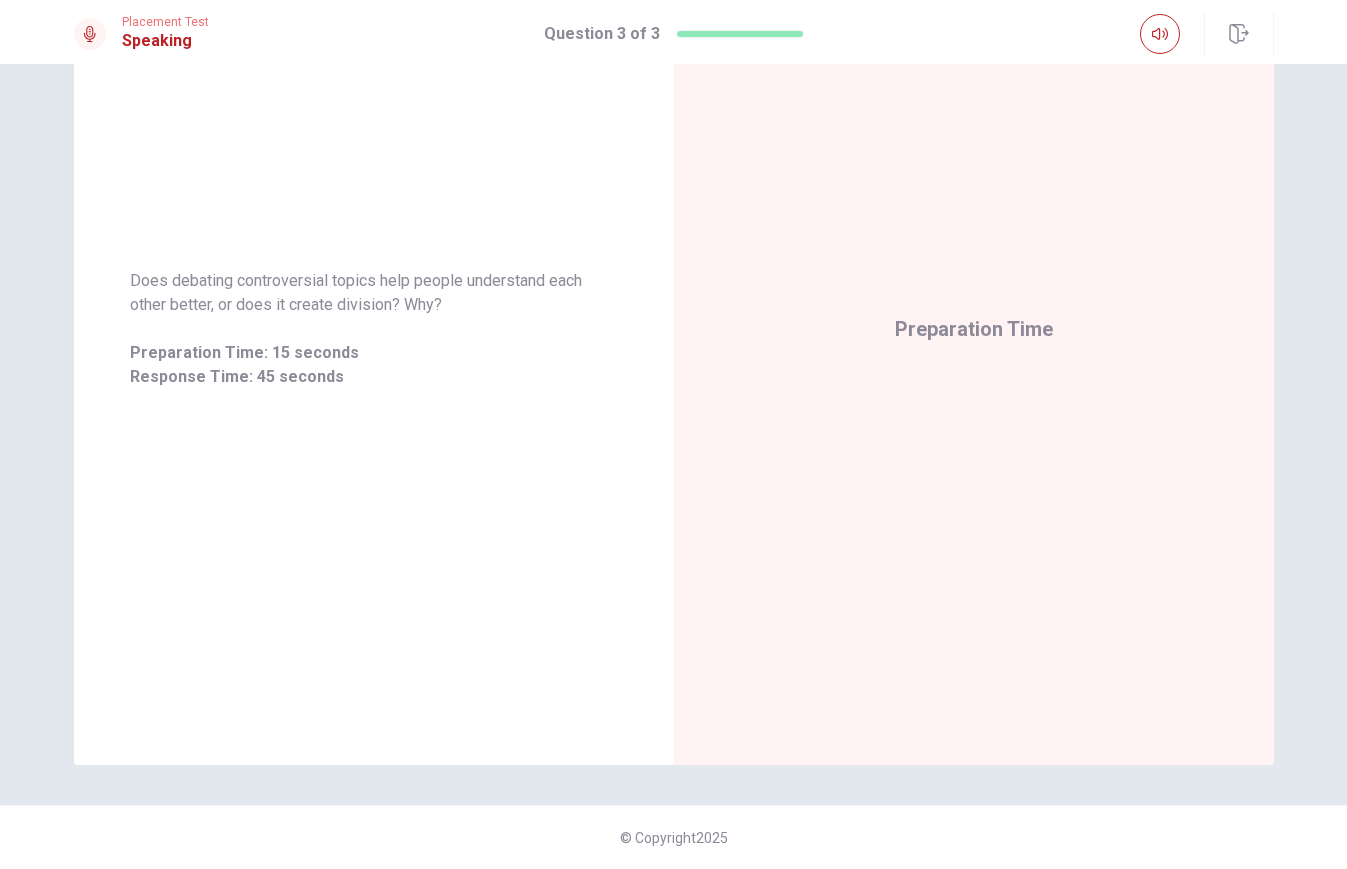 click on "Placement Test   Speaking Question 3 of 3" at bounding box center (674, 34) 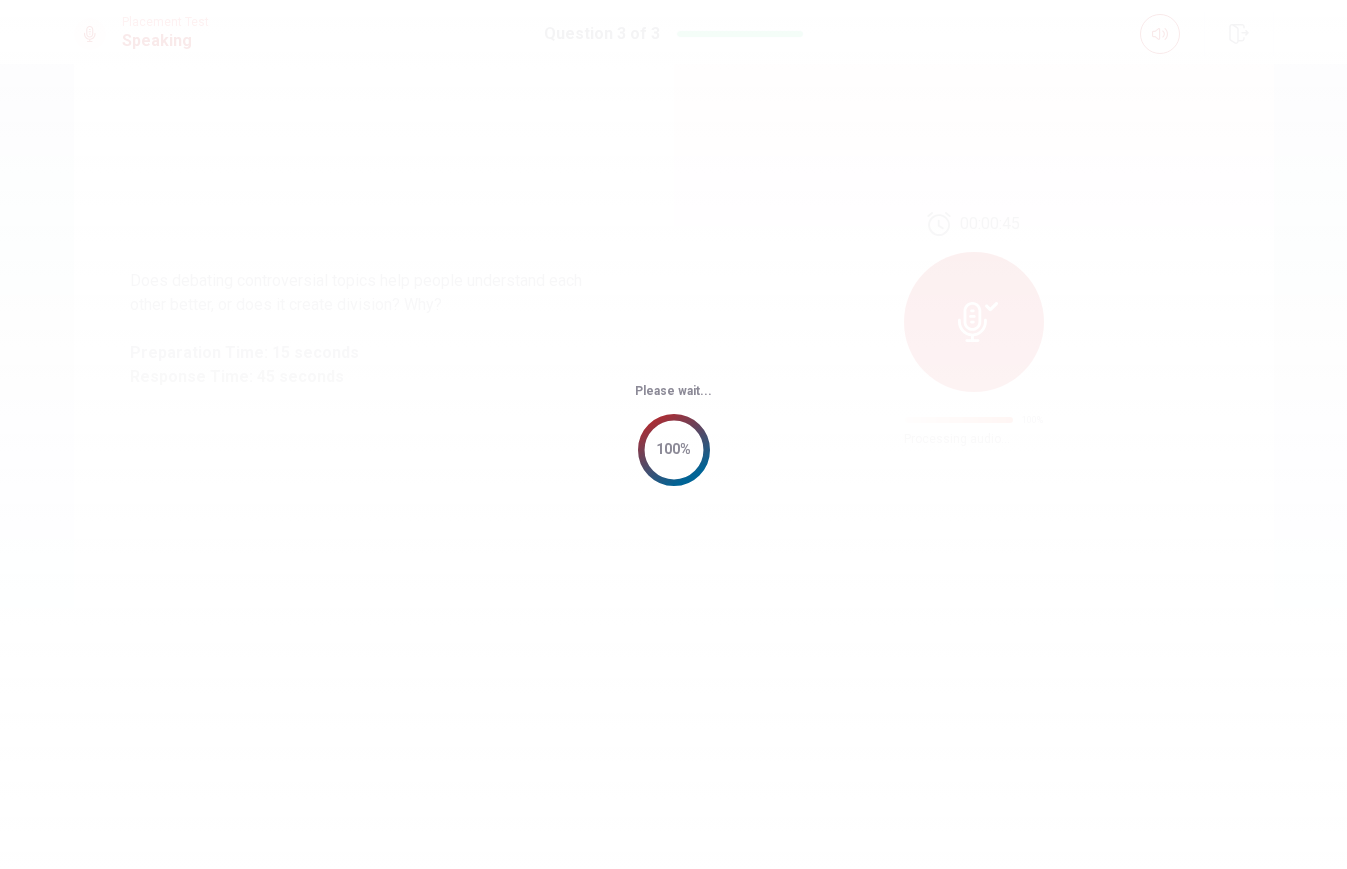 scroll, scrollTop: 0, scrollLeft: 0, axis: both 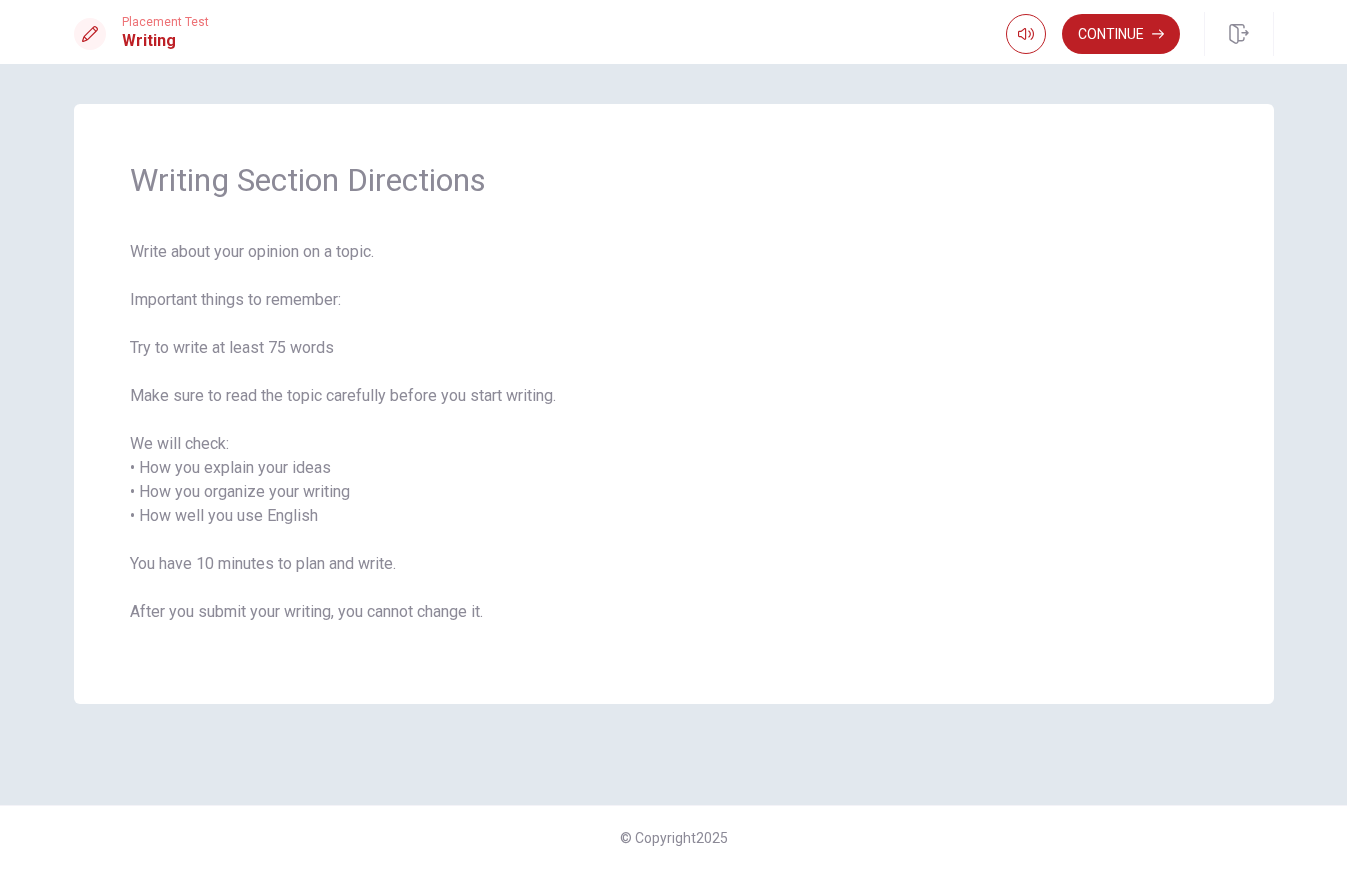 click on "Continue" at bounding box center (1121, 34) 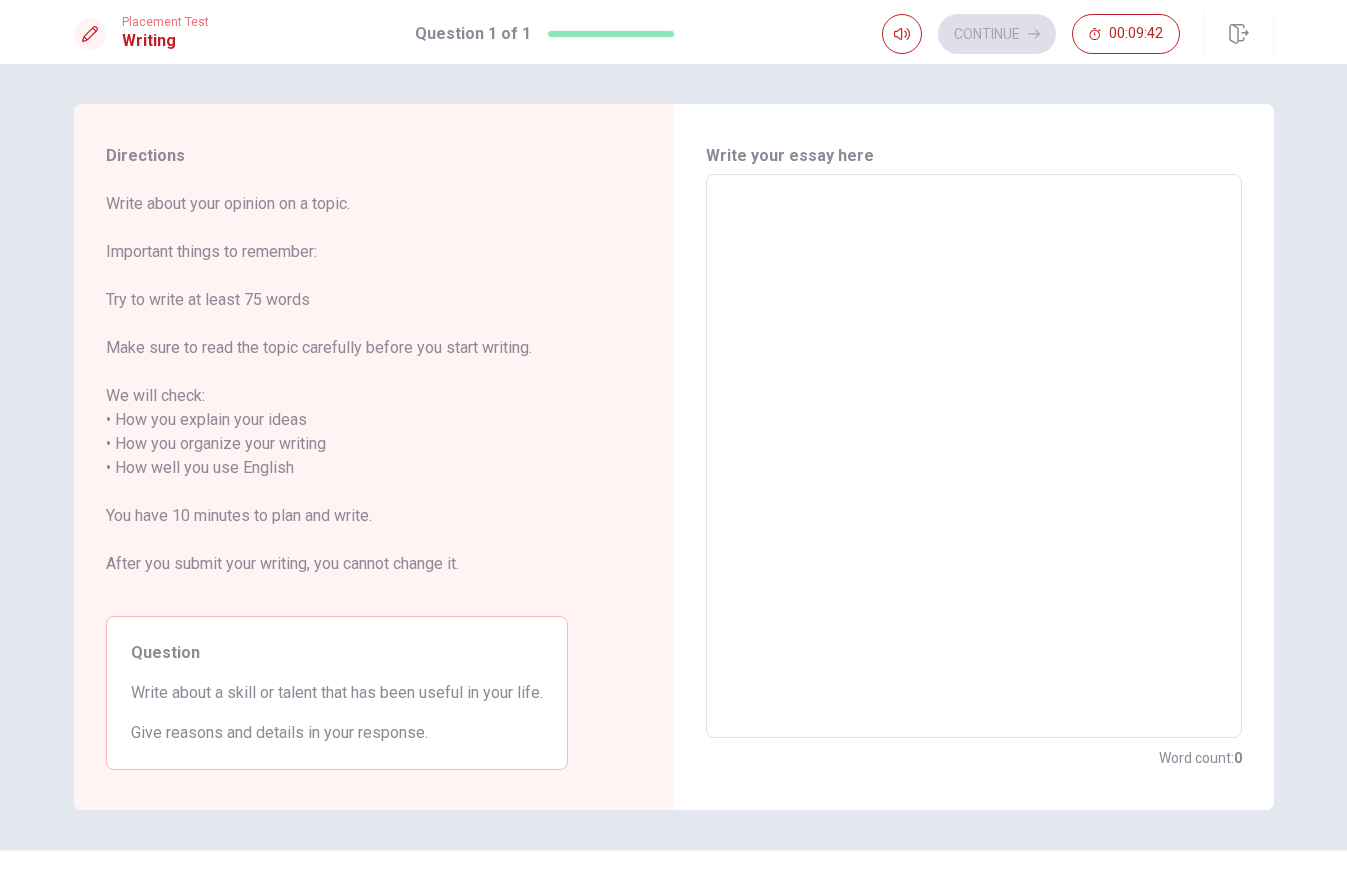 click on "00:09:42" at bounding box center (1126, 34) 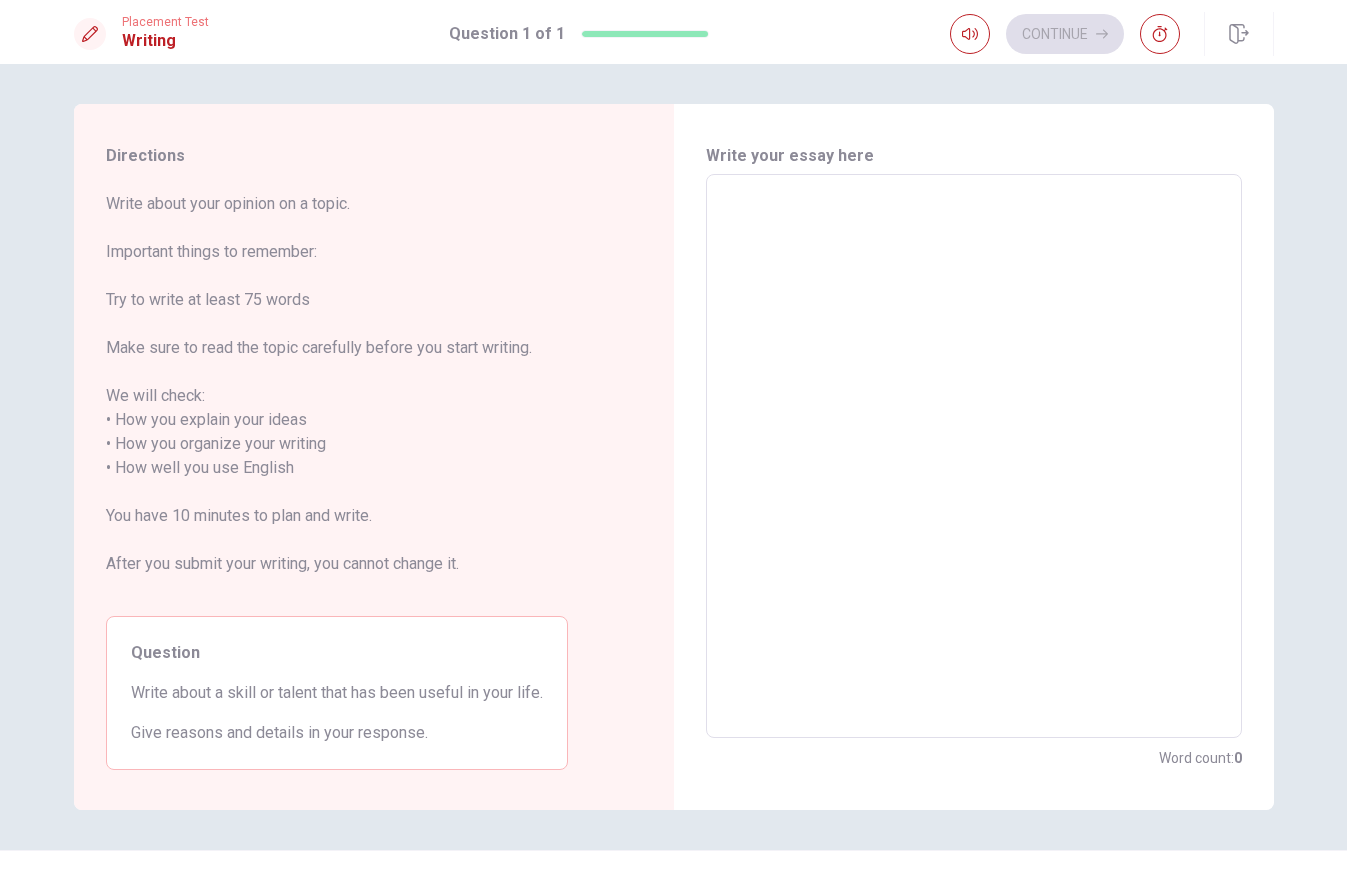 click at bounding box center (974, 456) 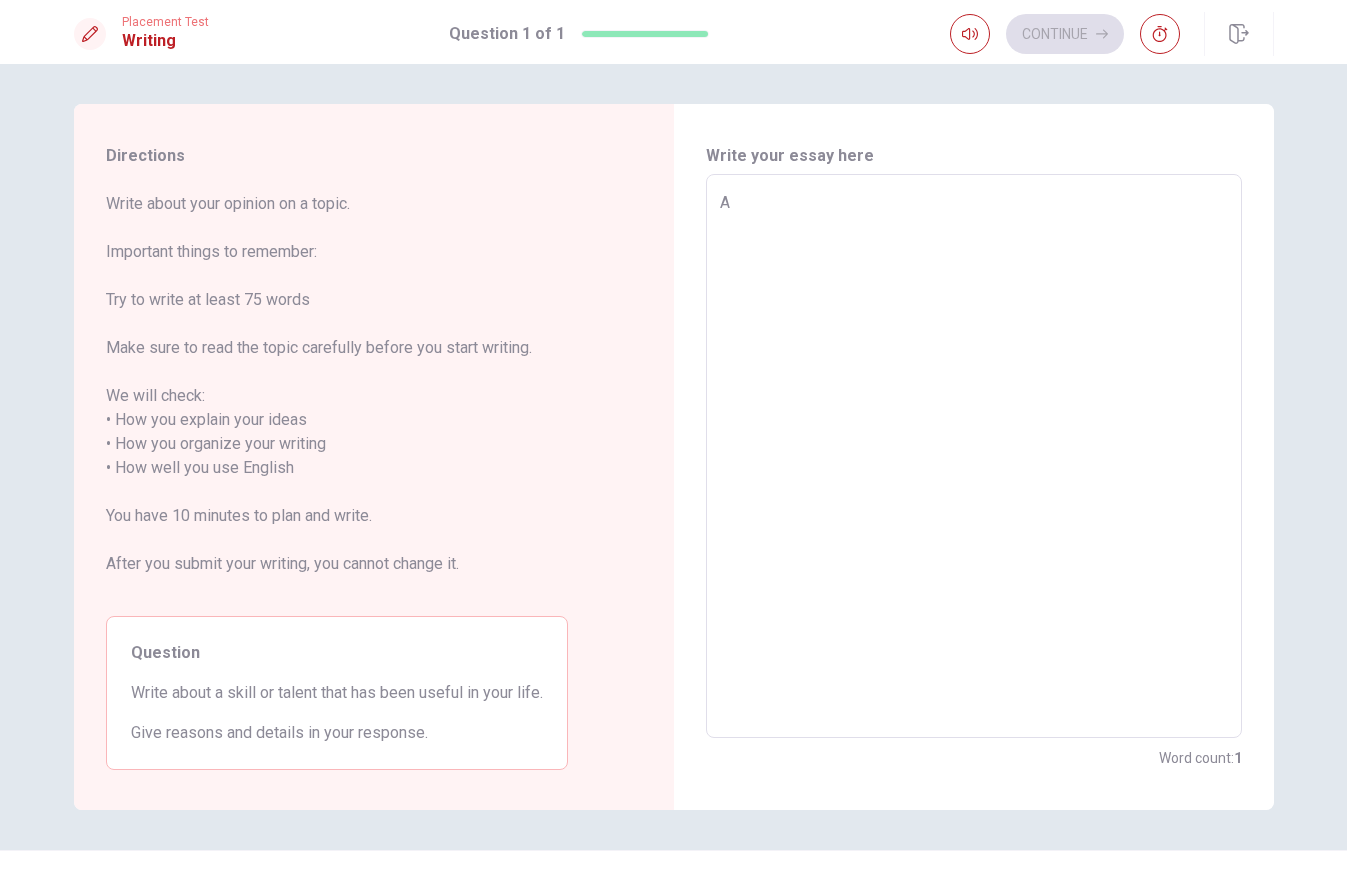 type on "x" 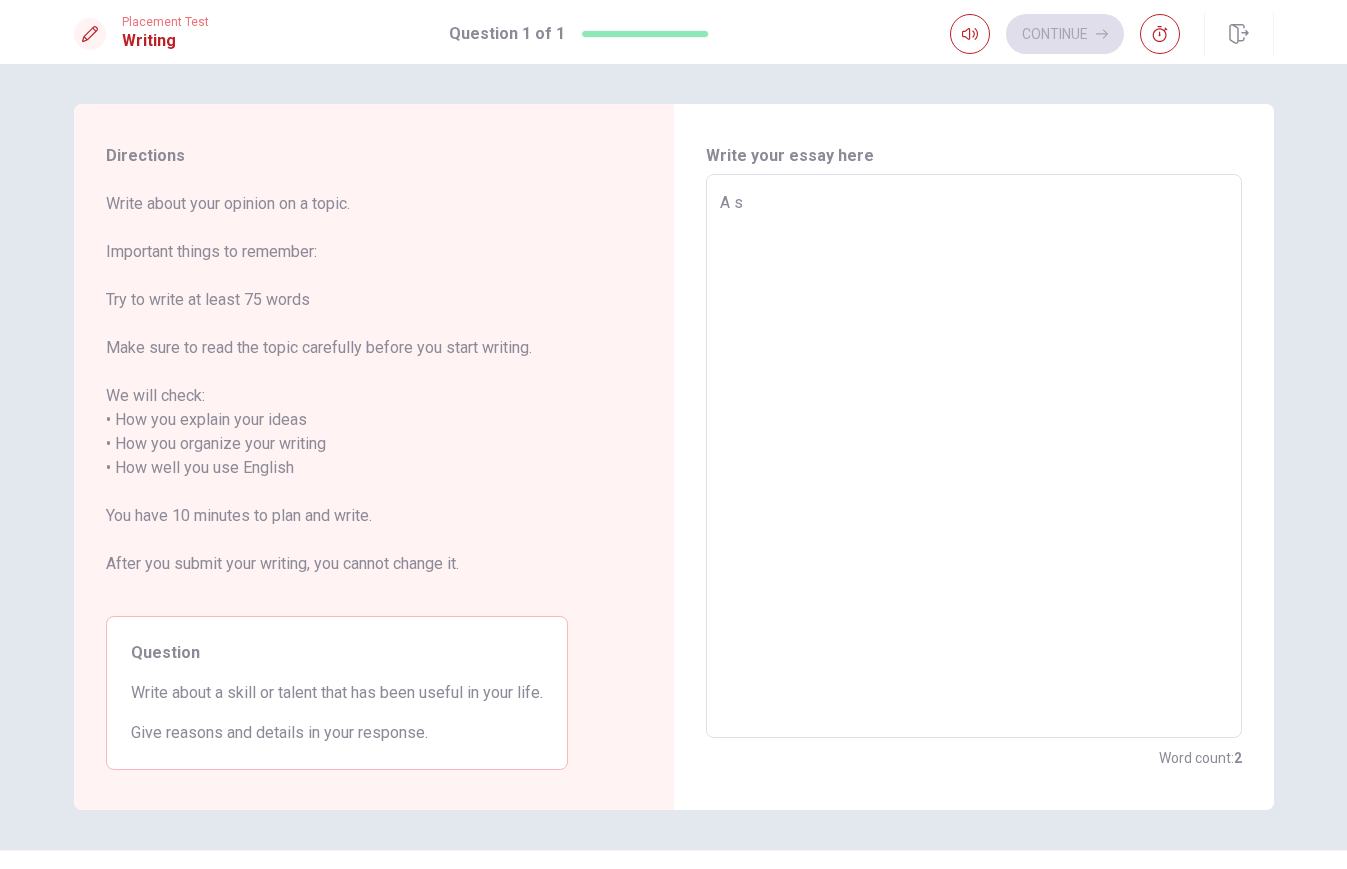 type on "x" 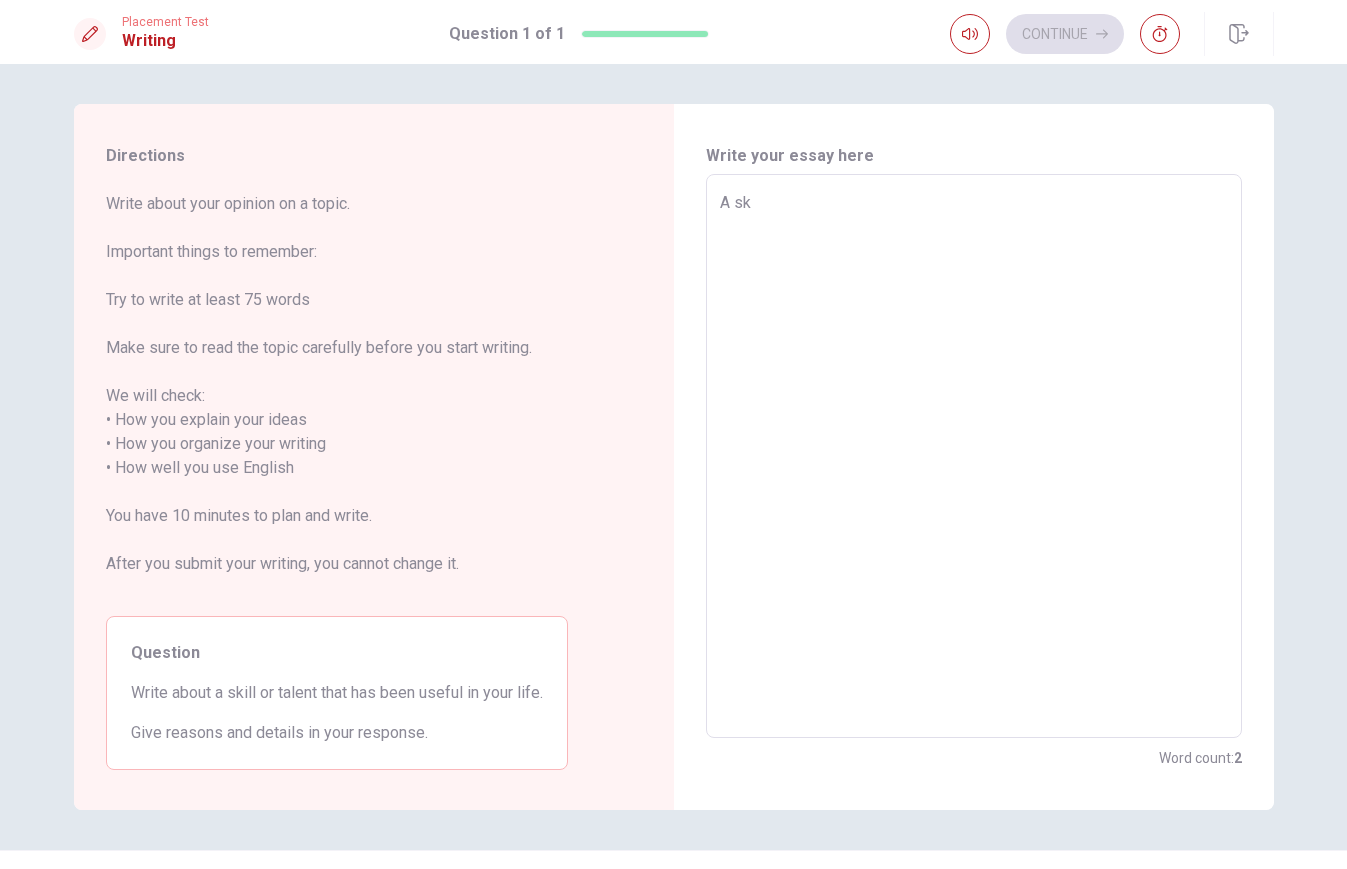 type on "x" 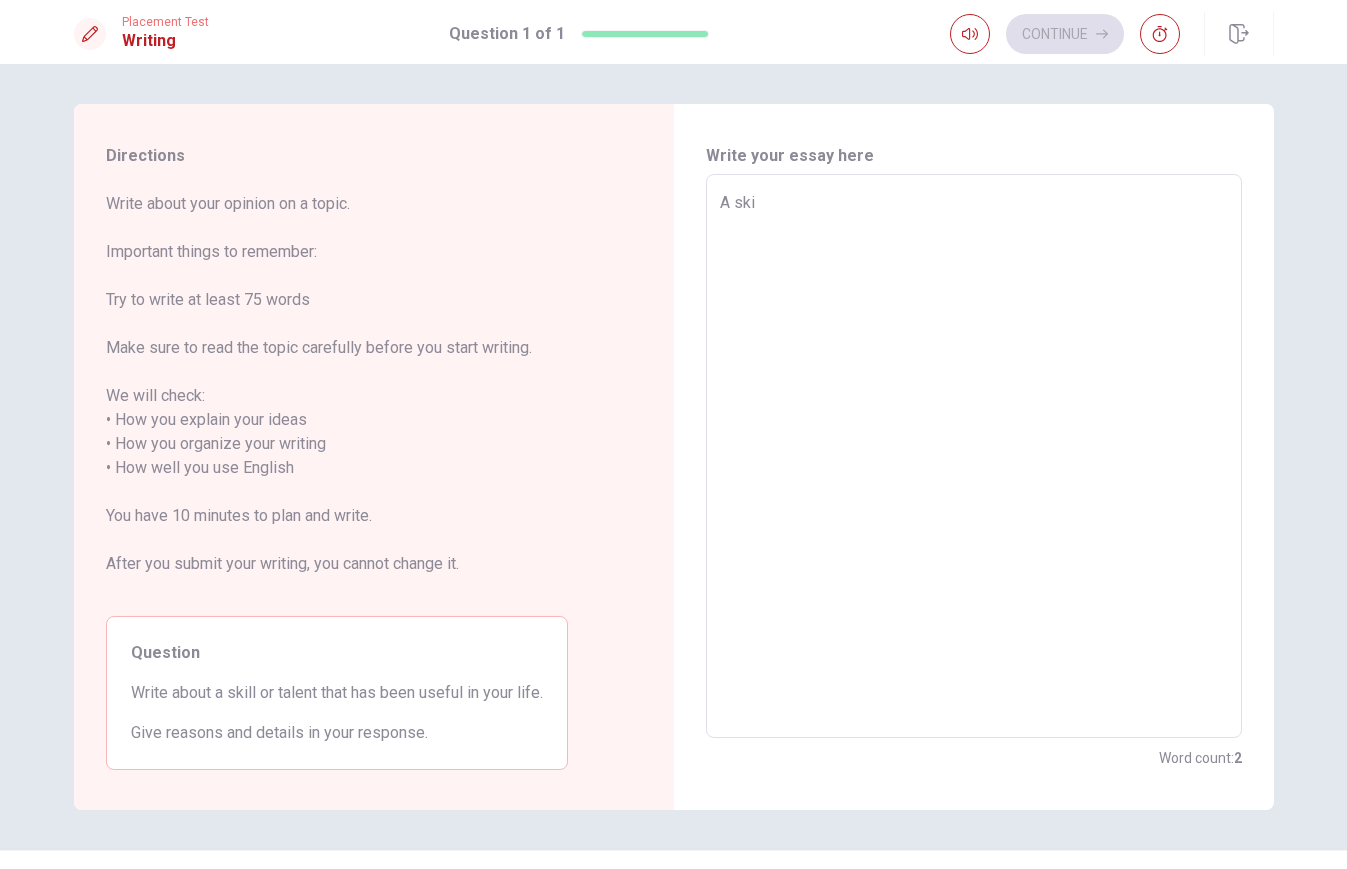 type on "x" 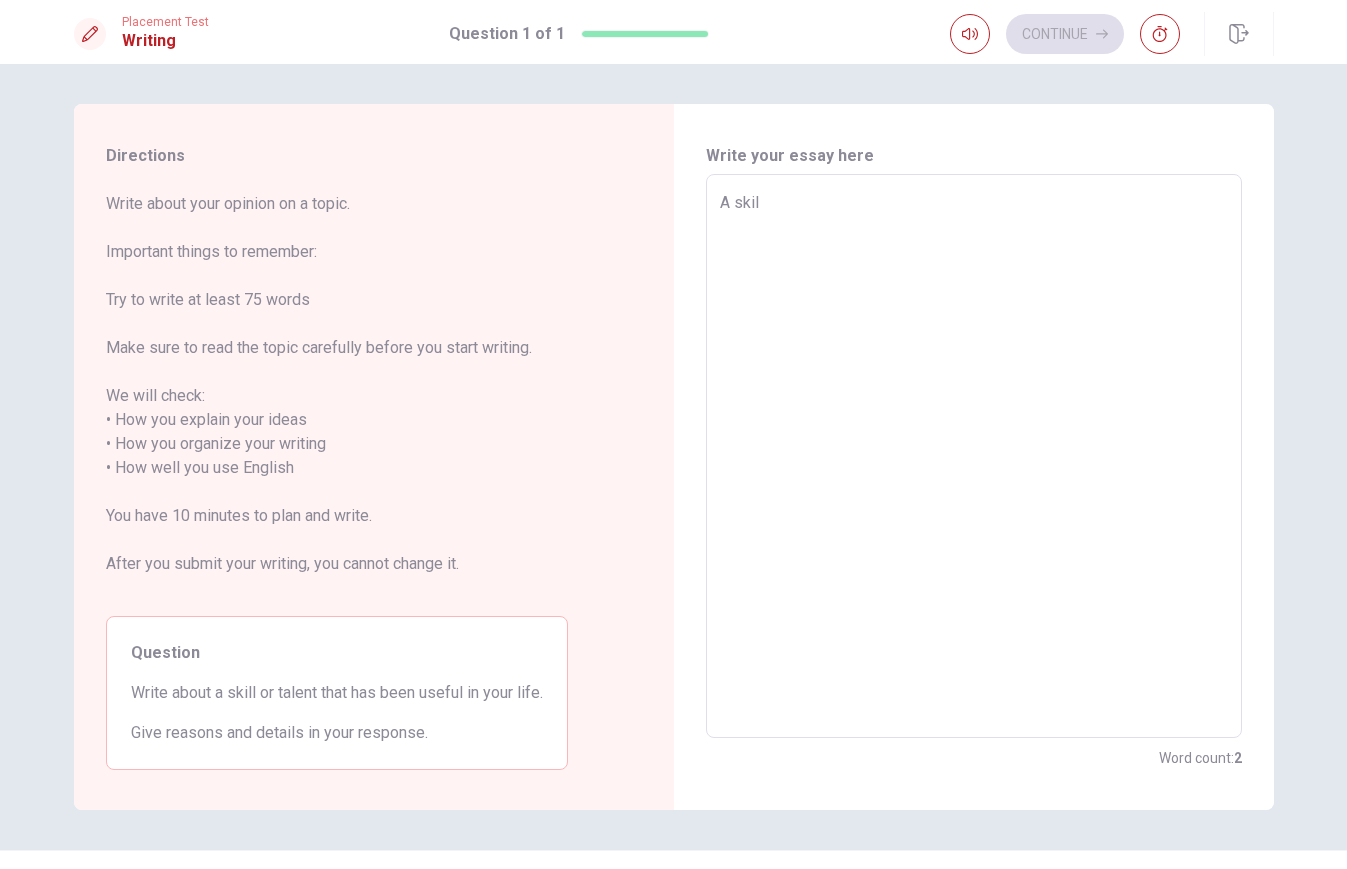 type on "x" 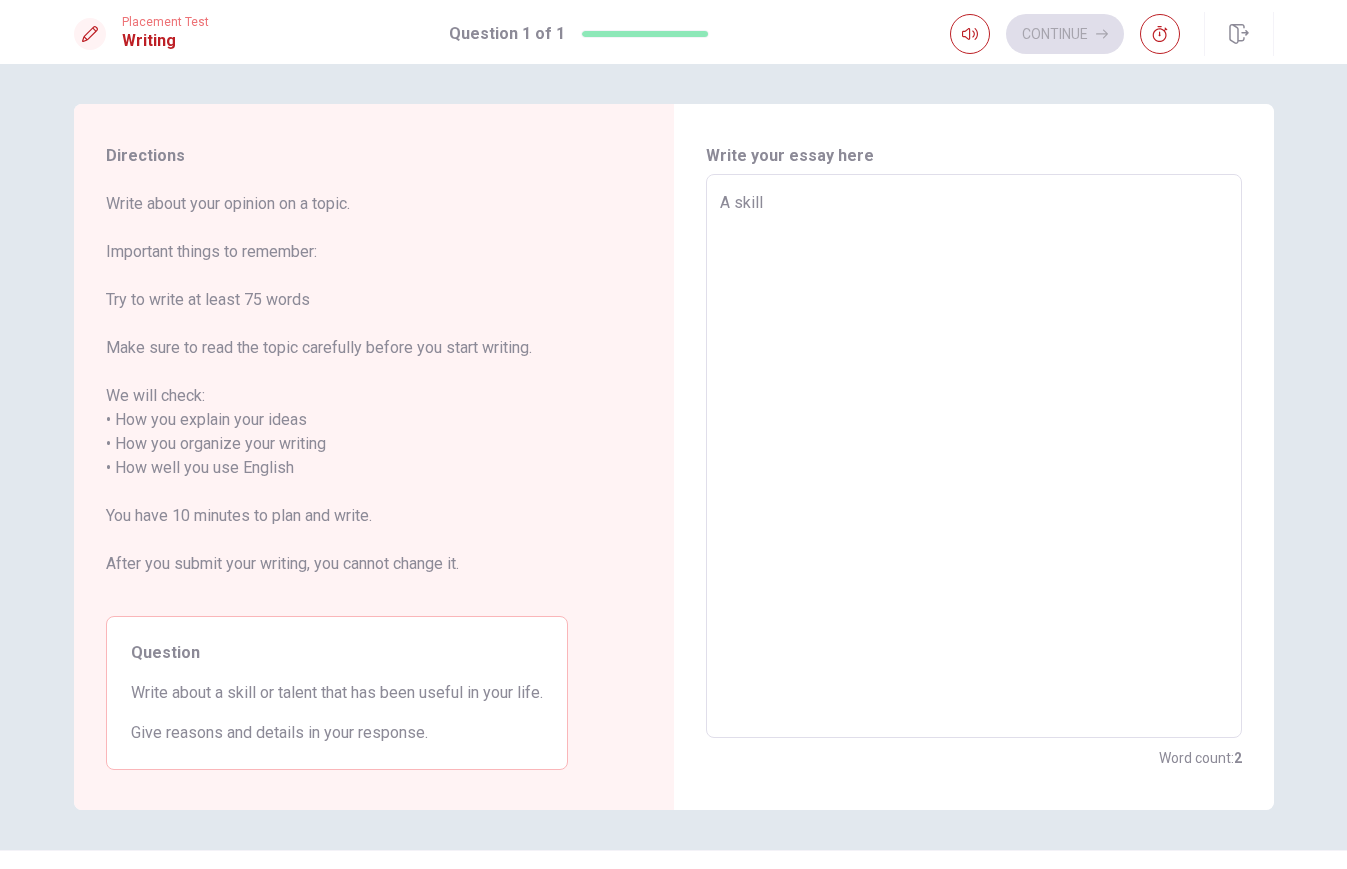 type on "x" 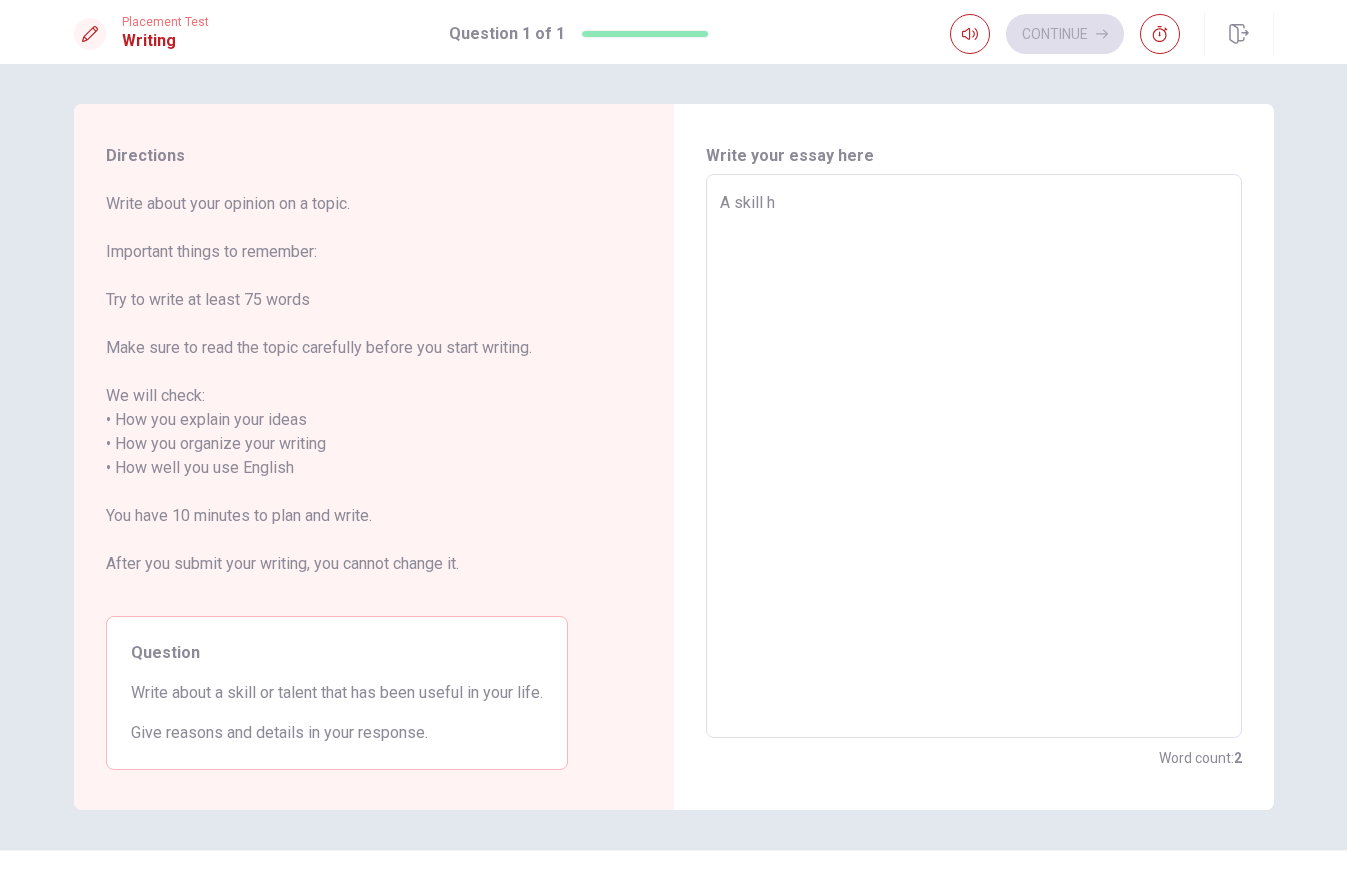 type on "x" 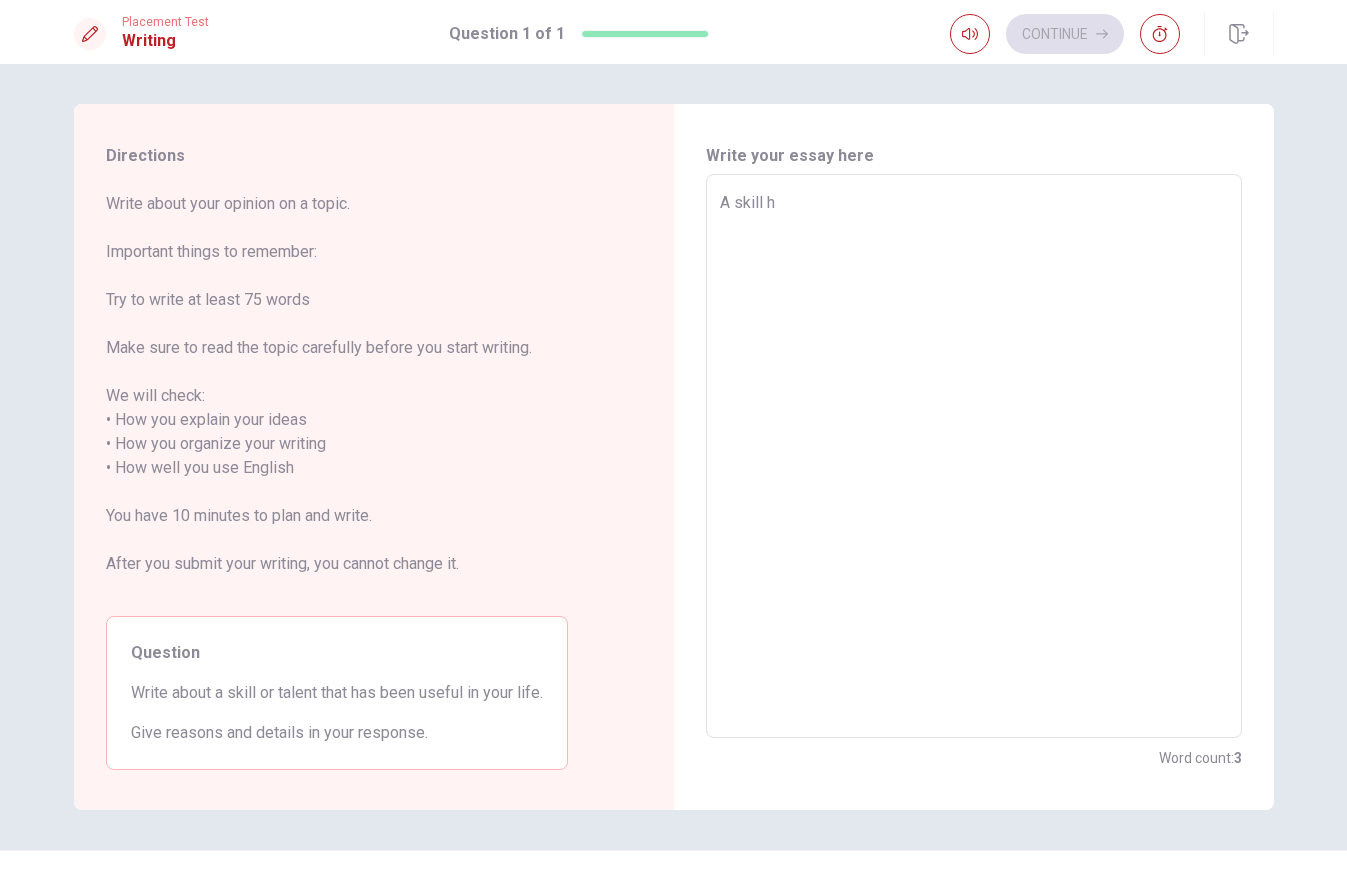 type on "A skill ha" 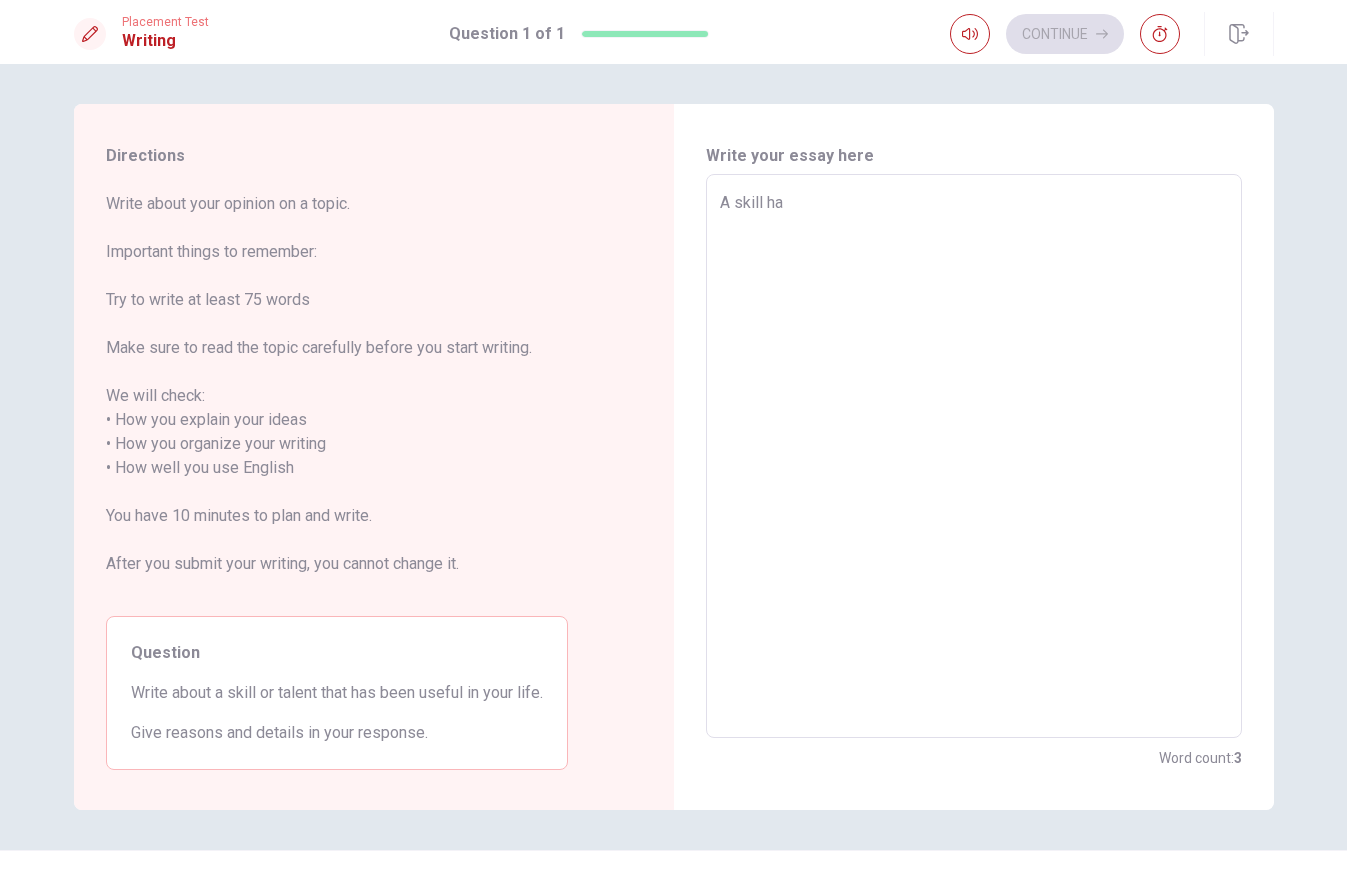 type on "x" 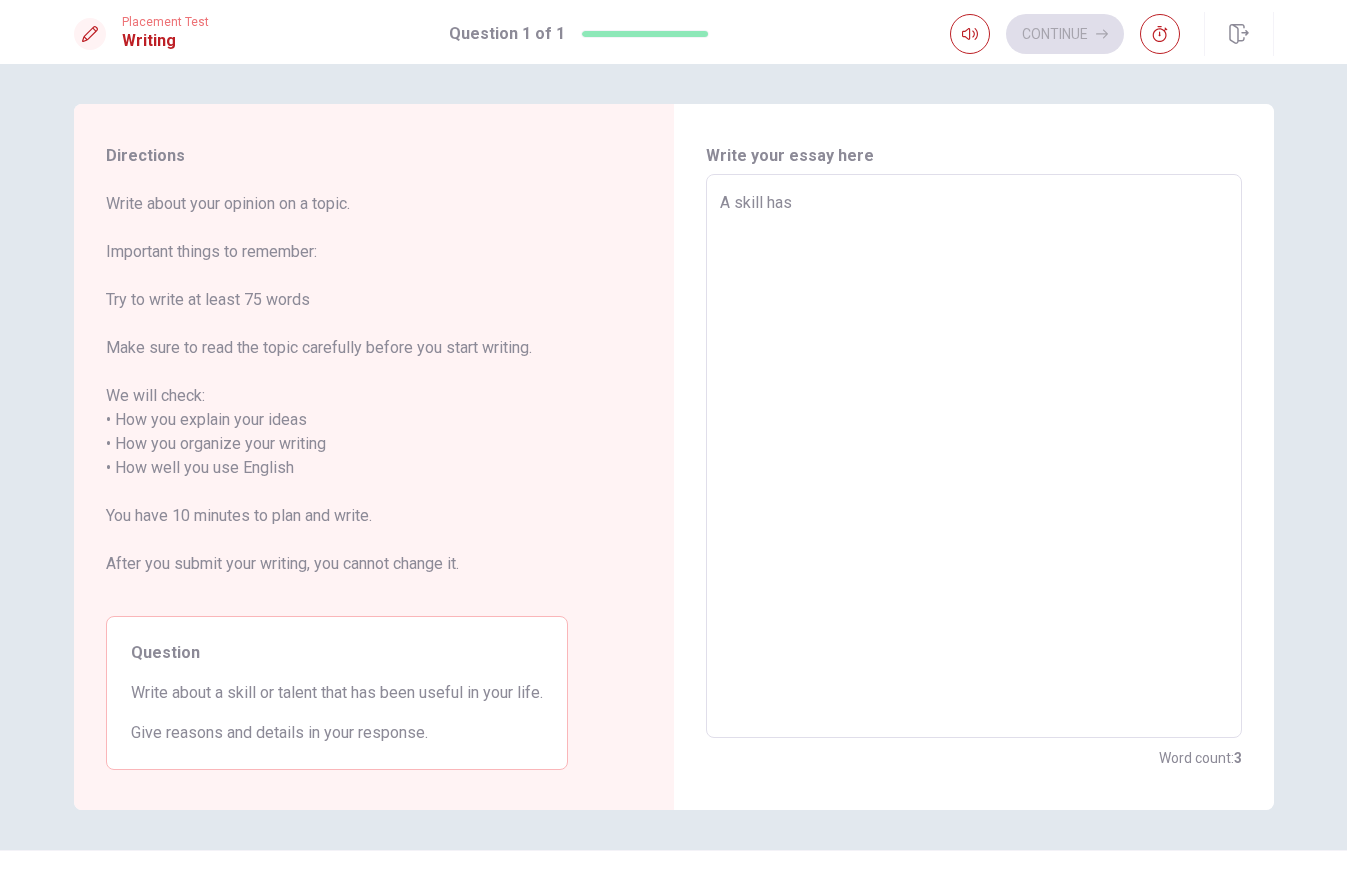 type on "x" 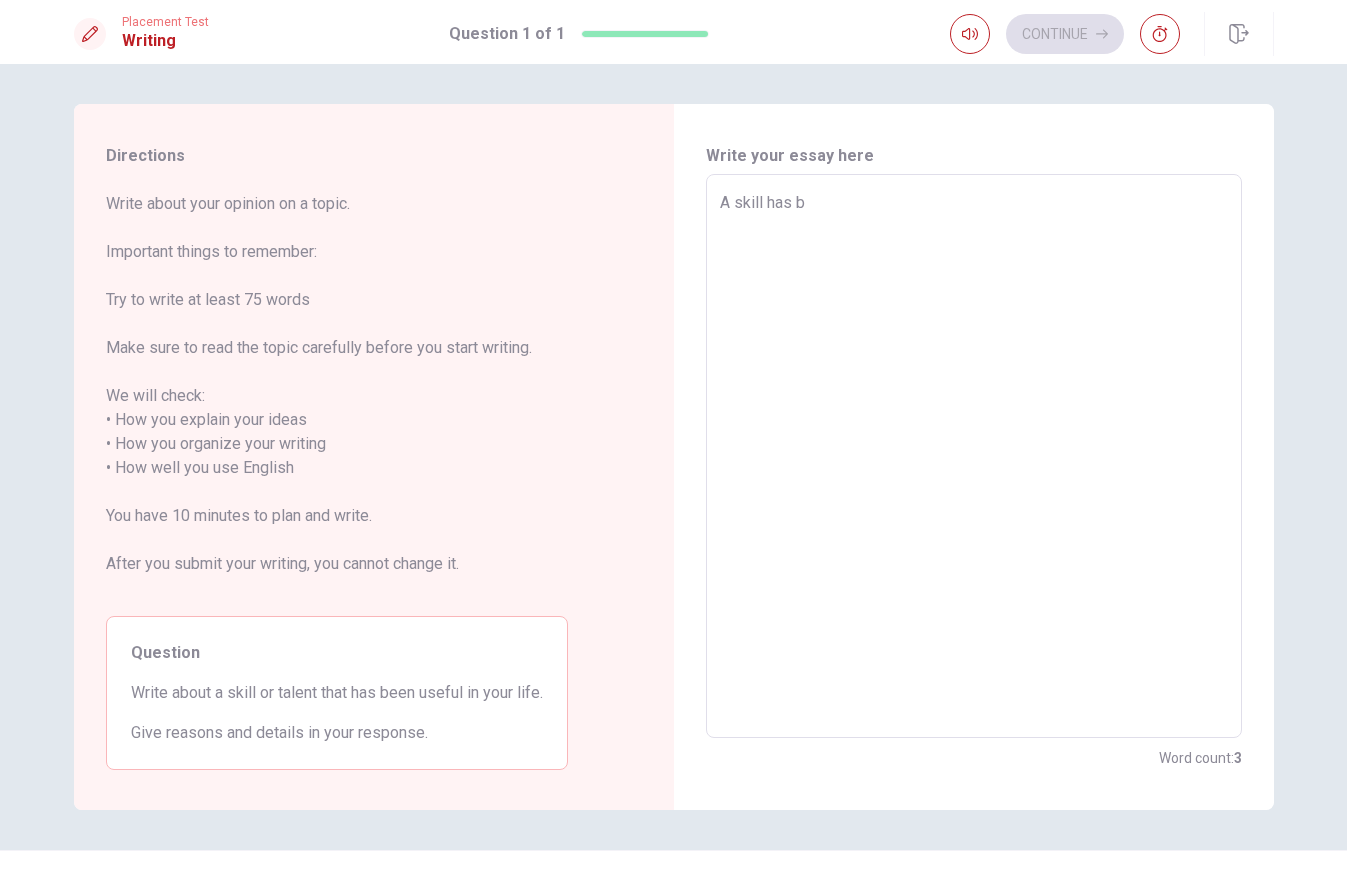 type on "x" 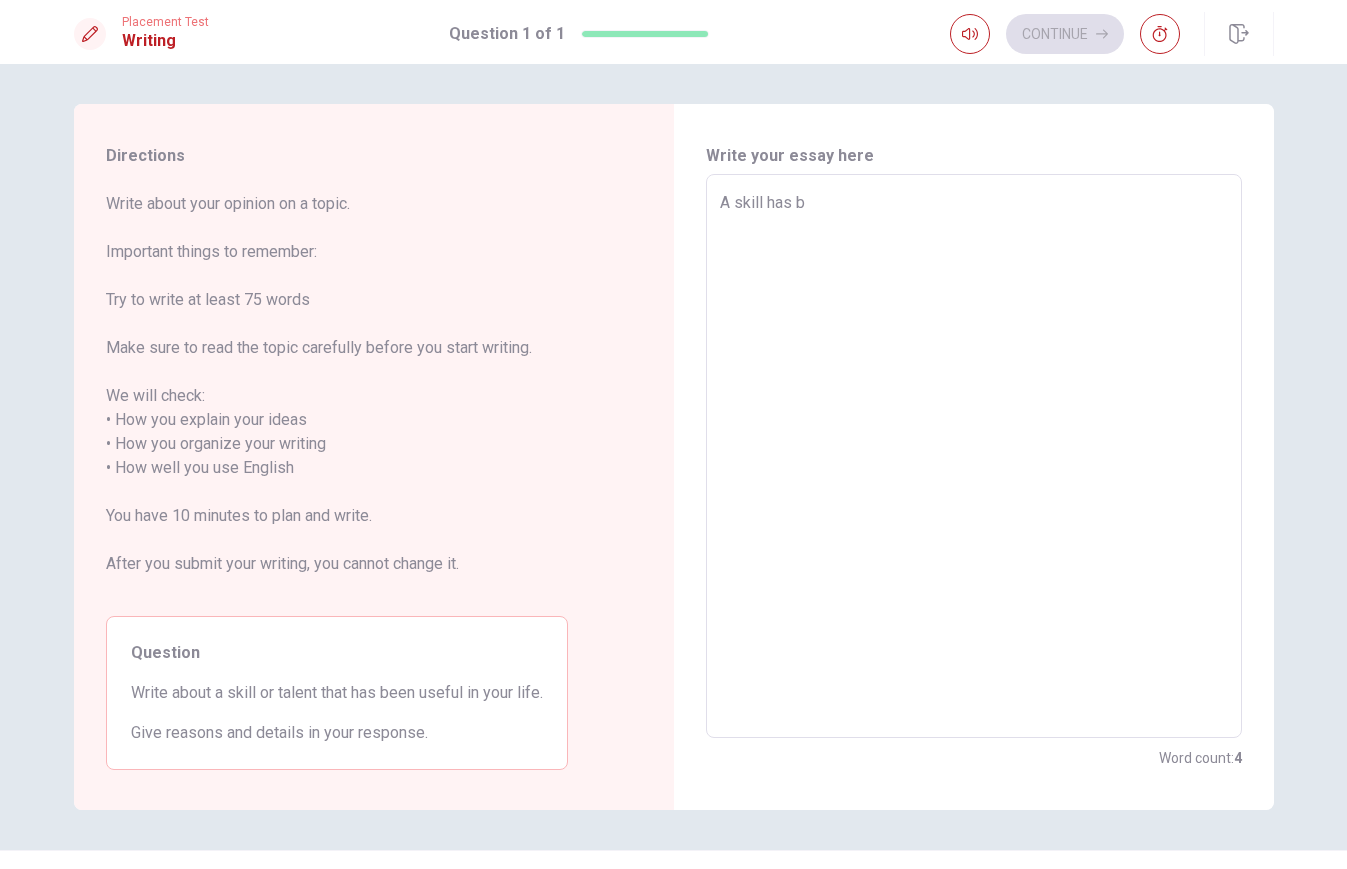 type on "A skill has be" 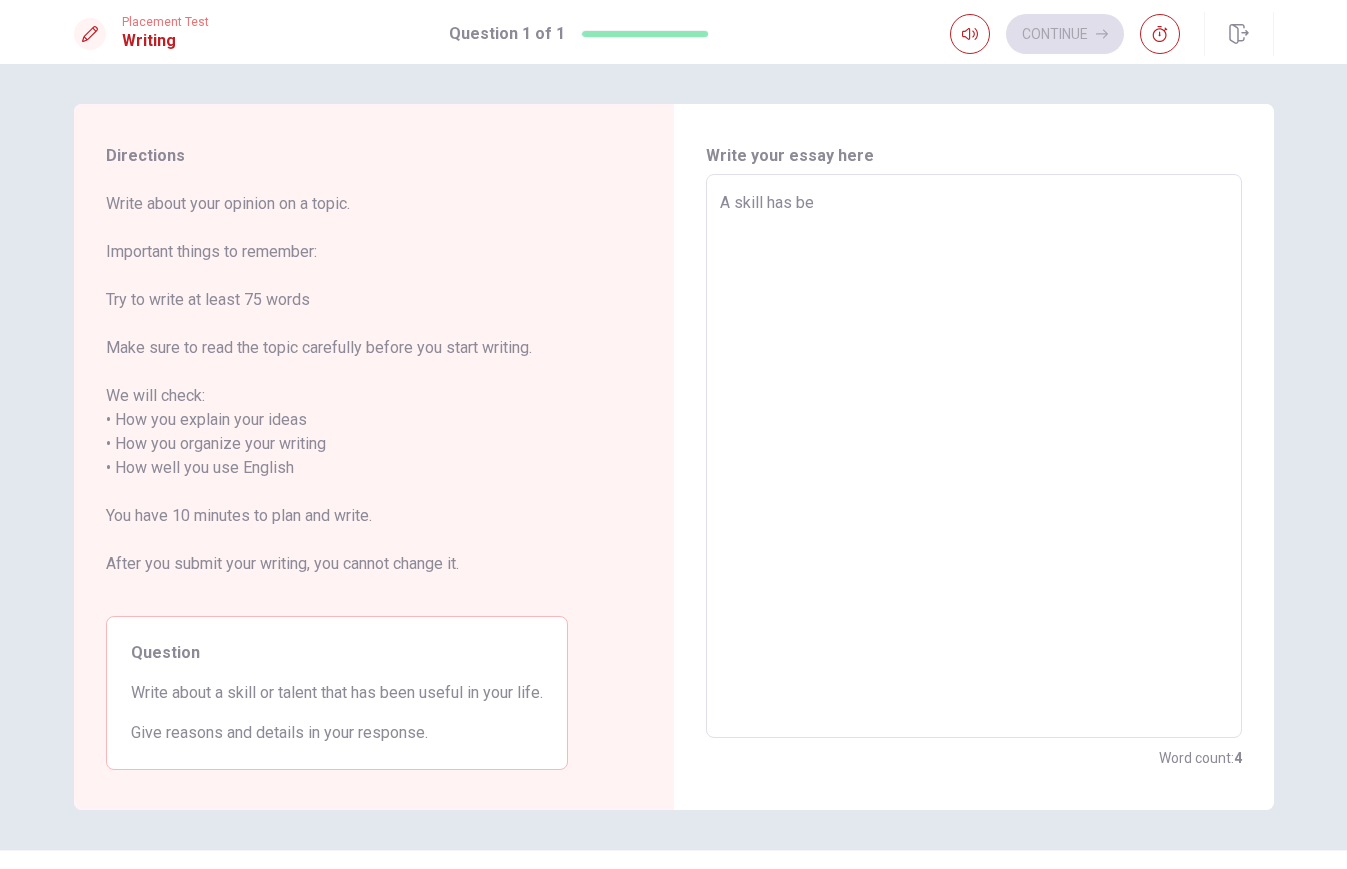 type on "x" 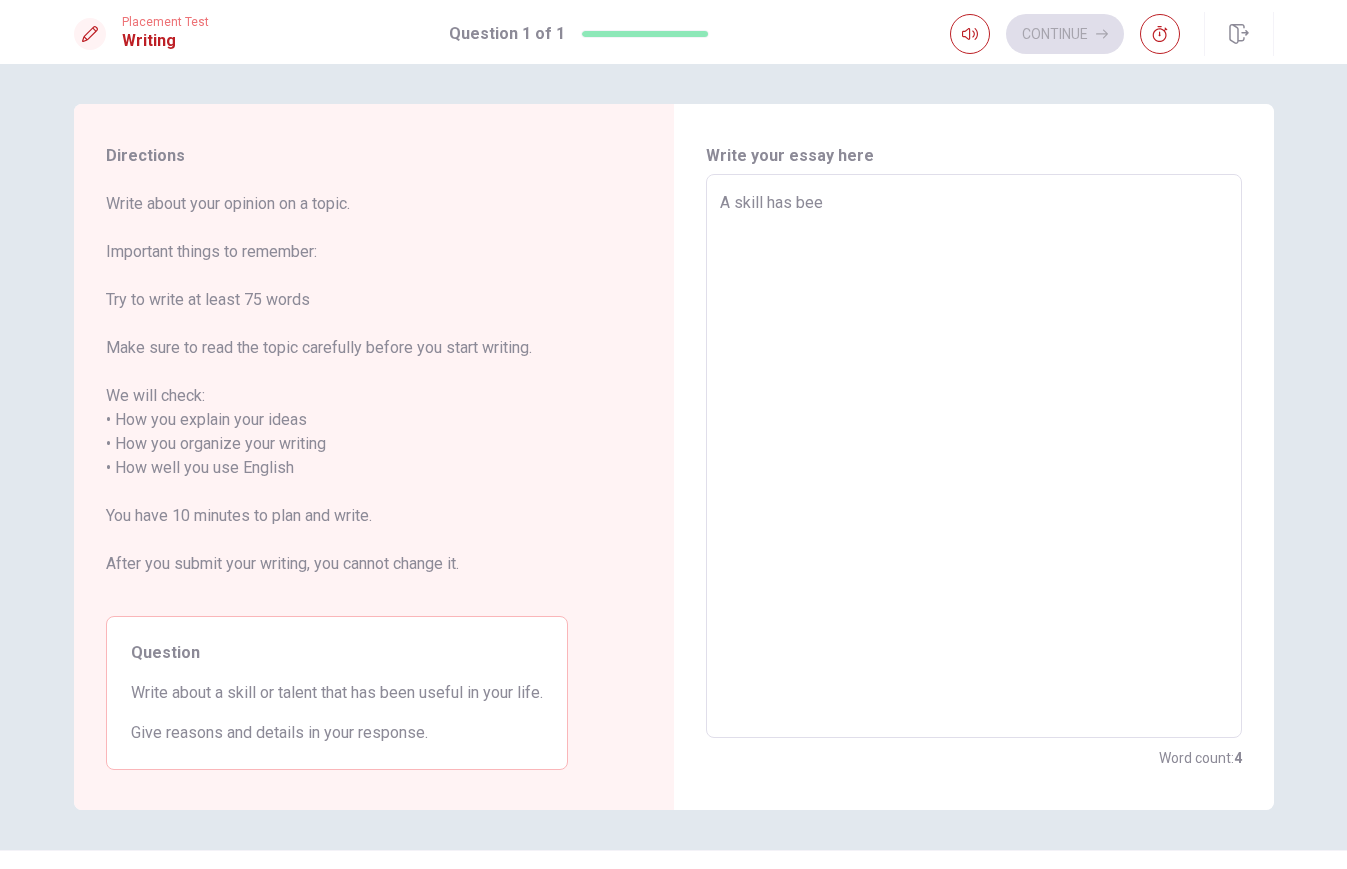 type on "x" 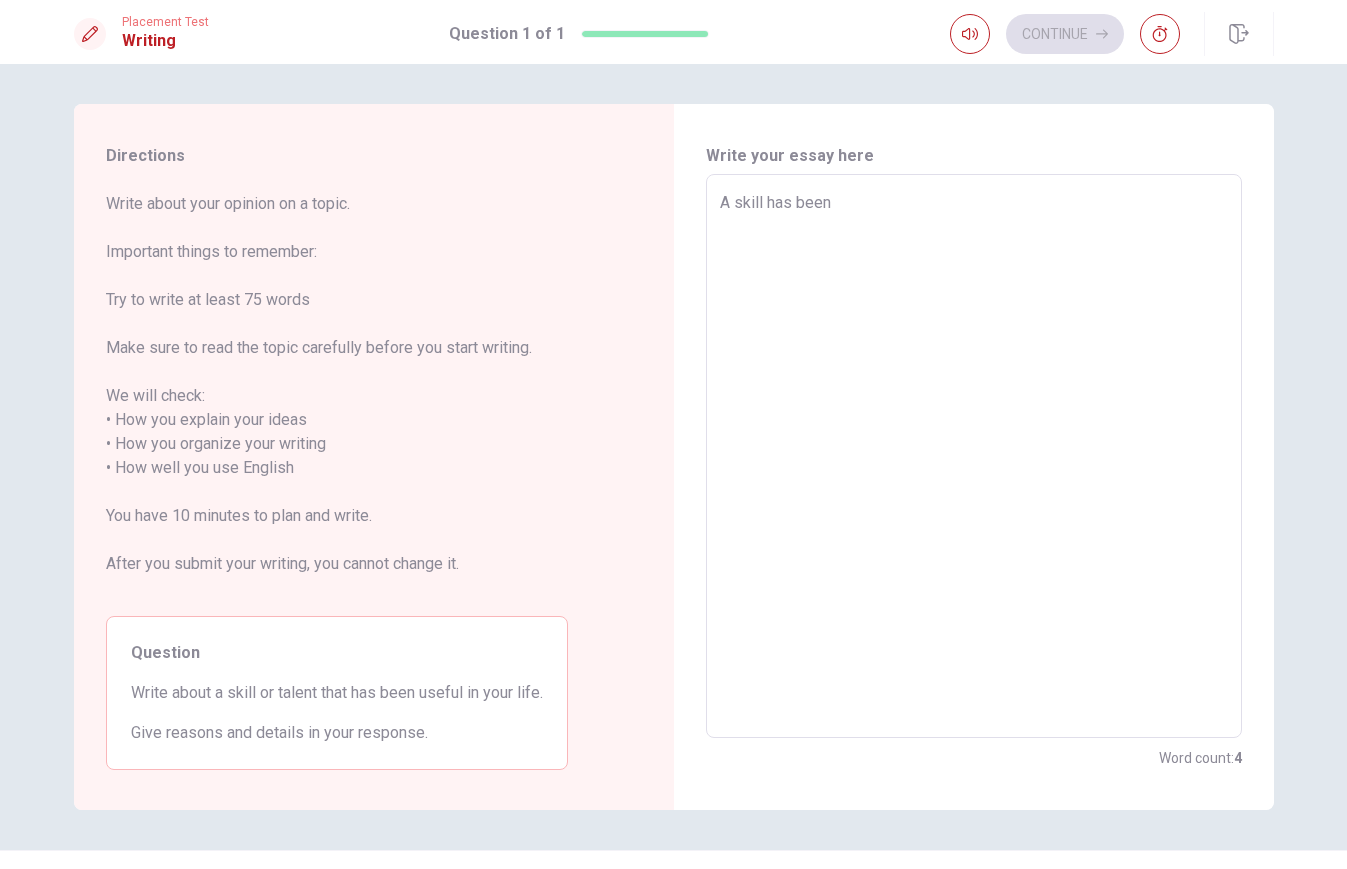 type on "x" 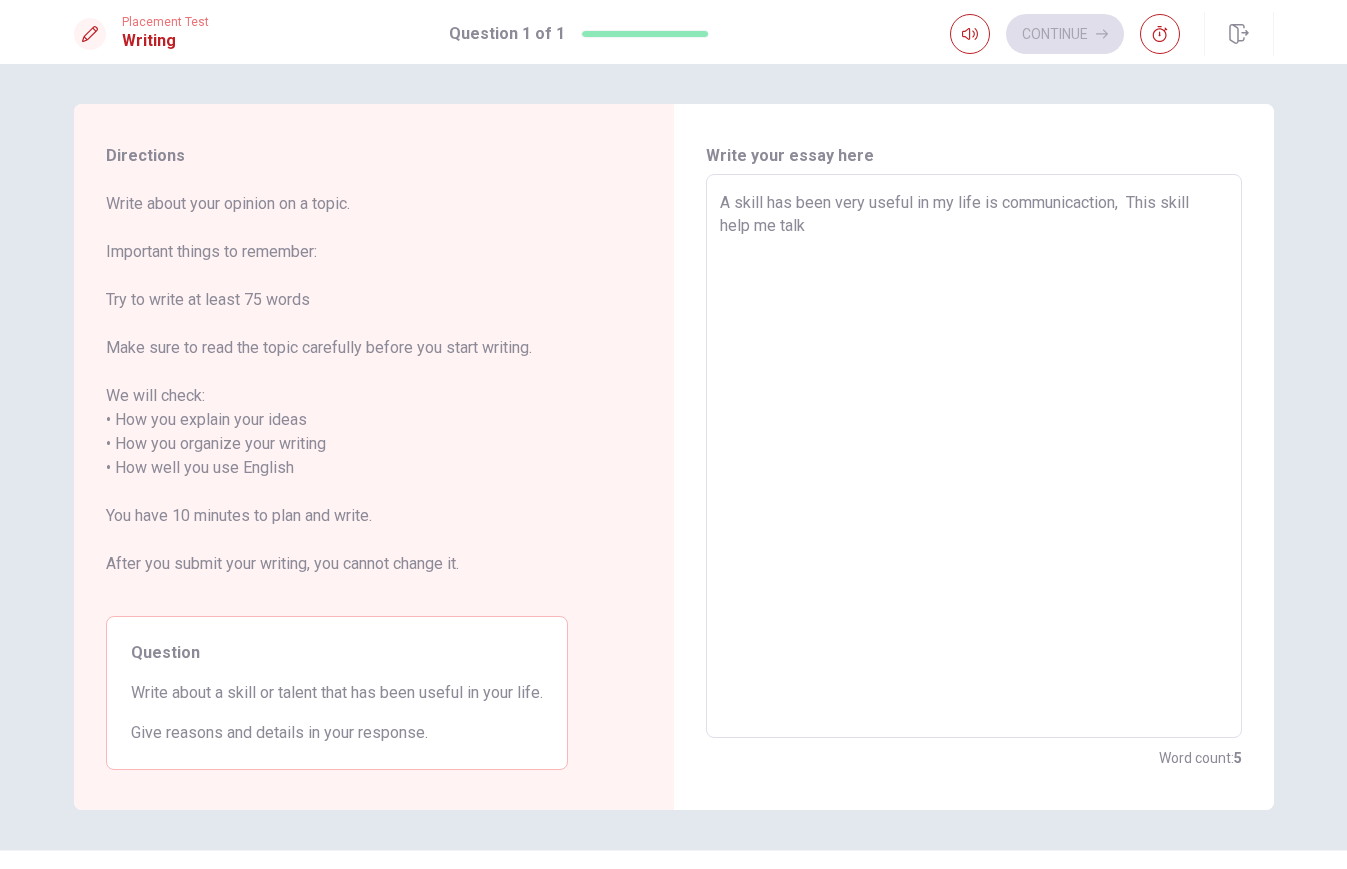 type on "x" 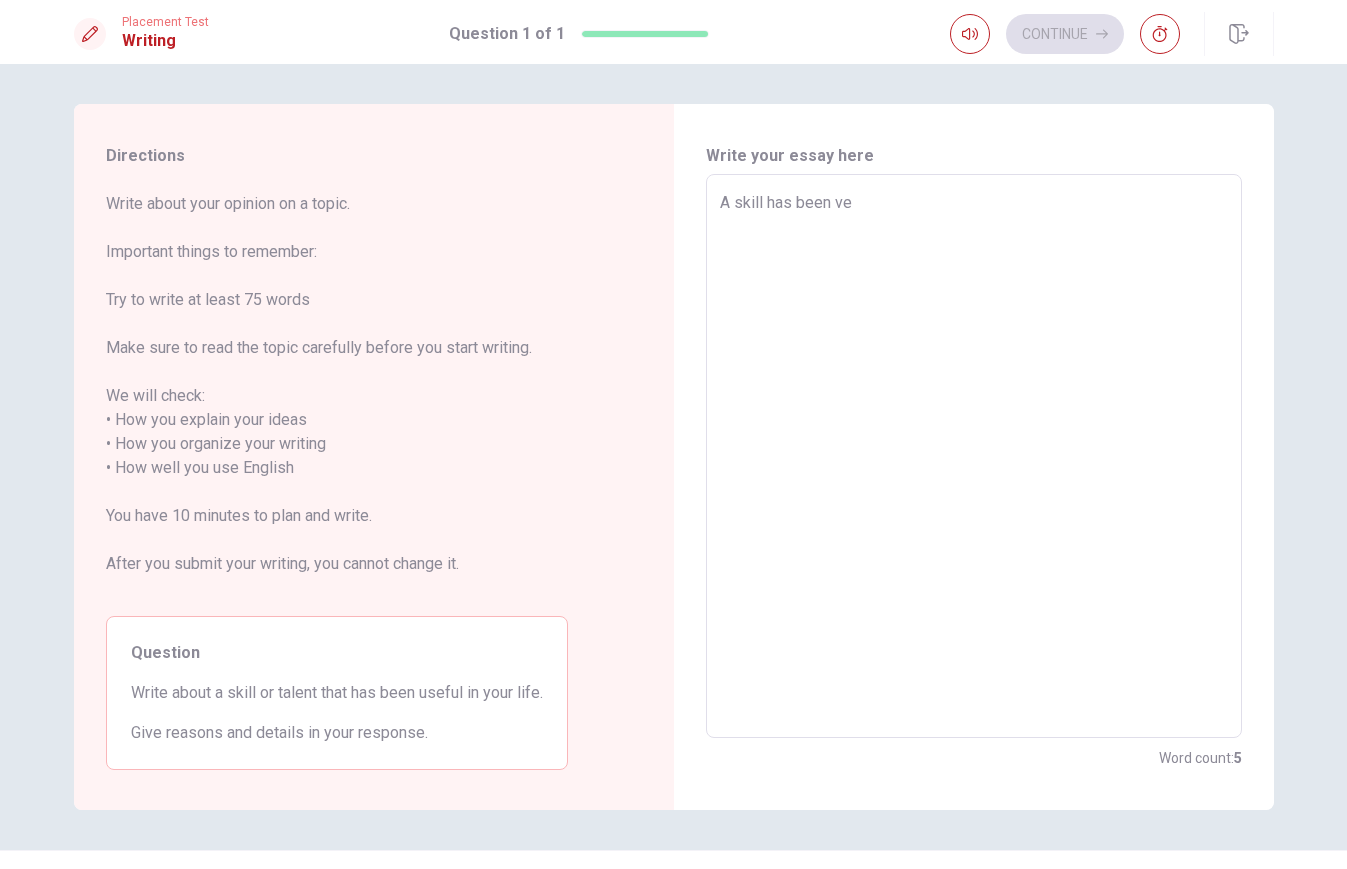 type on "x" 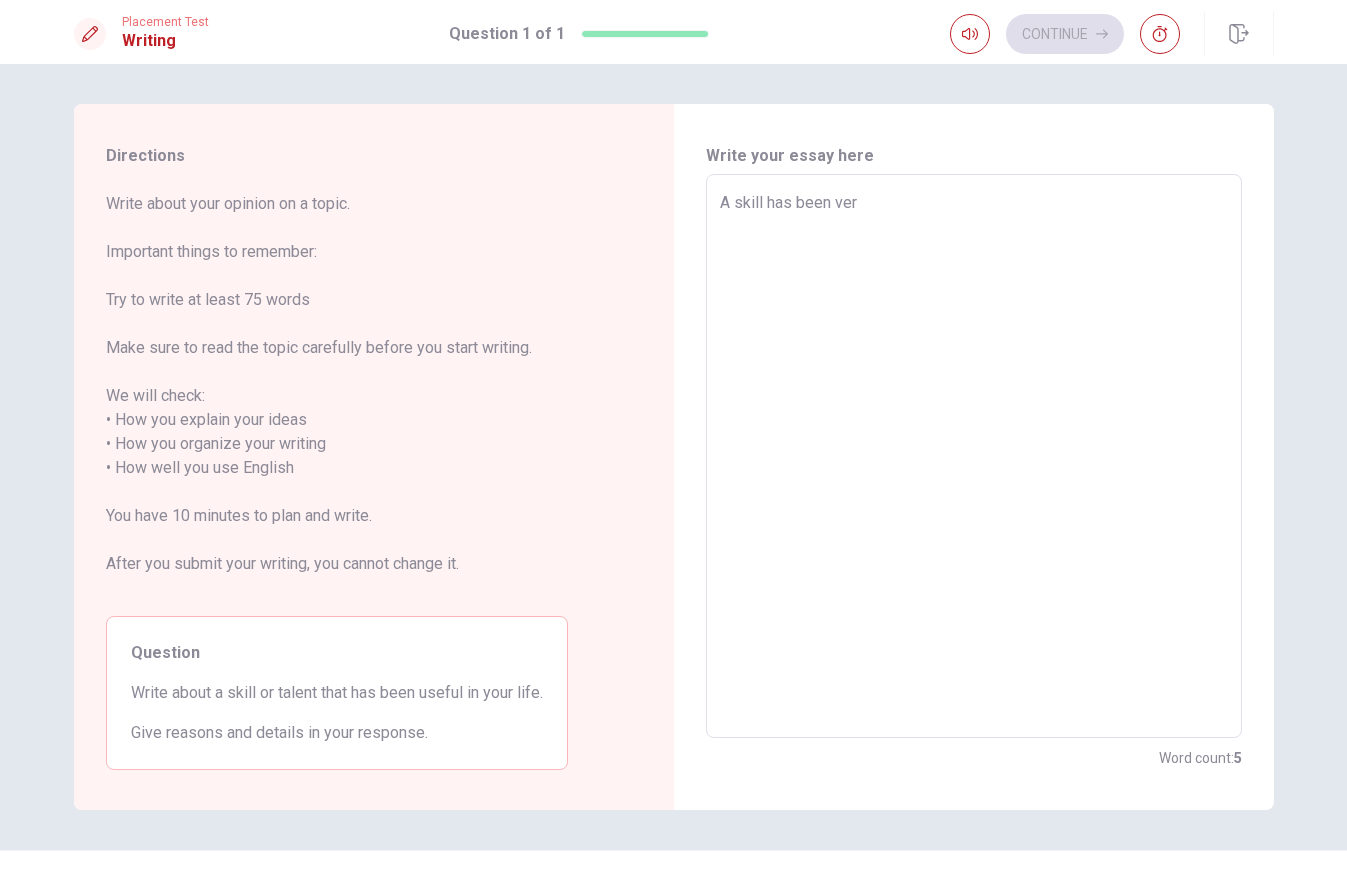 type on "x" 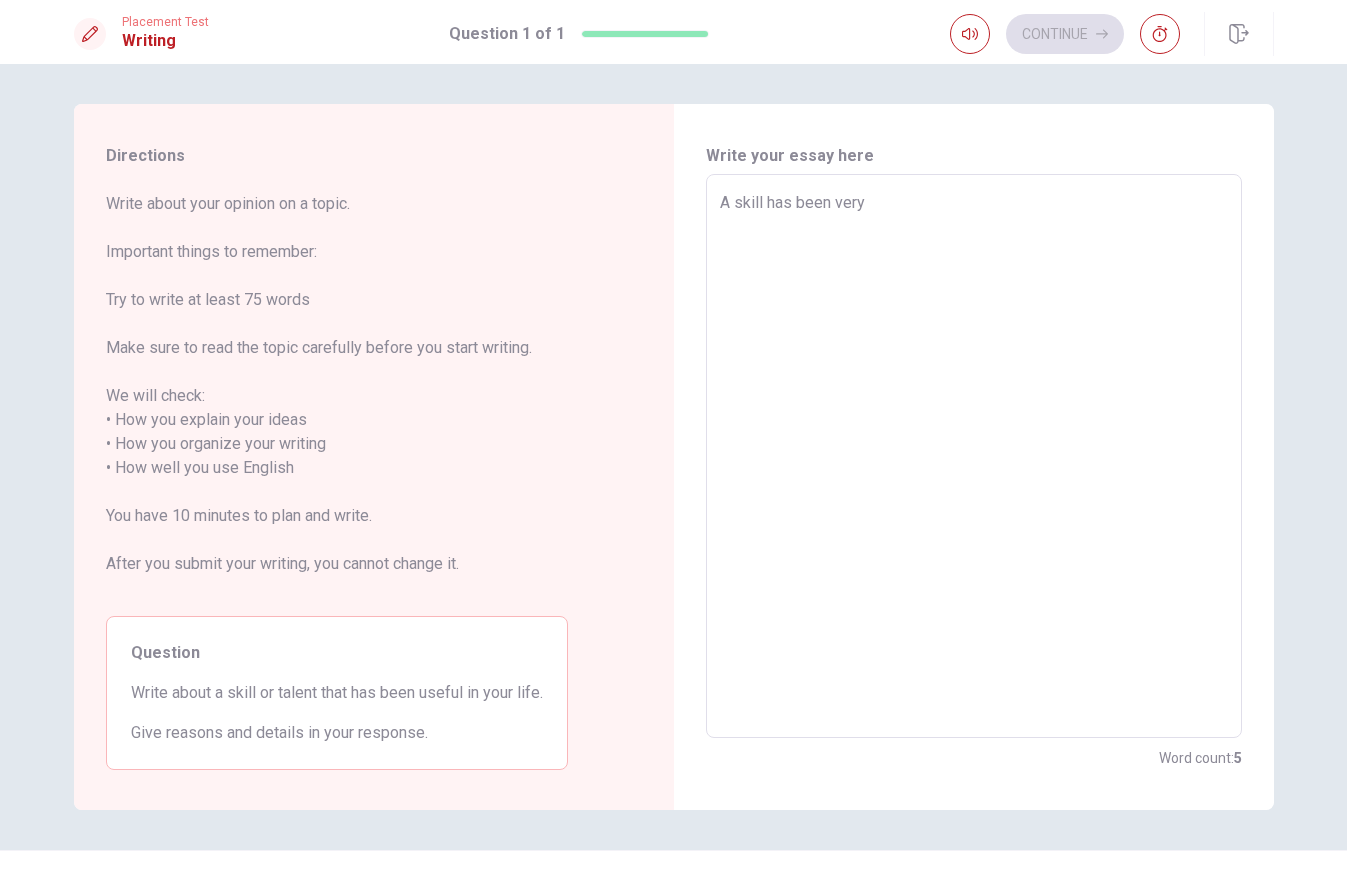 type on "x" 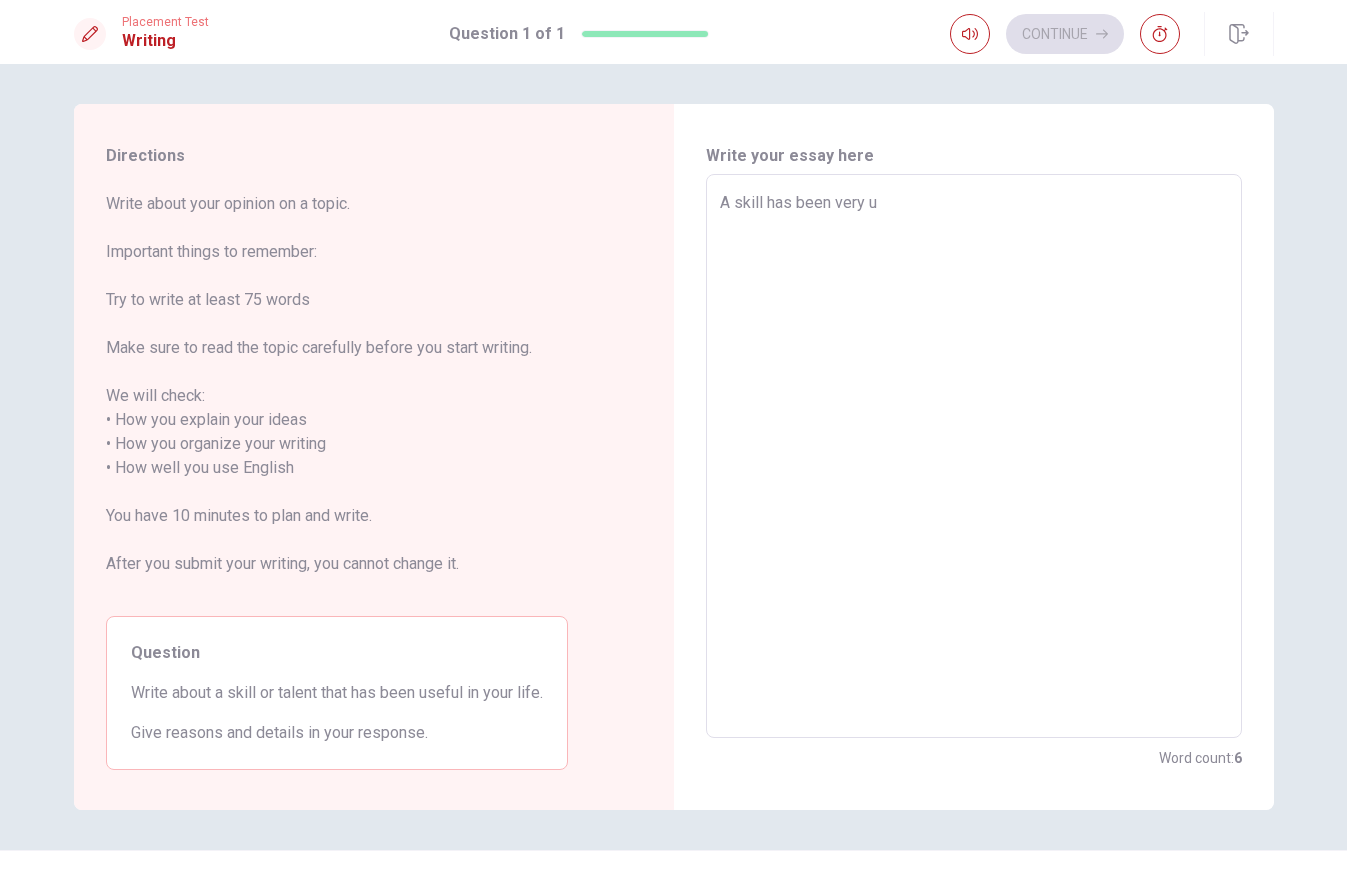 type on "x" 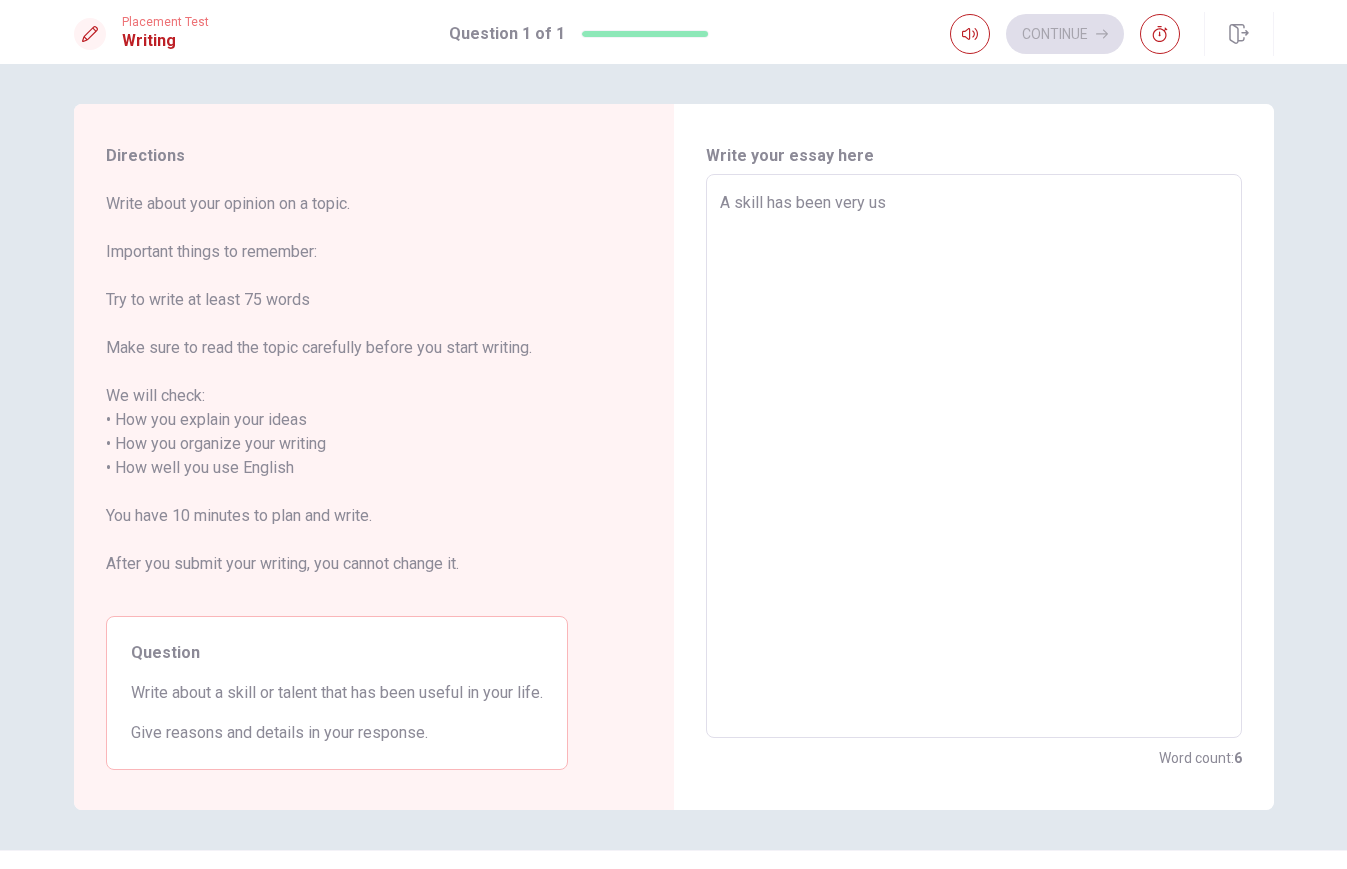 type on "x" 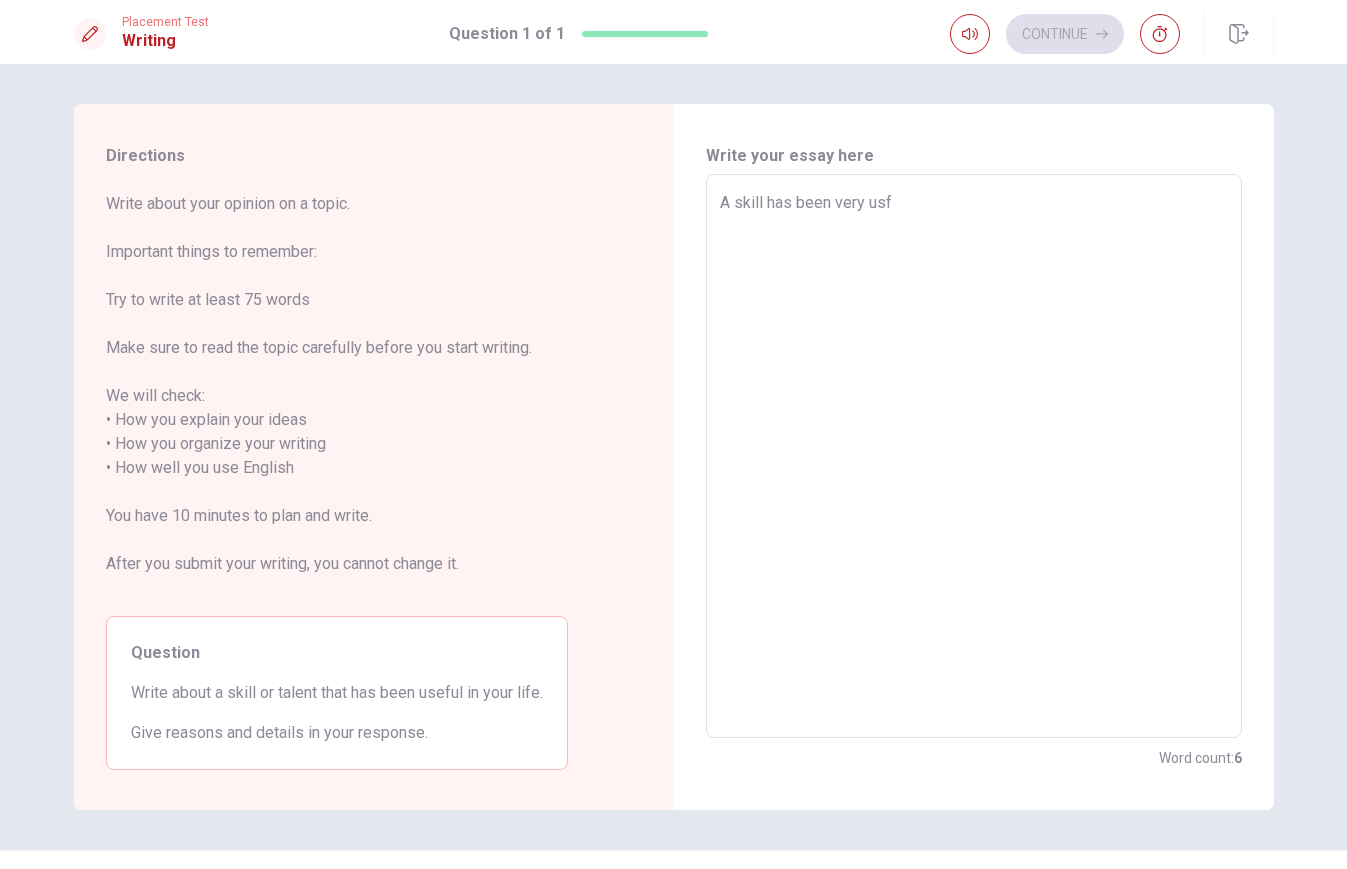 type on "x" 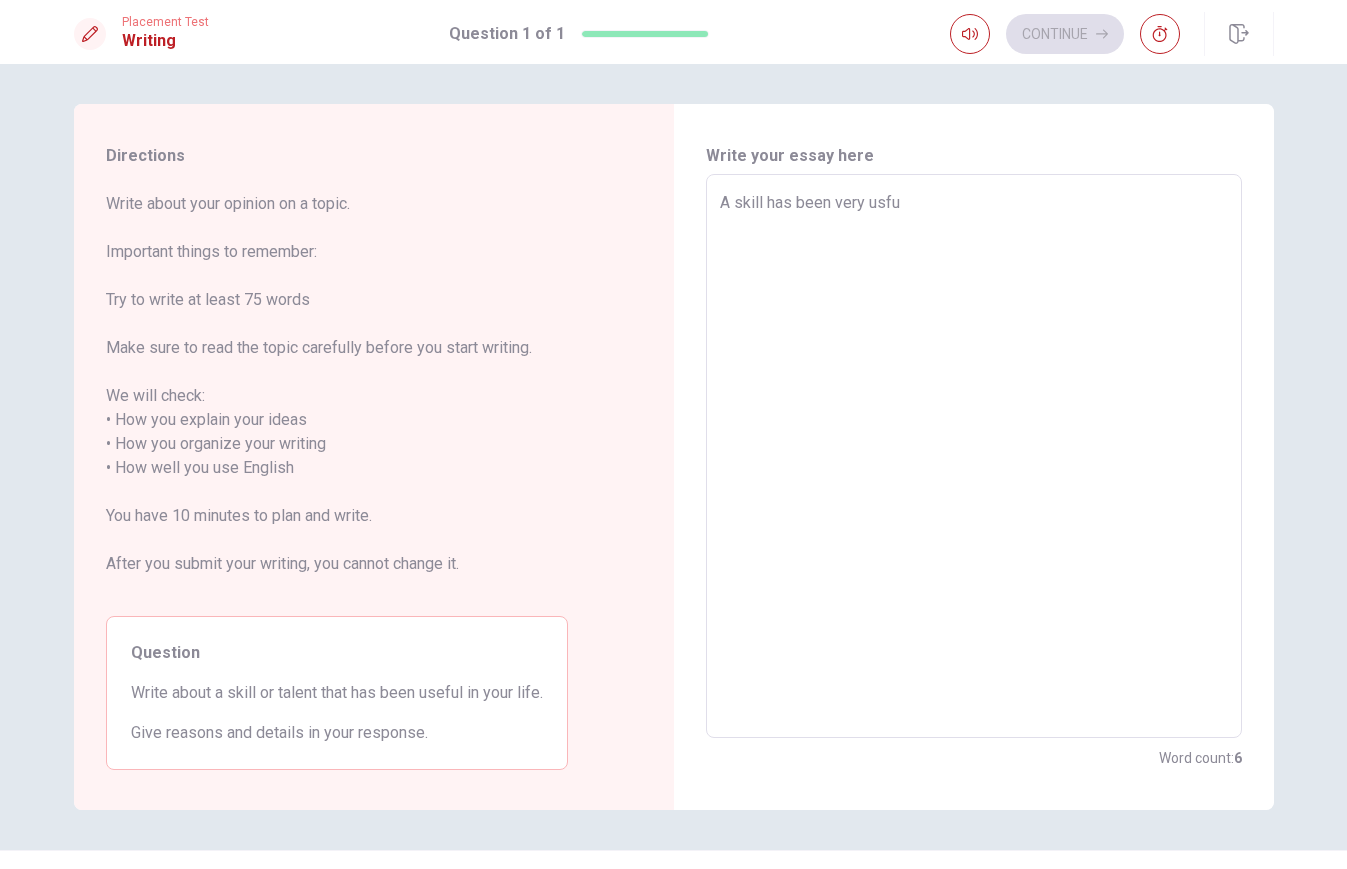 type on "x" 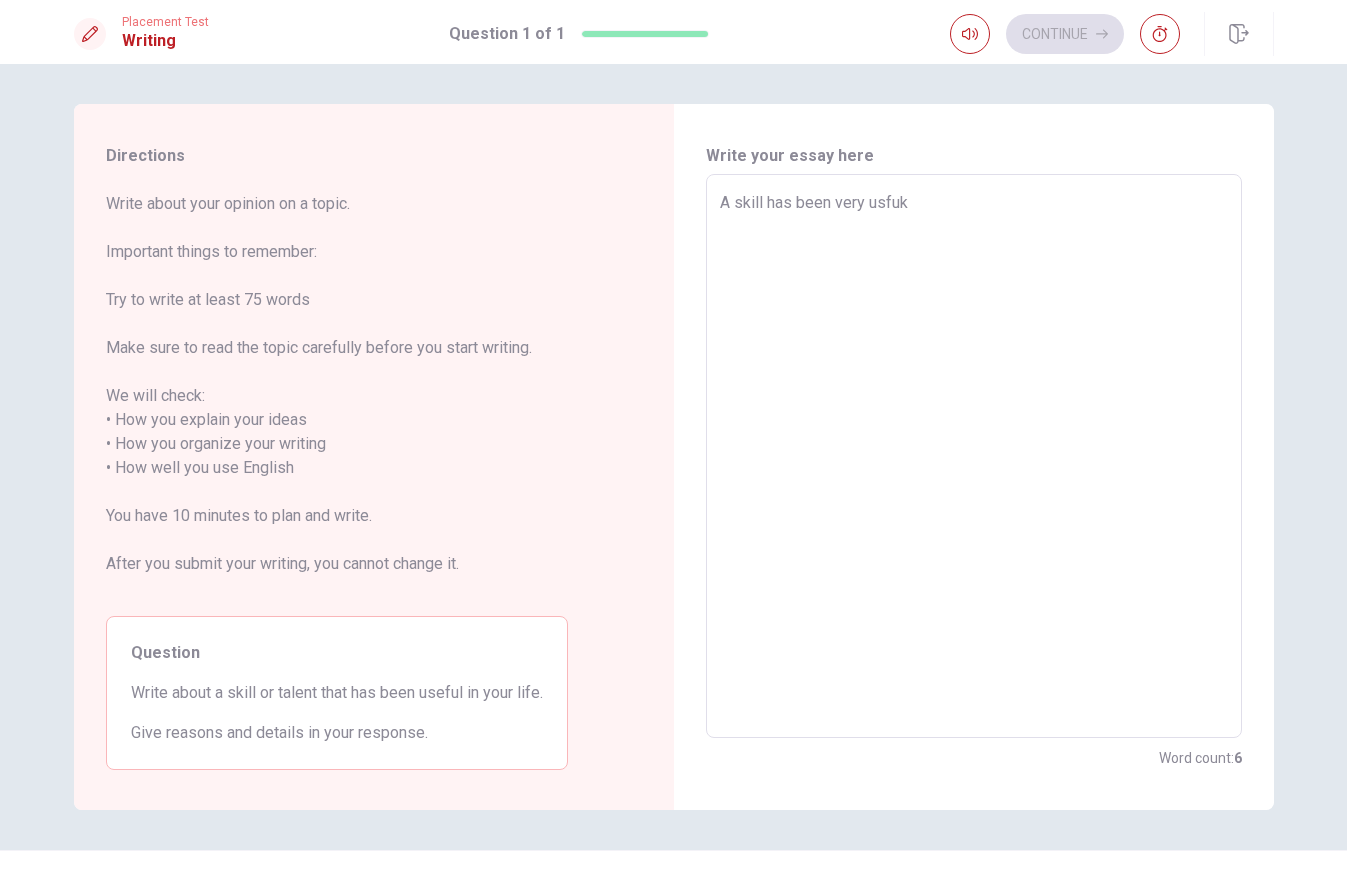type on "x" 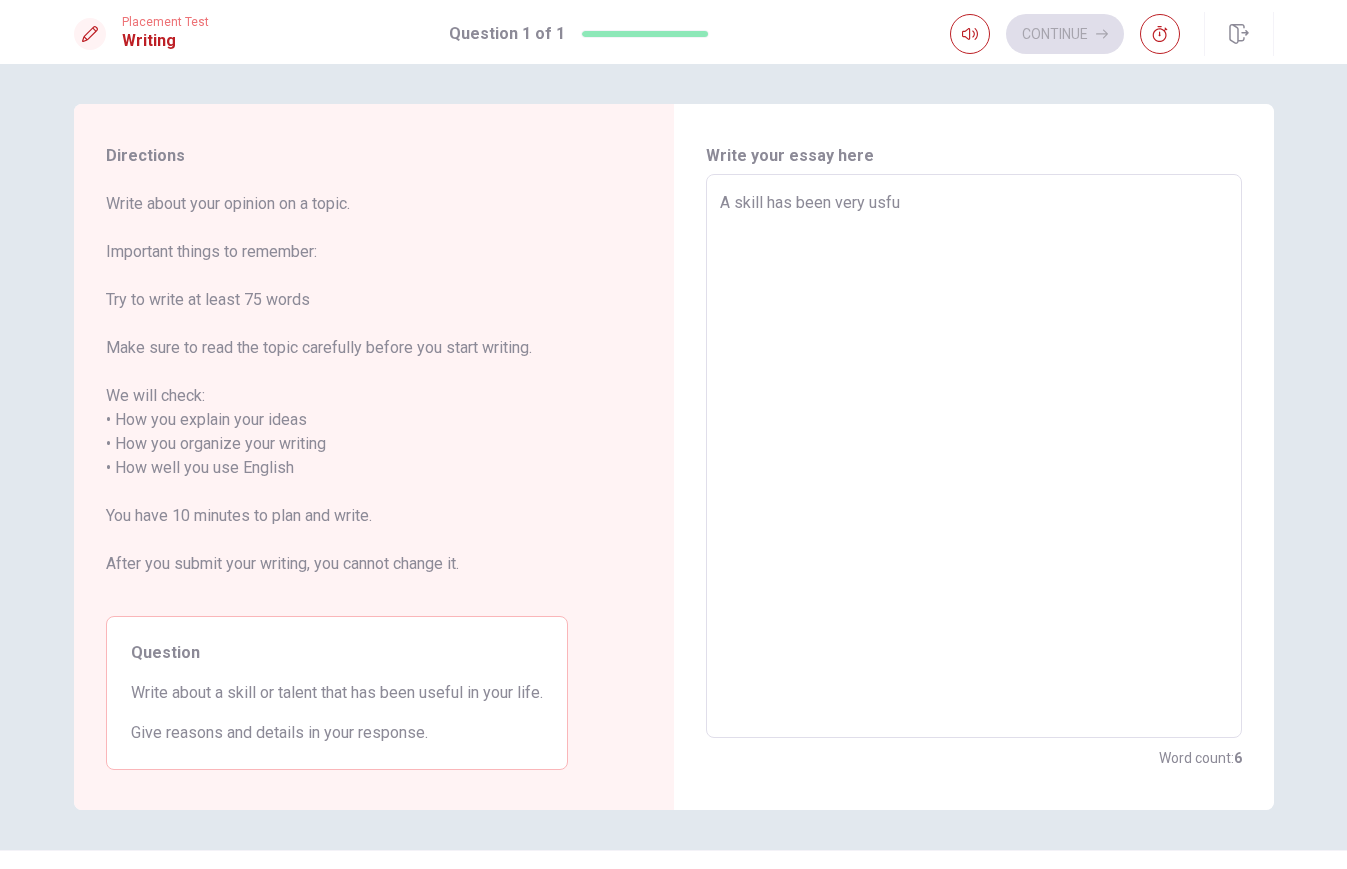 type on "x" 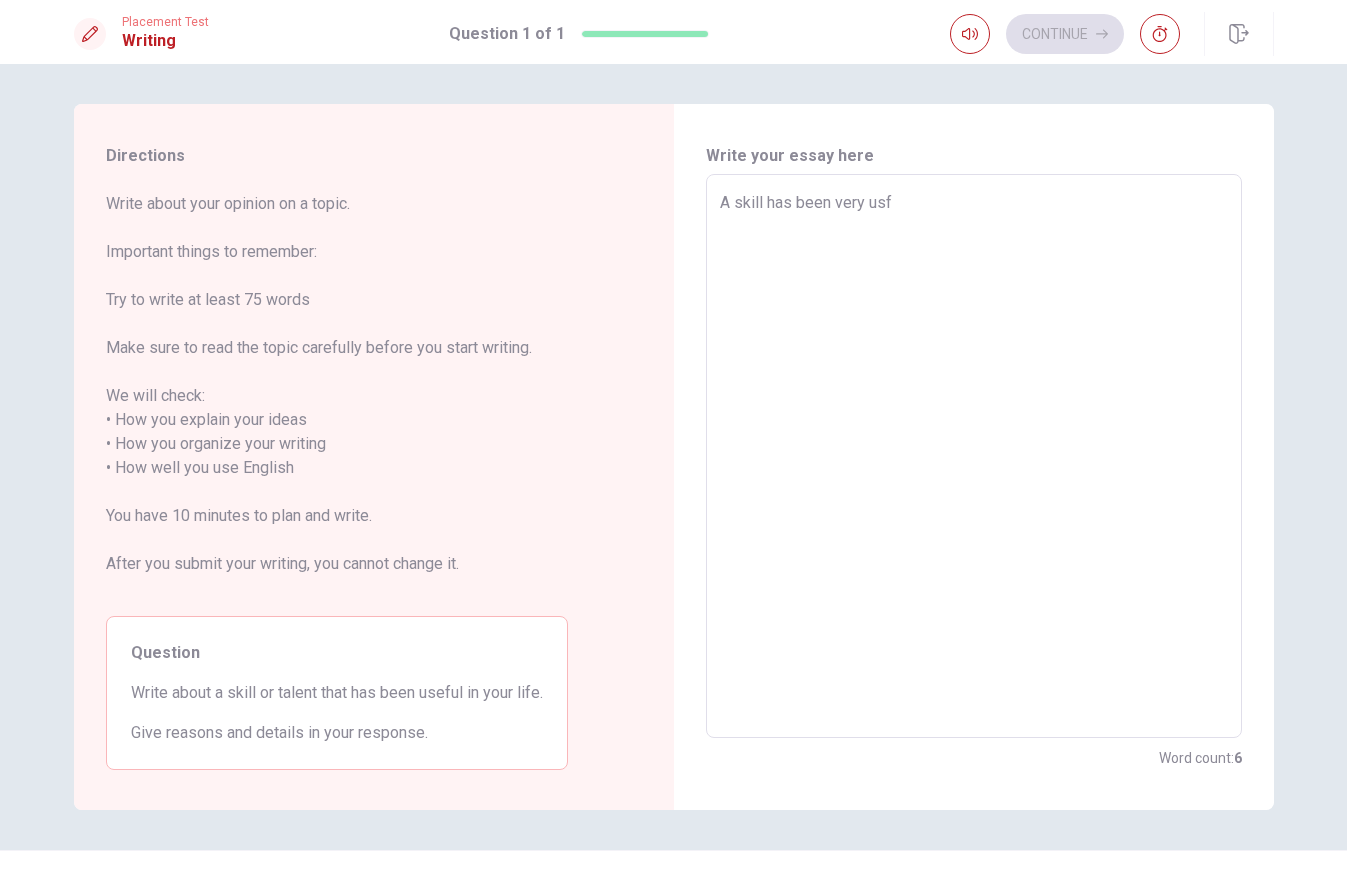 type on "x" 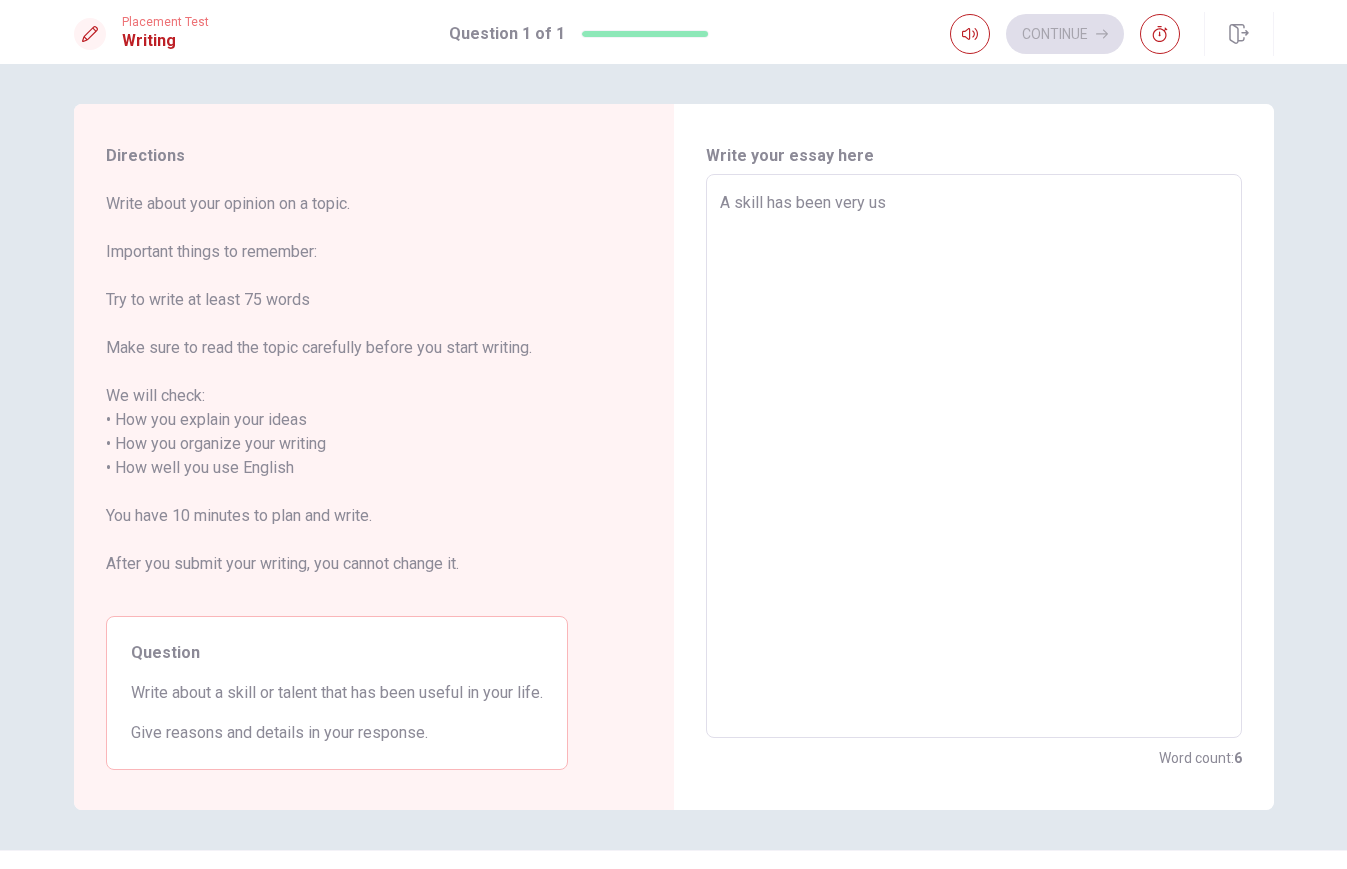 type on "x" 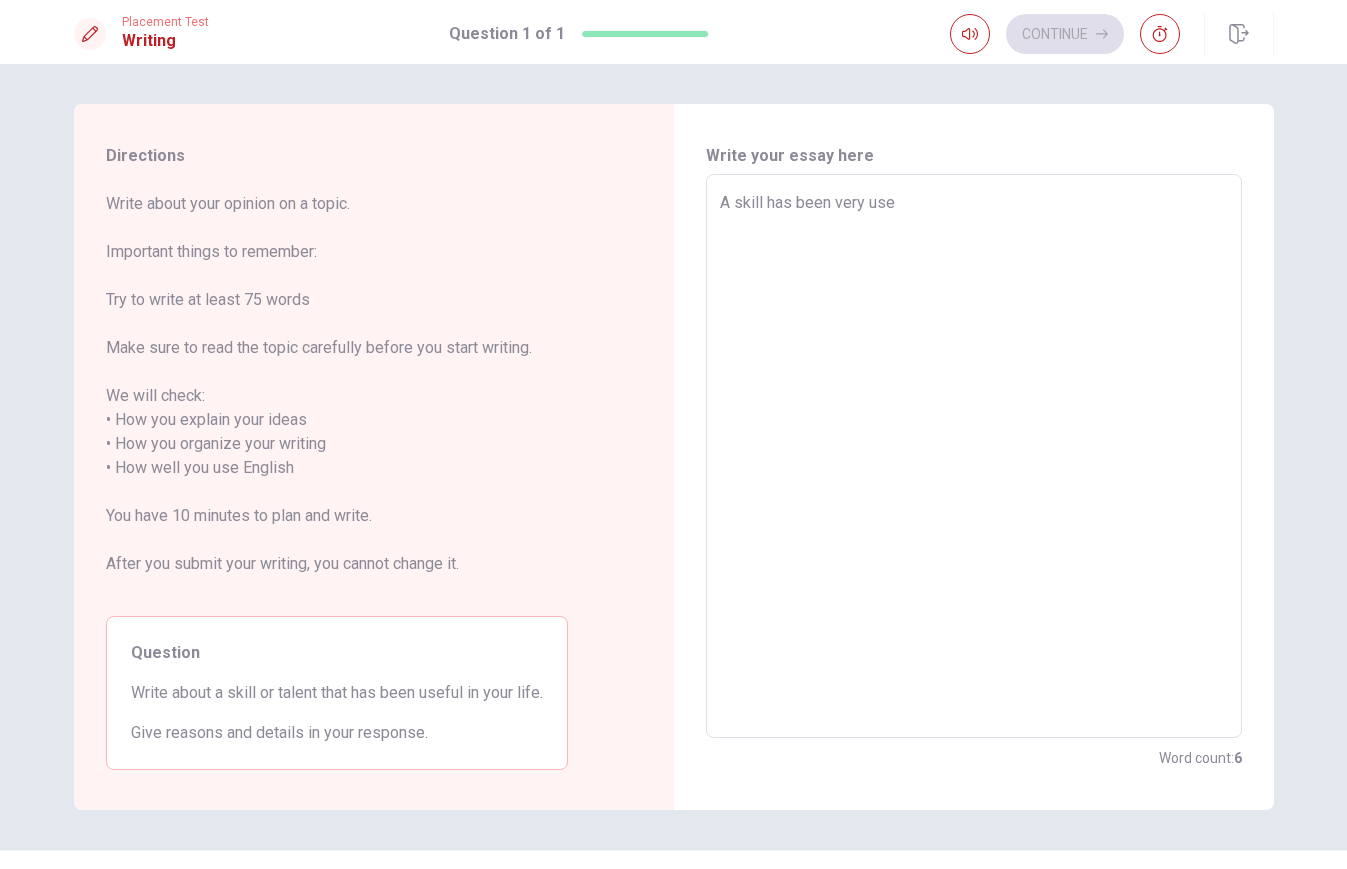 type on "x" 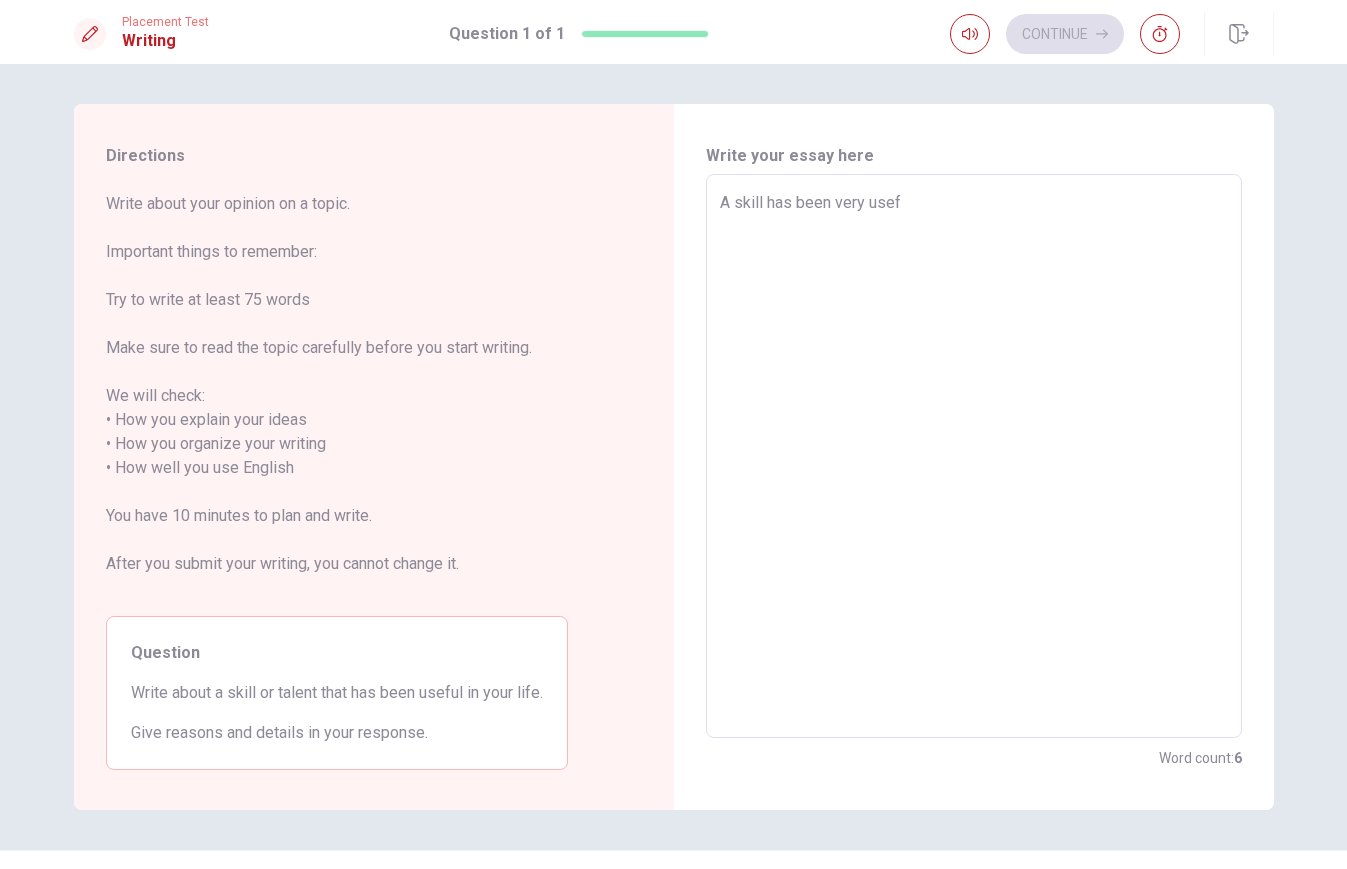 type on "x" 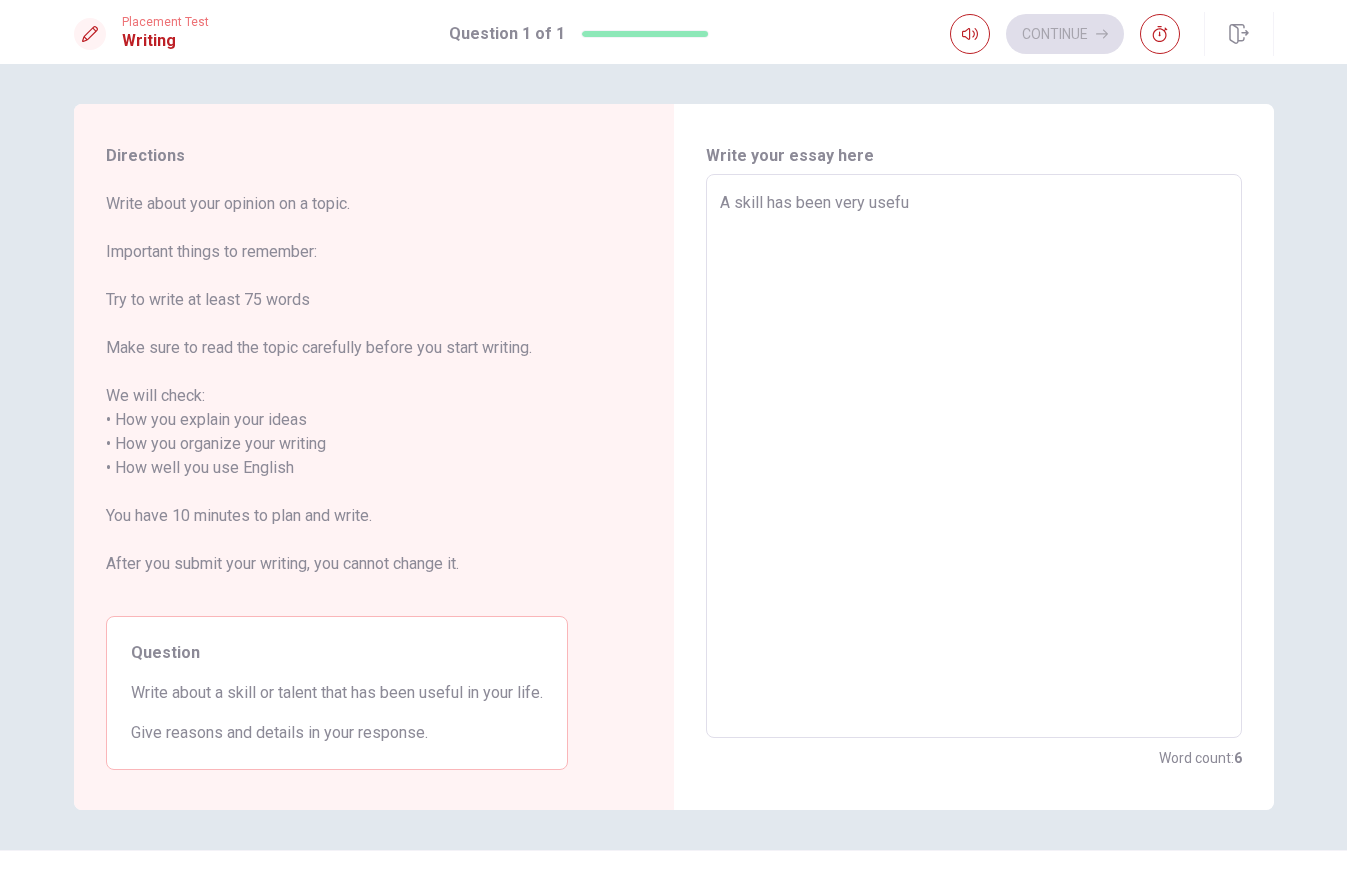 type on "x" 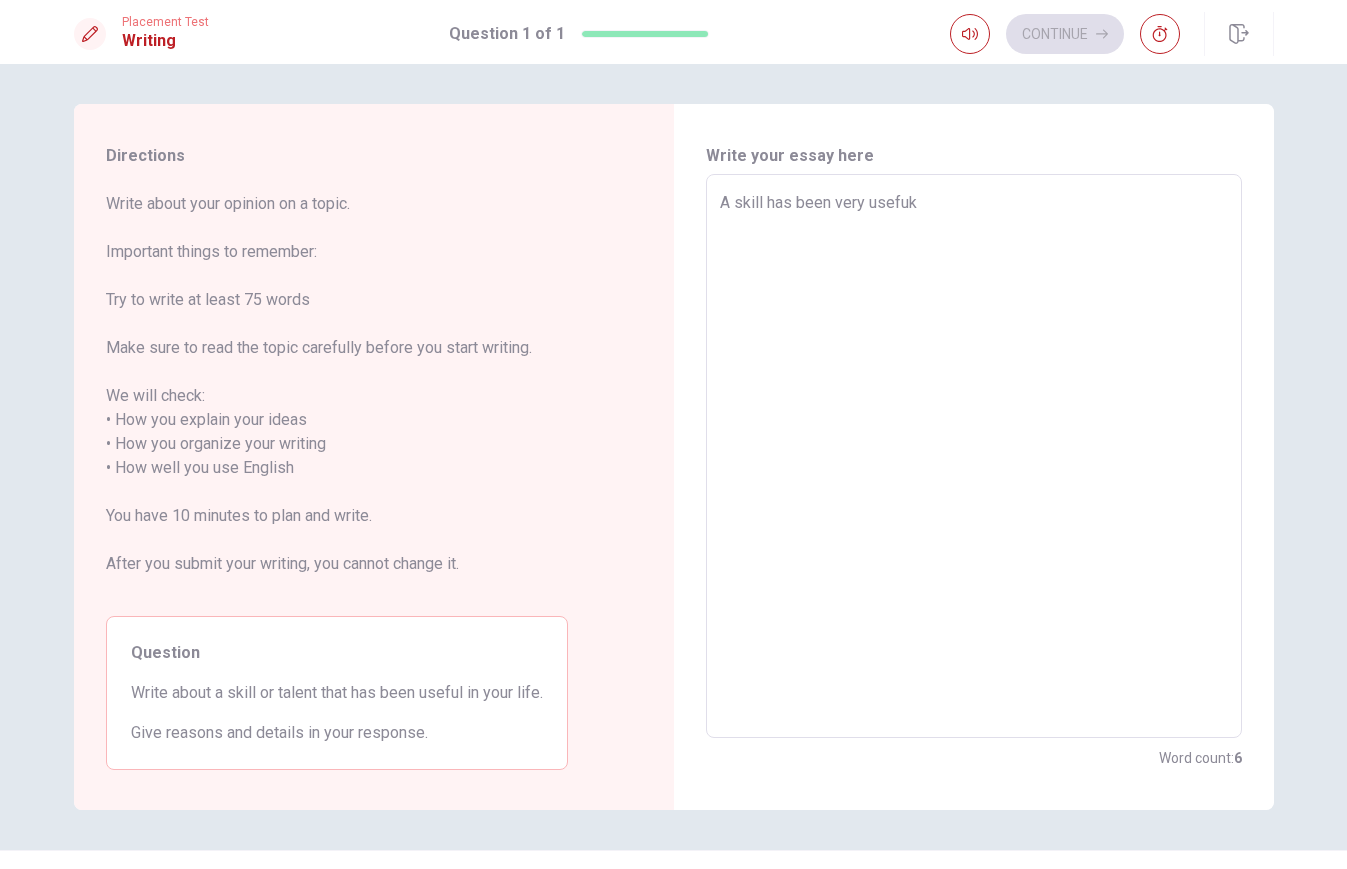 type on "x" 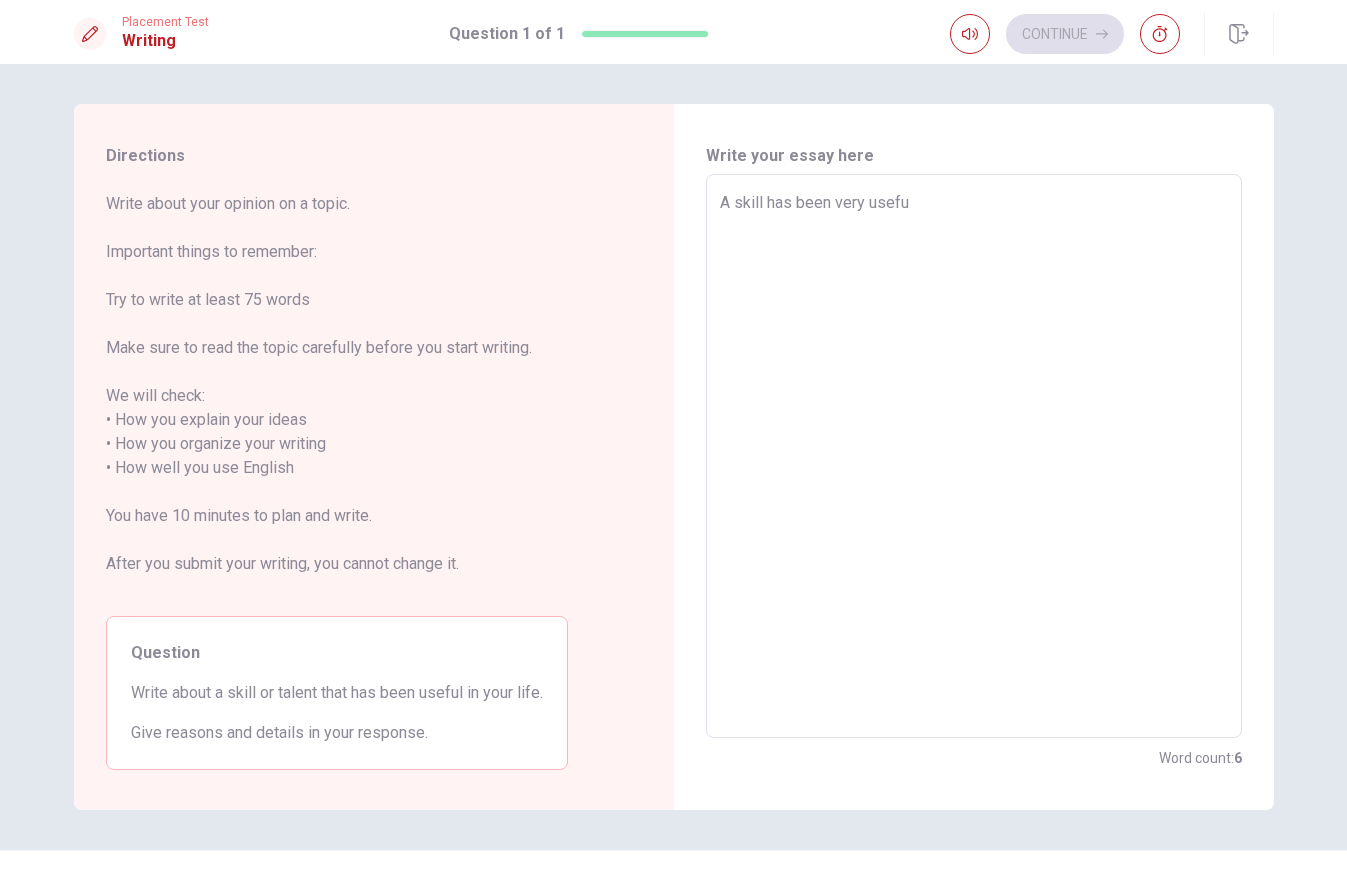 type on "x" 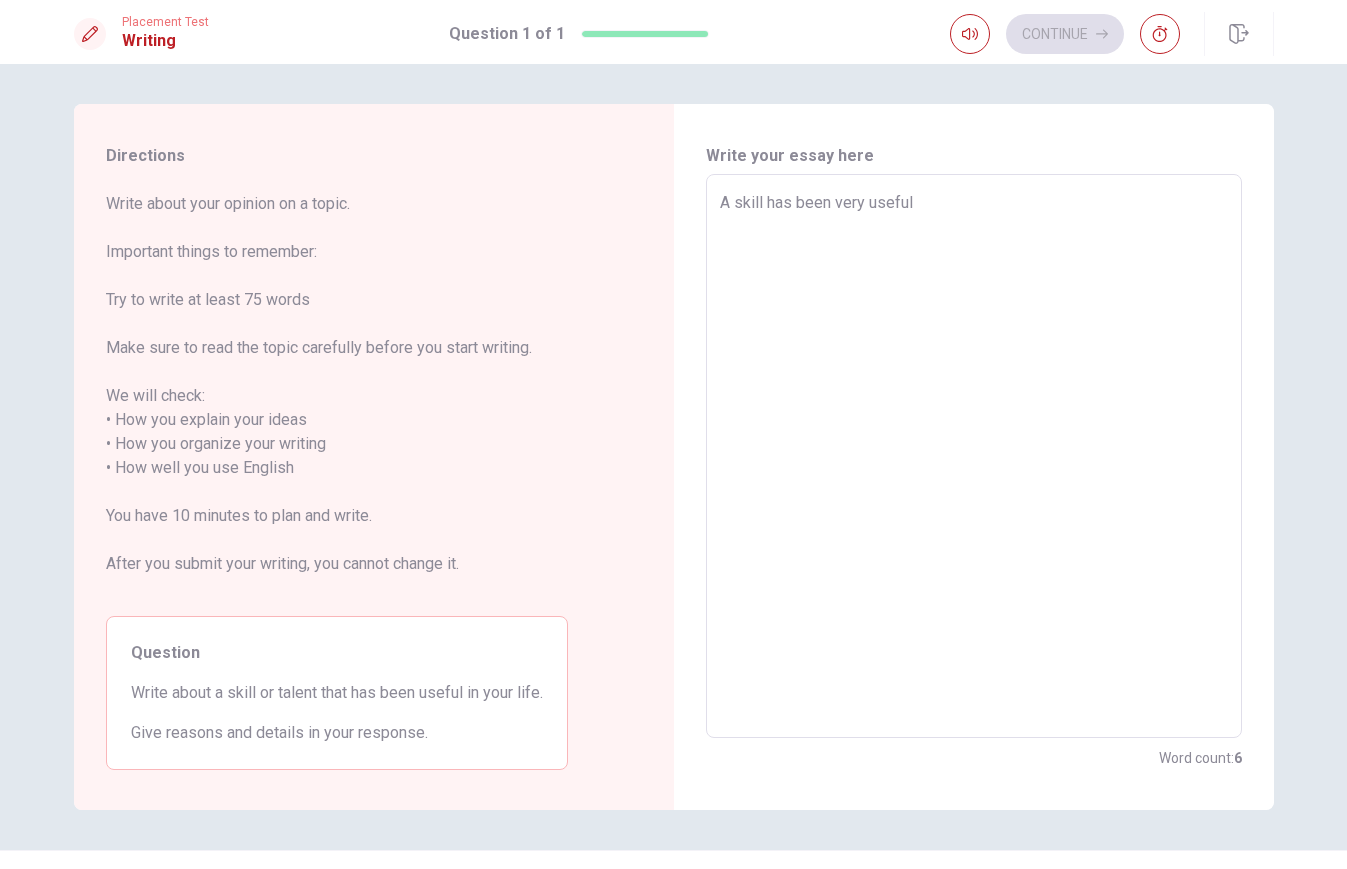 type on "x" 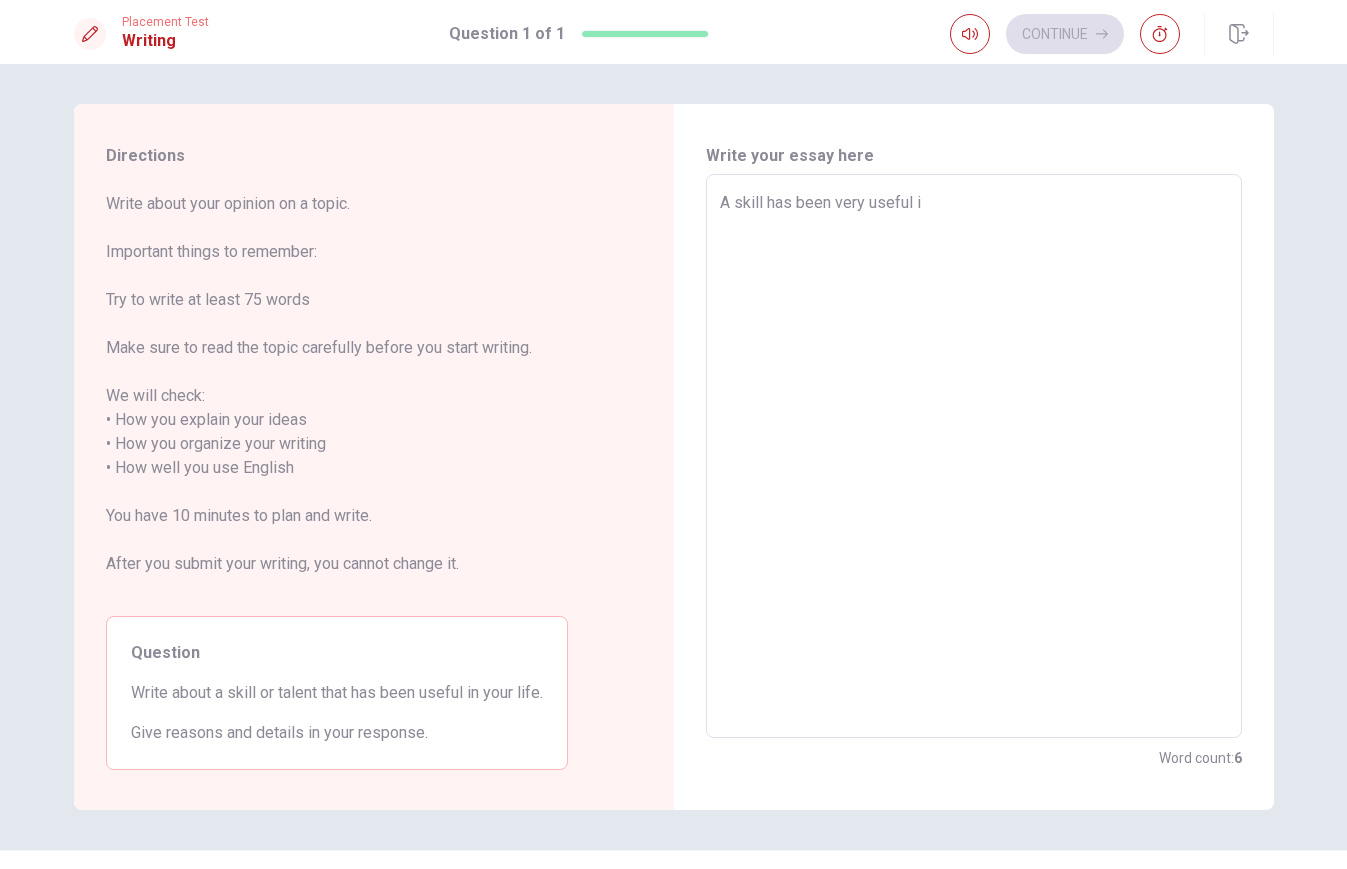 type on "x" 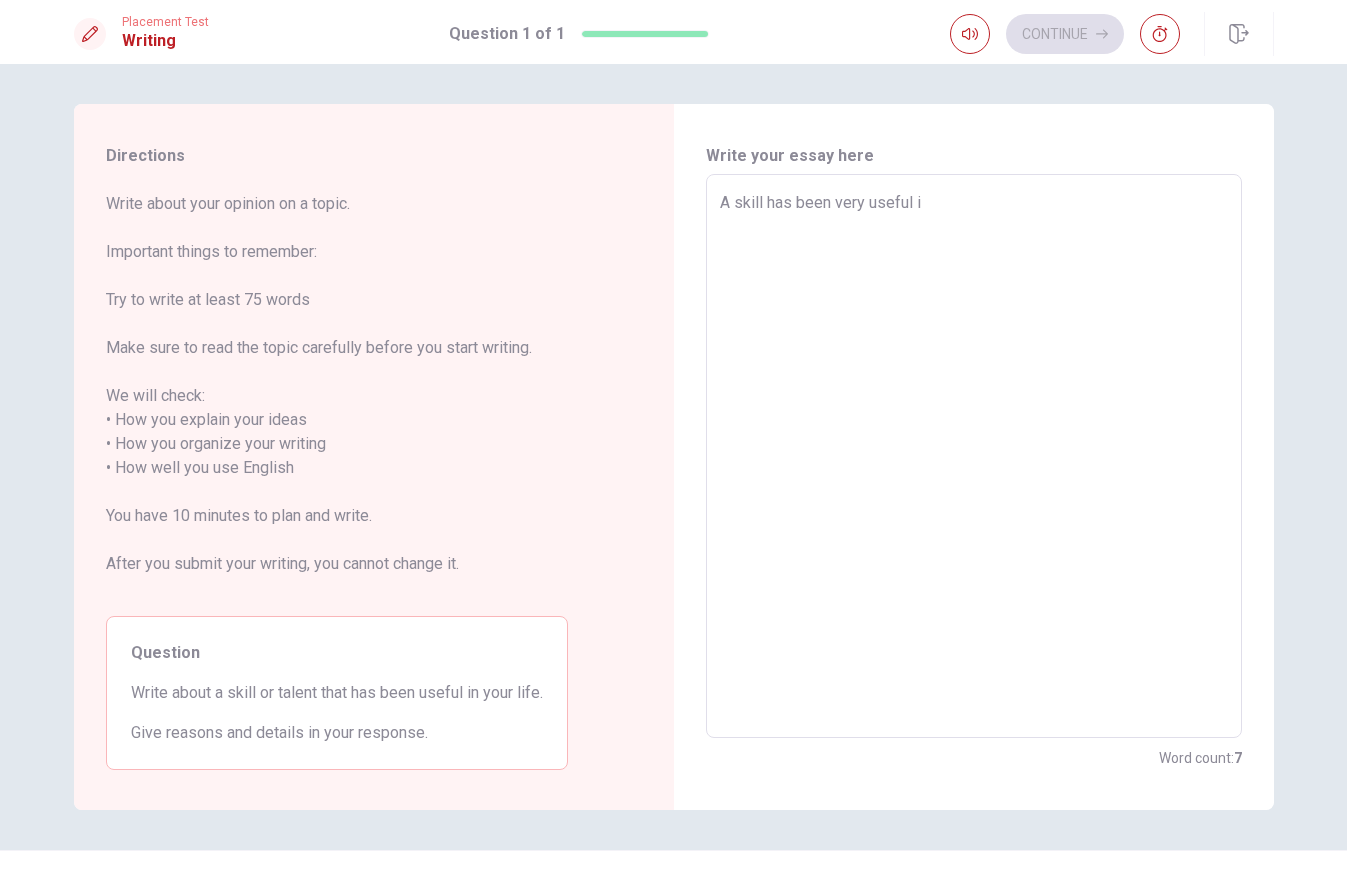 type on "A skill has been very useful in" 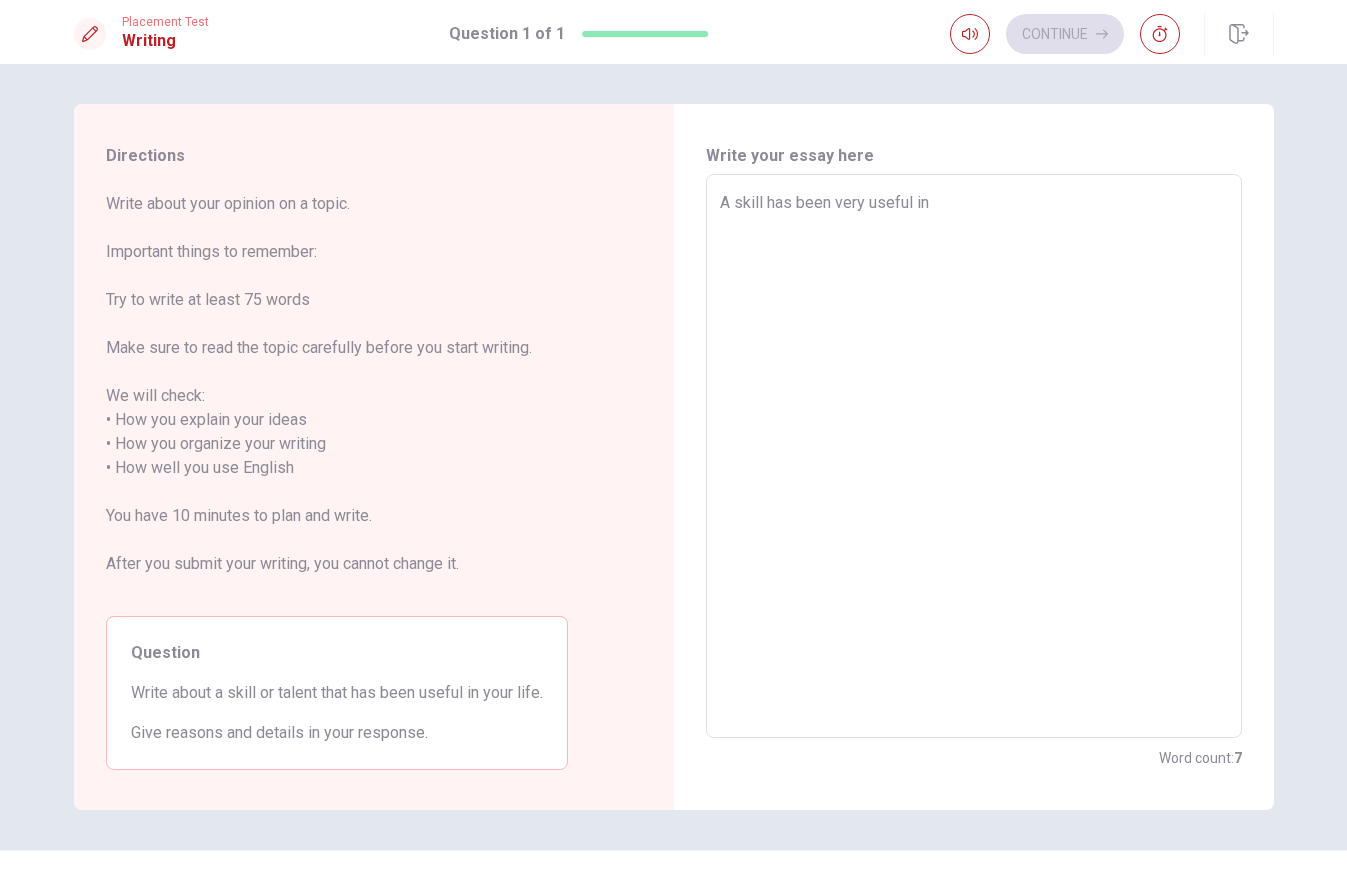 type on "x" 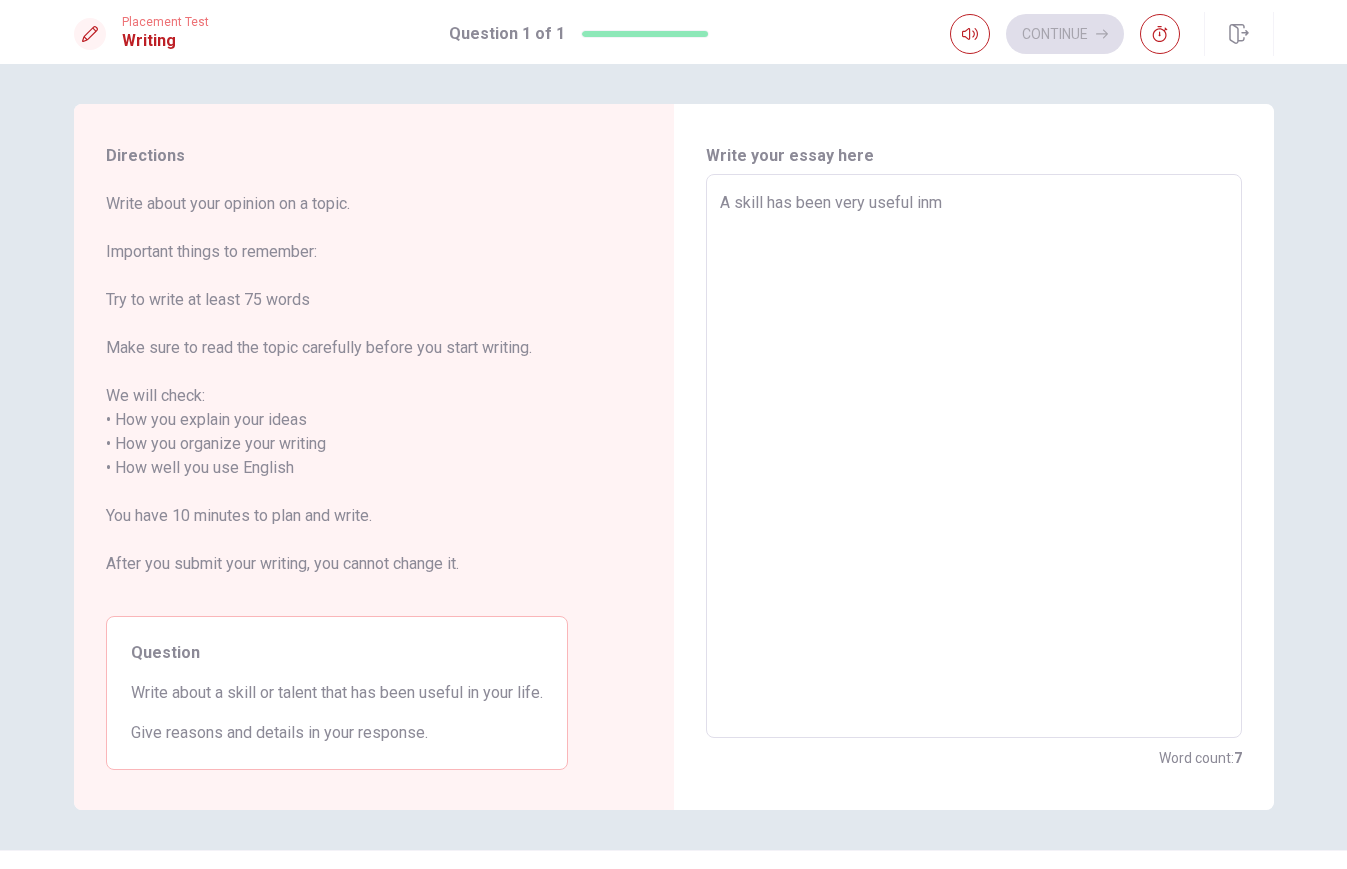 type on "x" 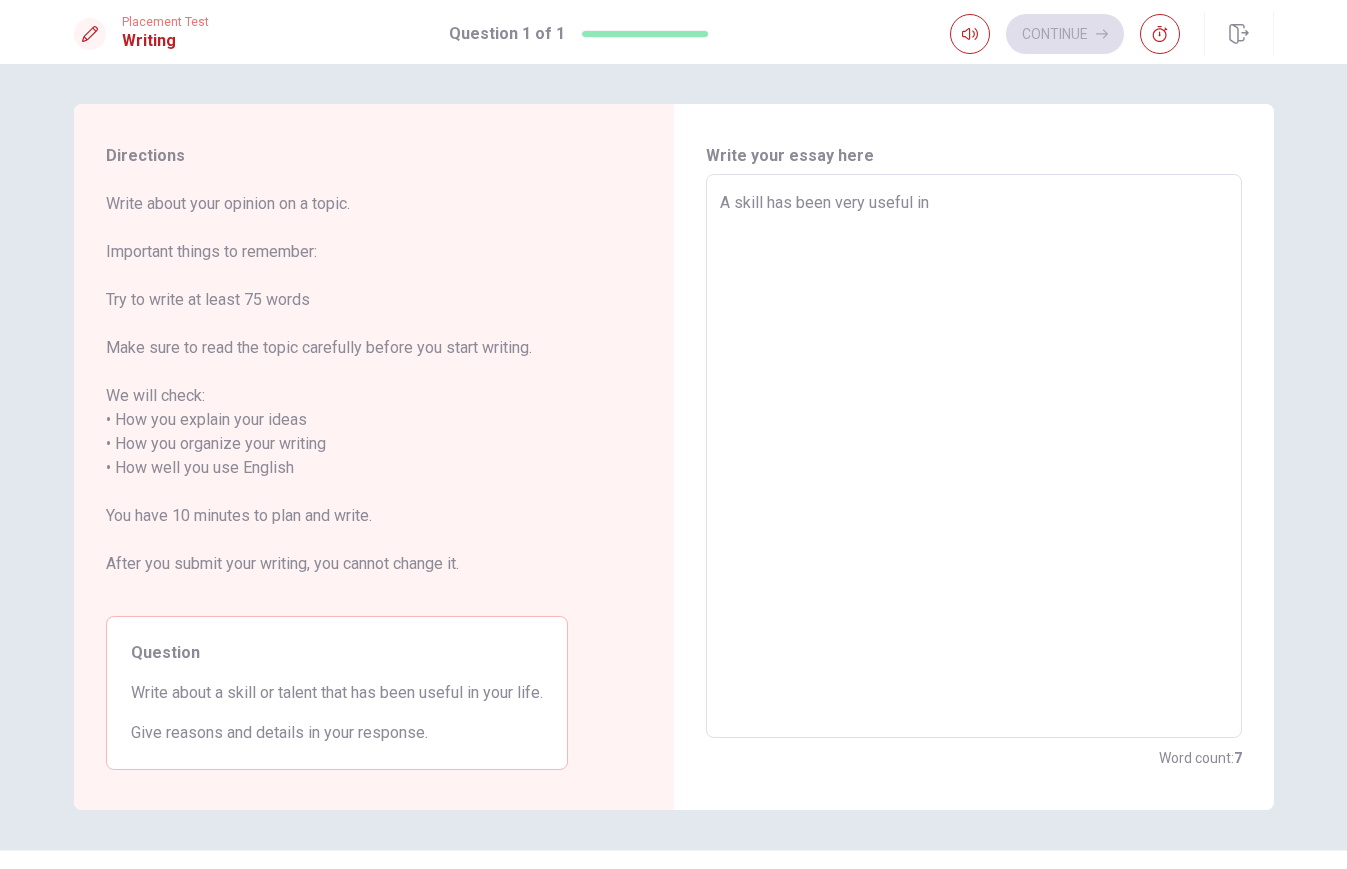 type on "x" 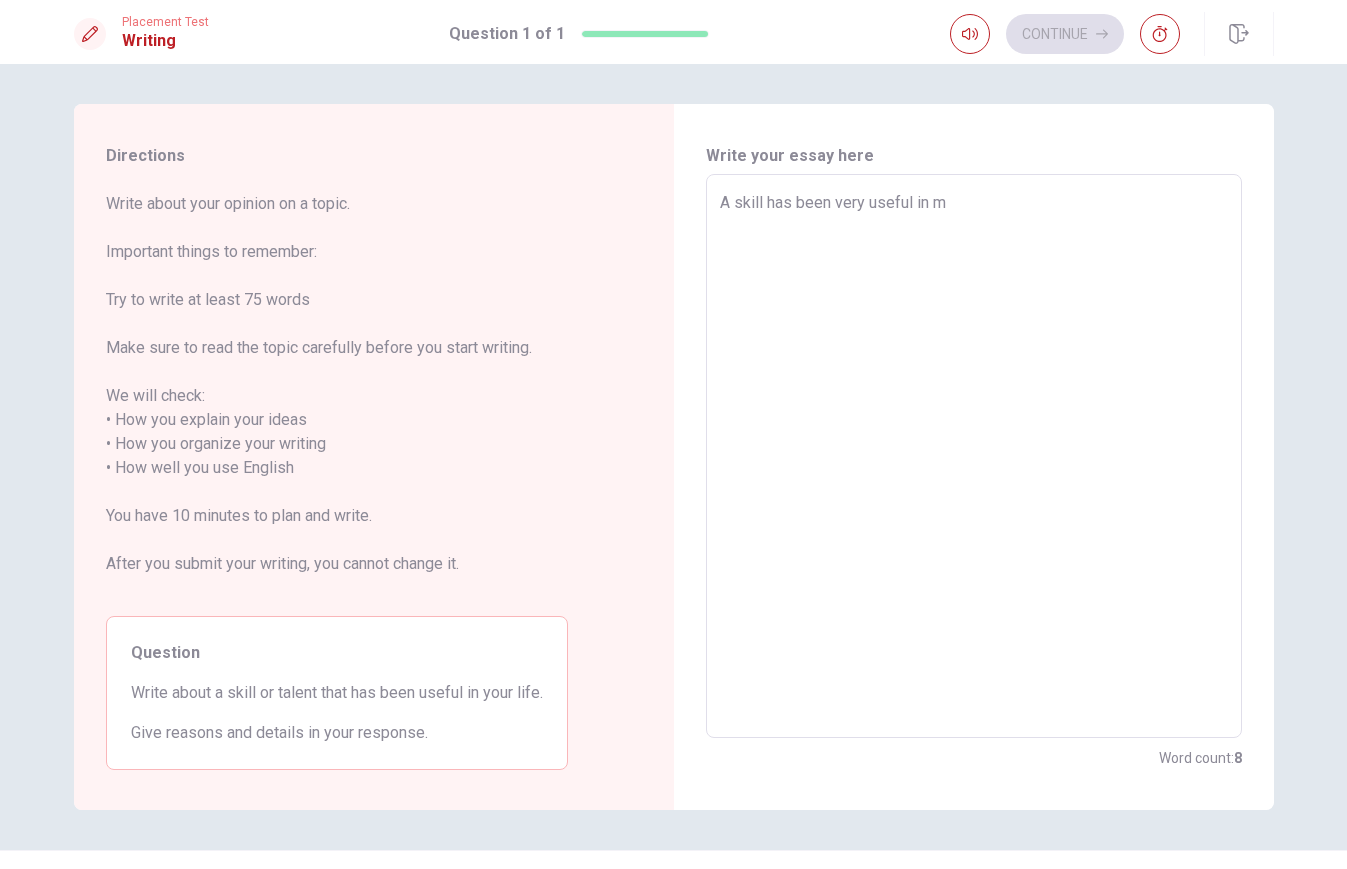 type on "A skill has been very useful in mt" 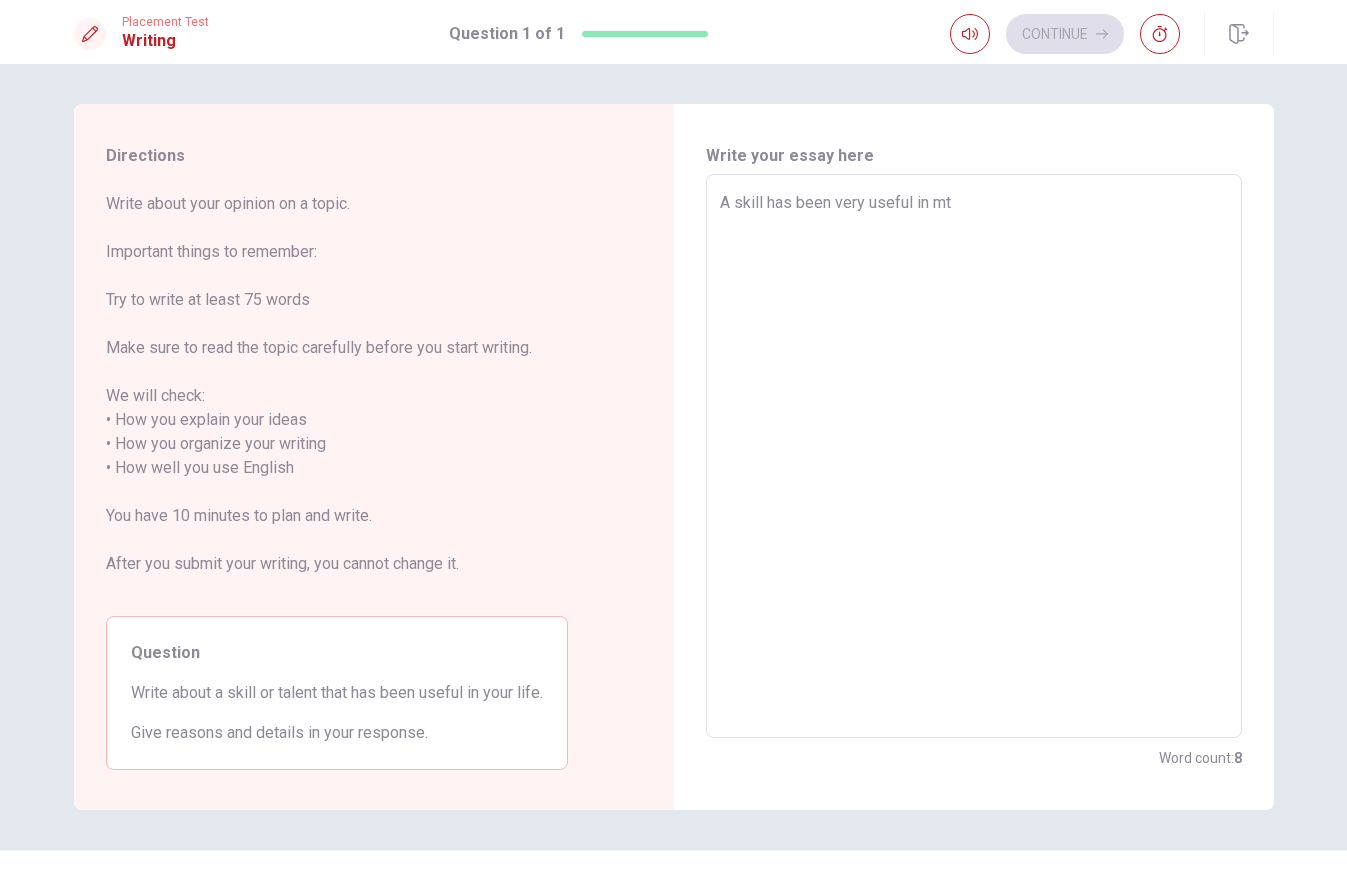 type on "x" 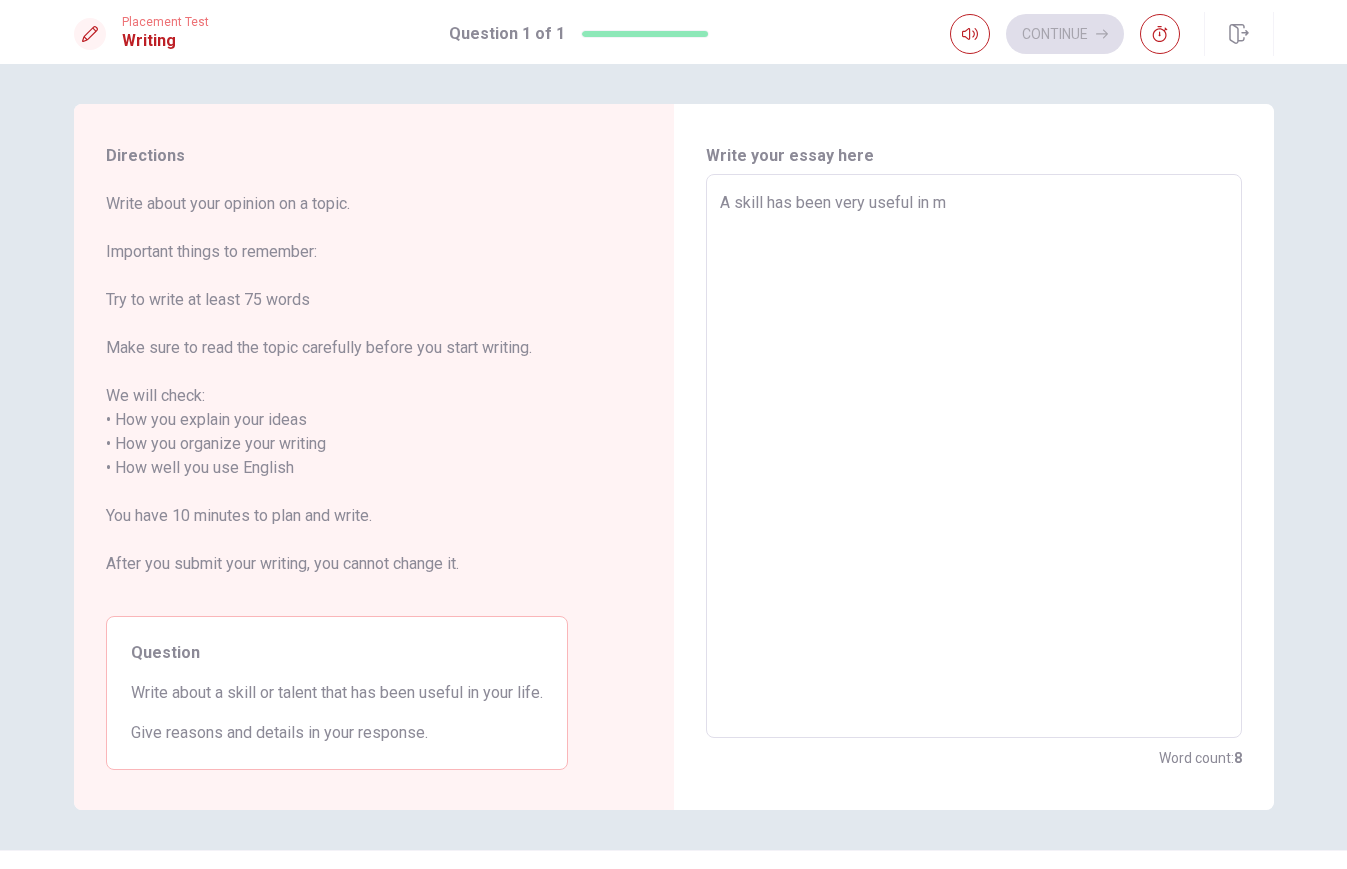 type on "x" 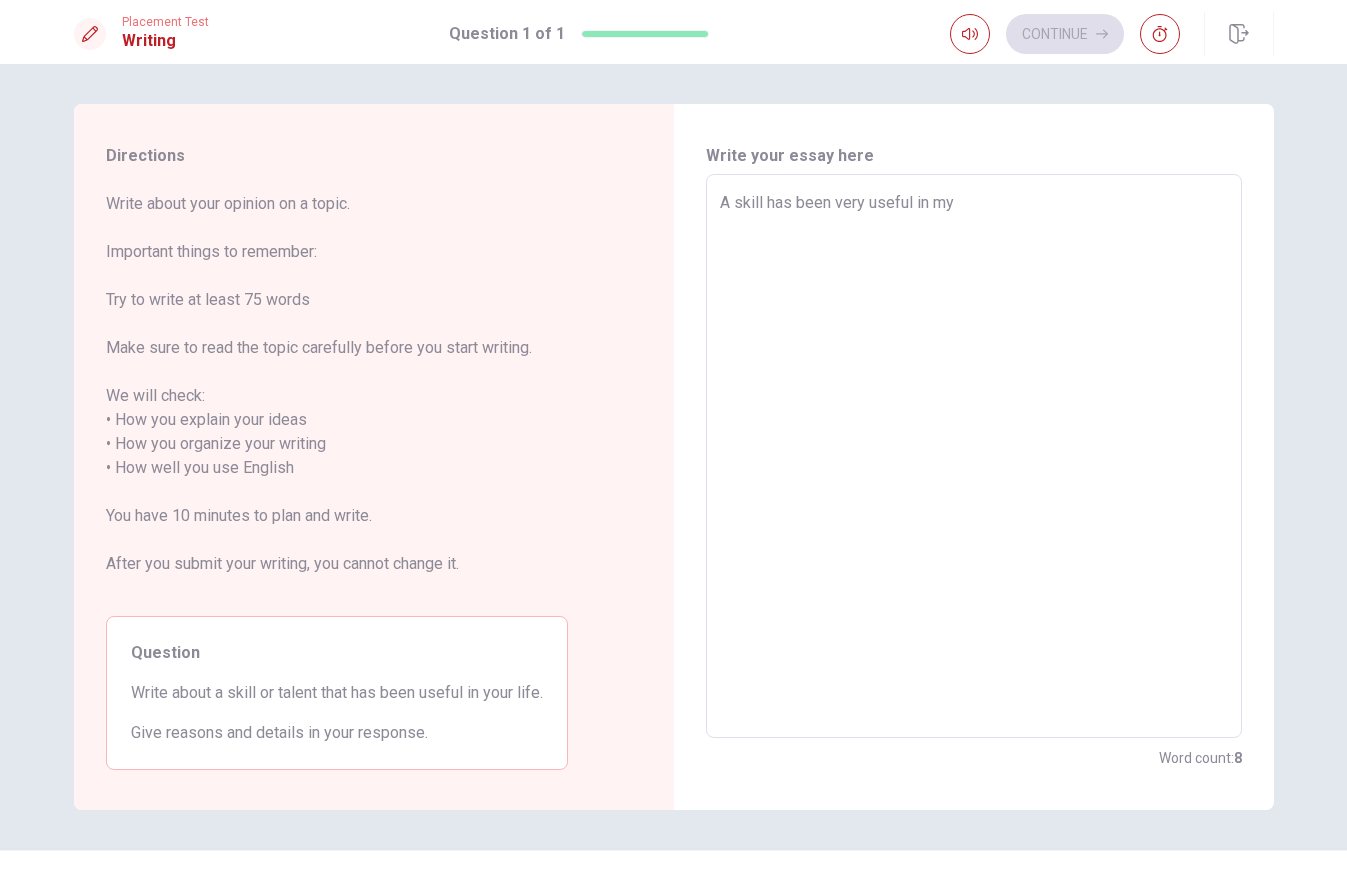 type on "x" 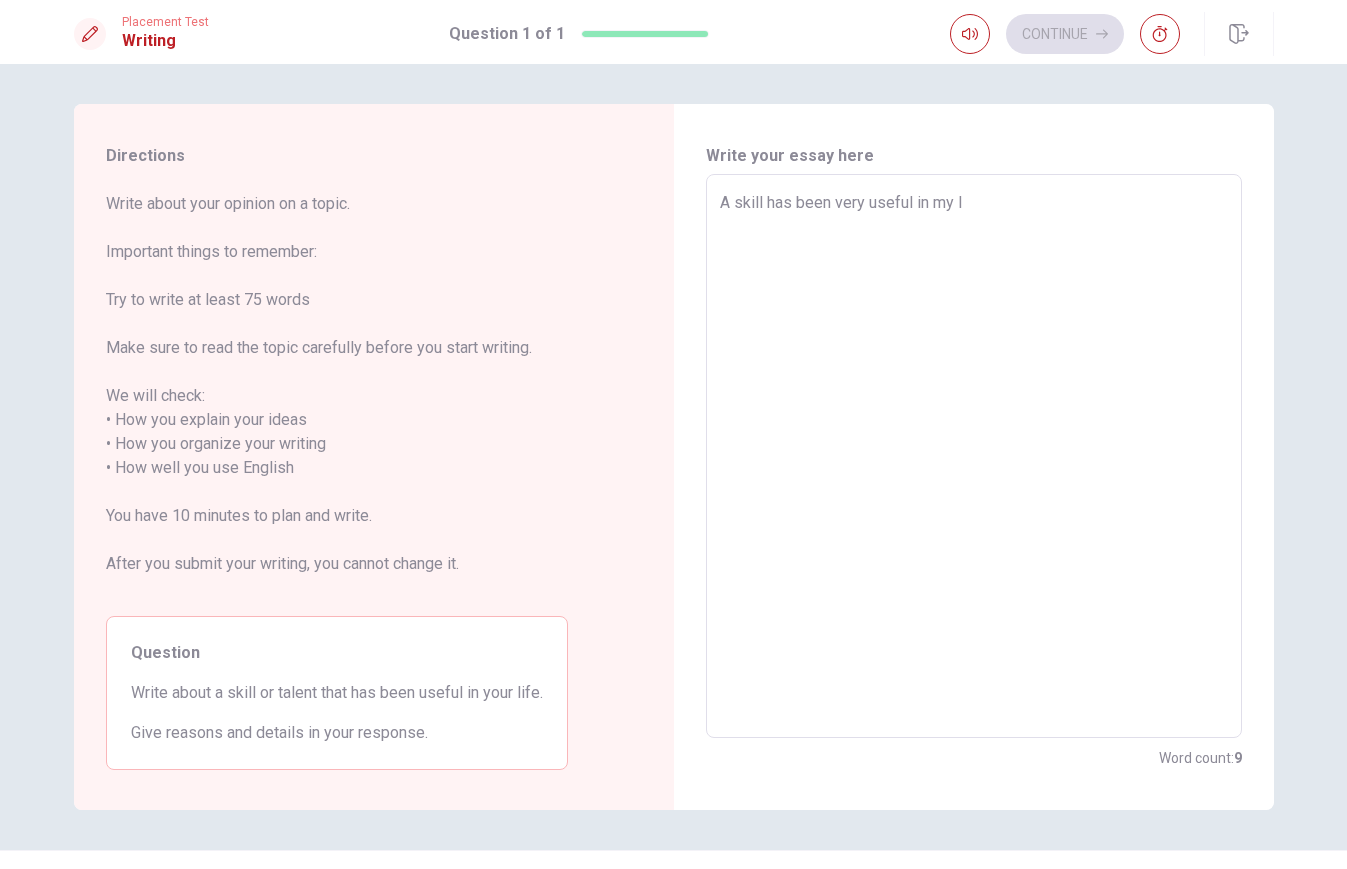 type on "A skill has been very useful in my li" 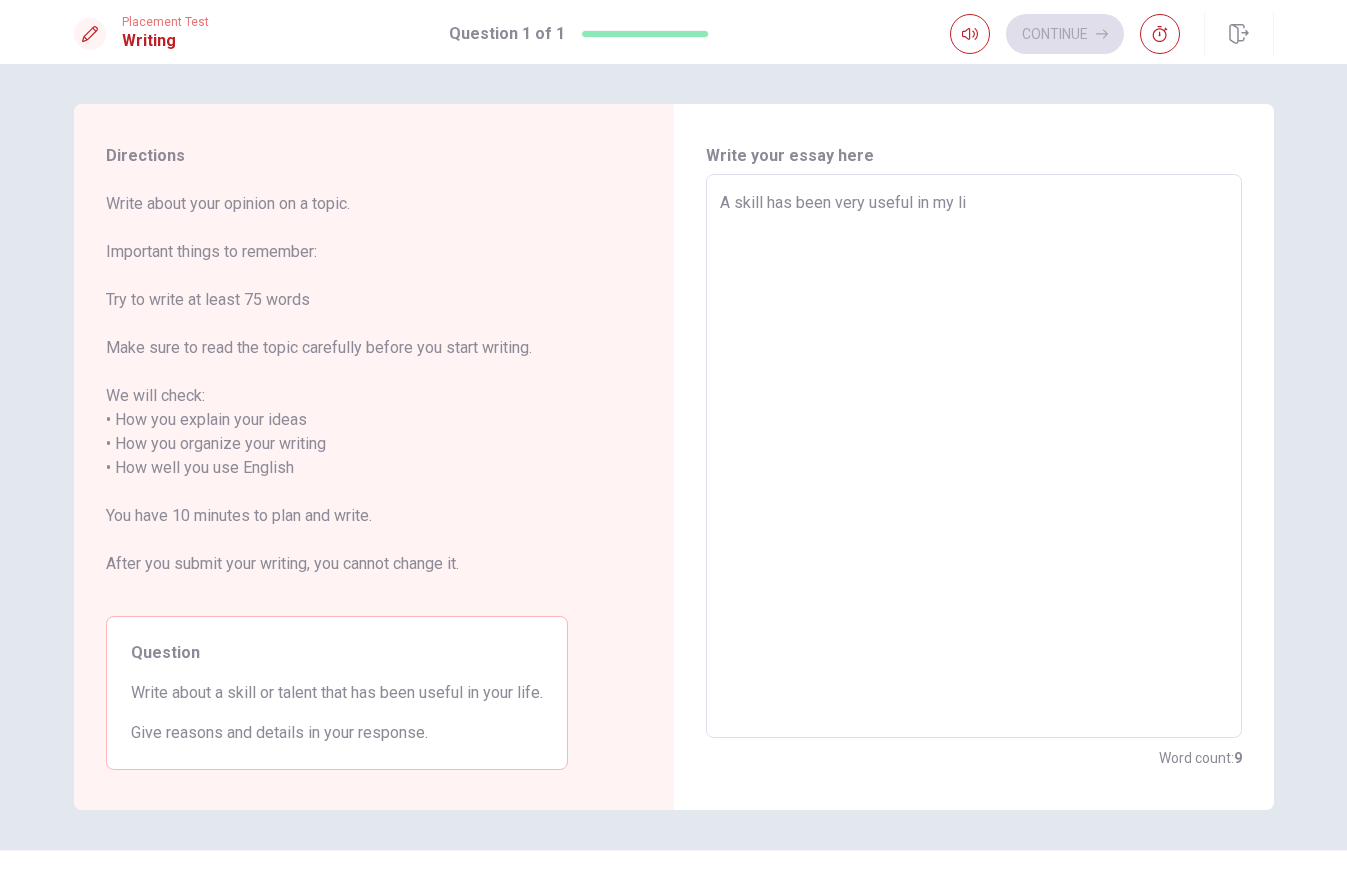 type on "x" 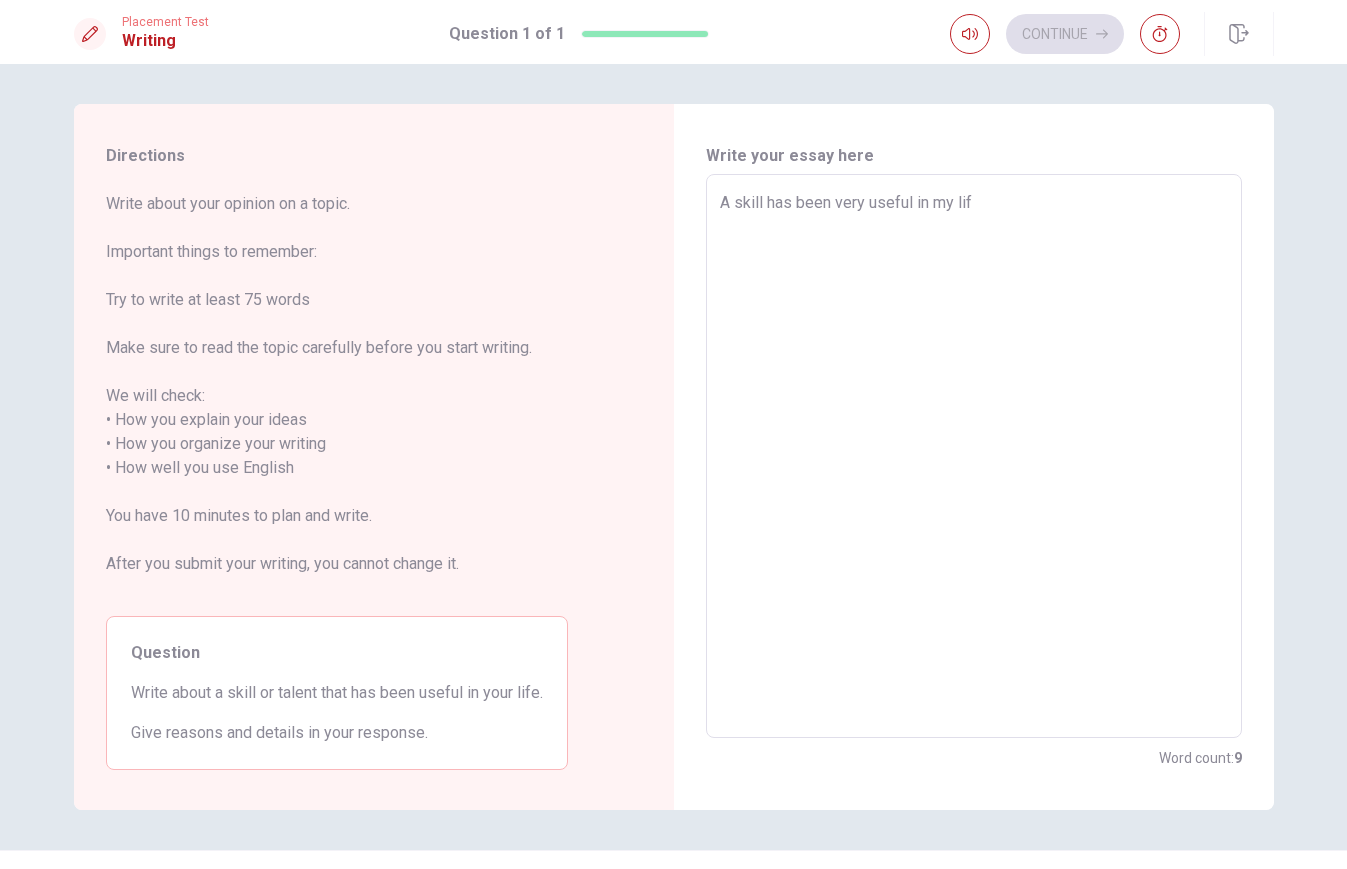 type on "x" 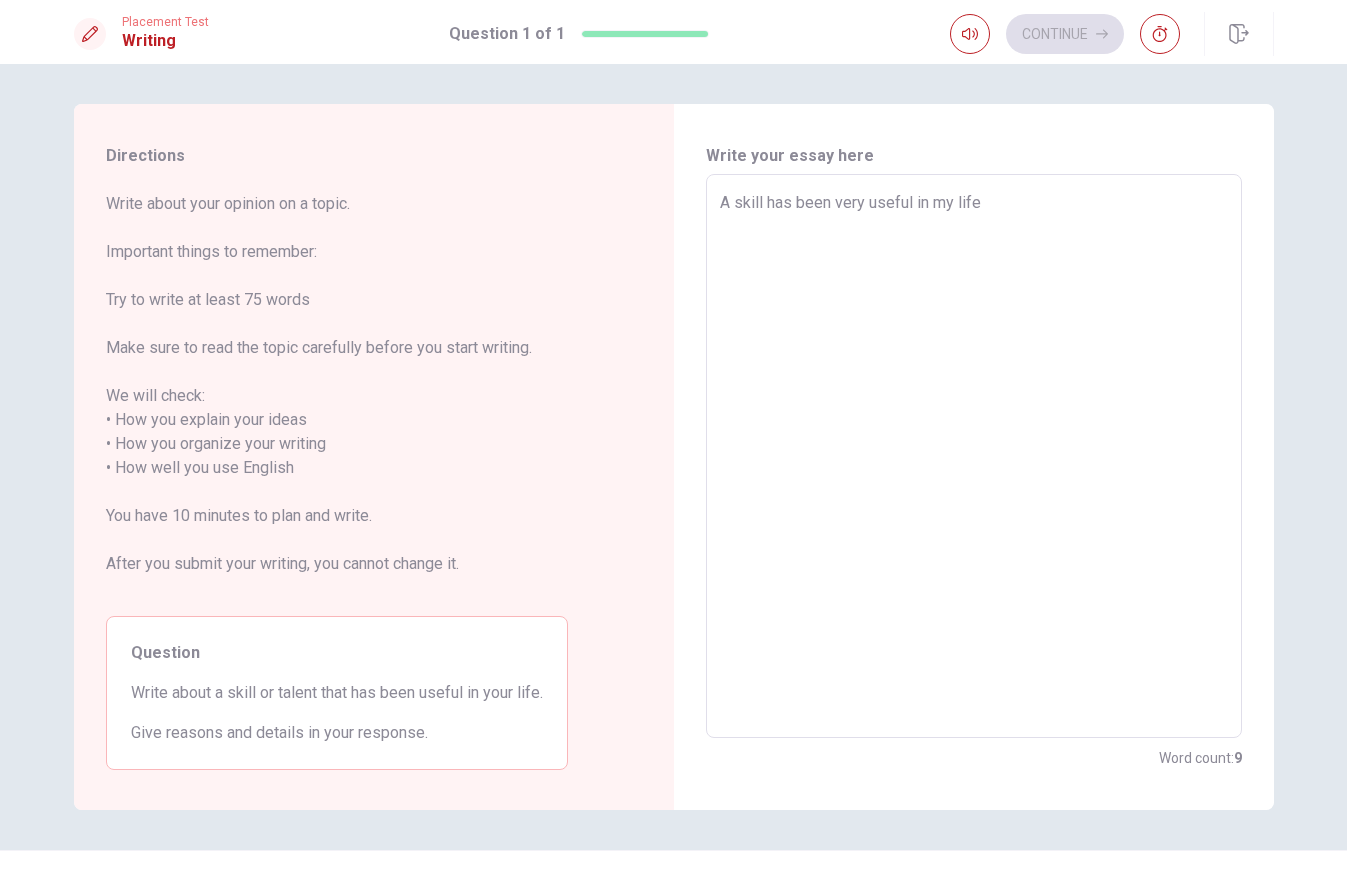 type on "x" 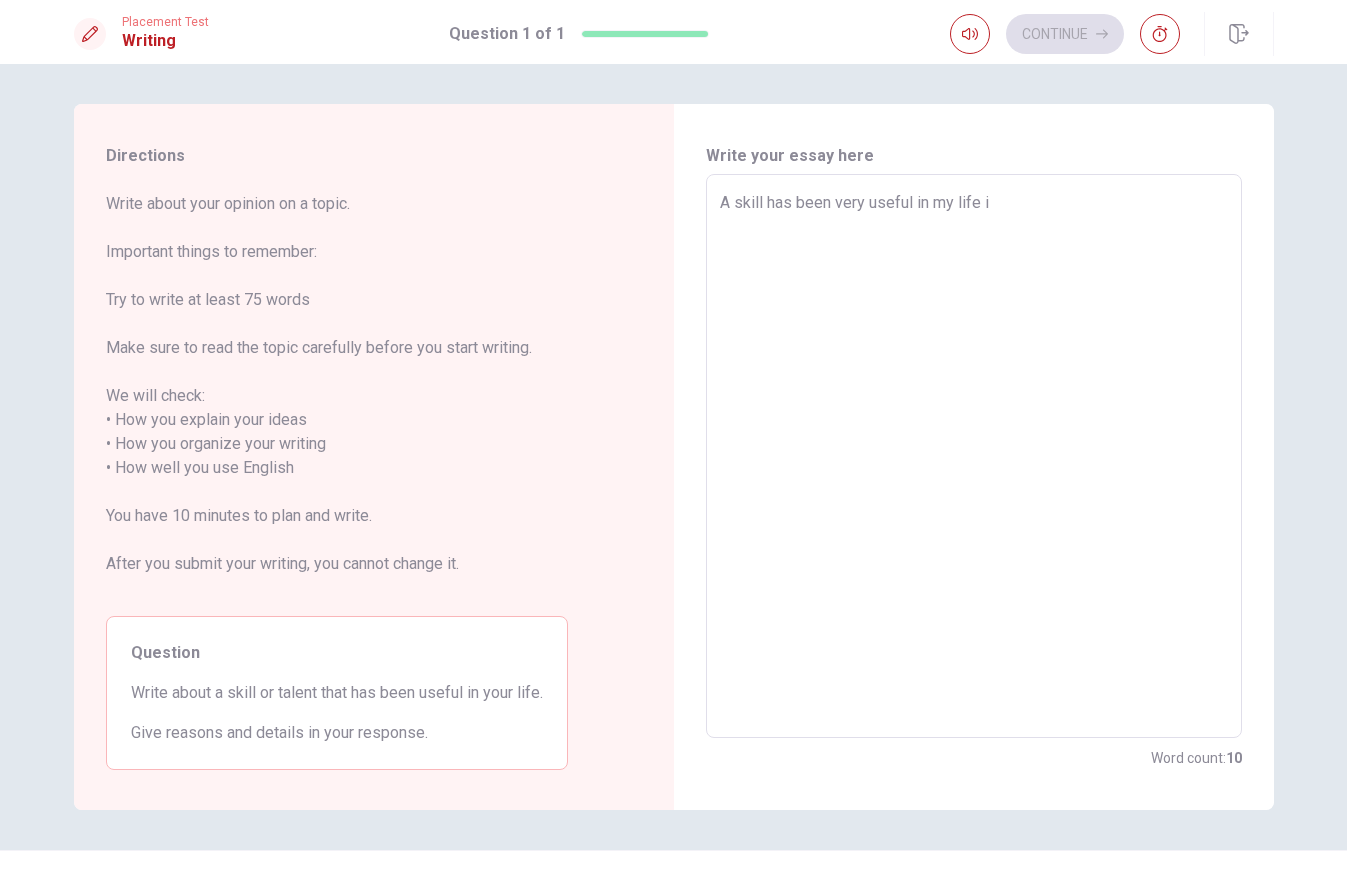 type on "x" 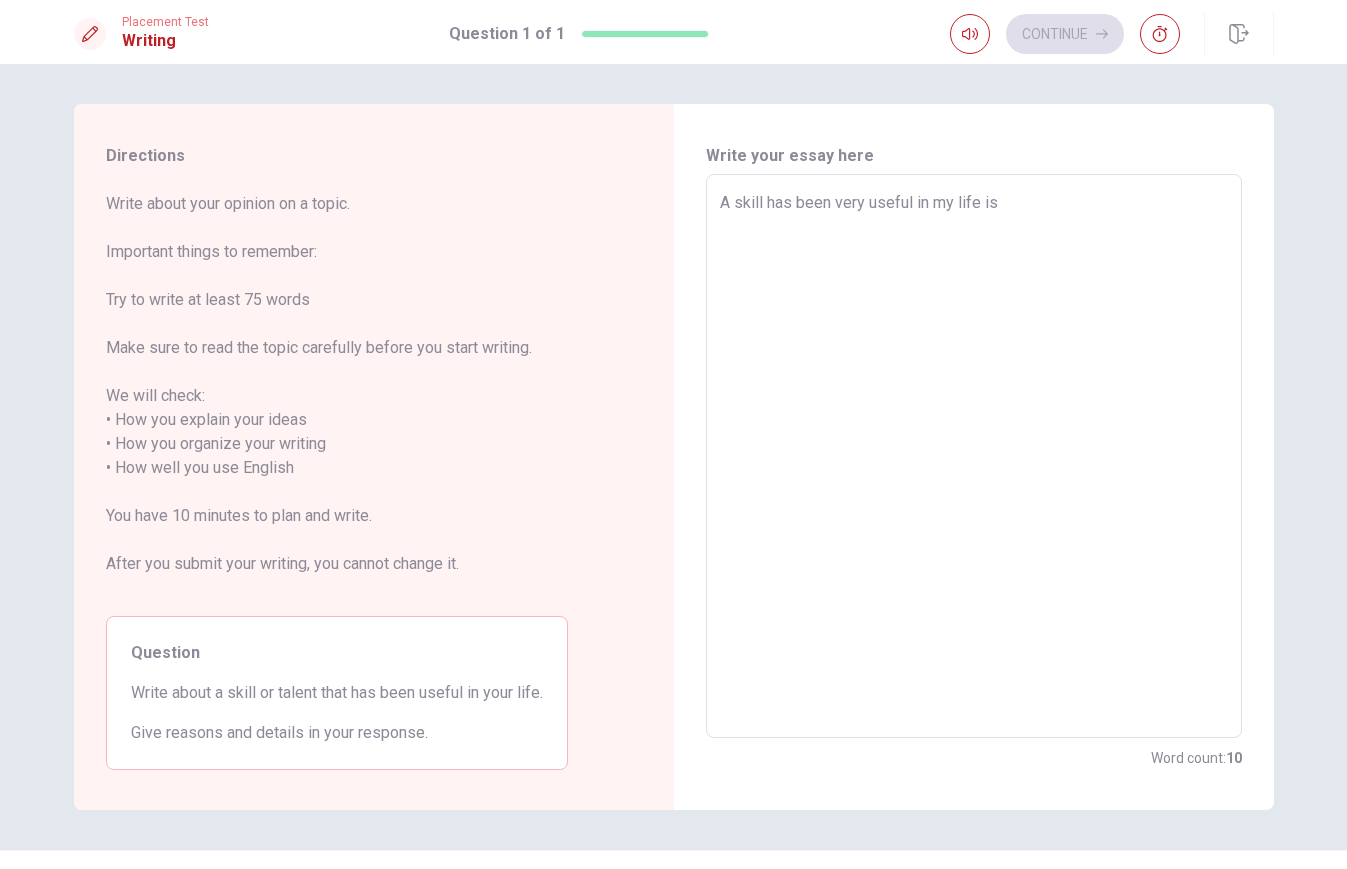 type on "x" 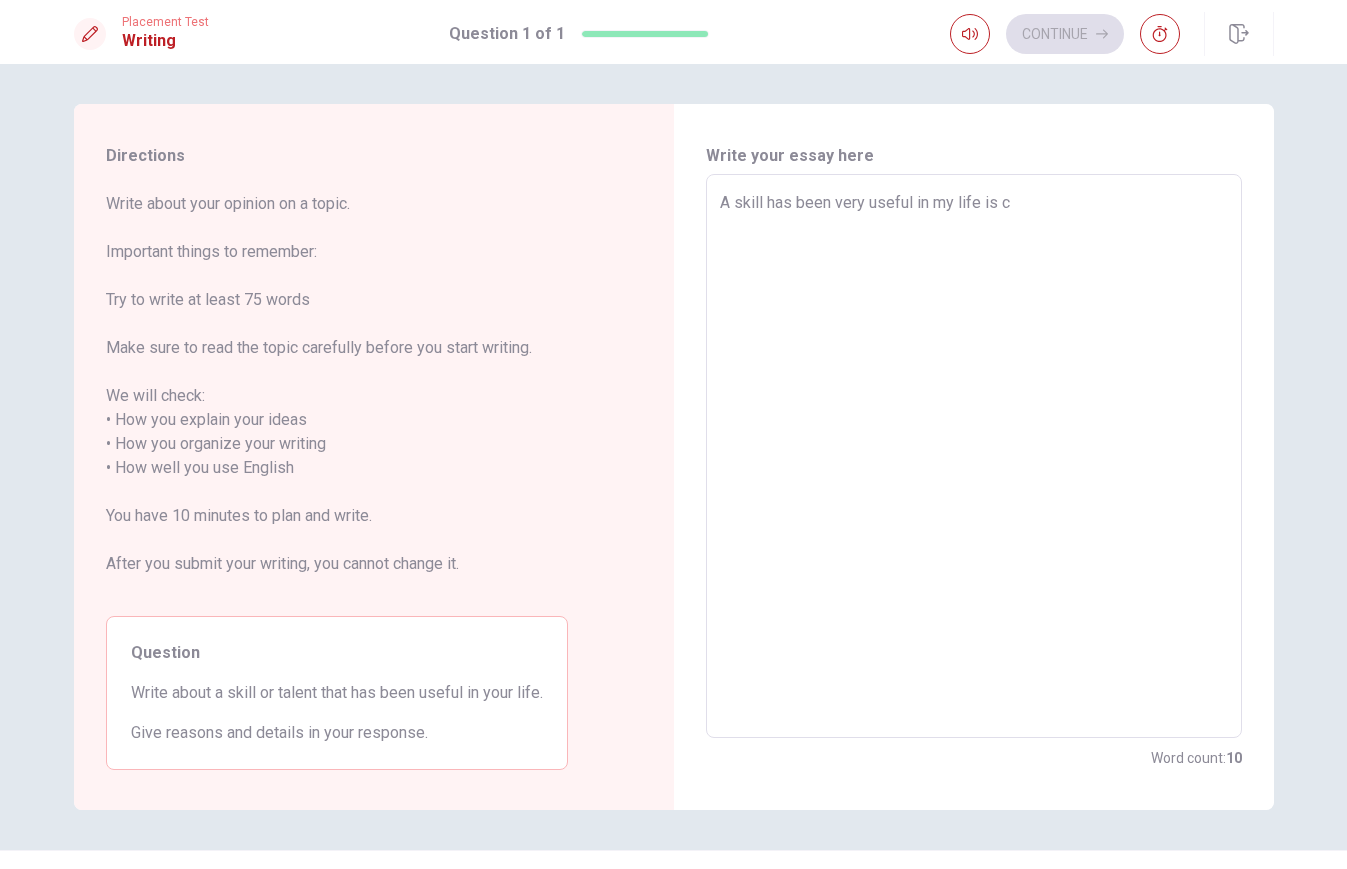 type on "x" 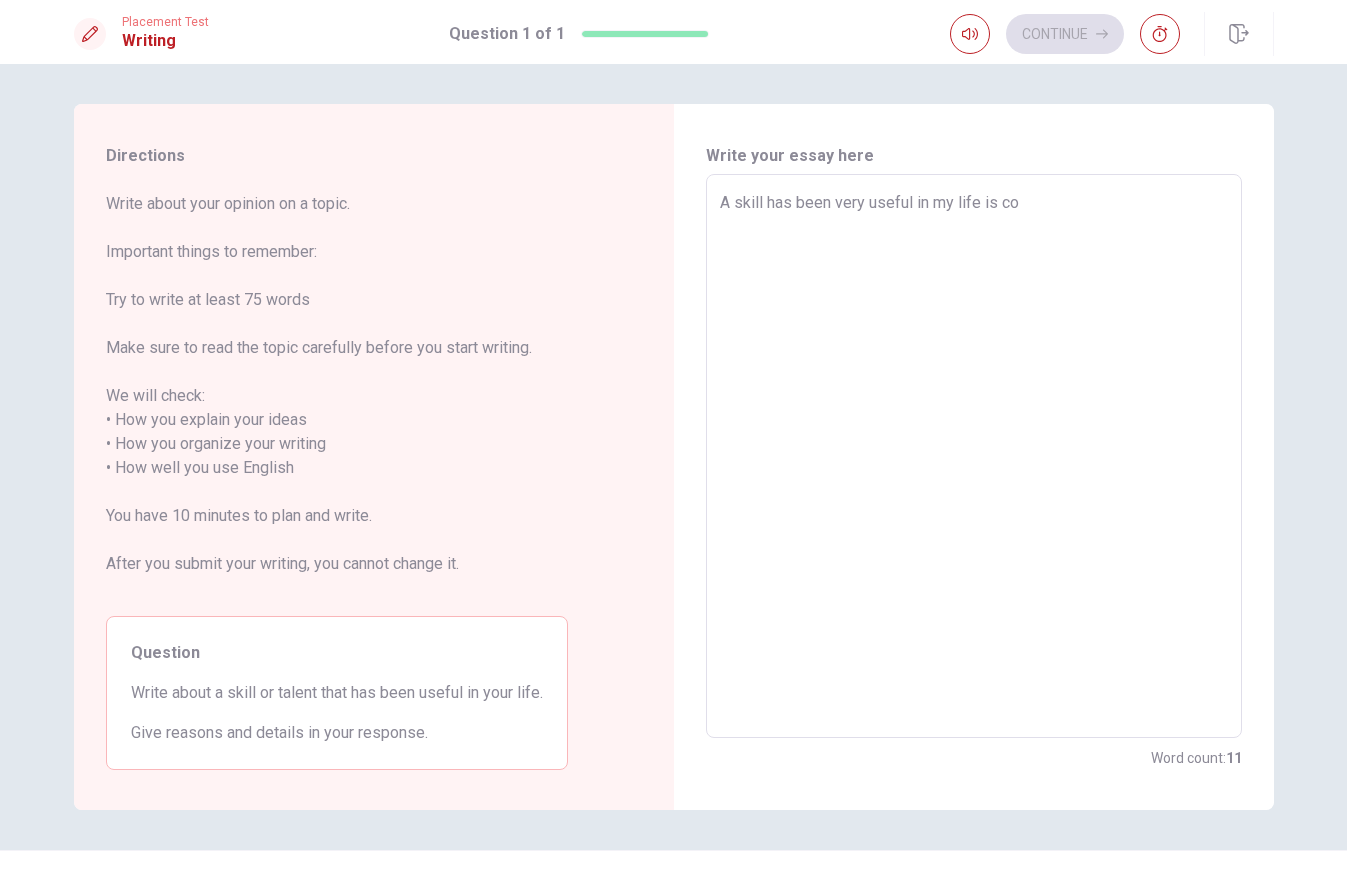 type on "x" 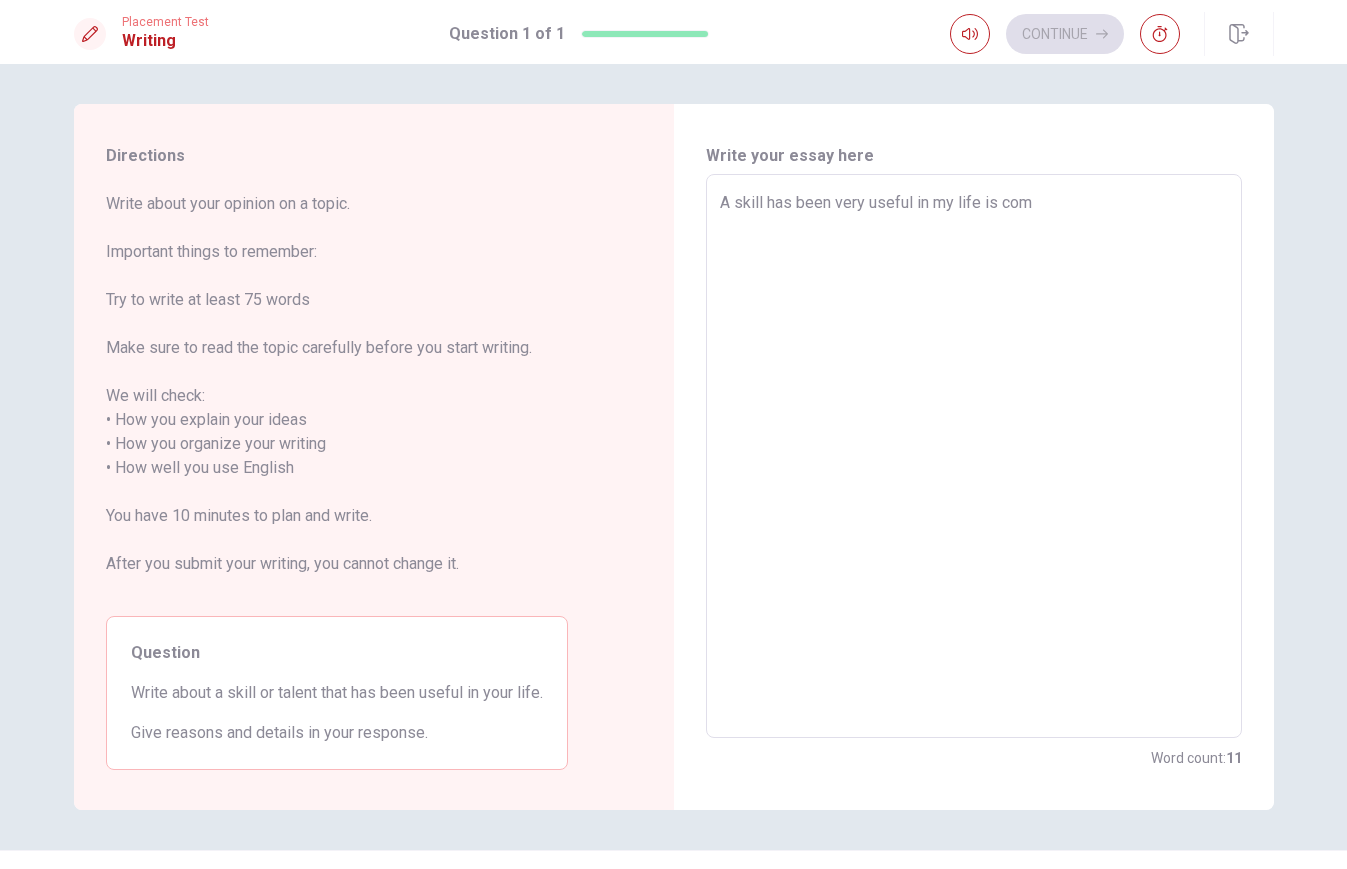 type on "x" 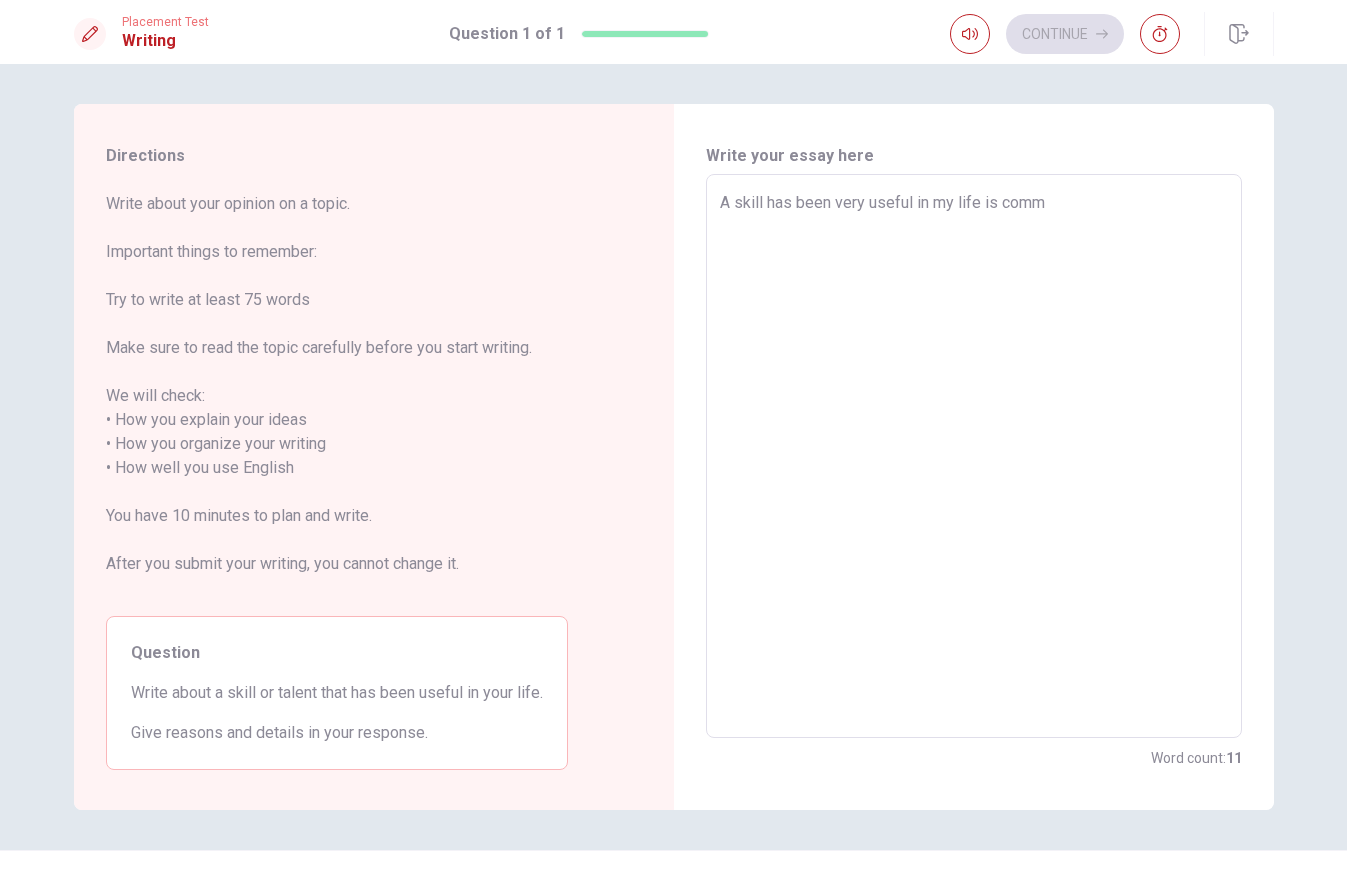 type on "x" 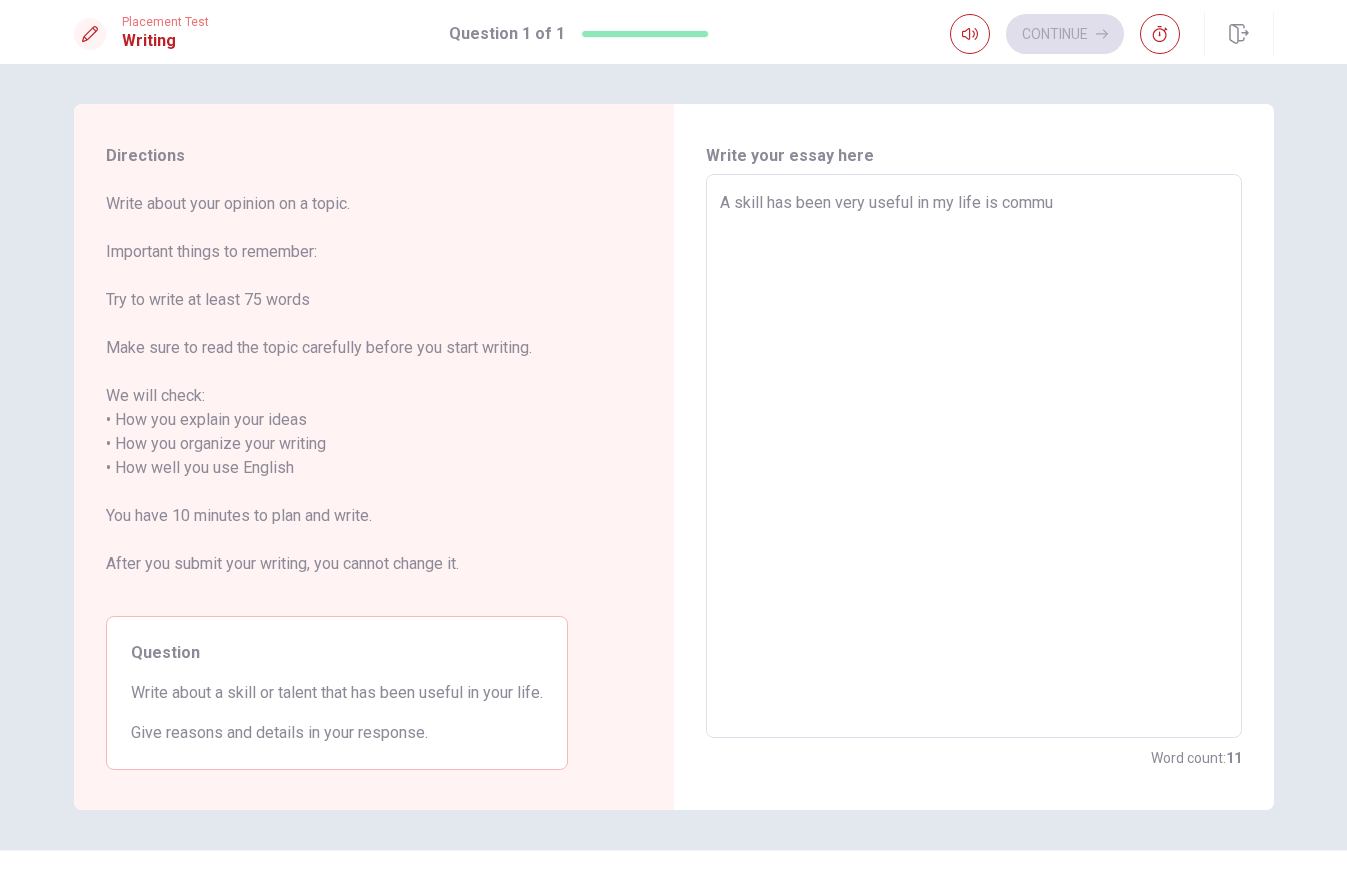 type on "x" 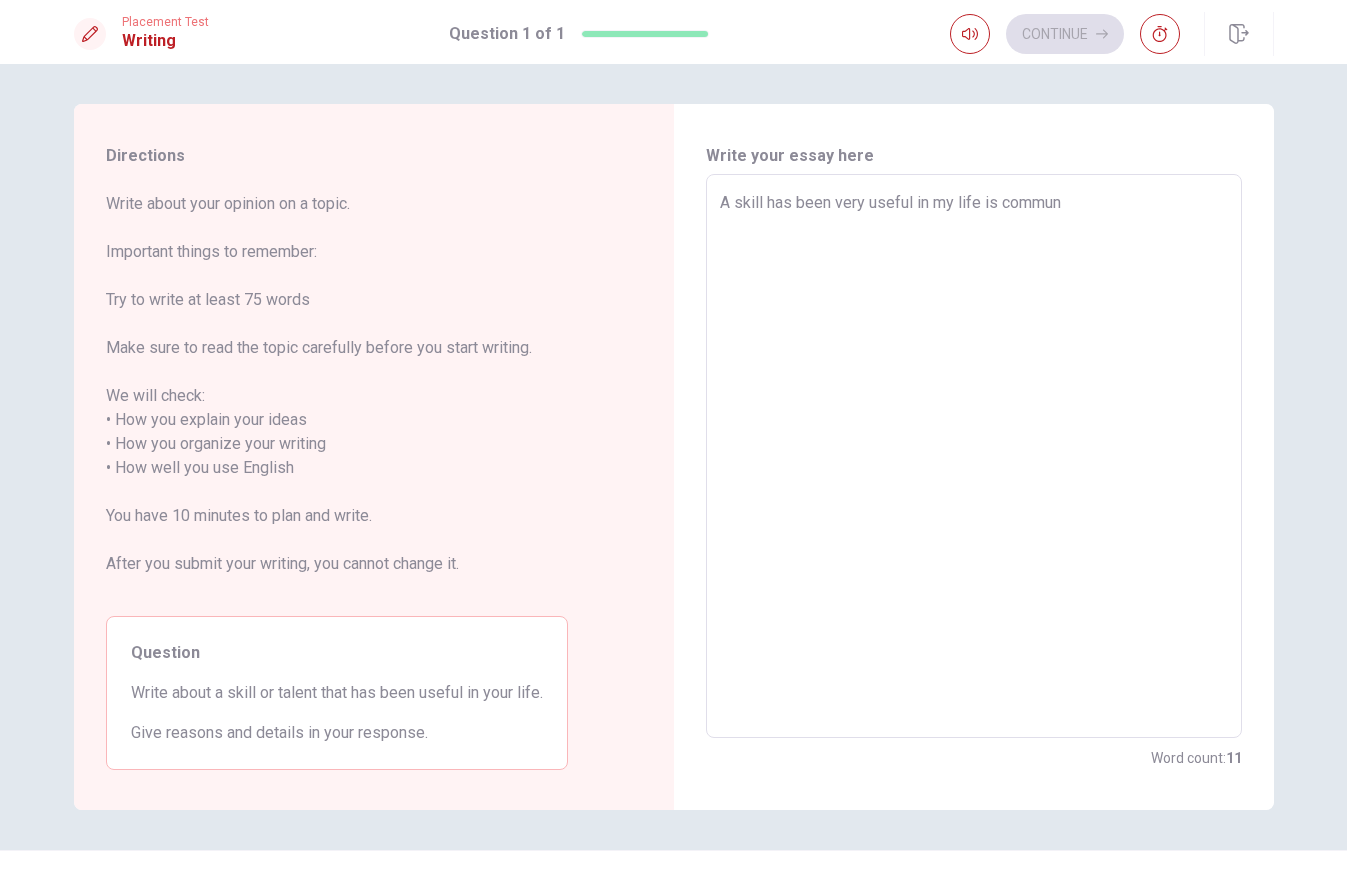 type on "x" 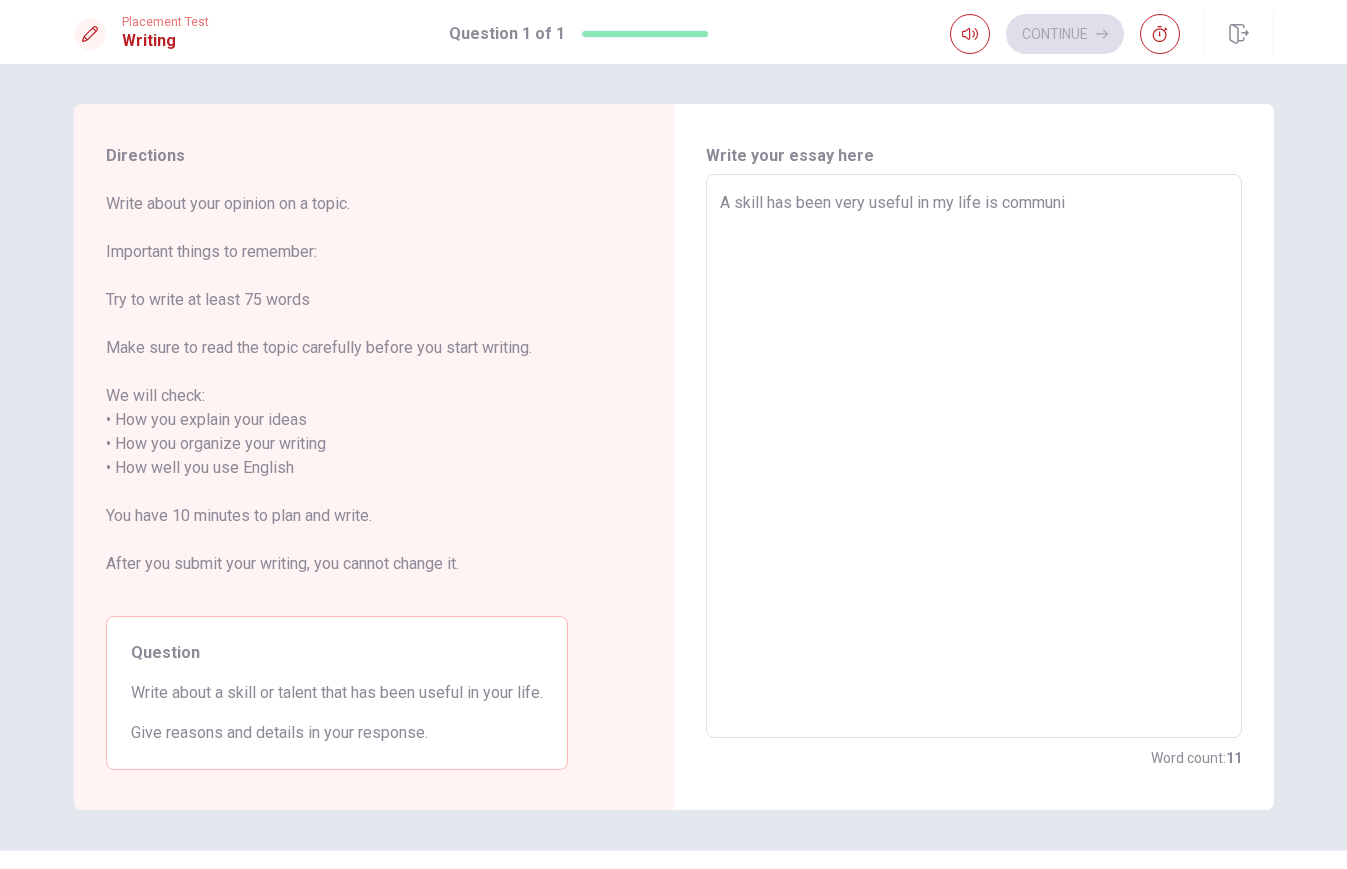 type on "x" 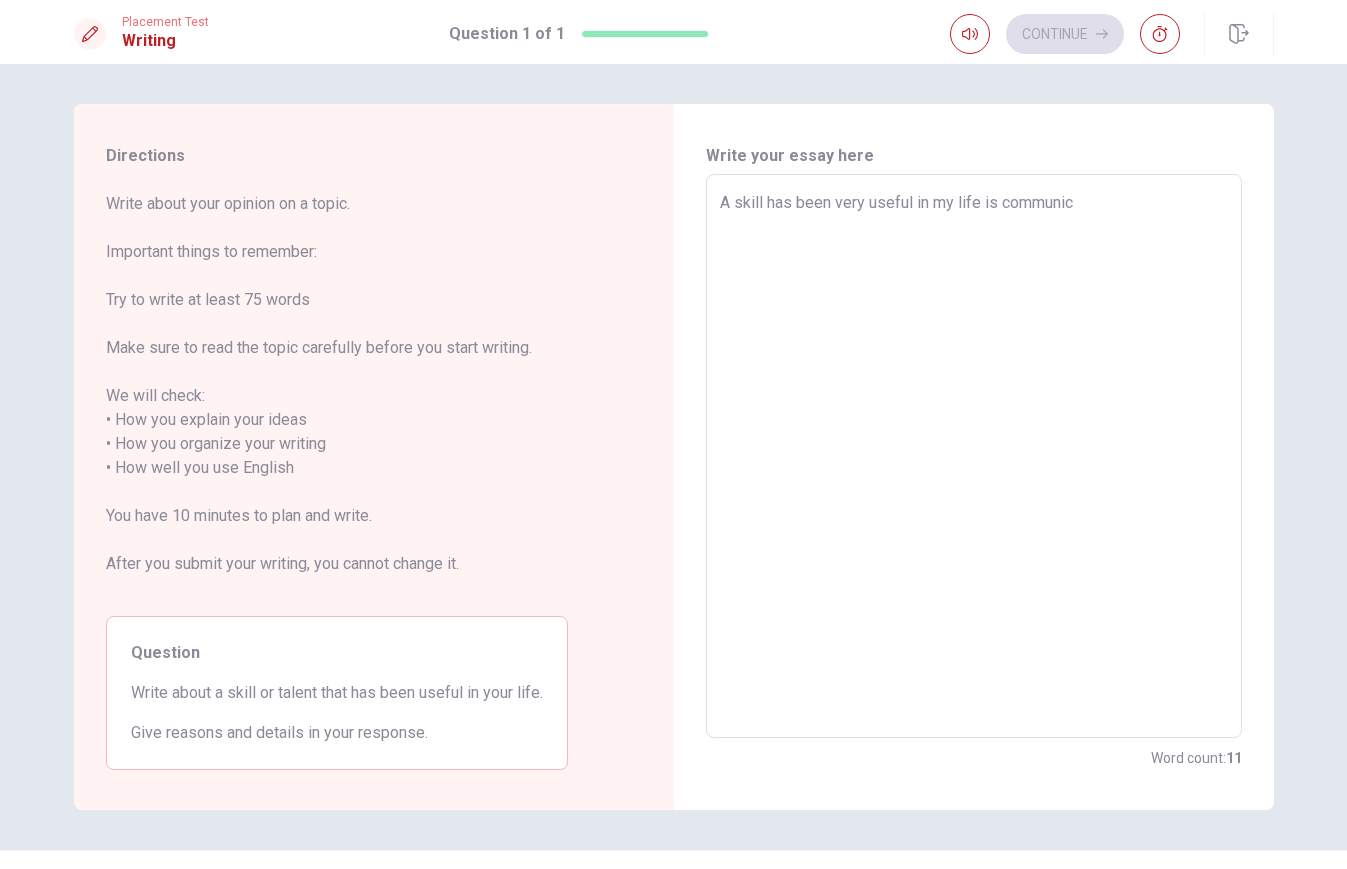 type on "x" 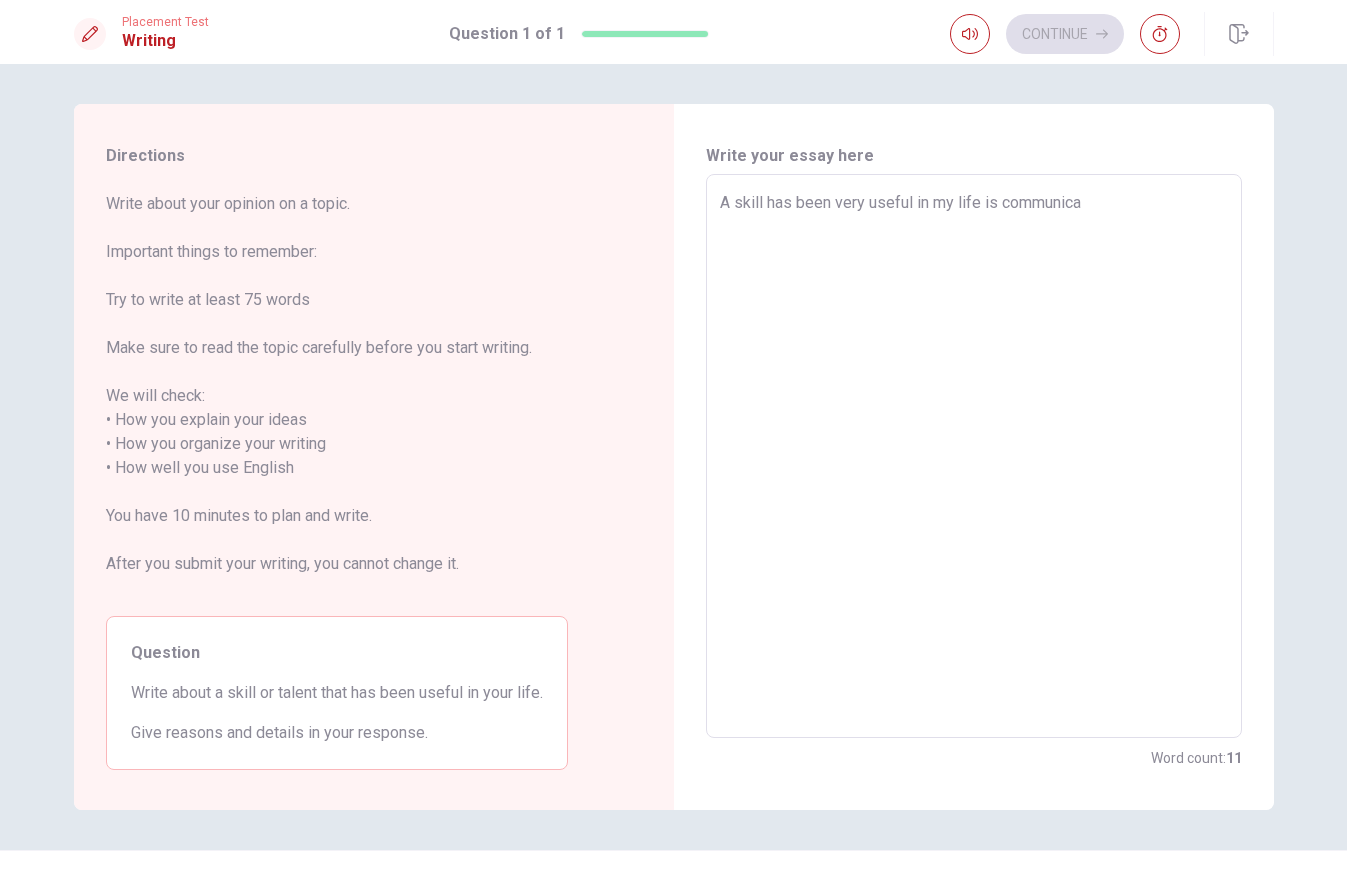 type on "x" 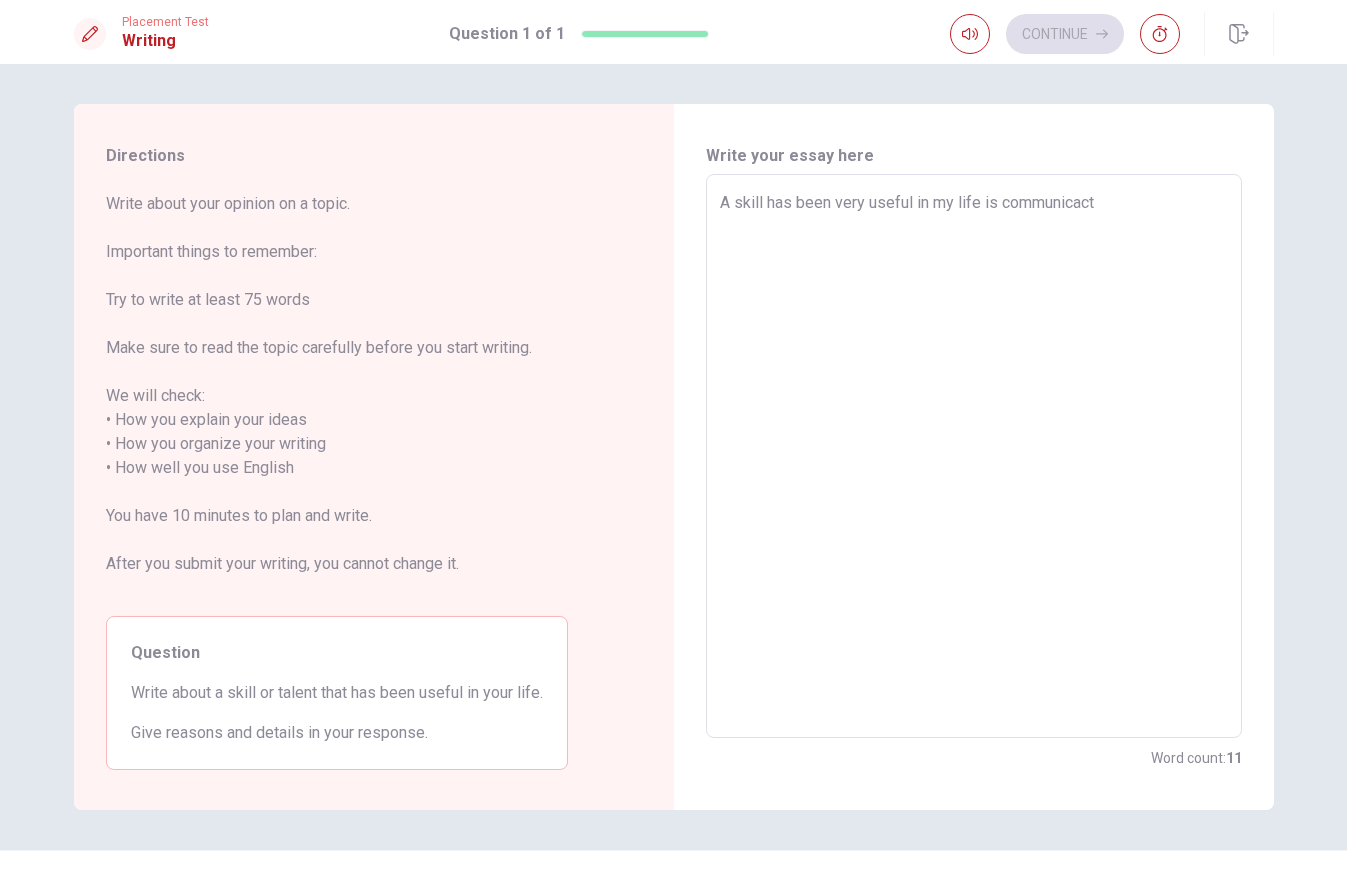 type on "x" 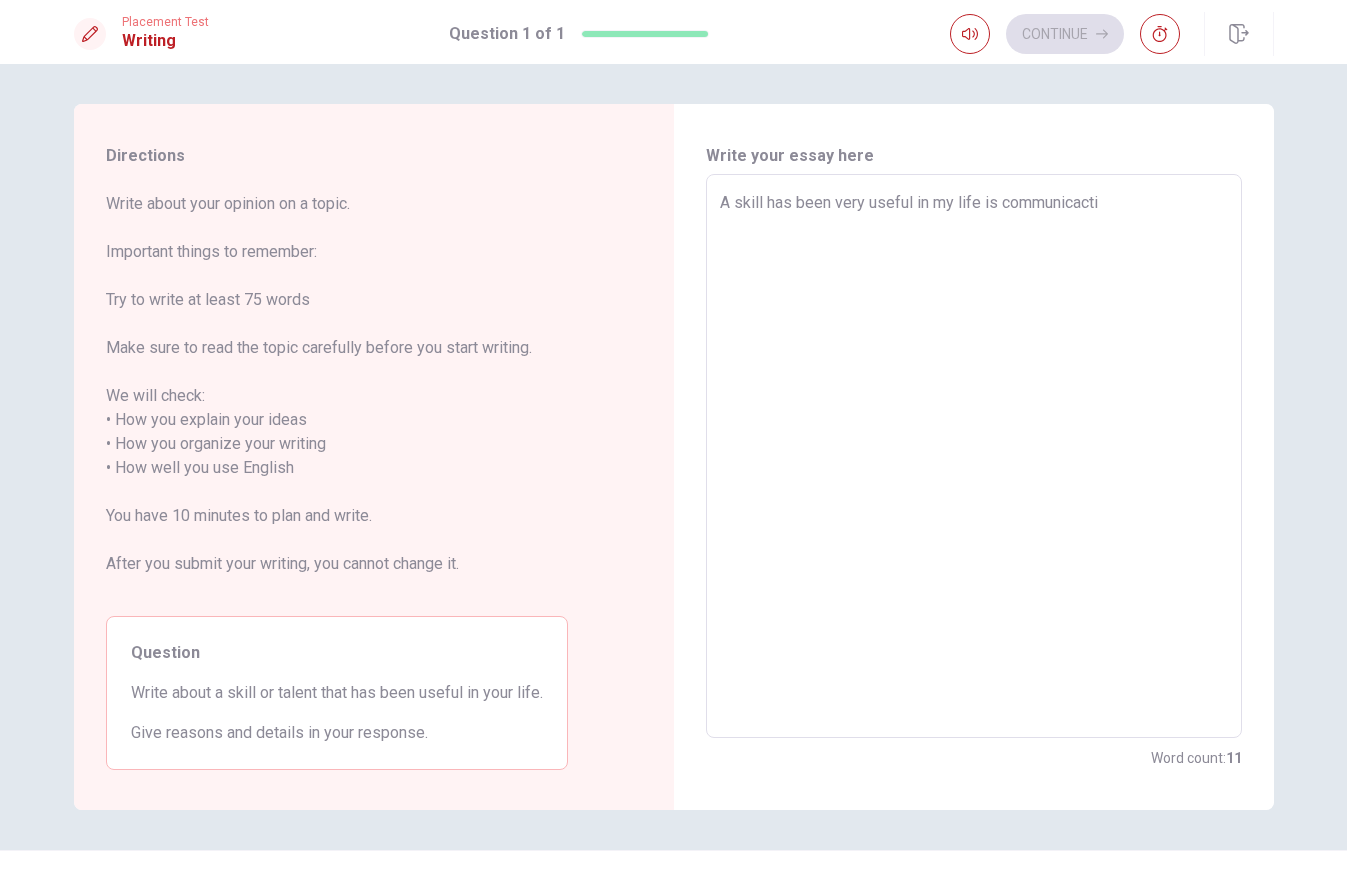 type on "x" 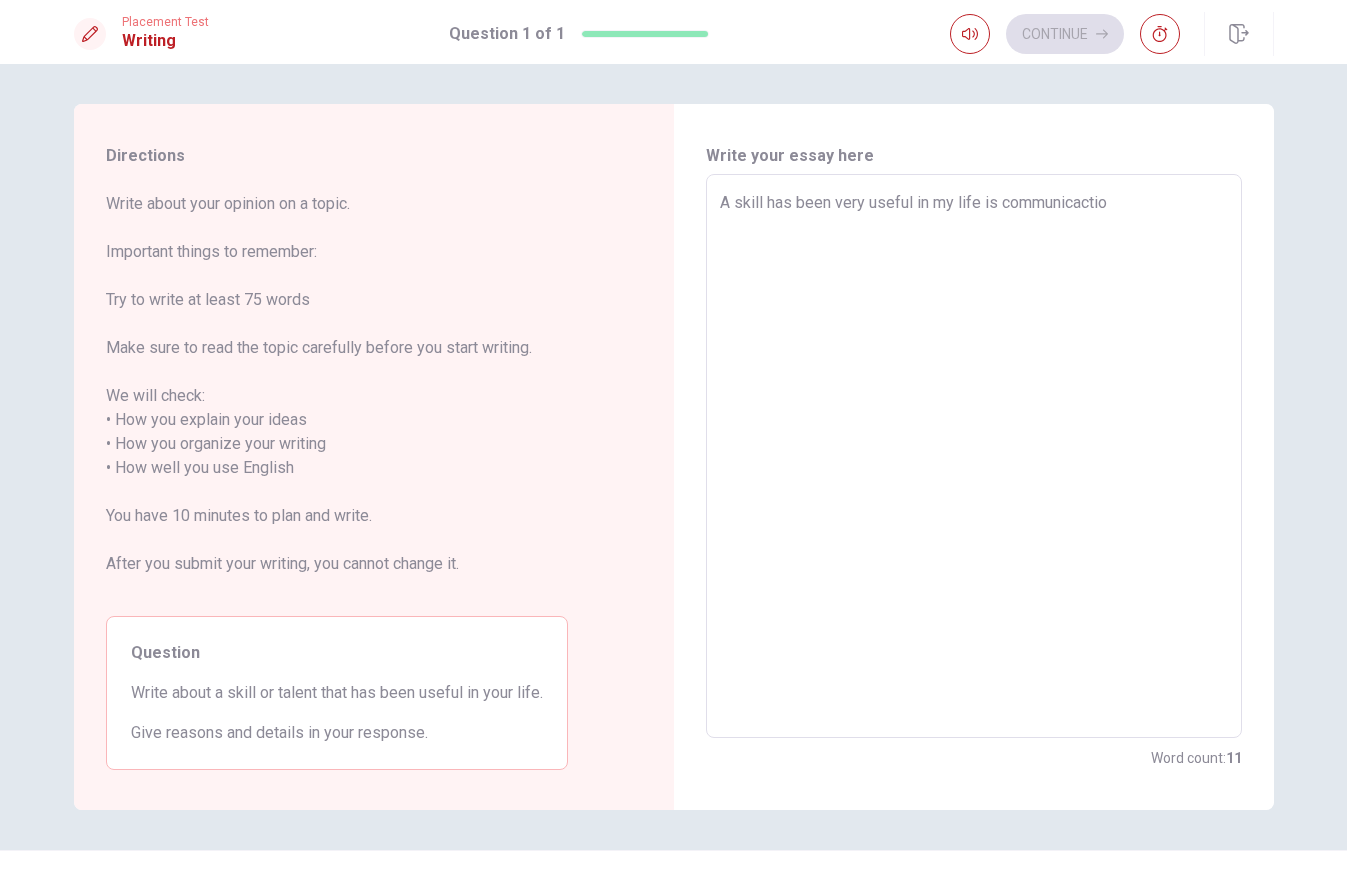 type on "x" 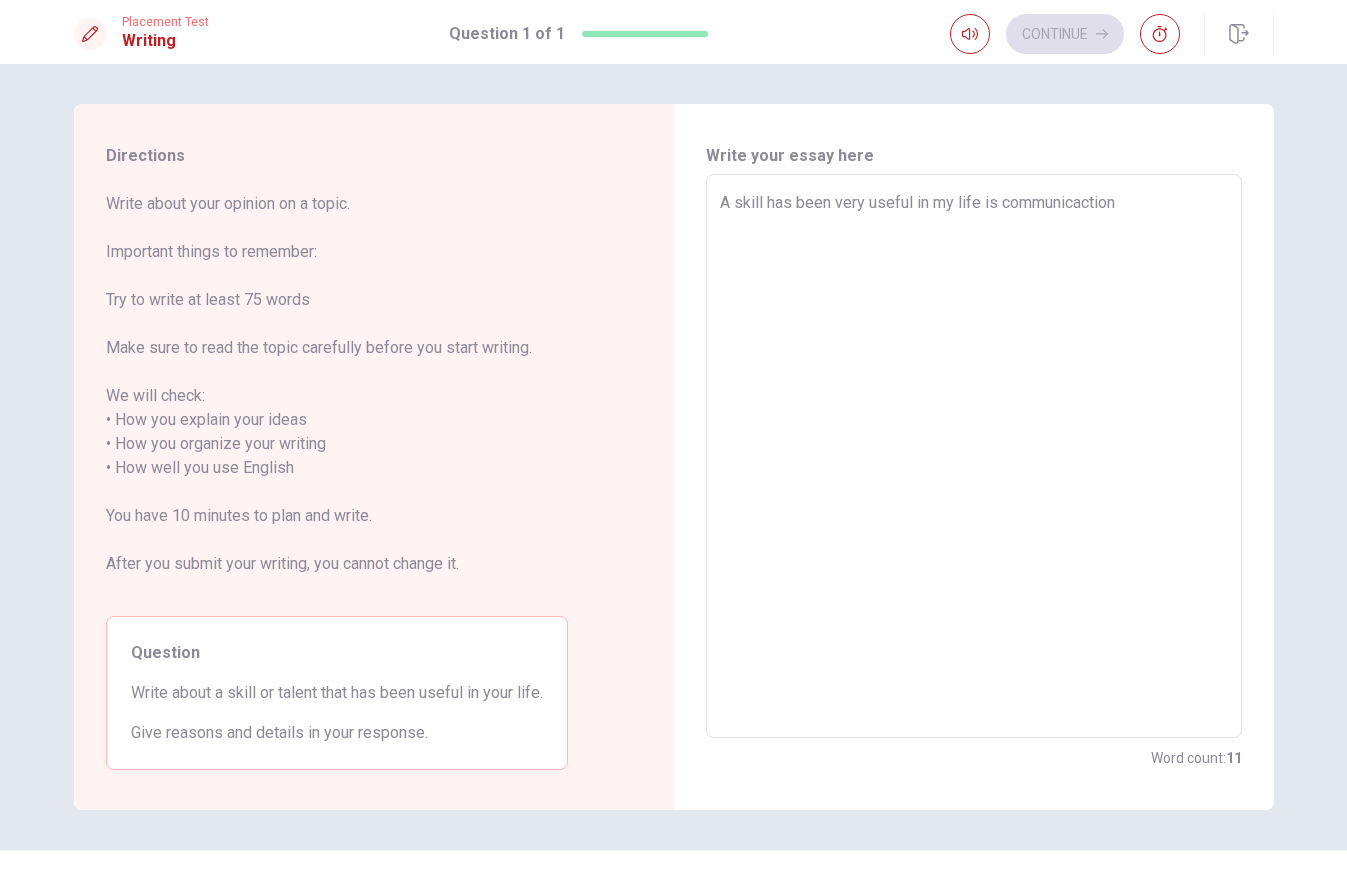 type on "x" 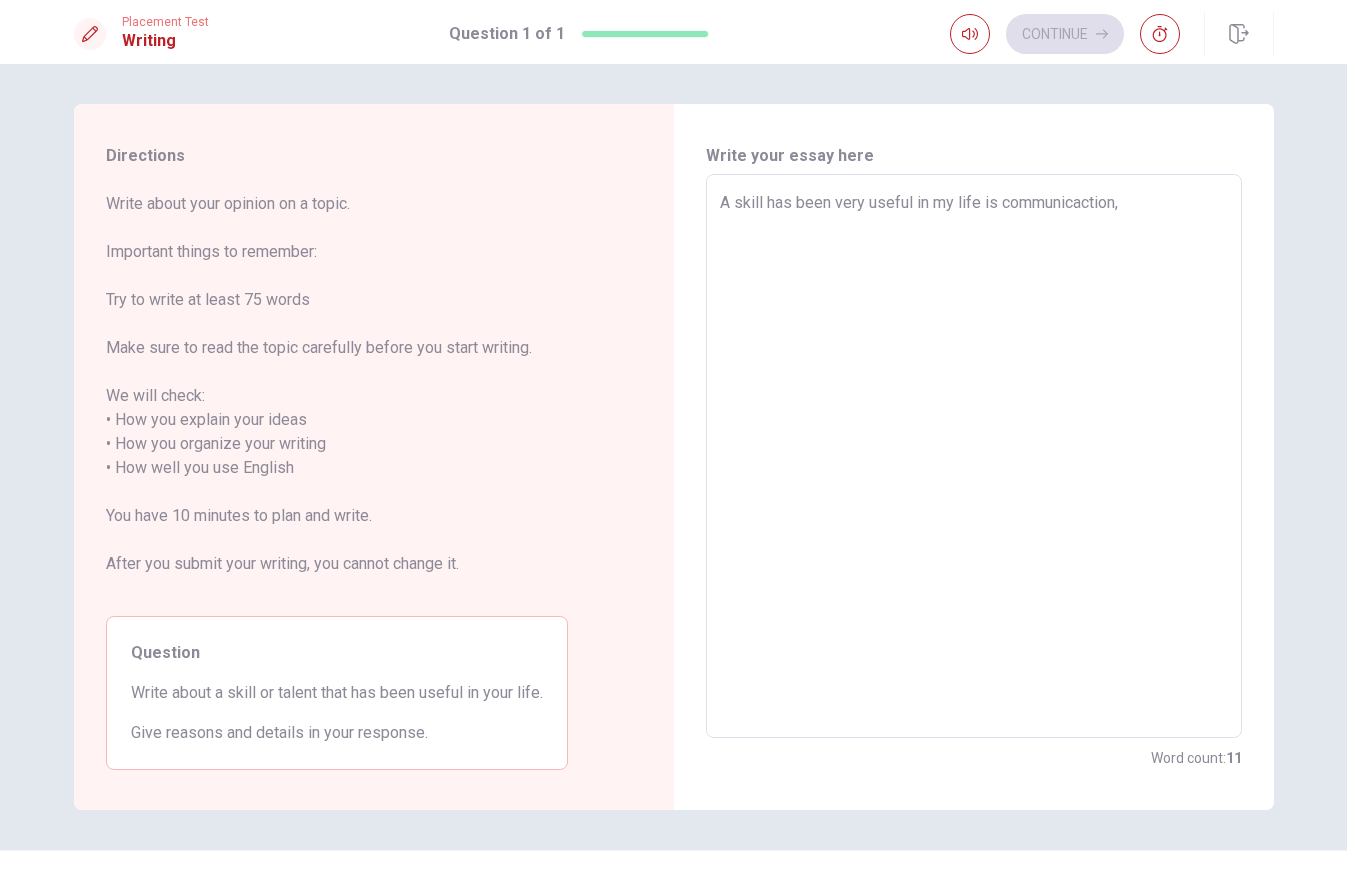type on "x" 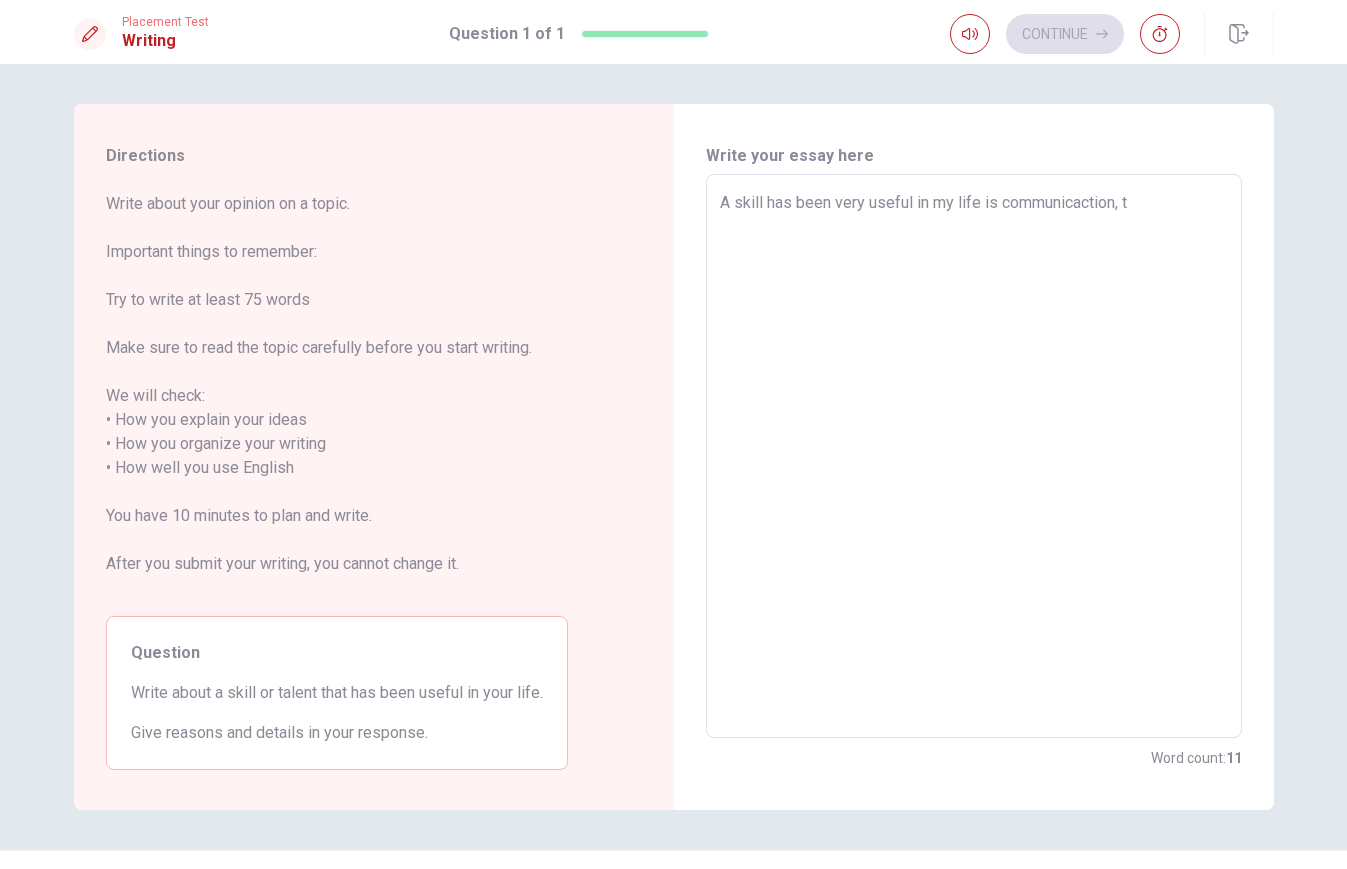 type on "x" 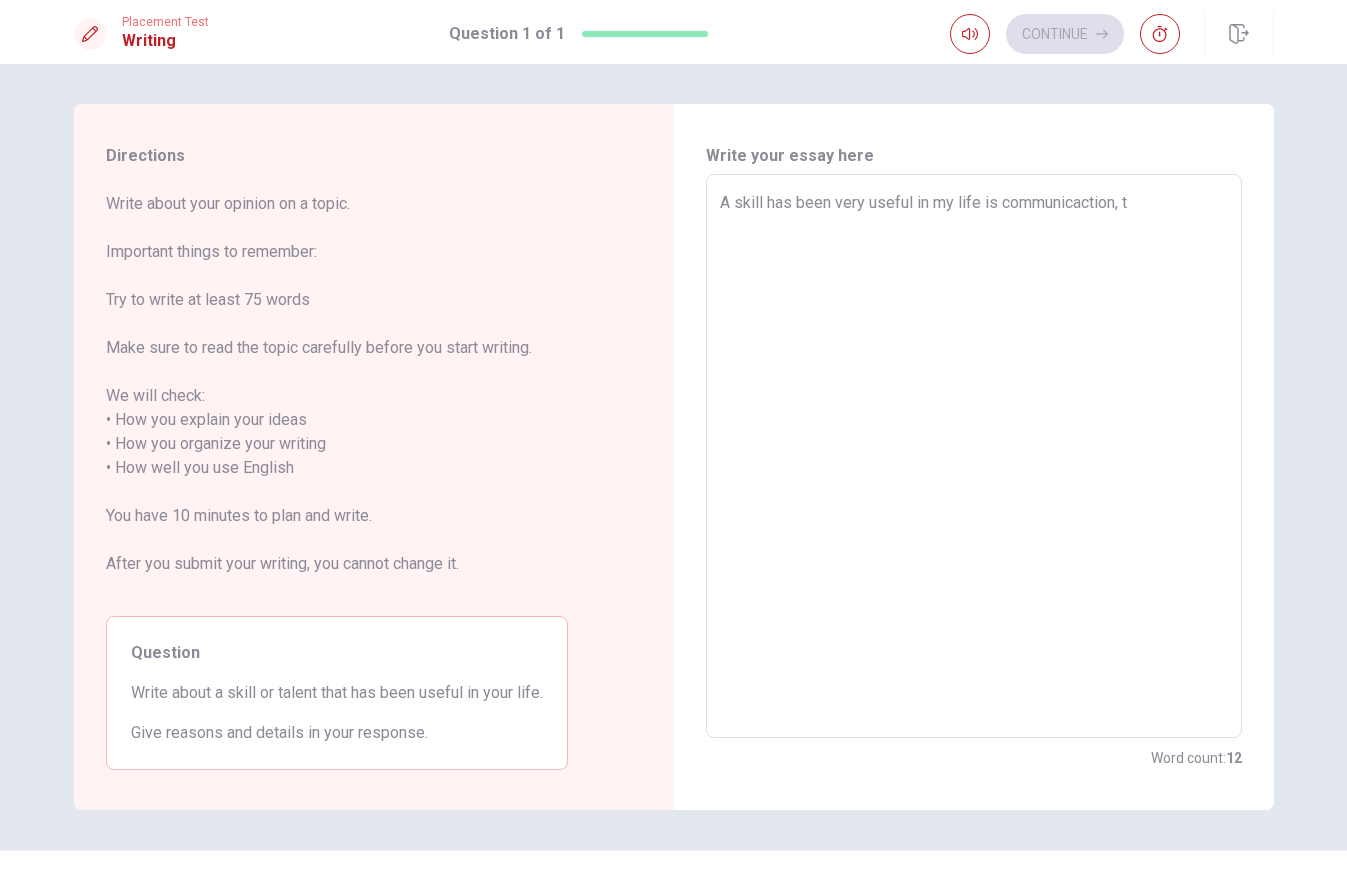 type on "A skill has been very useful in my life is communicaction, th" 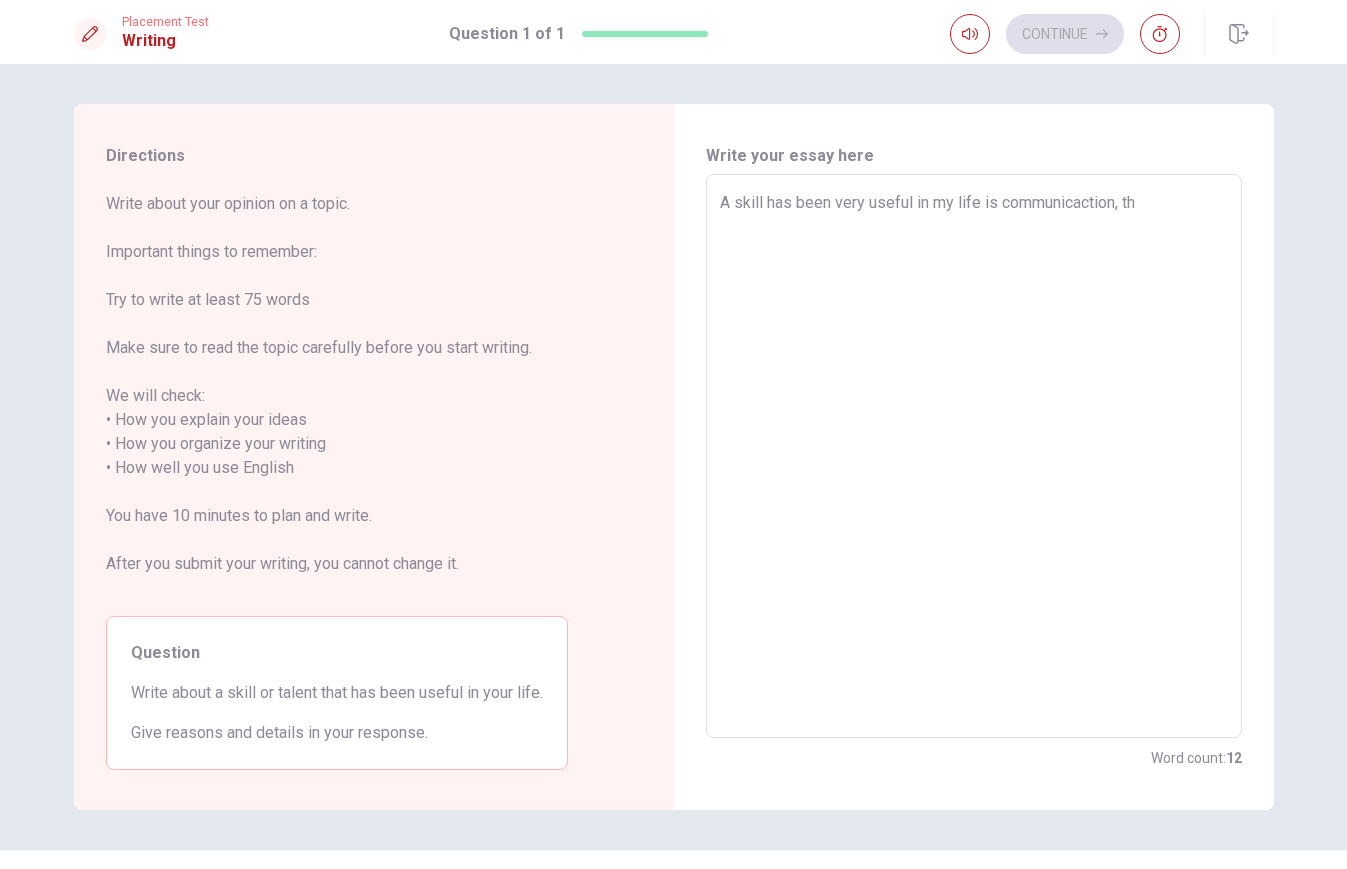 type on "A skill has been very useful in my life is communicaction, the" 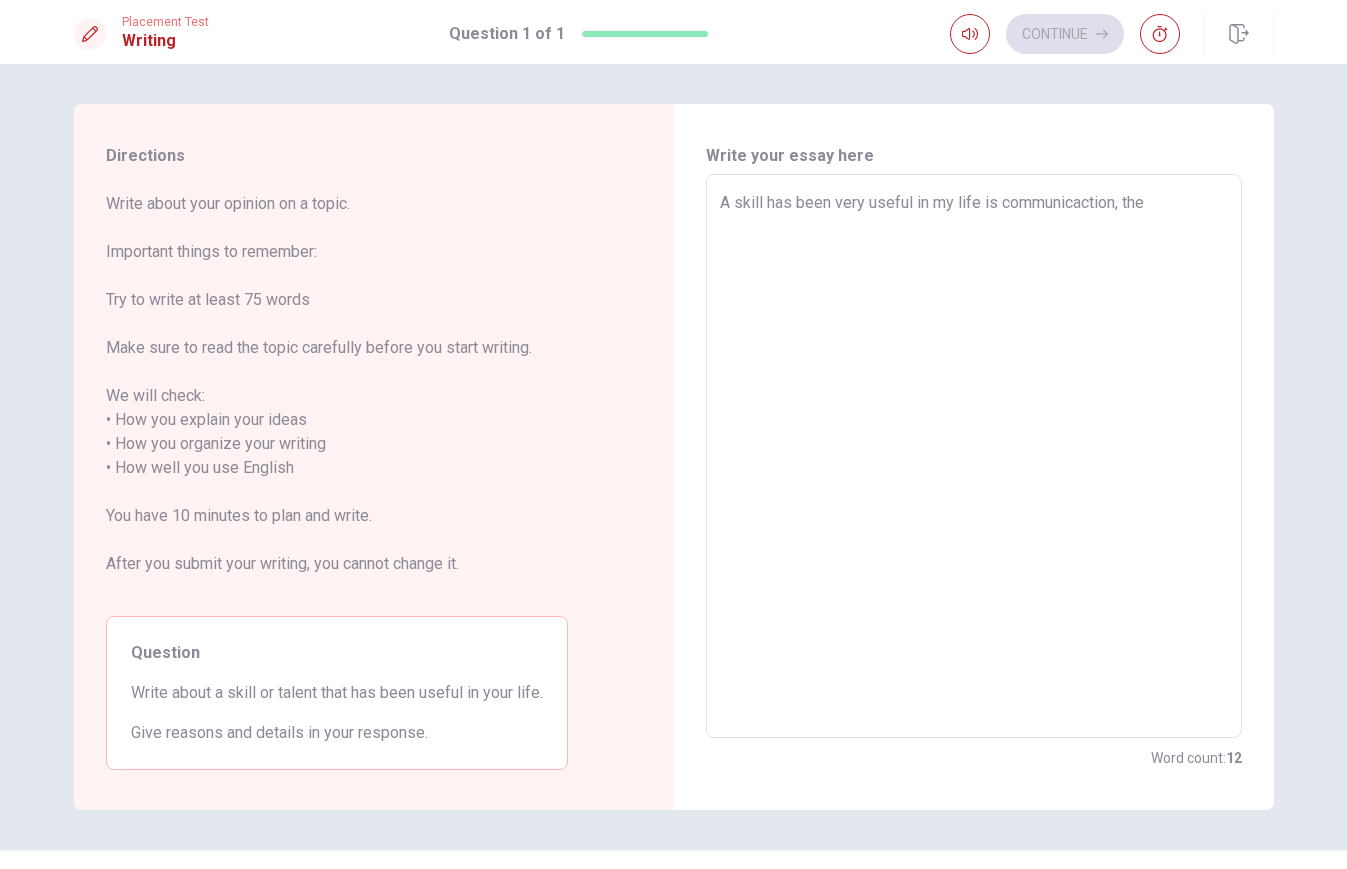 type on "x" 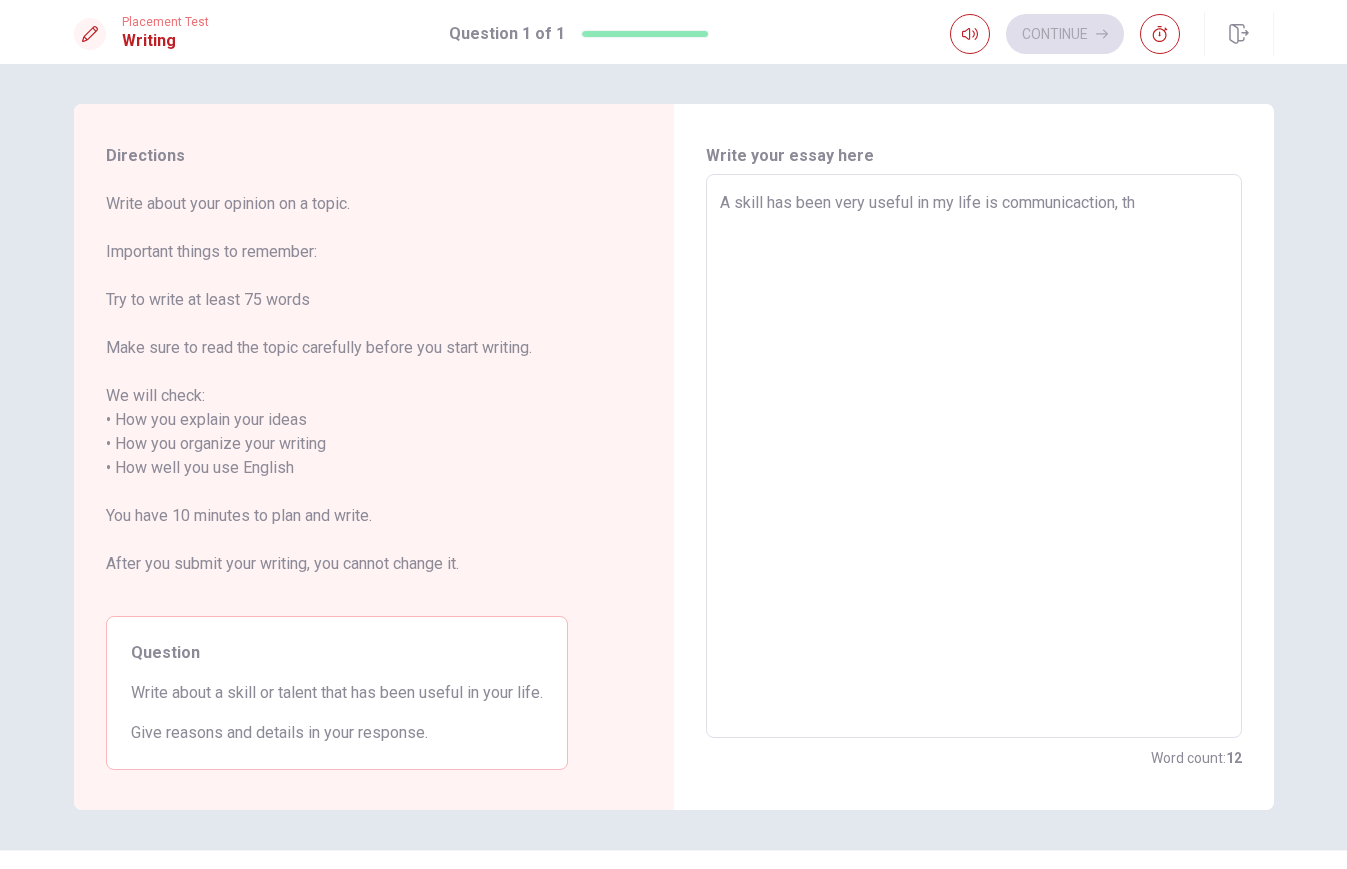 type on "x" 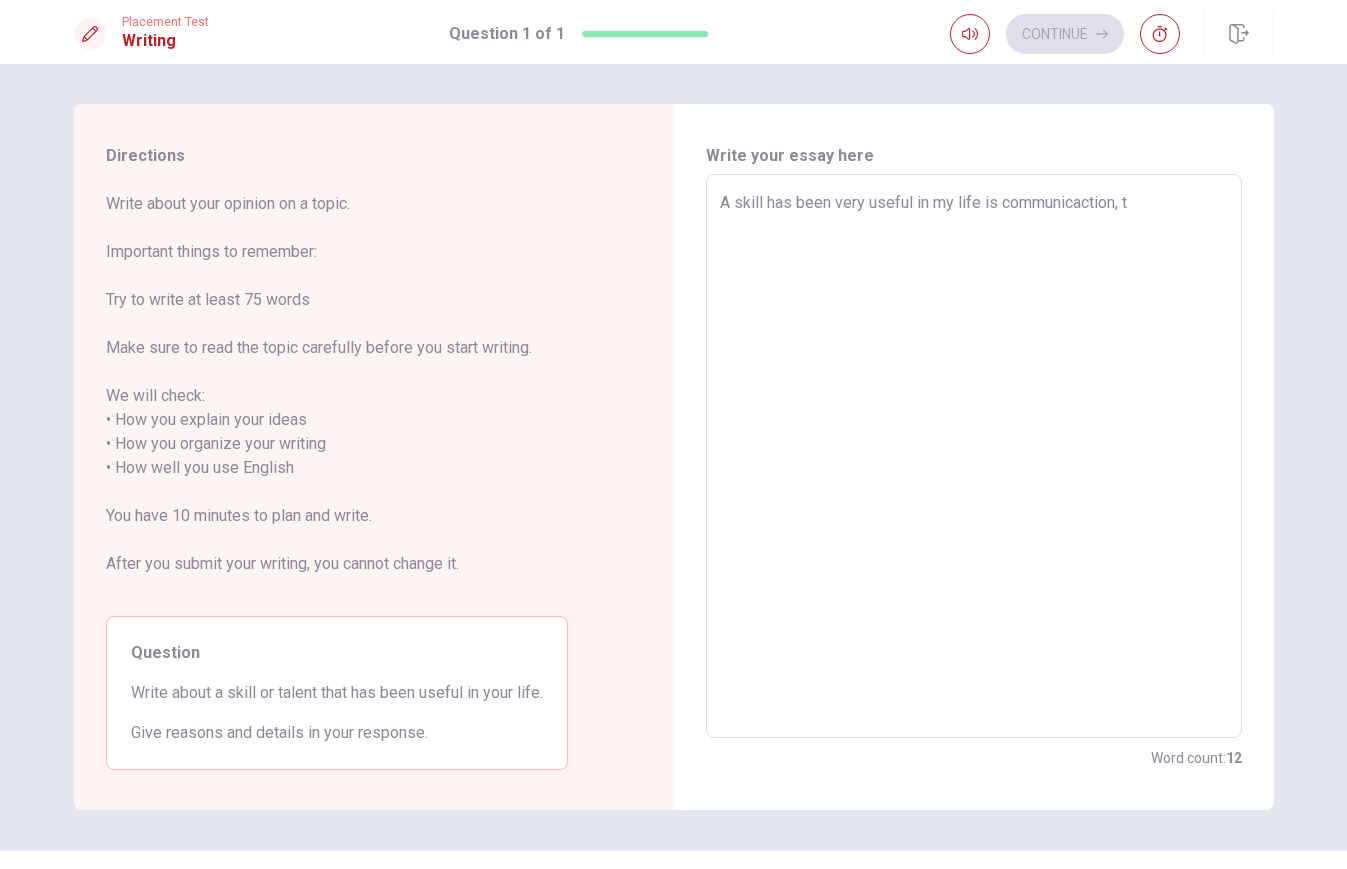 type on "A skill has been very useful in my life is communicaction," 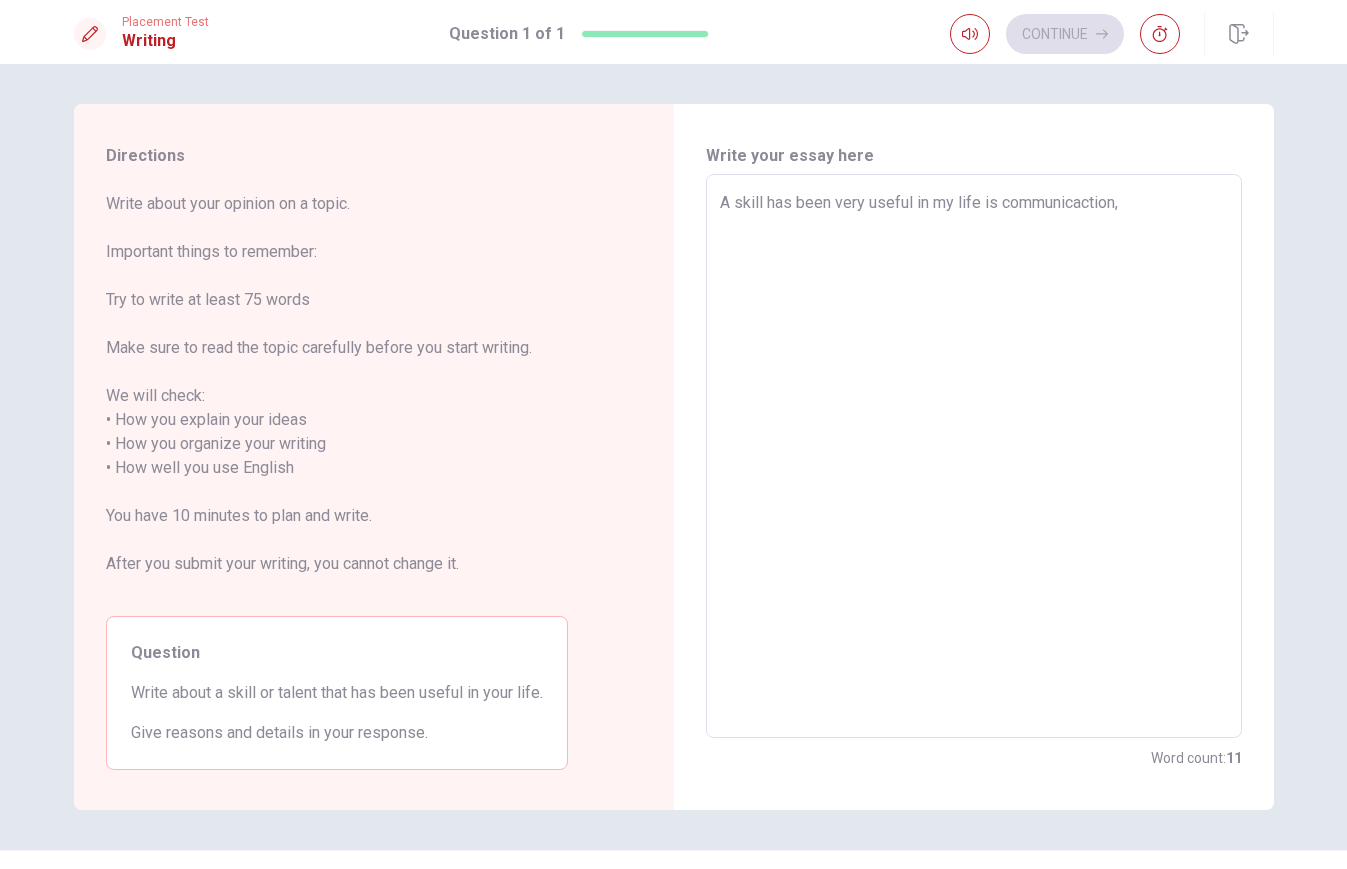 type on "x" 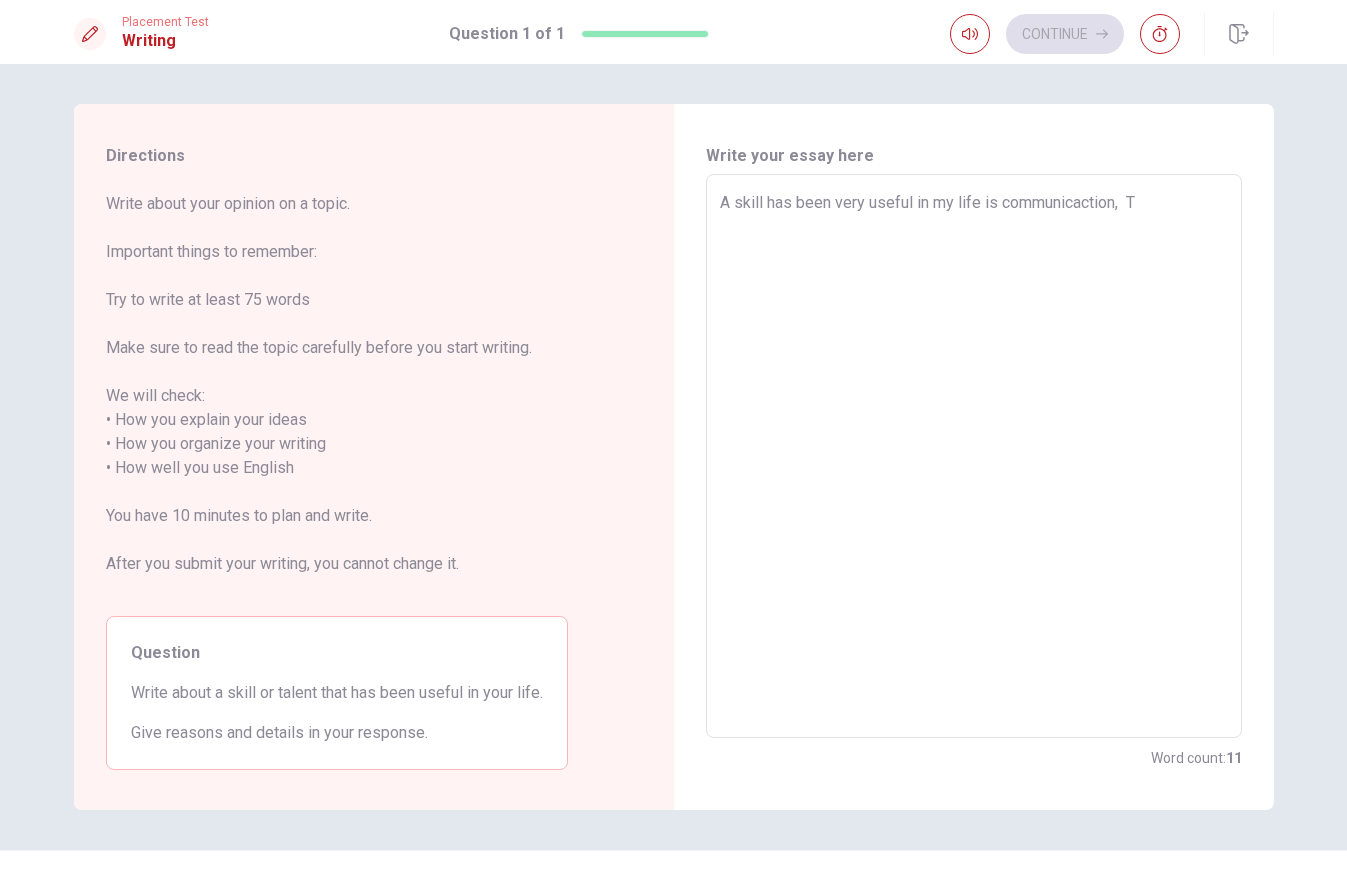 type on "x" 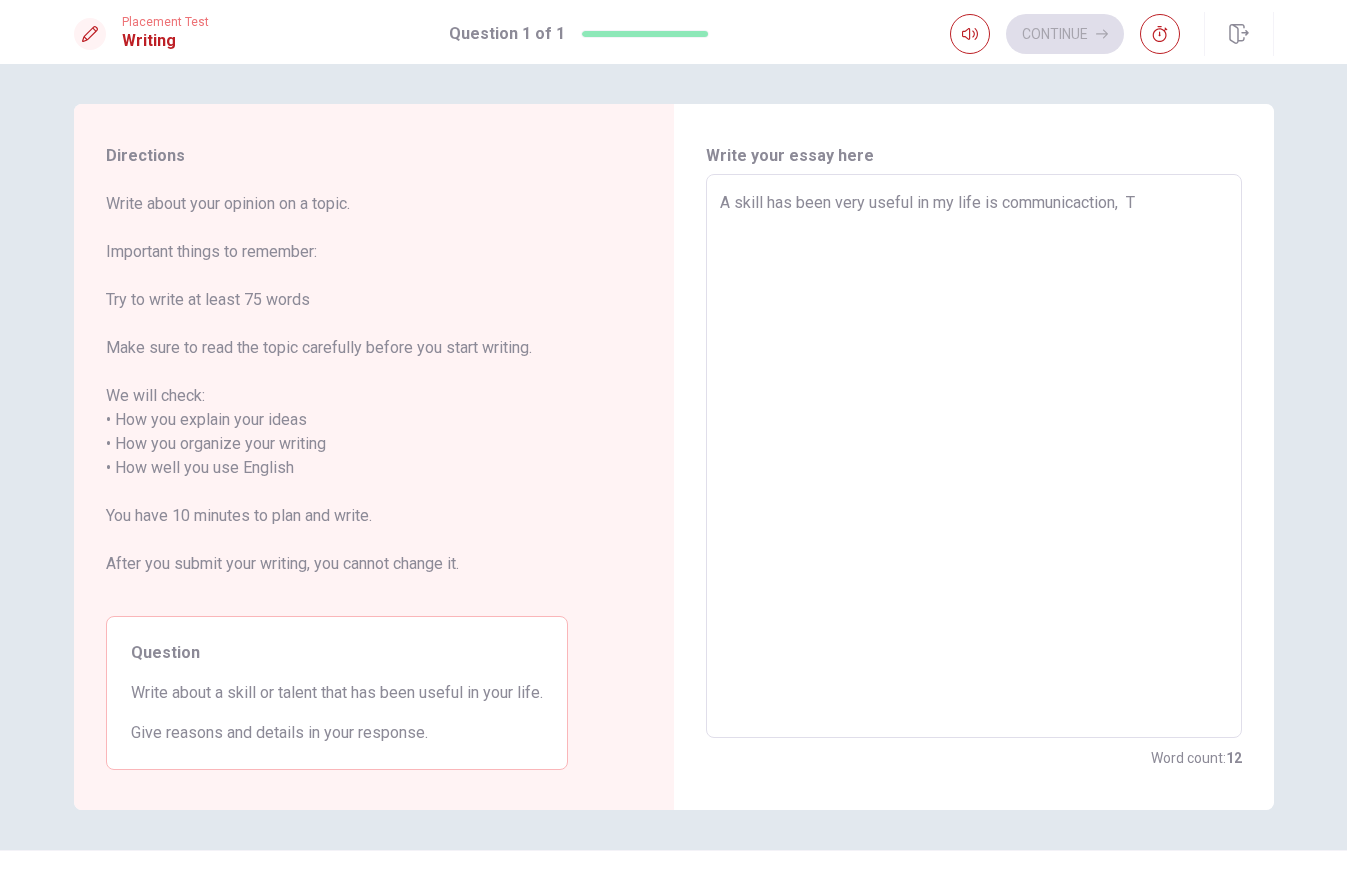 type on "A skill has been very useful in my life is communicaction,  Th" 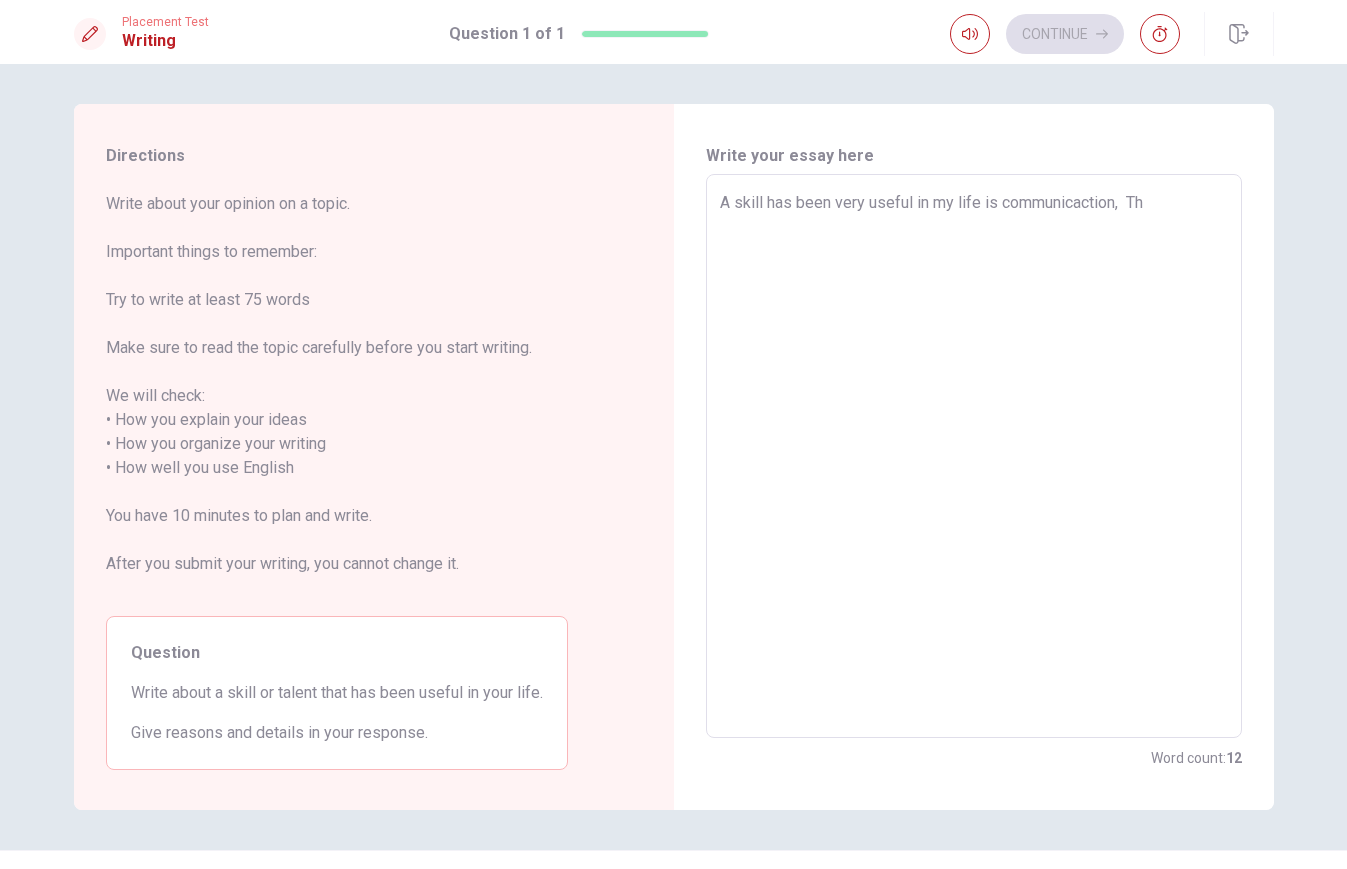 type on "x" 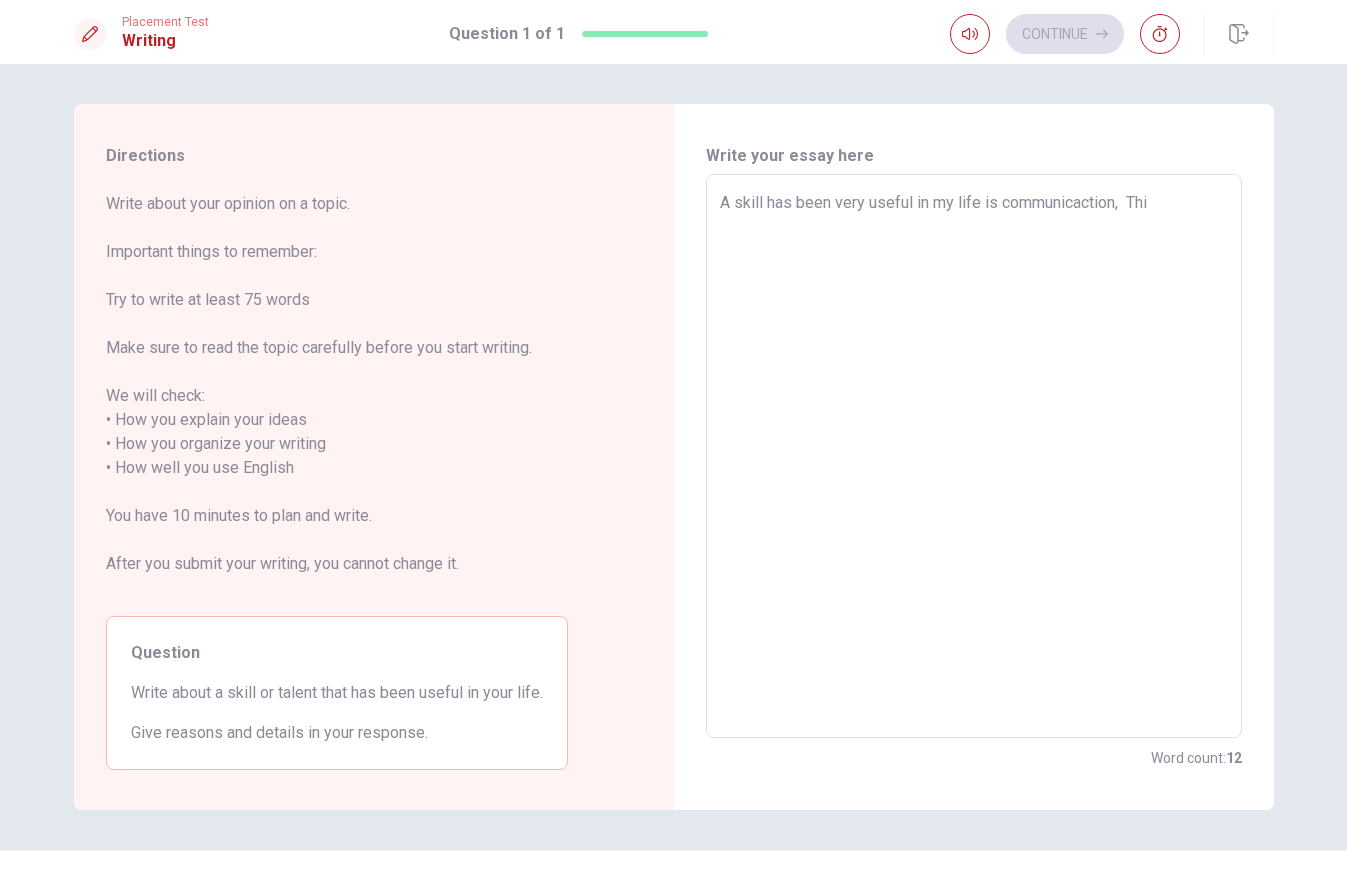 type on "x" 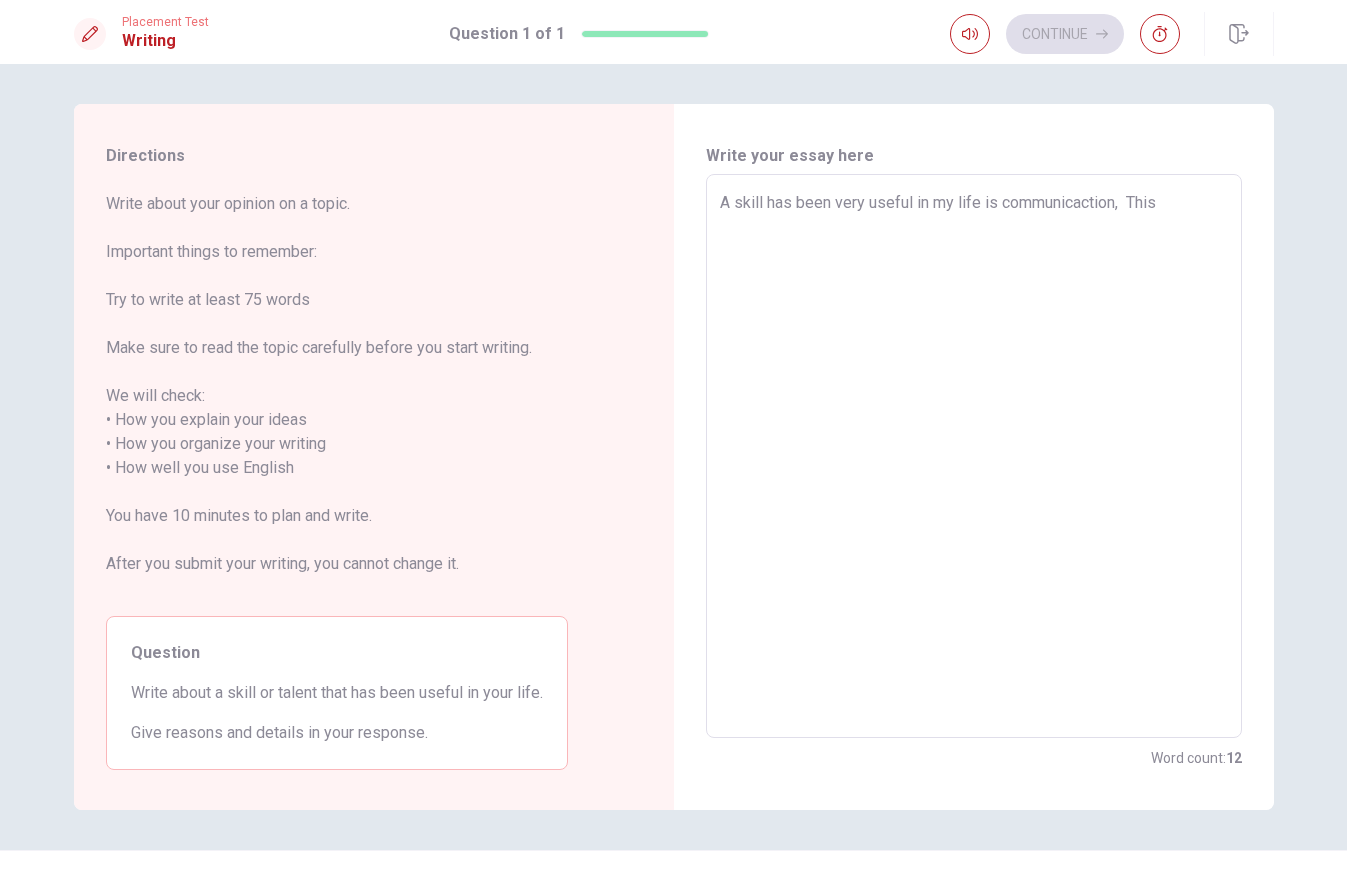 type on "x" 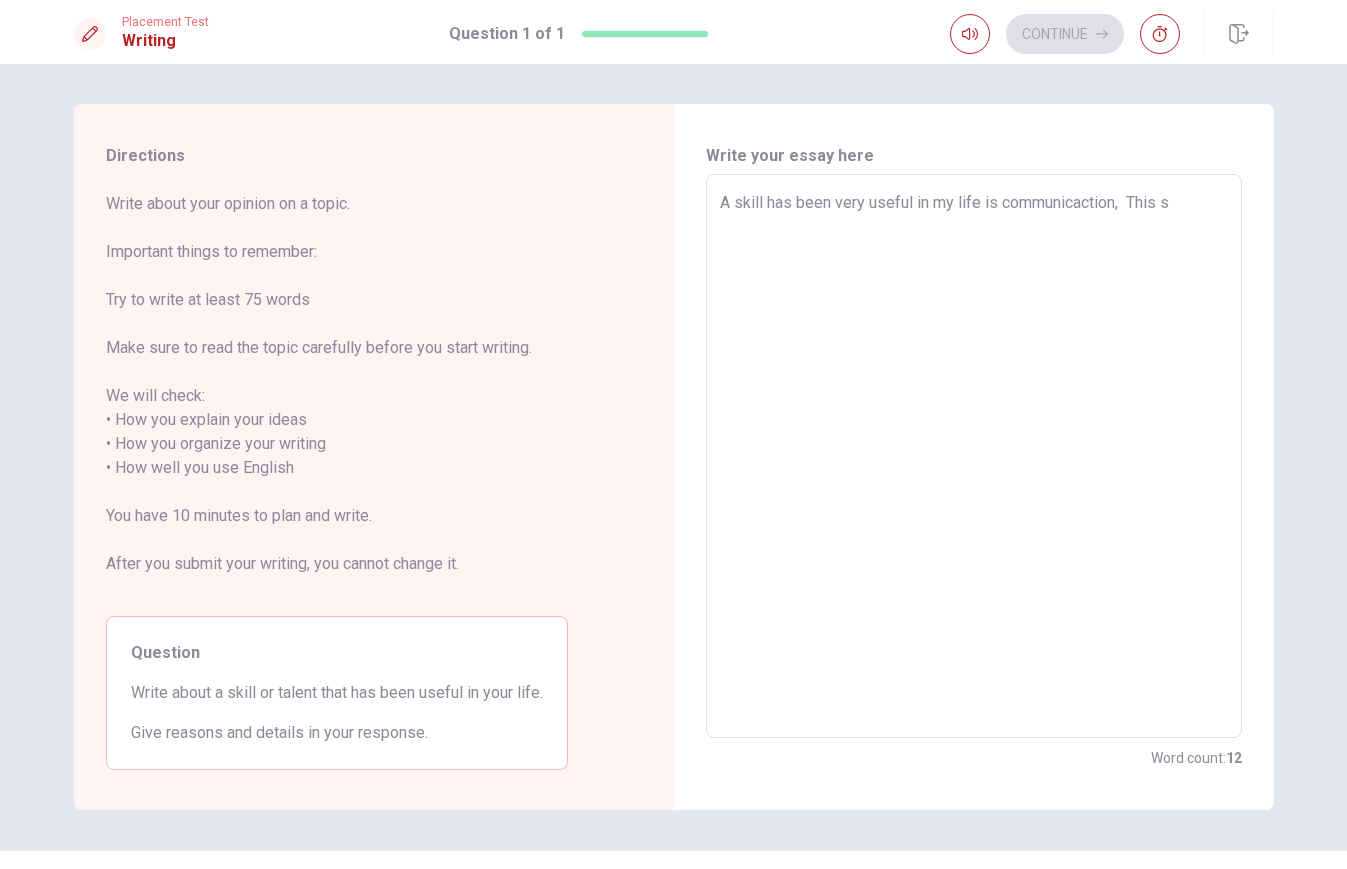 type on "x" 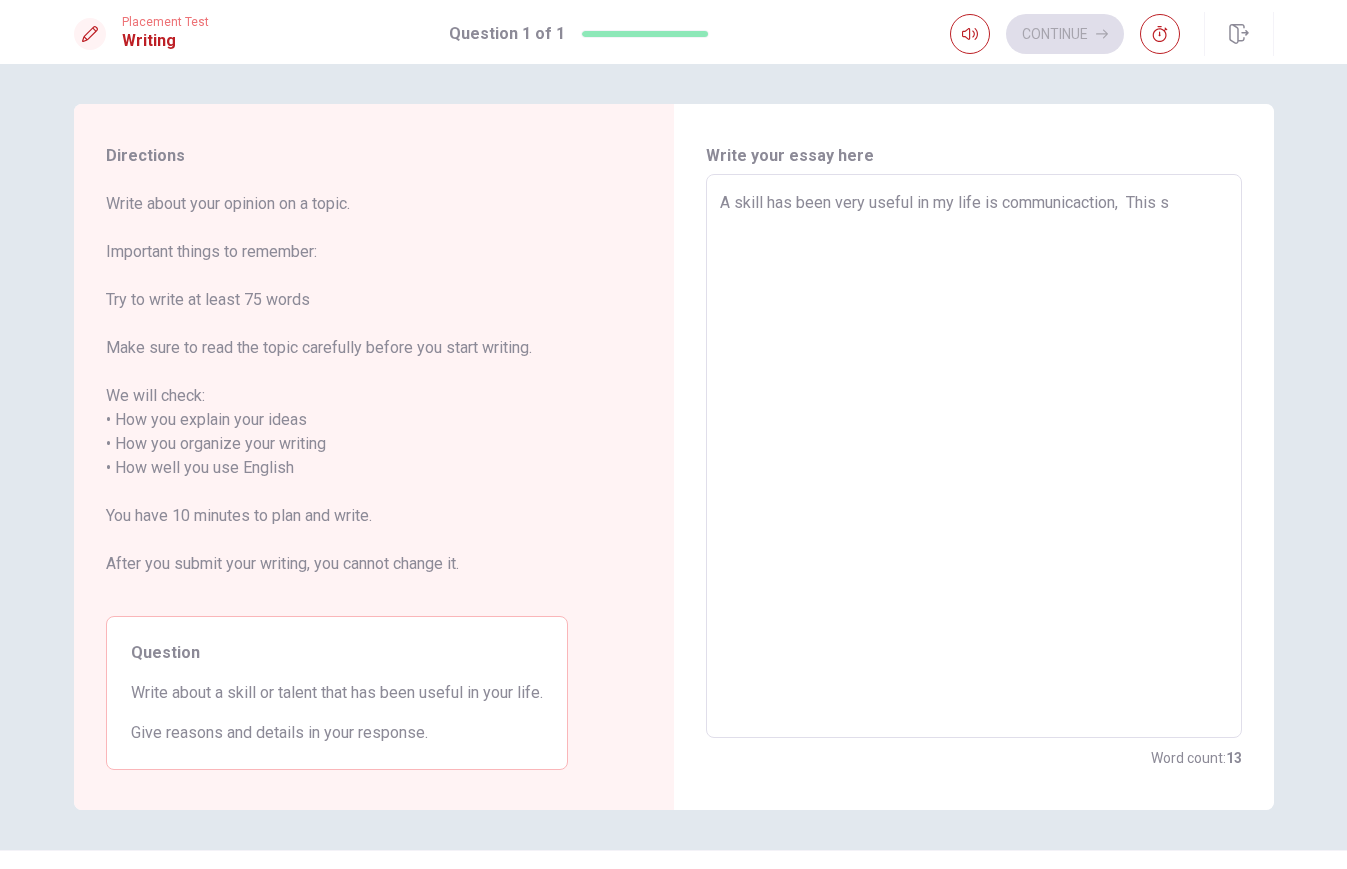 type on "A skill has been very useful in my life is communicaction,  This sk" 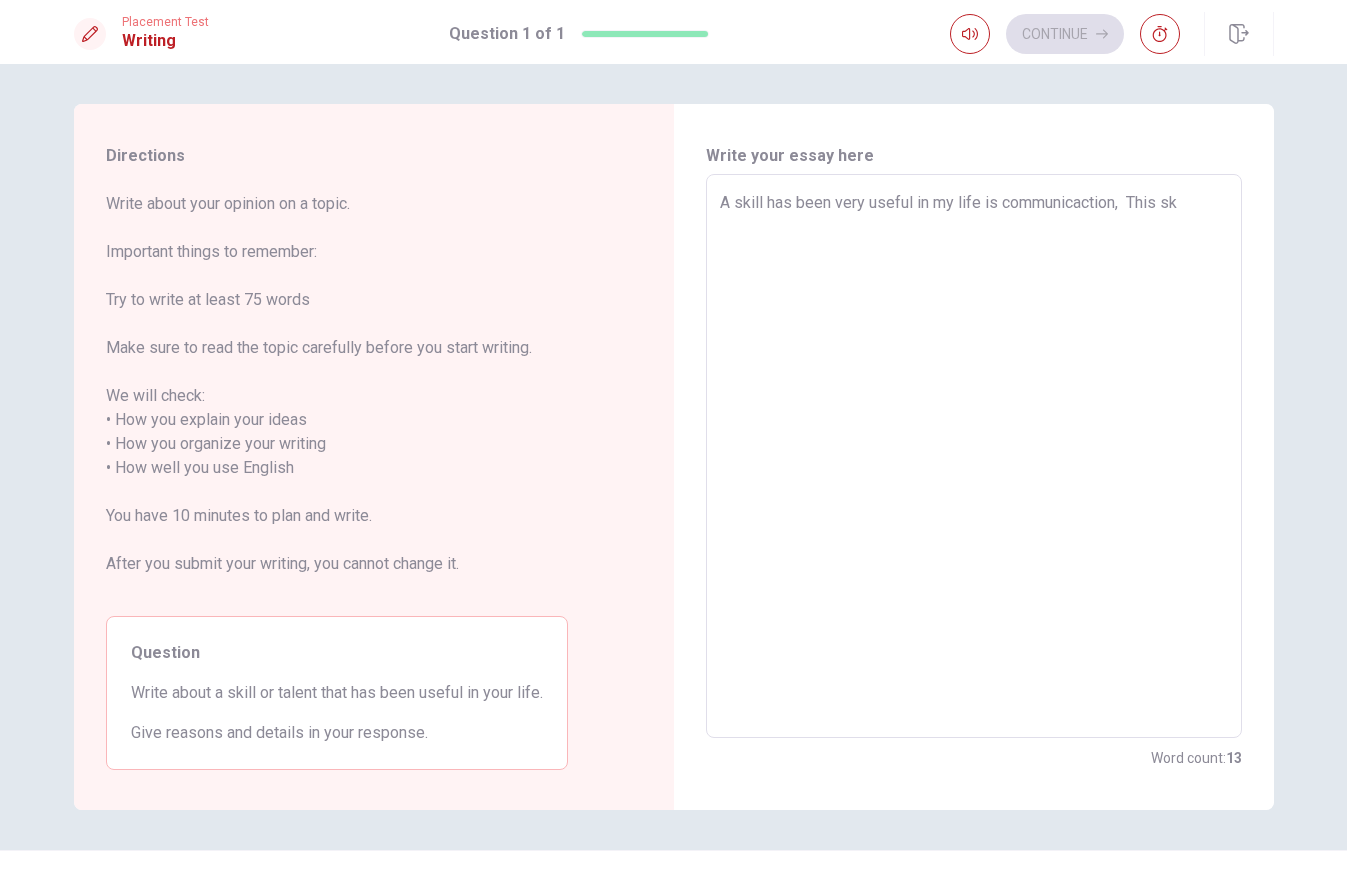 type on "x" 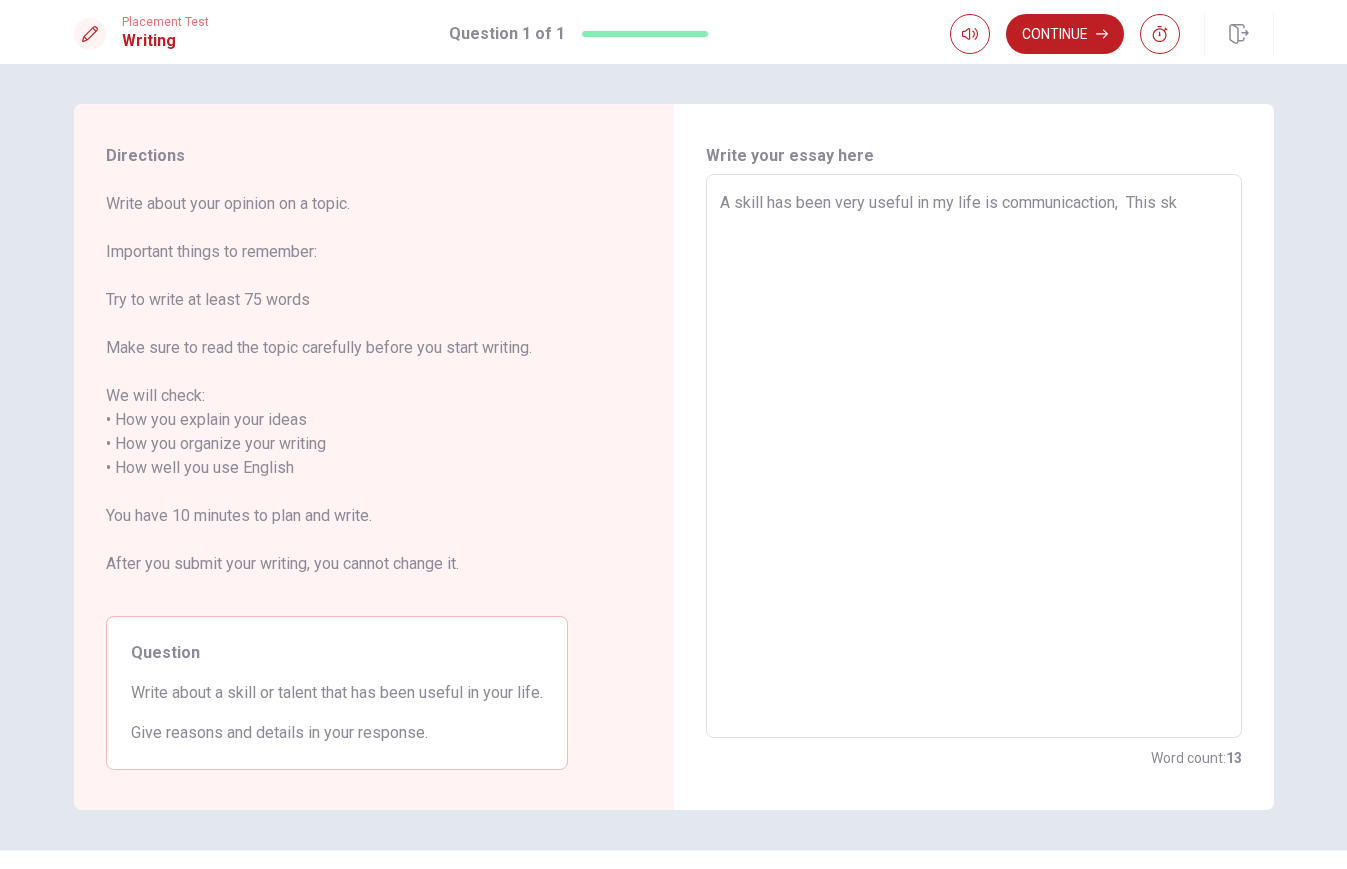 type on "A skill has been very useful in my life is communicaction,  This ski" 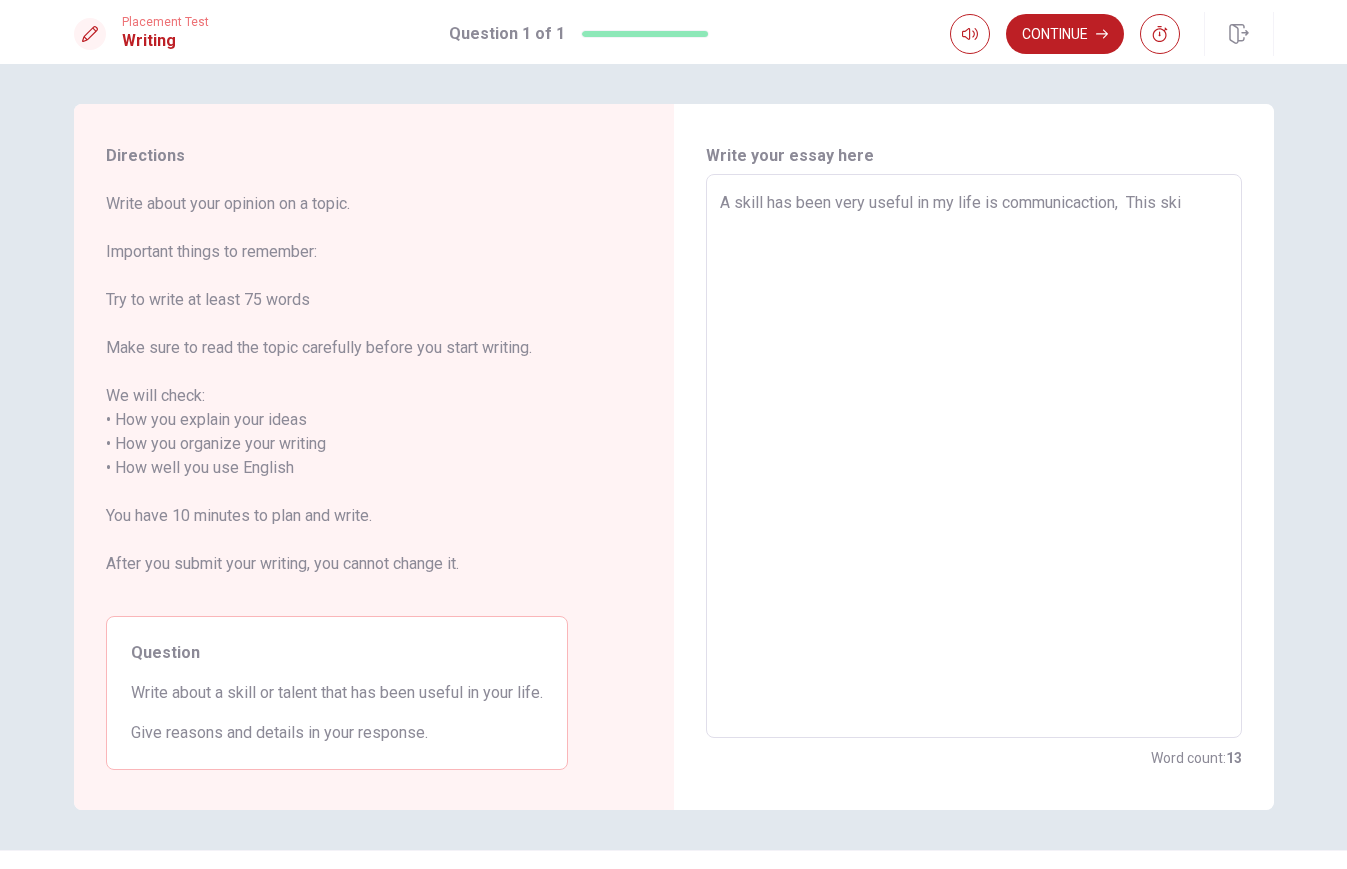 type on "x" 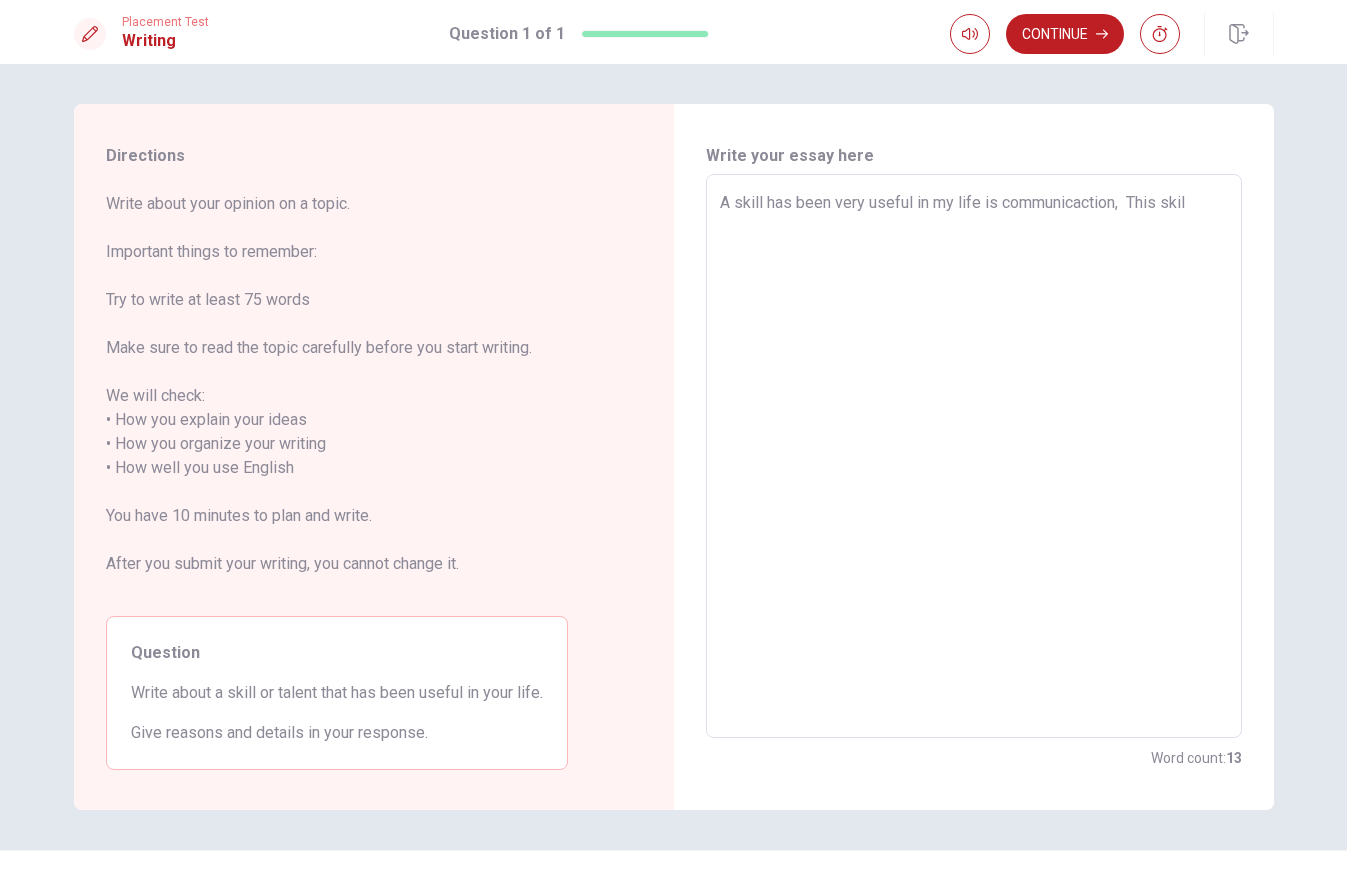 type on "x" 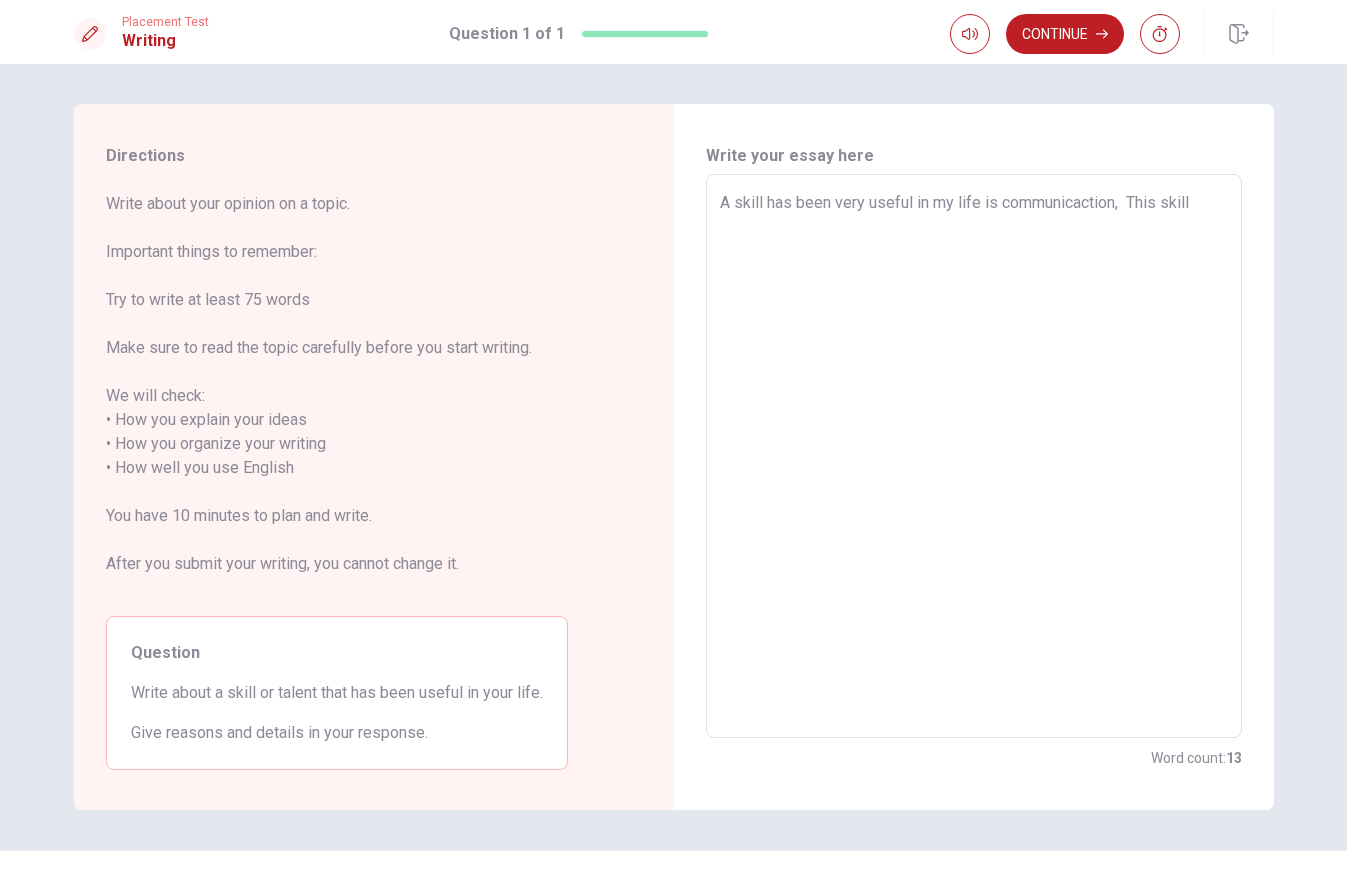 type on "x" 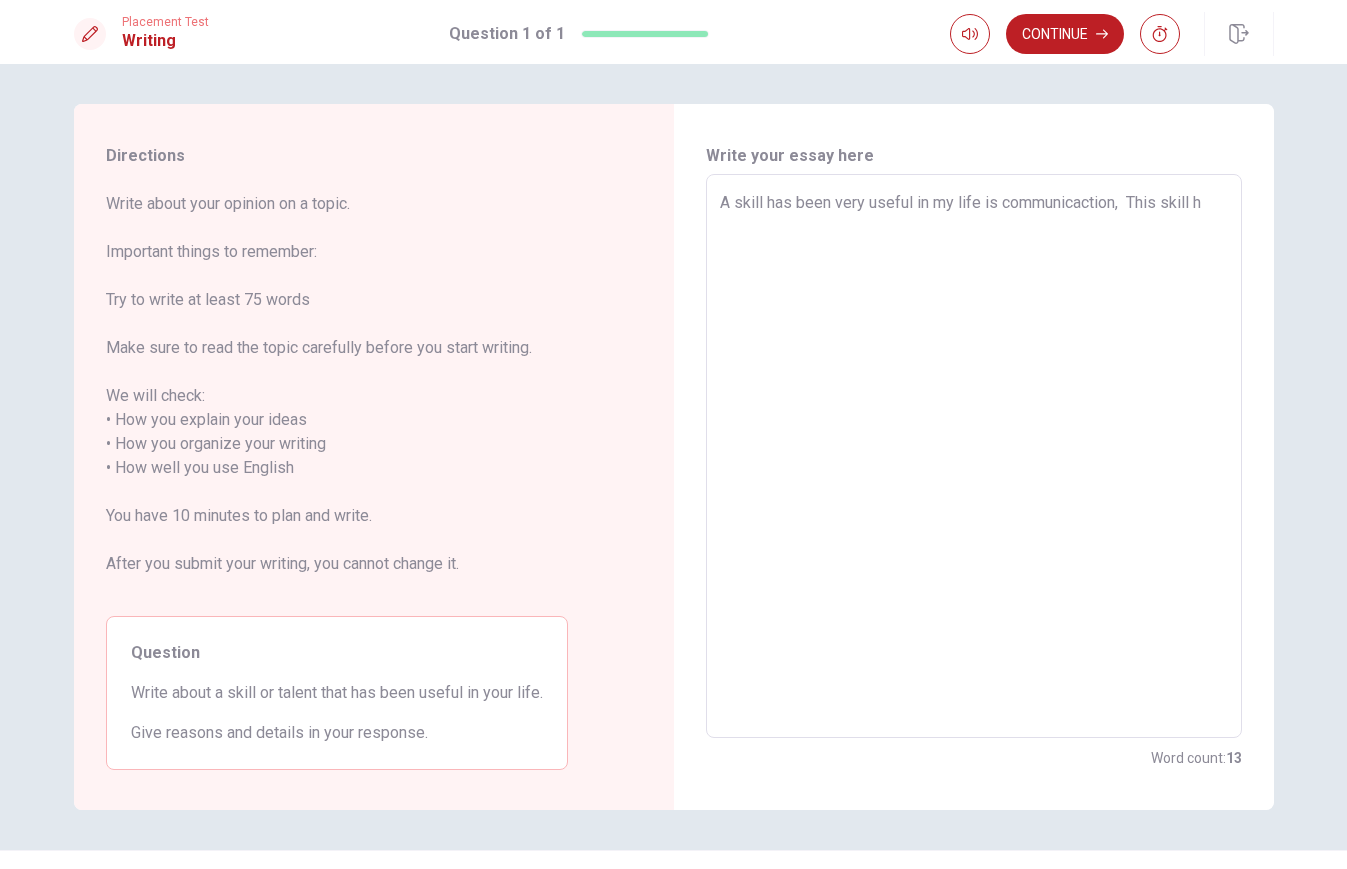 type on "x" 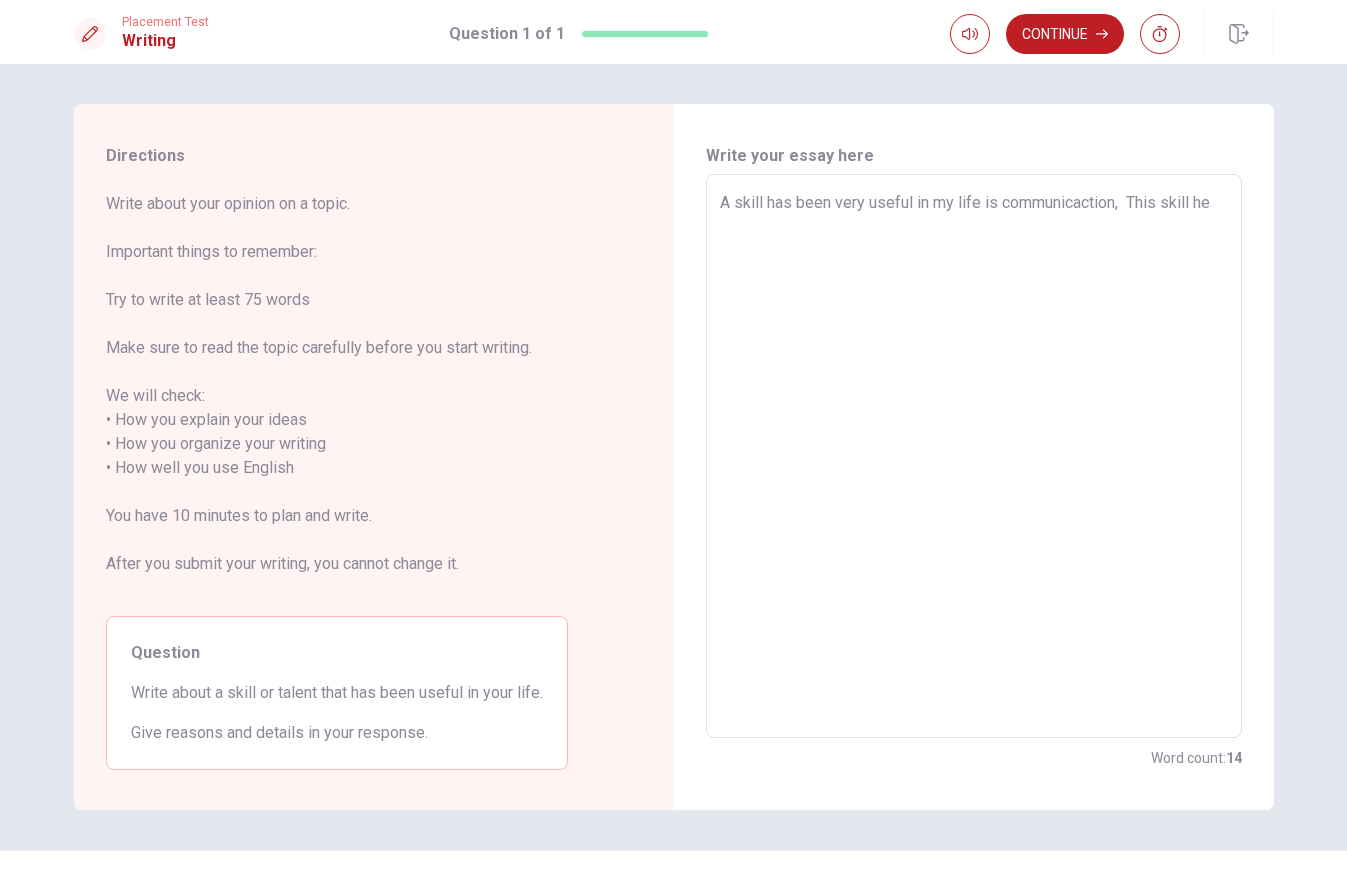type on "x" 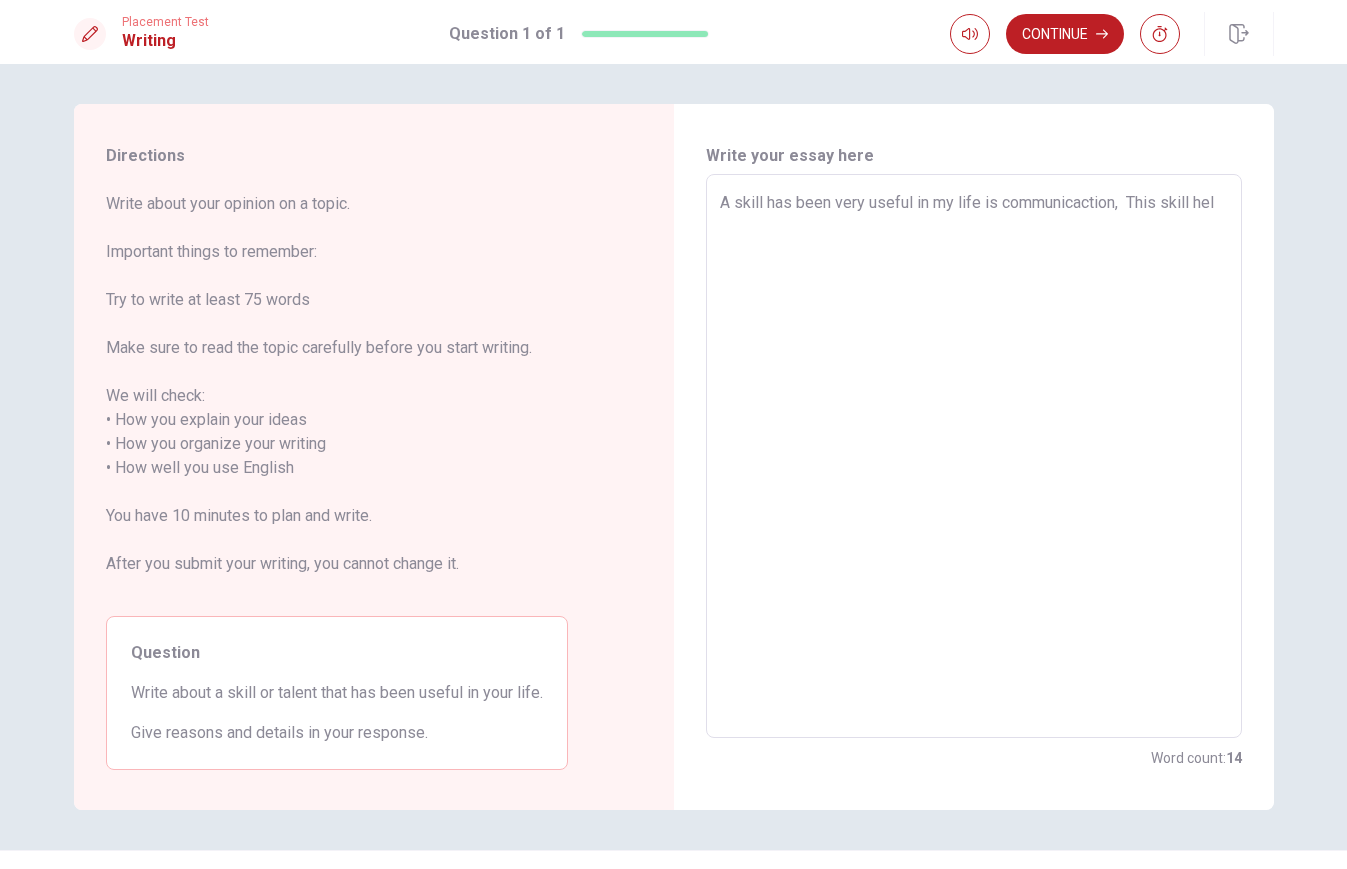 type on "x" 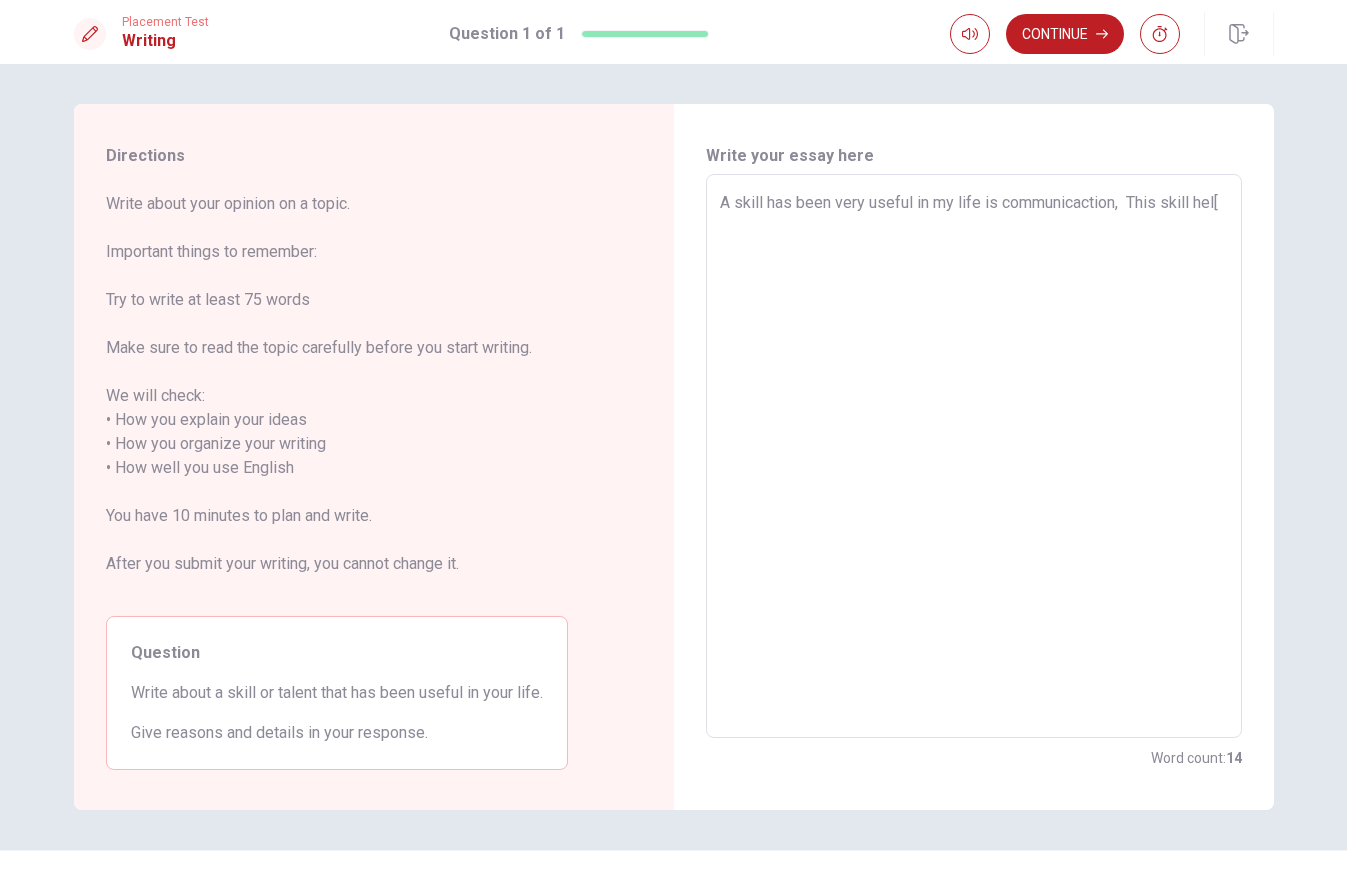 type on "x" 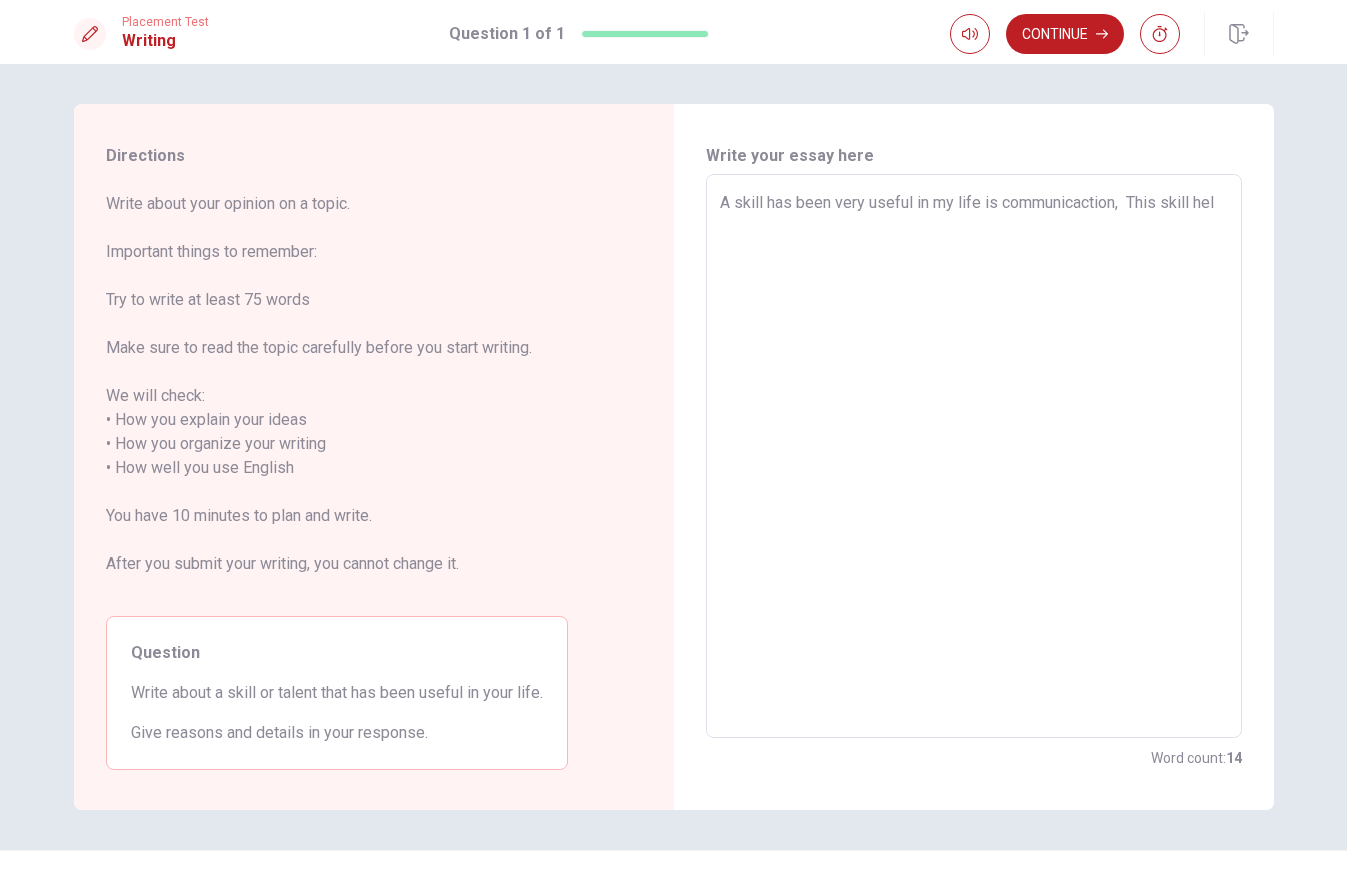 type on "x" 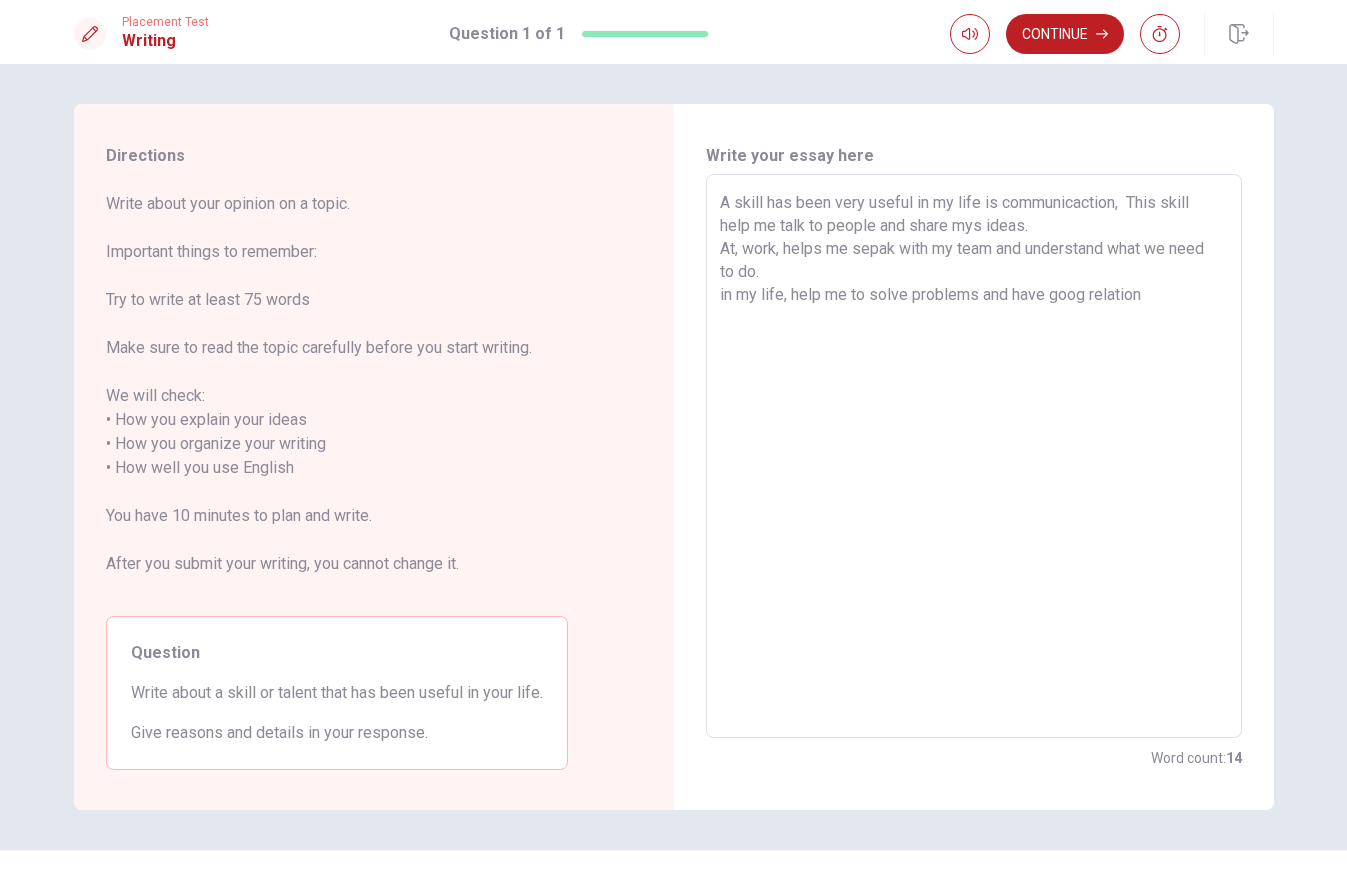 type 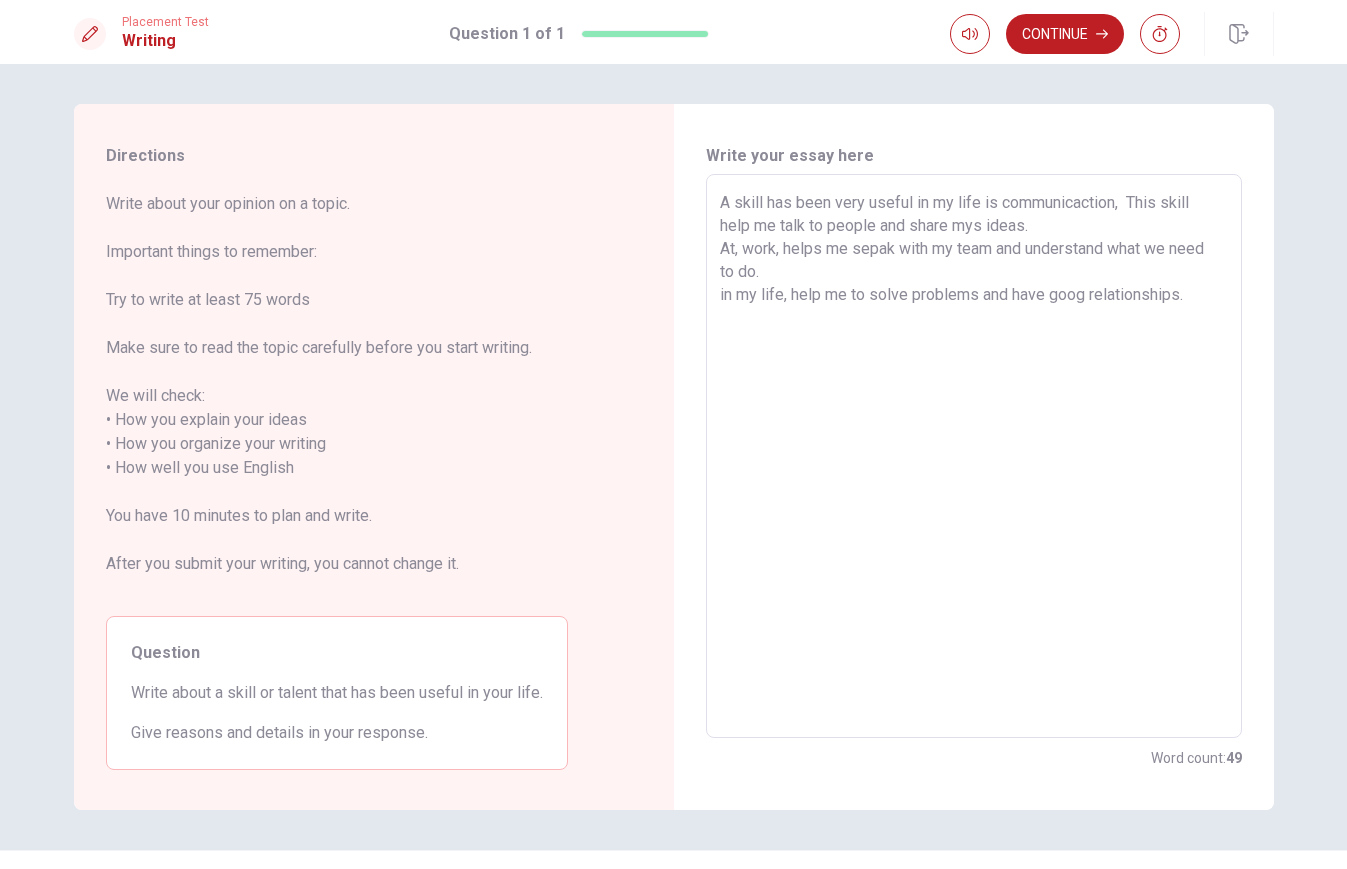 click on "A skill has been very useful in my life is communicaction,  This skill help me talk to people and share mys ideas.
At, work, helps me sepak with my team and understand what we need to do.
in my life, help me to solve problems and have goog relationships." at bounding box center [974, 456] 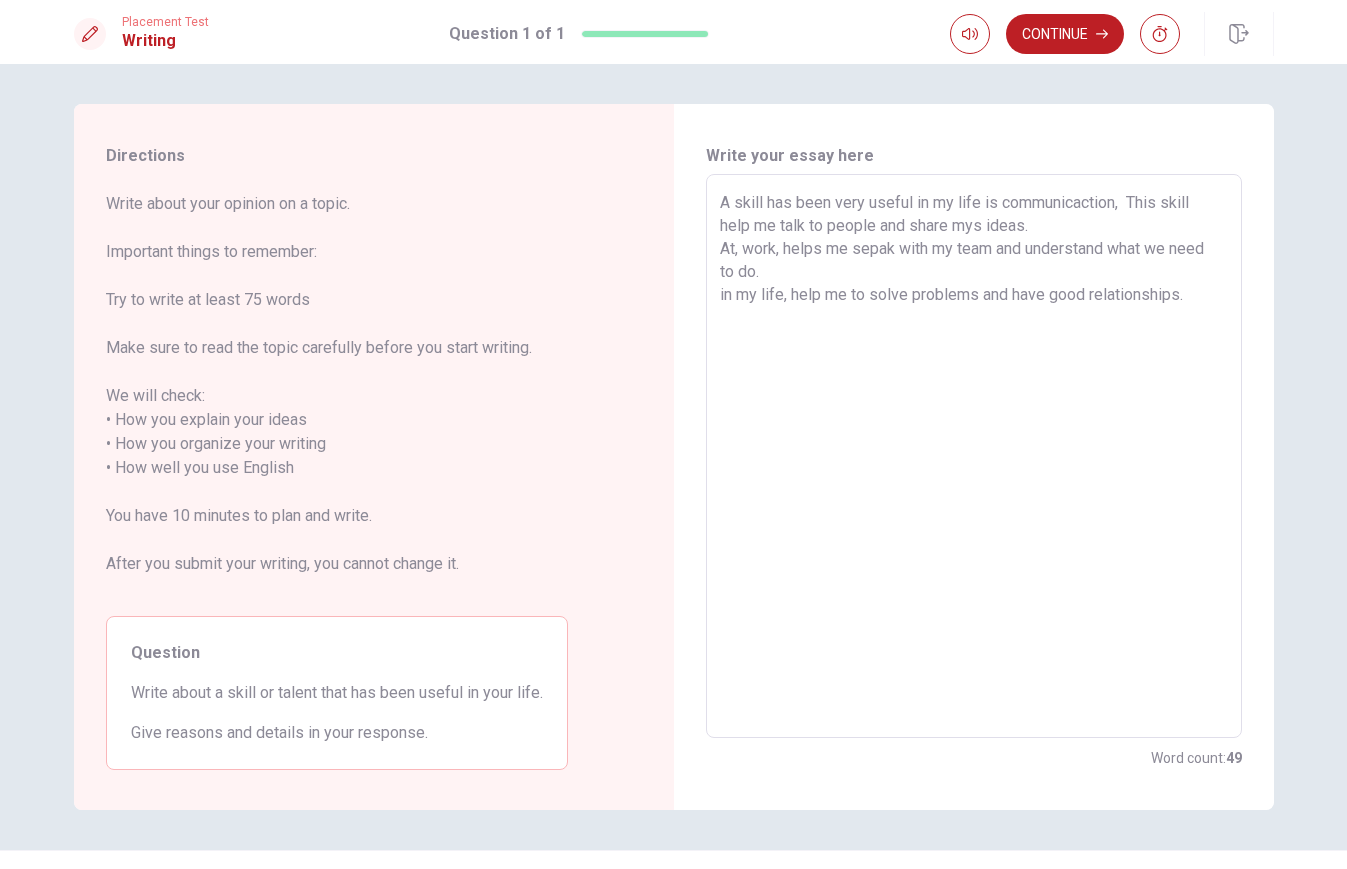 click on "A skill has been very useful in my life is communicaction,  This skill help me talk to people and share mys ideas.
At, work, helps me sepak with my team and understand what we need to do.
in my life, help me to solve problems and have good relationships." at bounding box center (974, 456) 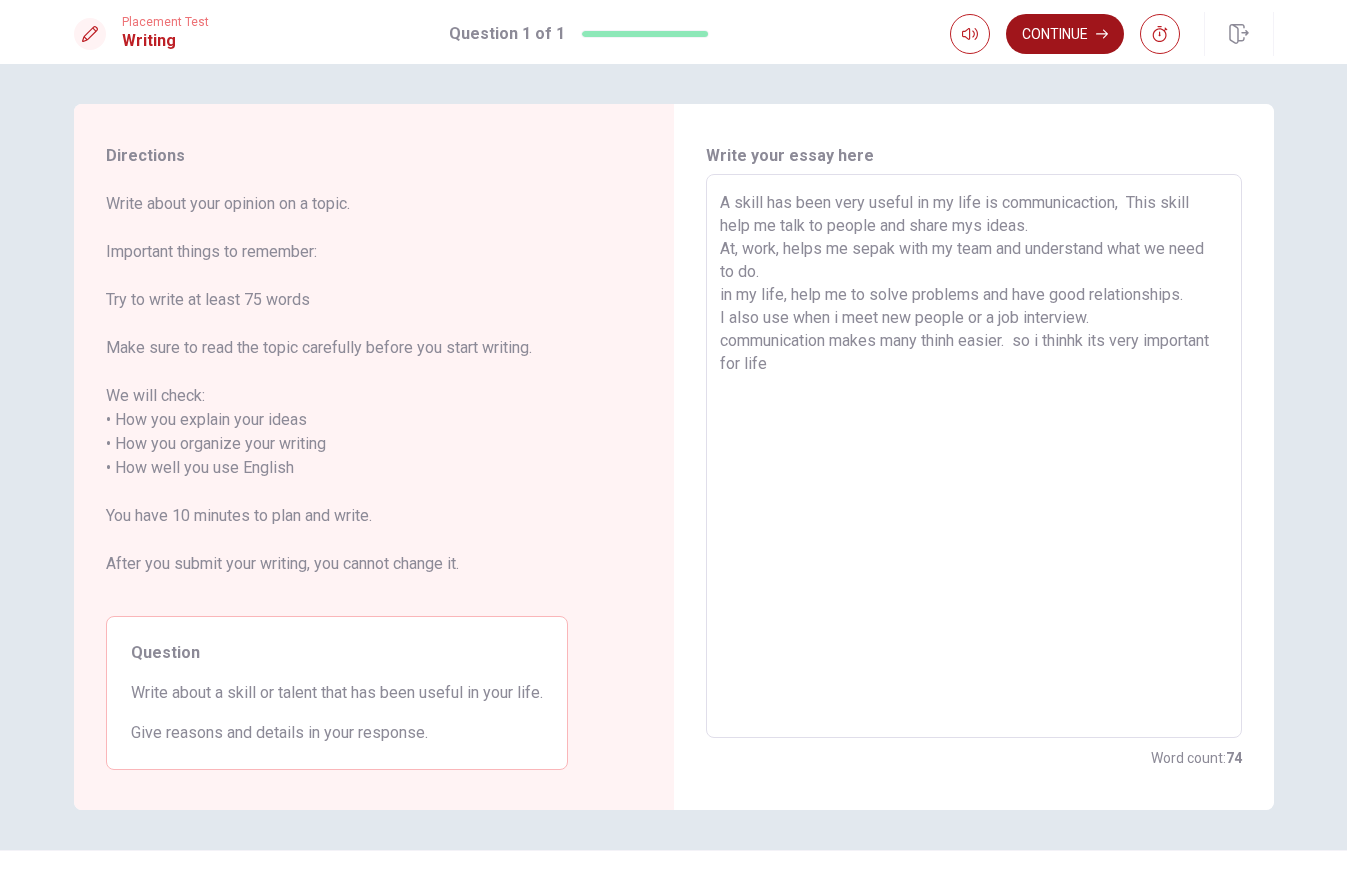 click on "Continue" at bounding box center [1065, 34] 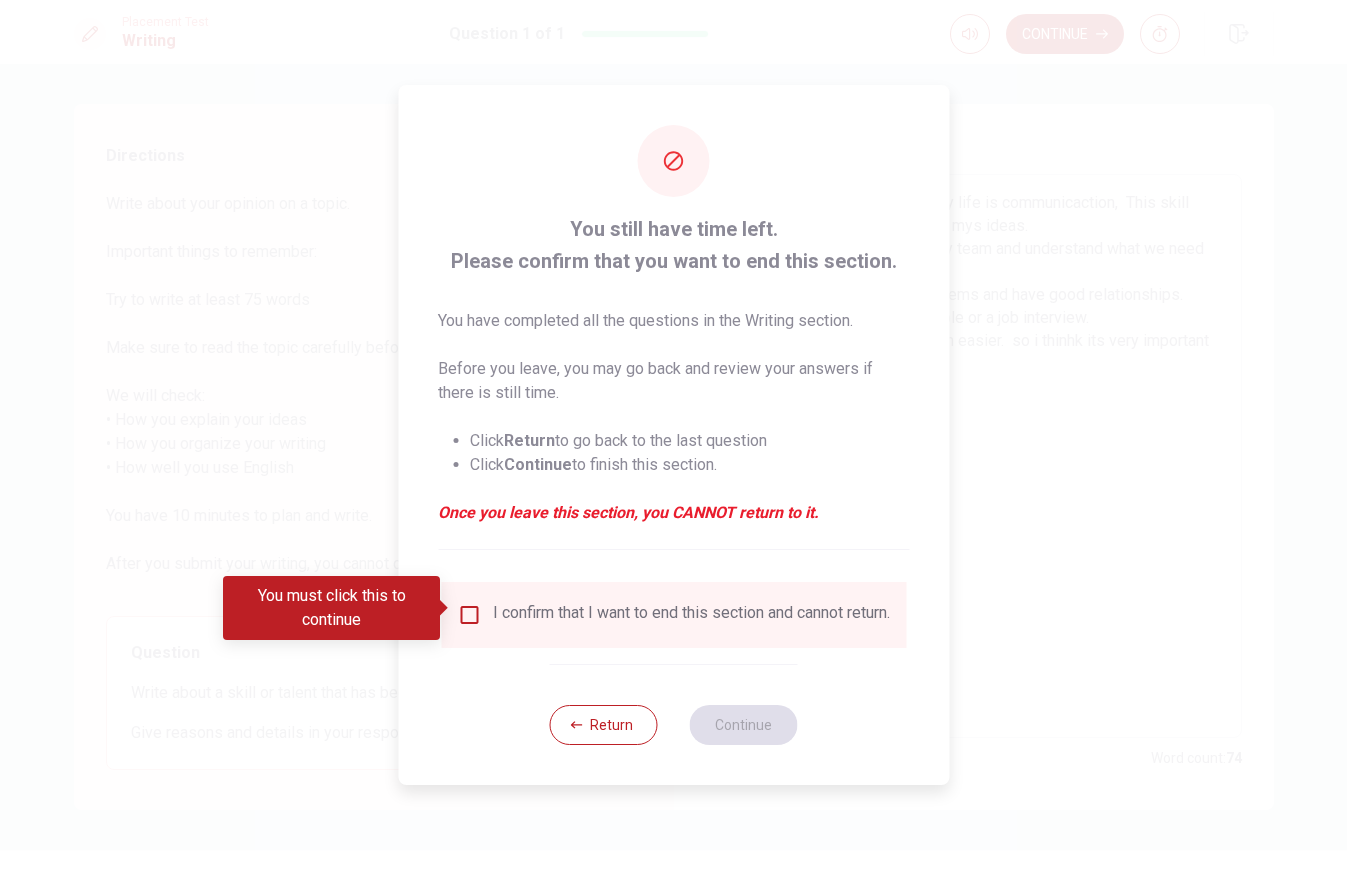 click on "I confirm that I want to end this section and cannot return." at bounding box center (691, 615) 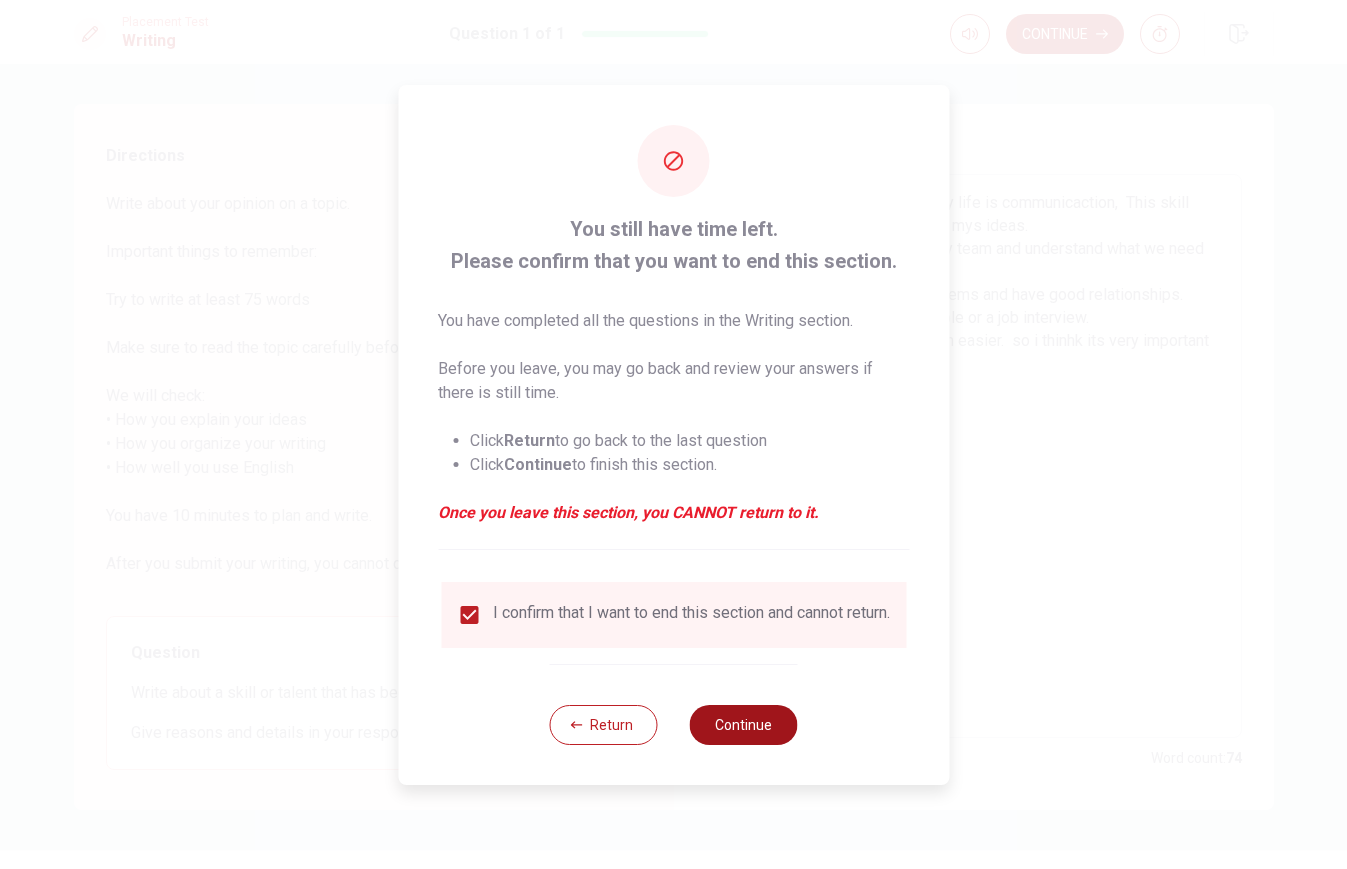 click on "Continue" at bounding box center (744, 725) 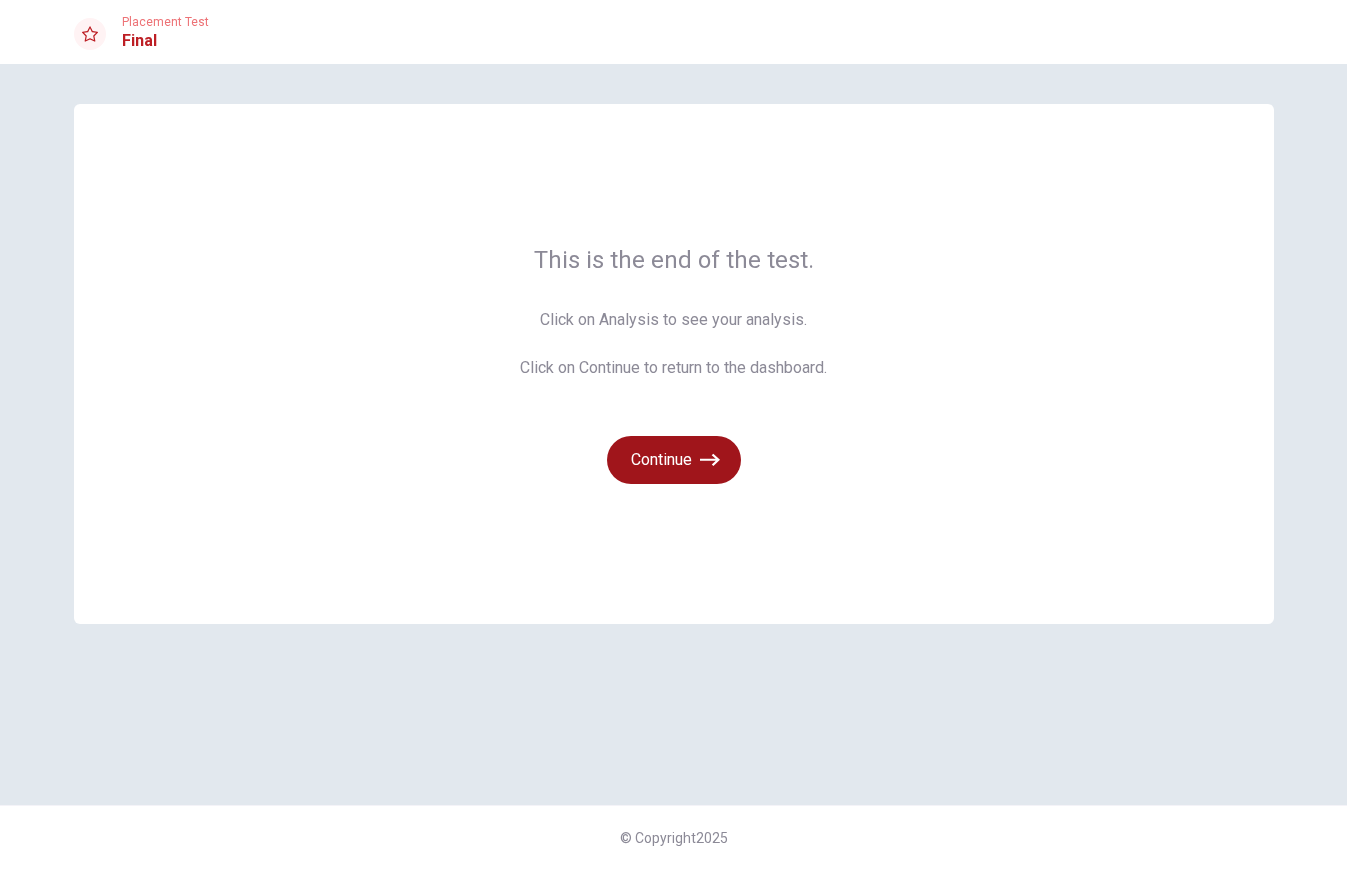 click on "Continue" at bounding box center [674, 460] 